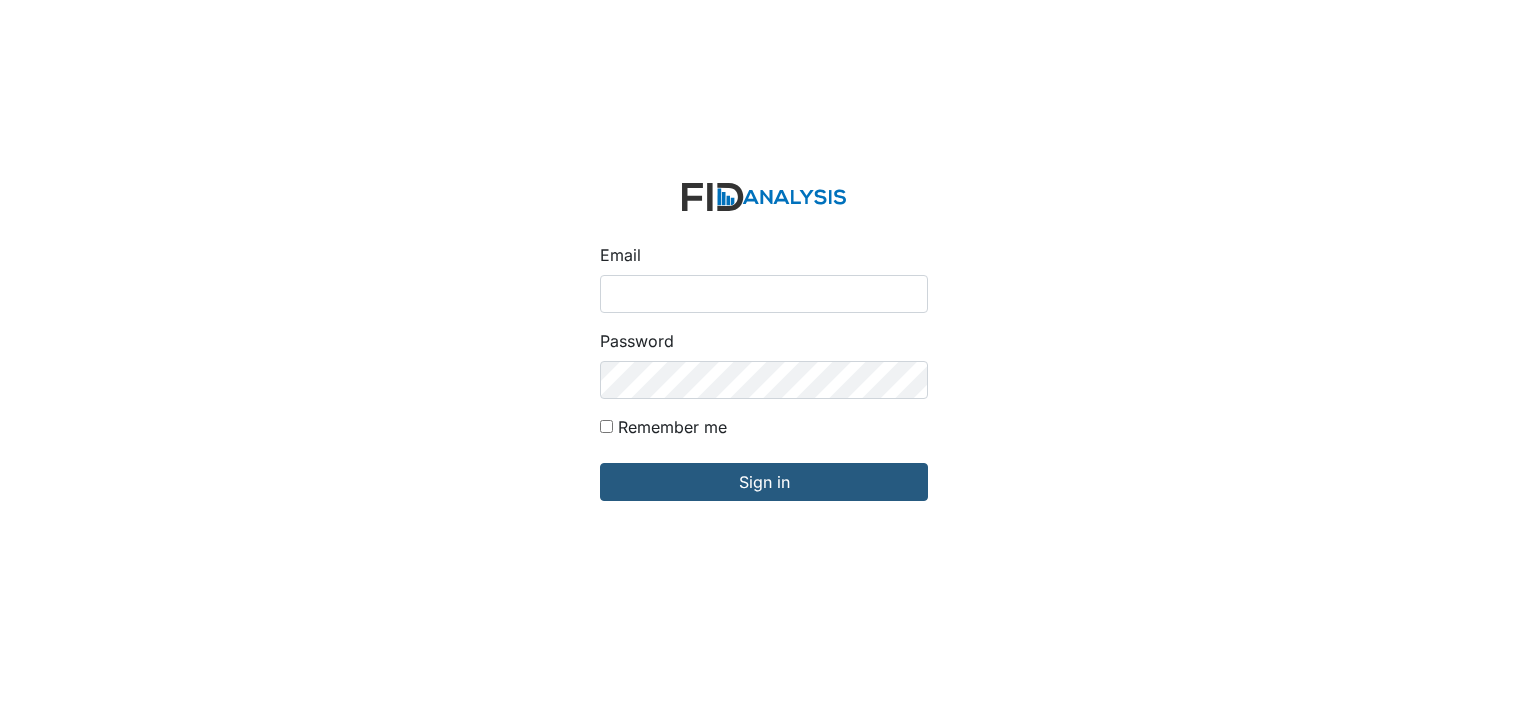 scroll, scrollTop: 0, scrollLeft: 0, axis: both 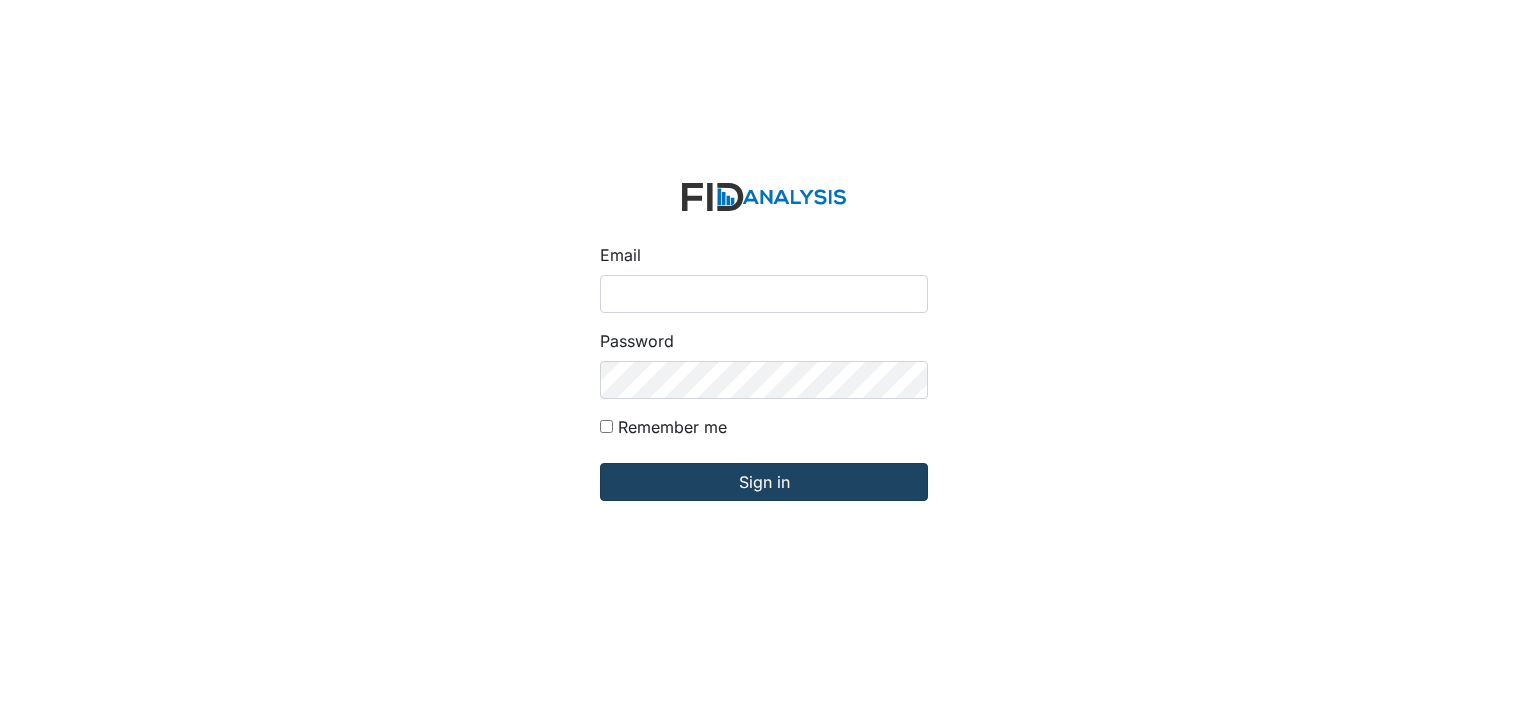 type on "[EMAIL]" 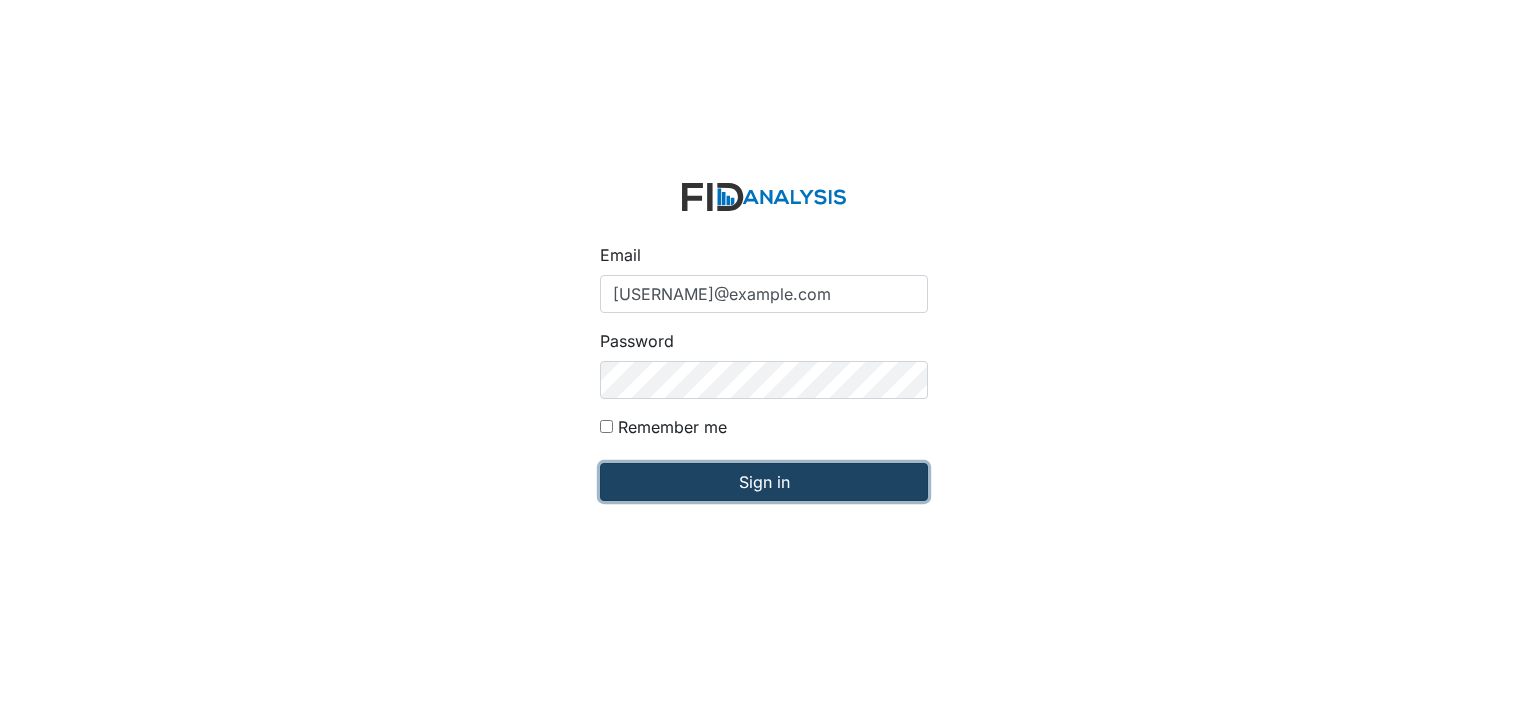 click on "Sign in" at bounding box center (764, 482) 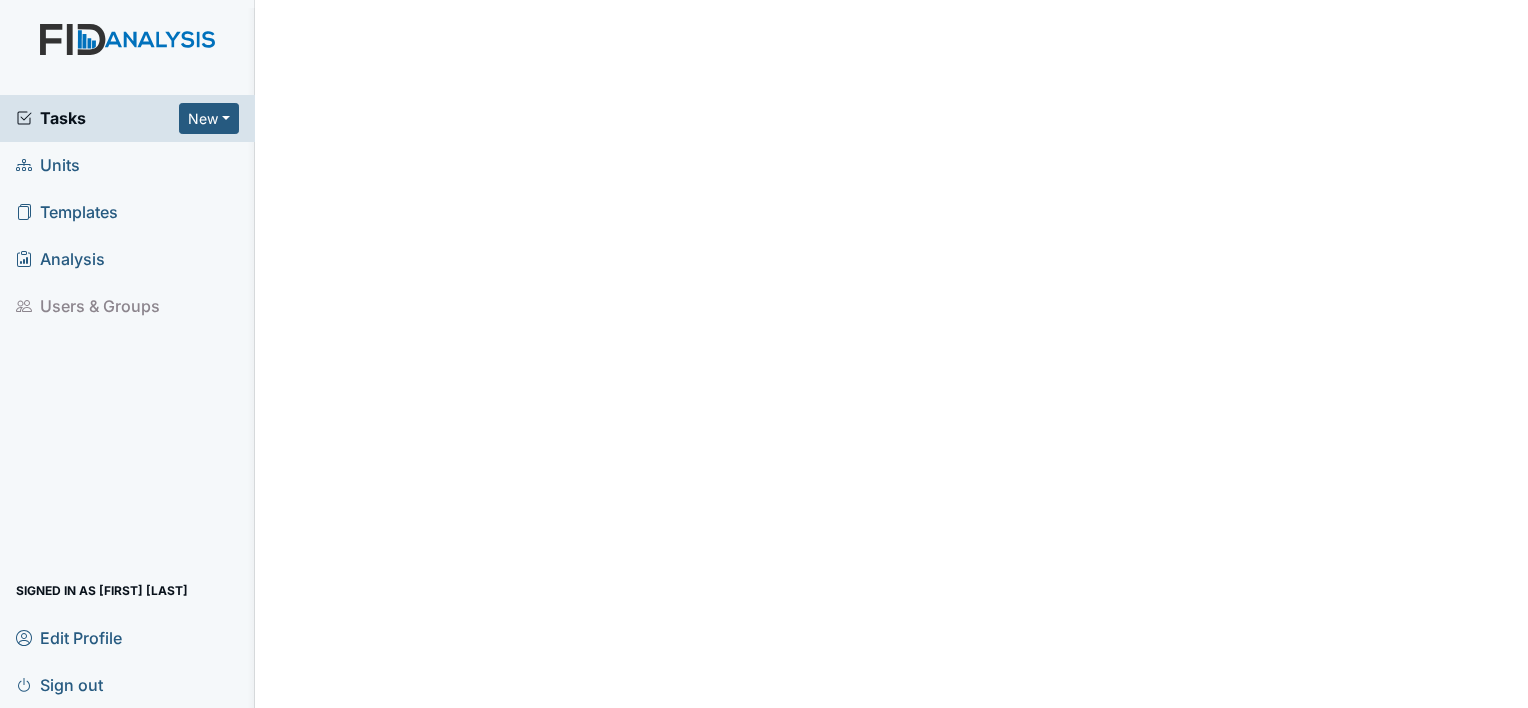 scroll, scrollTop: 0, scrollLeft: 0, axis: both 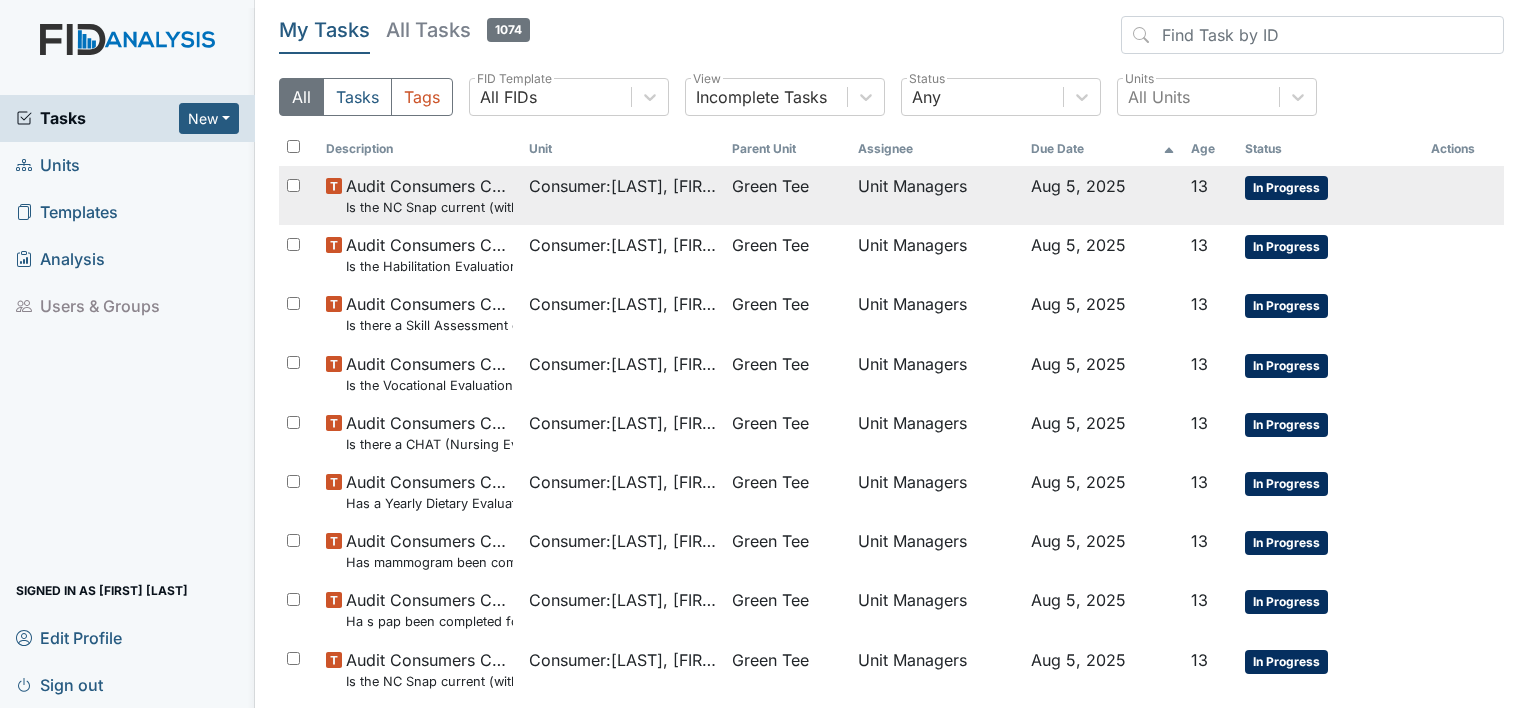 click on "In Progress" at bounding box center (1286, 188) 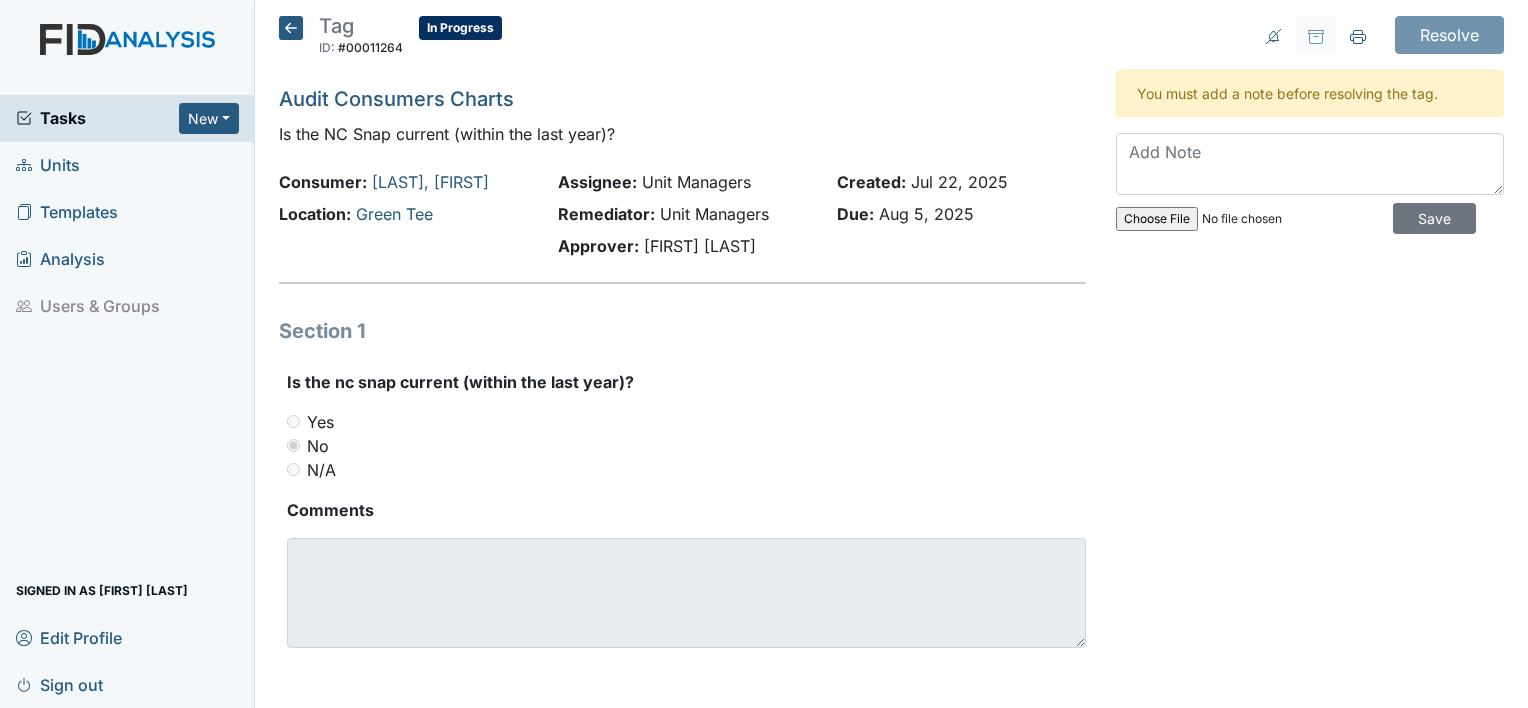 scroll, scrollTop: 0, scrollLeft: 0, axis: both 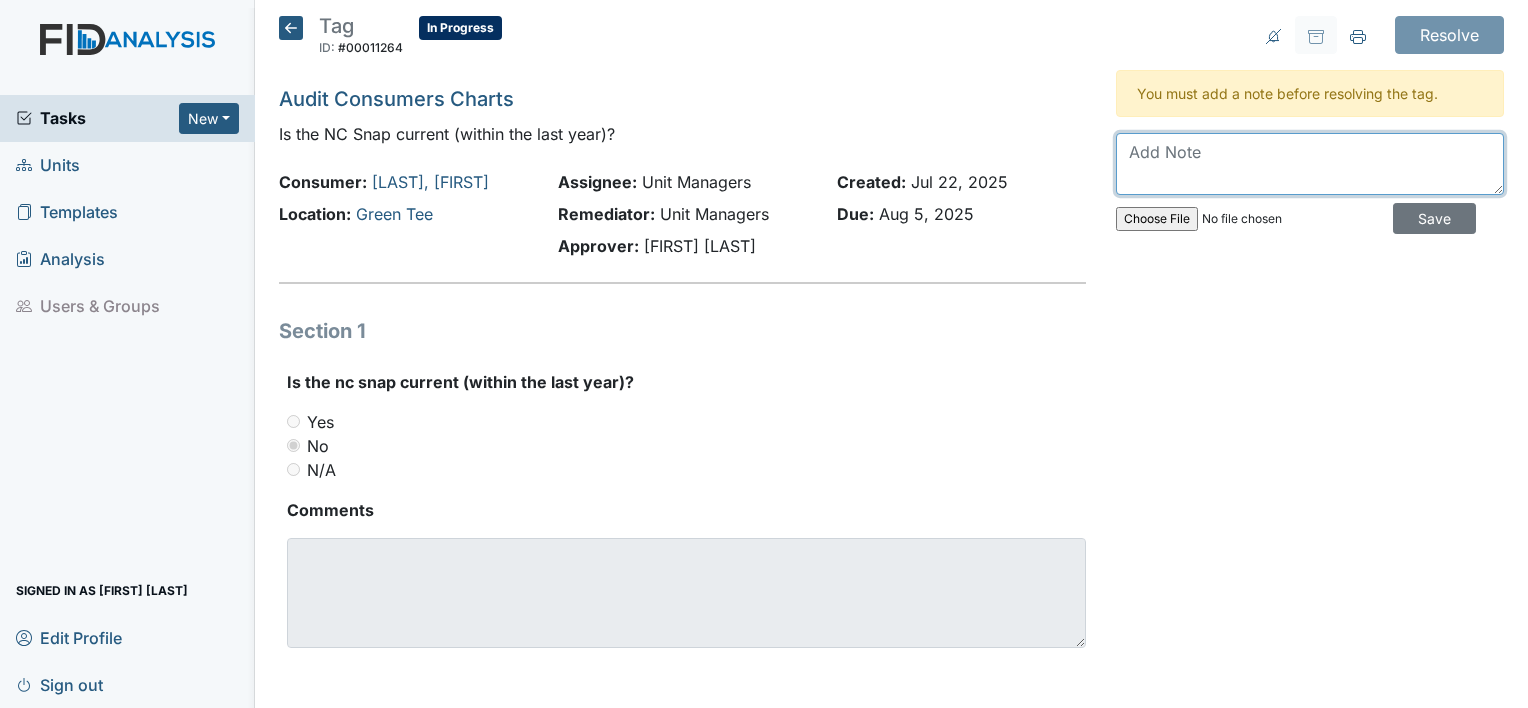 click at bounding box center [1310, 164] 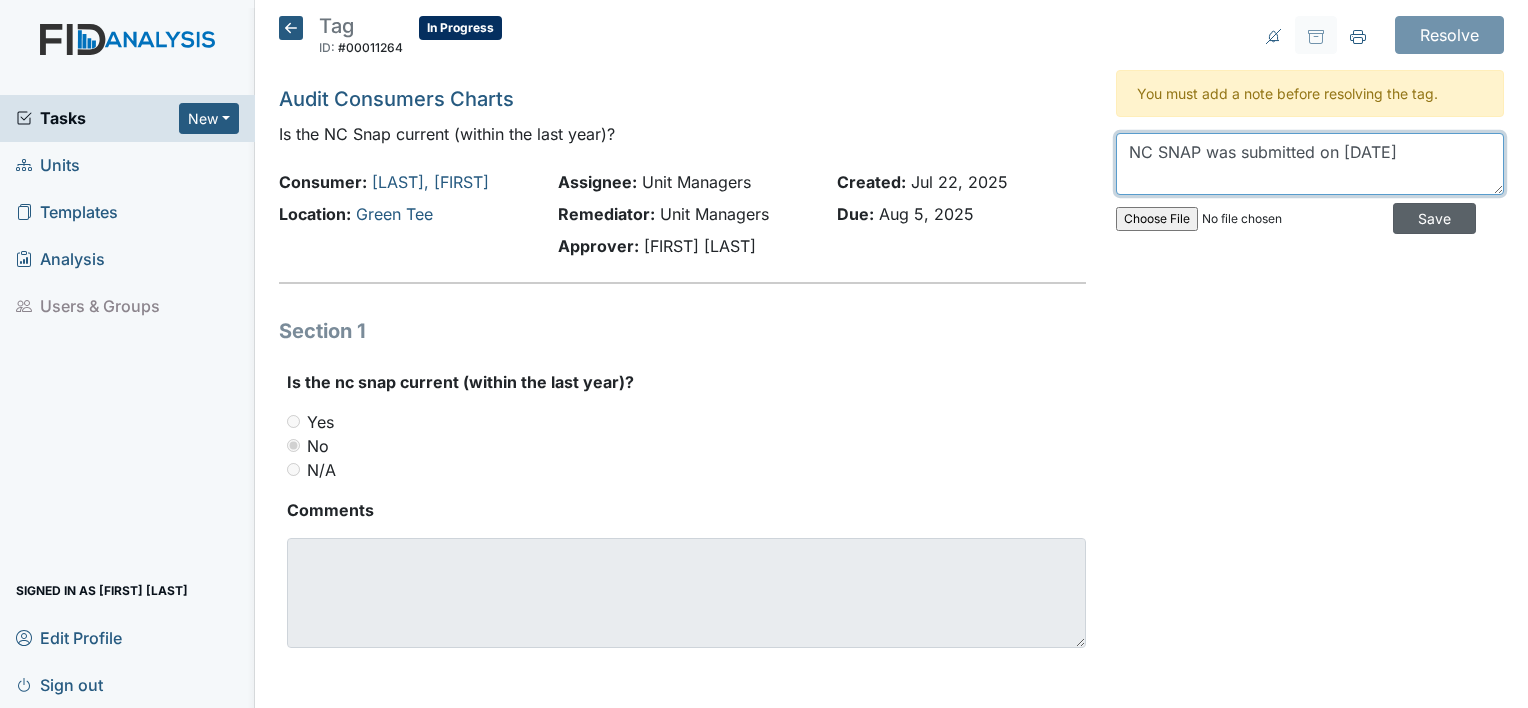 type on "NC SNAP was submitted on 4/28/2025" 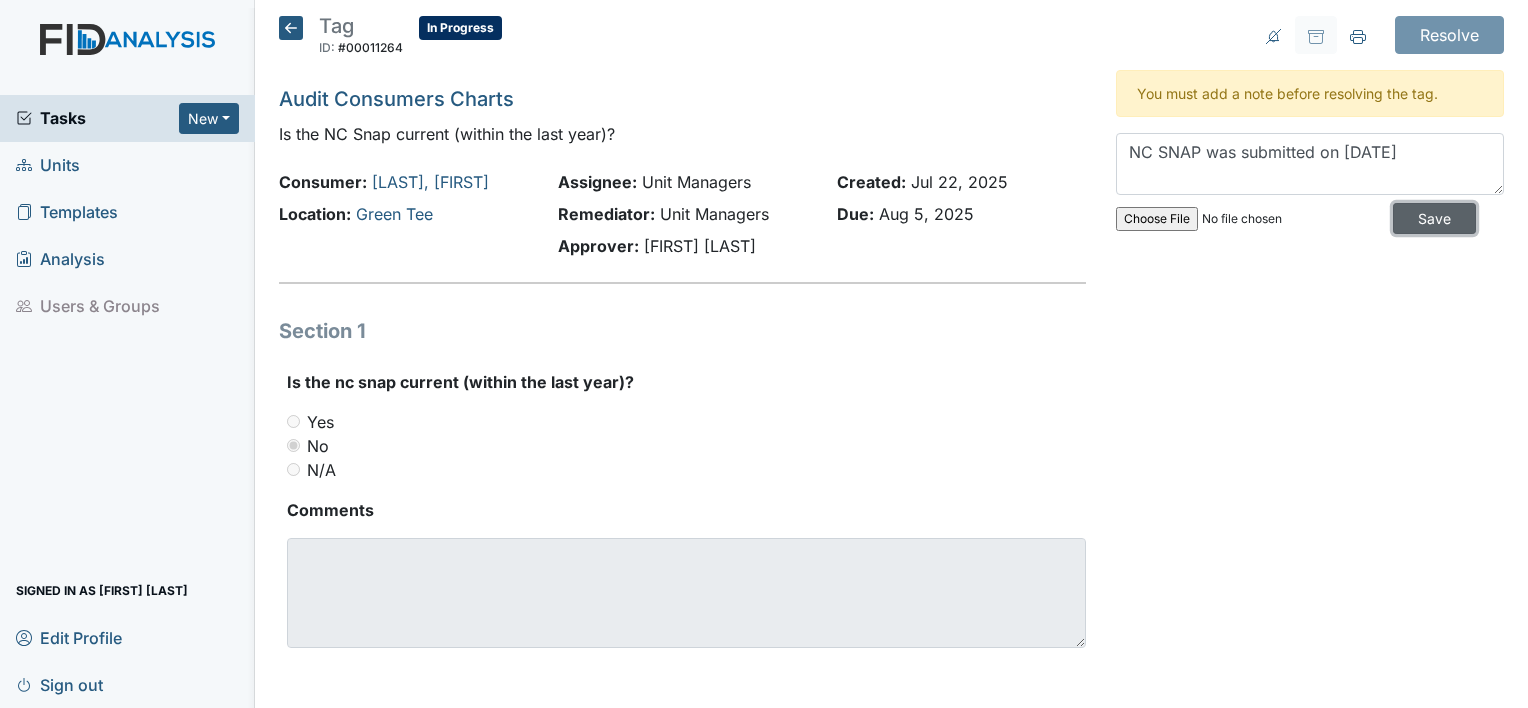 click on "Save" at bounding box center [1434, 218] 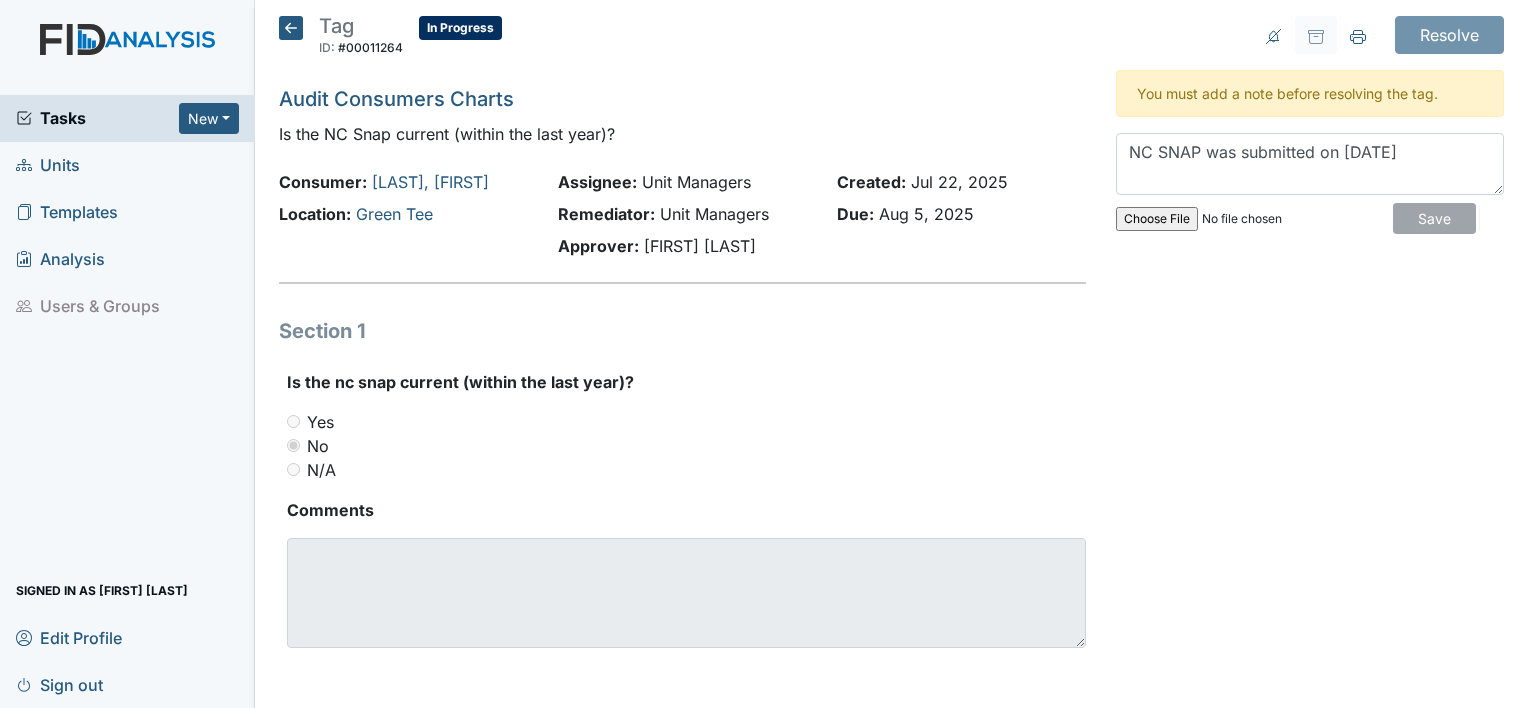 type 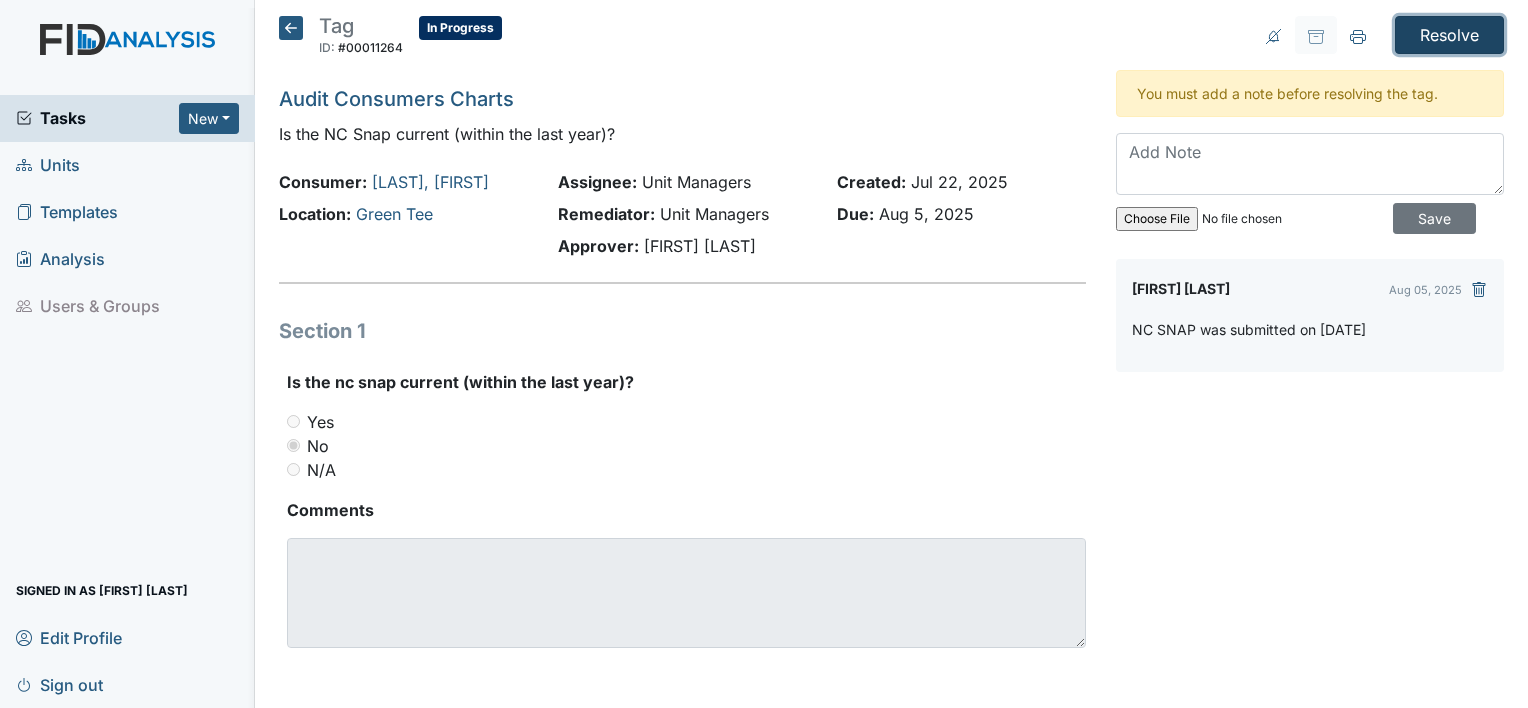 click on "Resolve" at bounding box center (1449, 35) 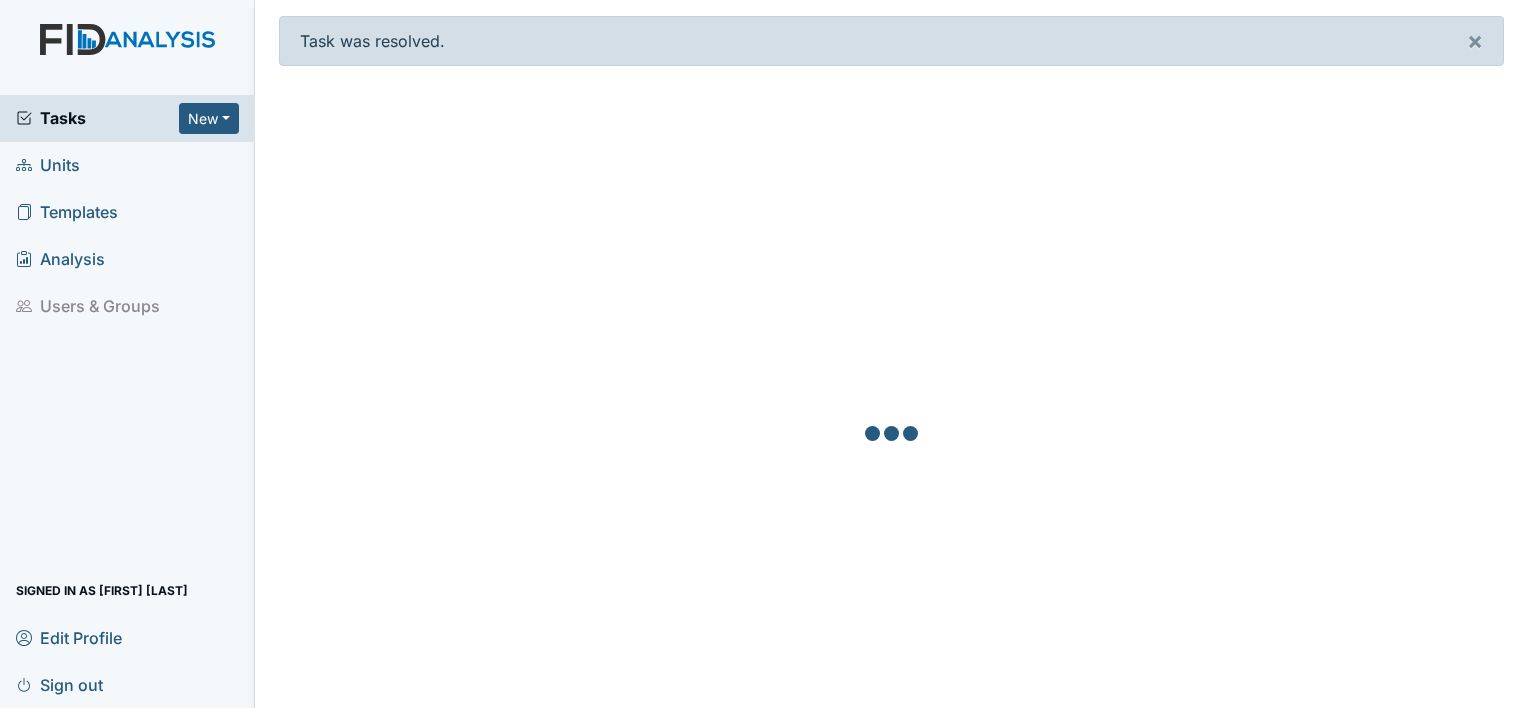 scroll, scrollTop: 0, scrollLeft: 0, axis: both 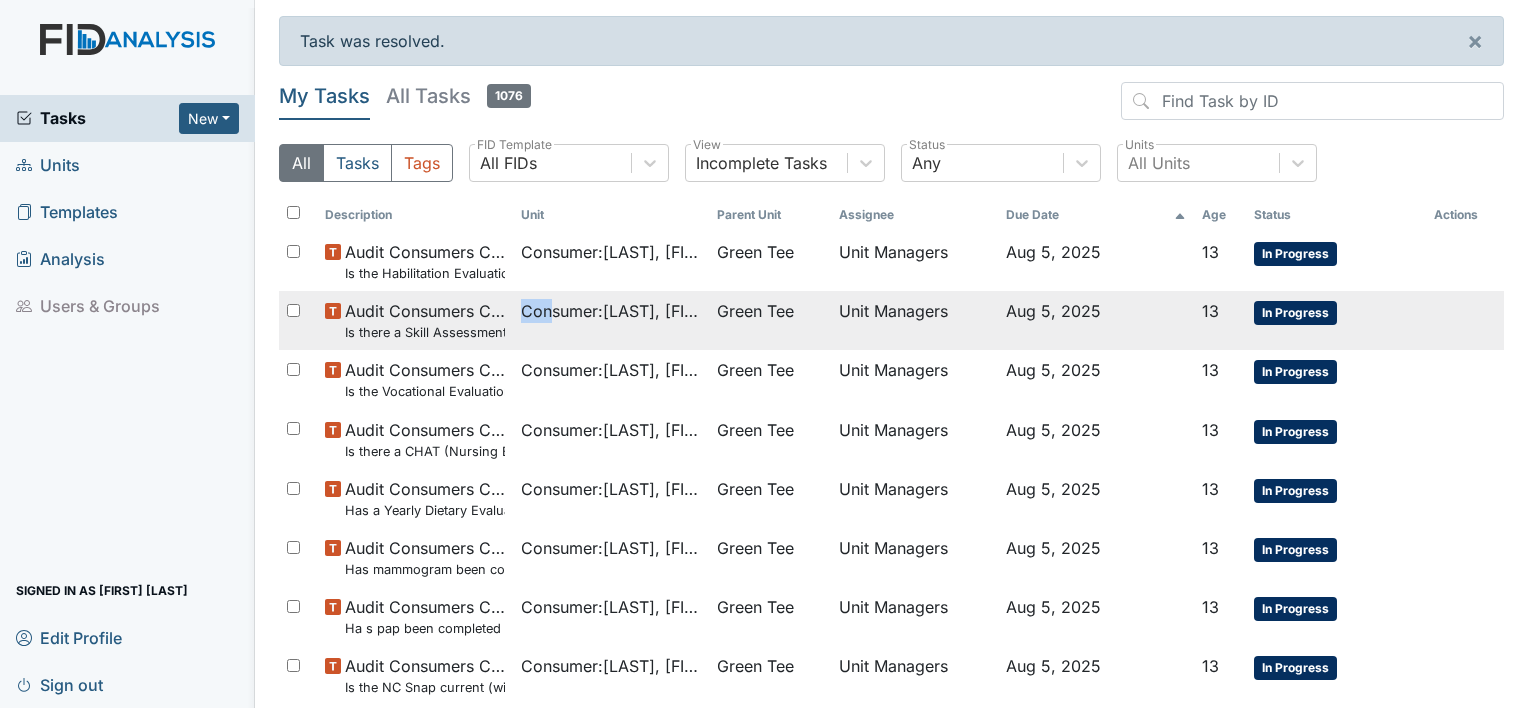 drag, startPoint x: 513, startPoint y: 306, endPoint x: 557, endPoint y: 346, distance: 59.464275 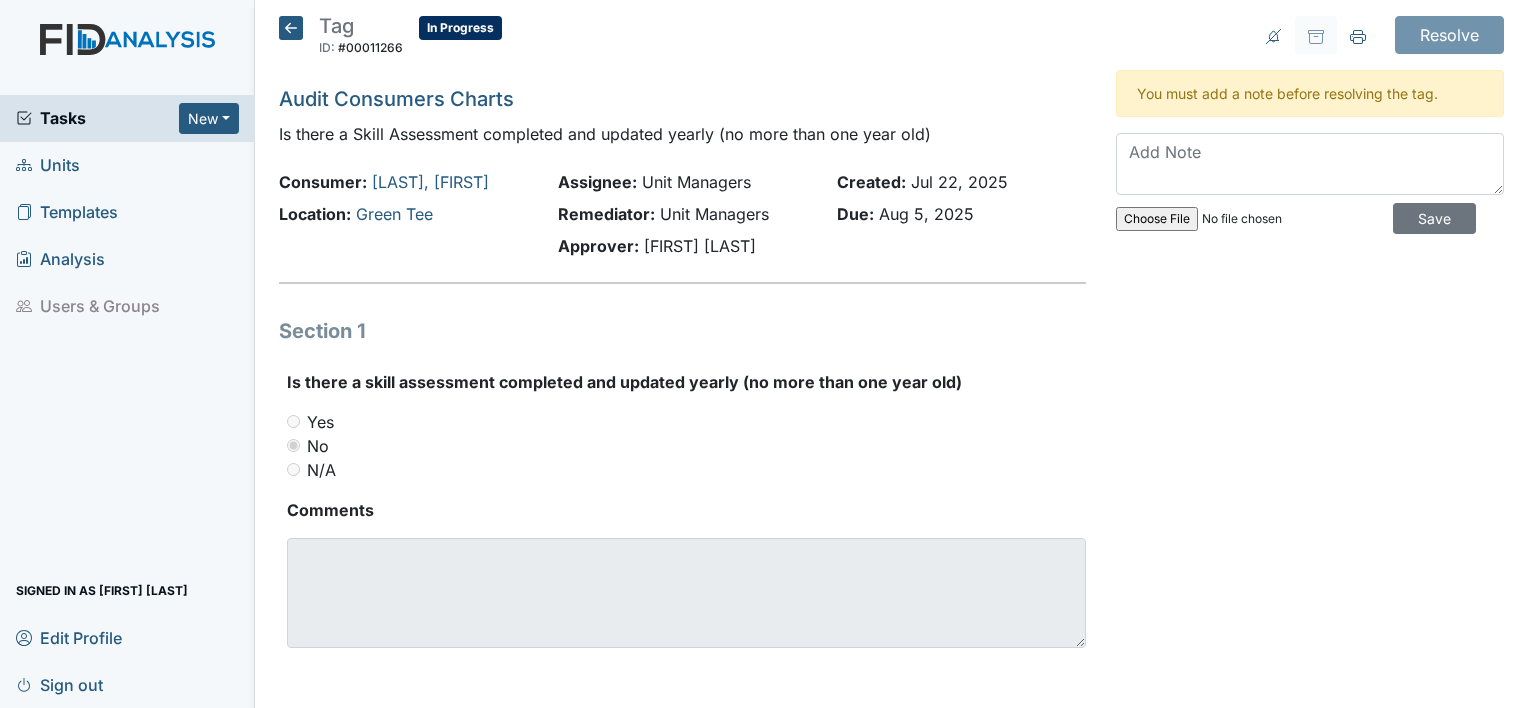 scroll, scrollTop: 0, scrollLeft: 0, axis: both 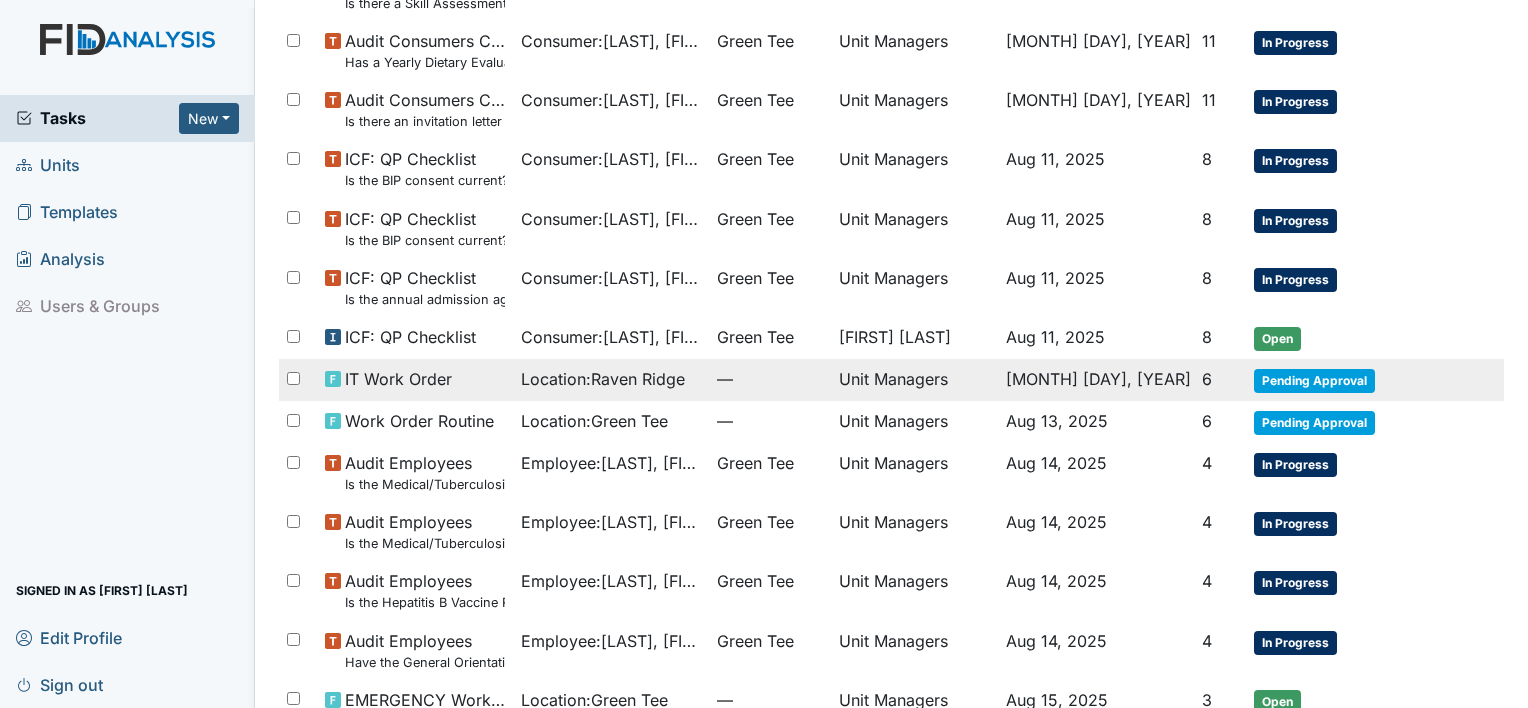 click on "Pending Approval" at bounding box center (1314, 381) 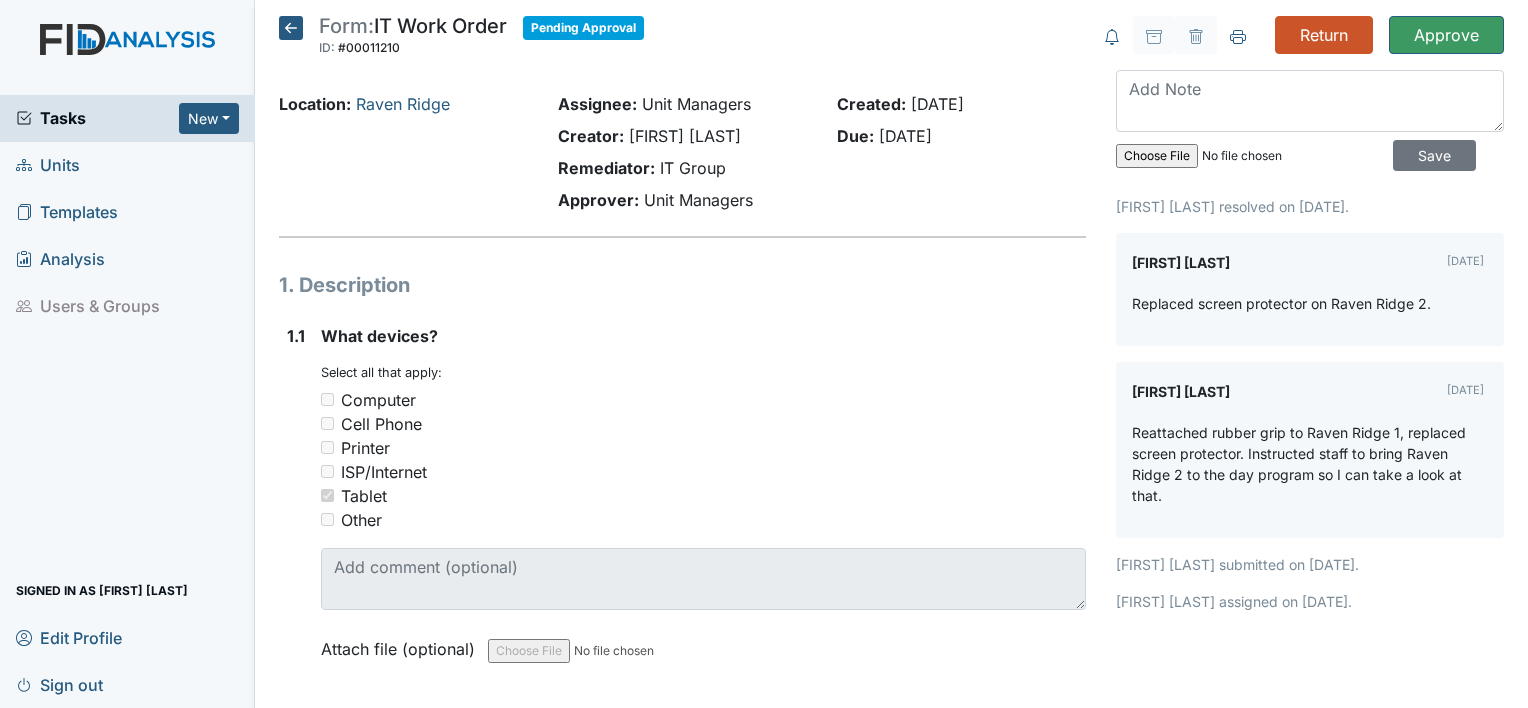 scroll, scrollTop: 0, scrollLeft: 0, axis: both 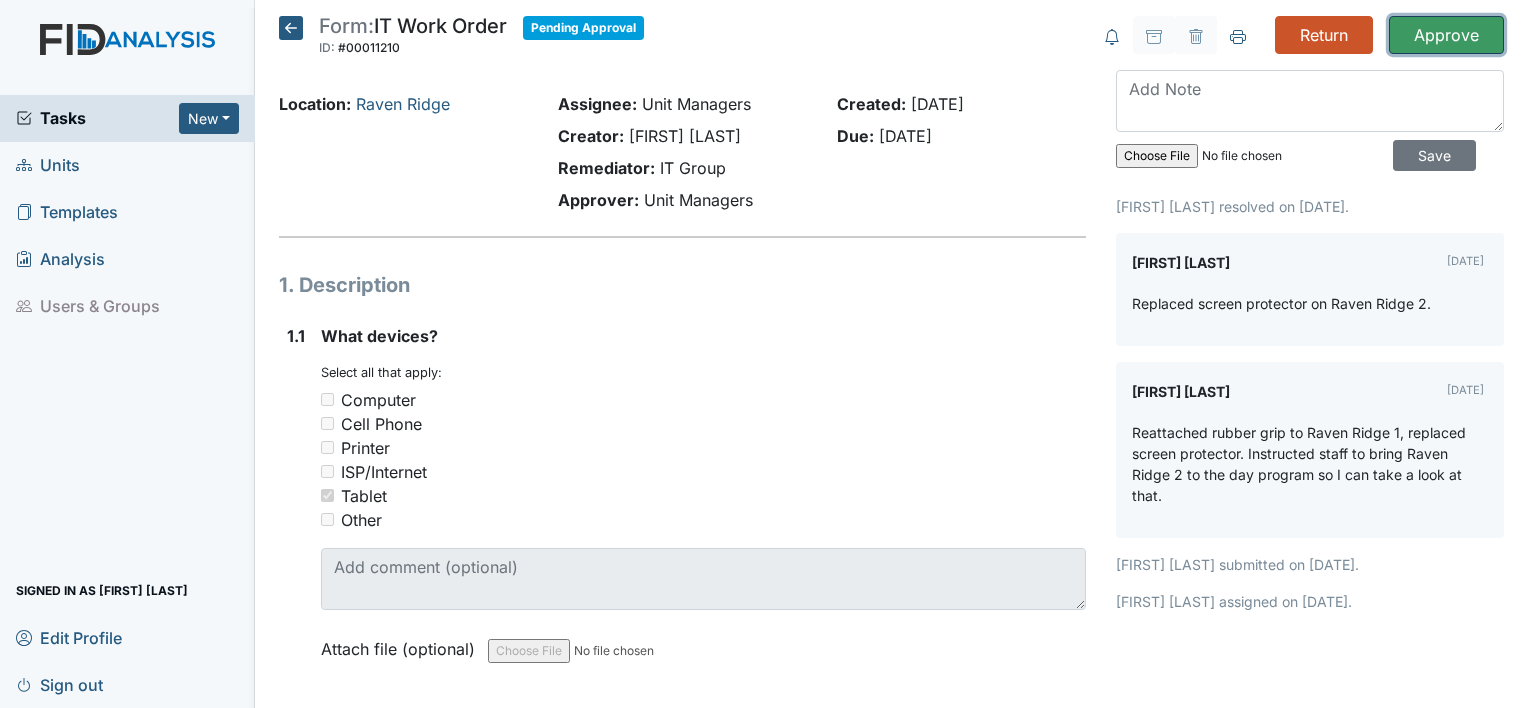 click on "Approve" at bounding box center [1446, 35] 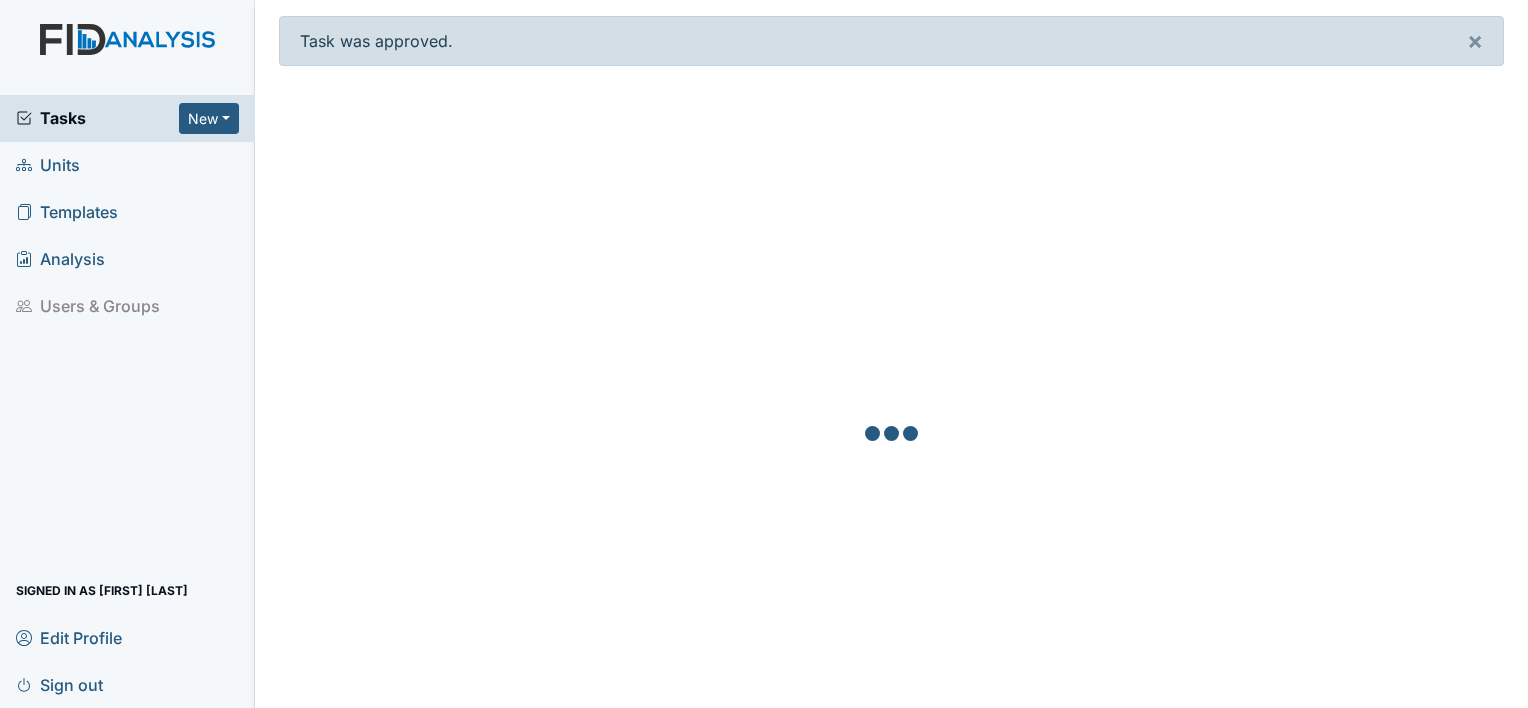 scroll, scrollTop: 0, scrollLeft: 0, axis: both 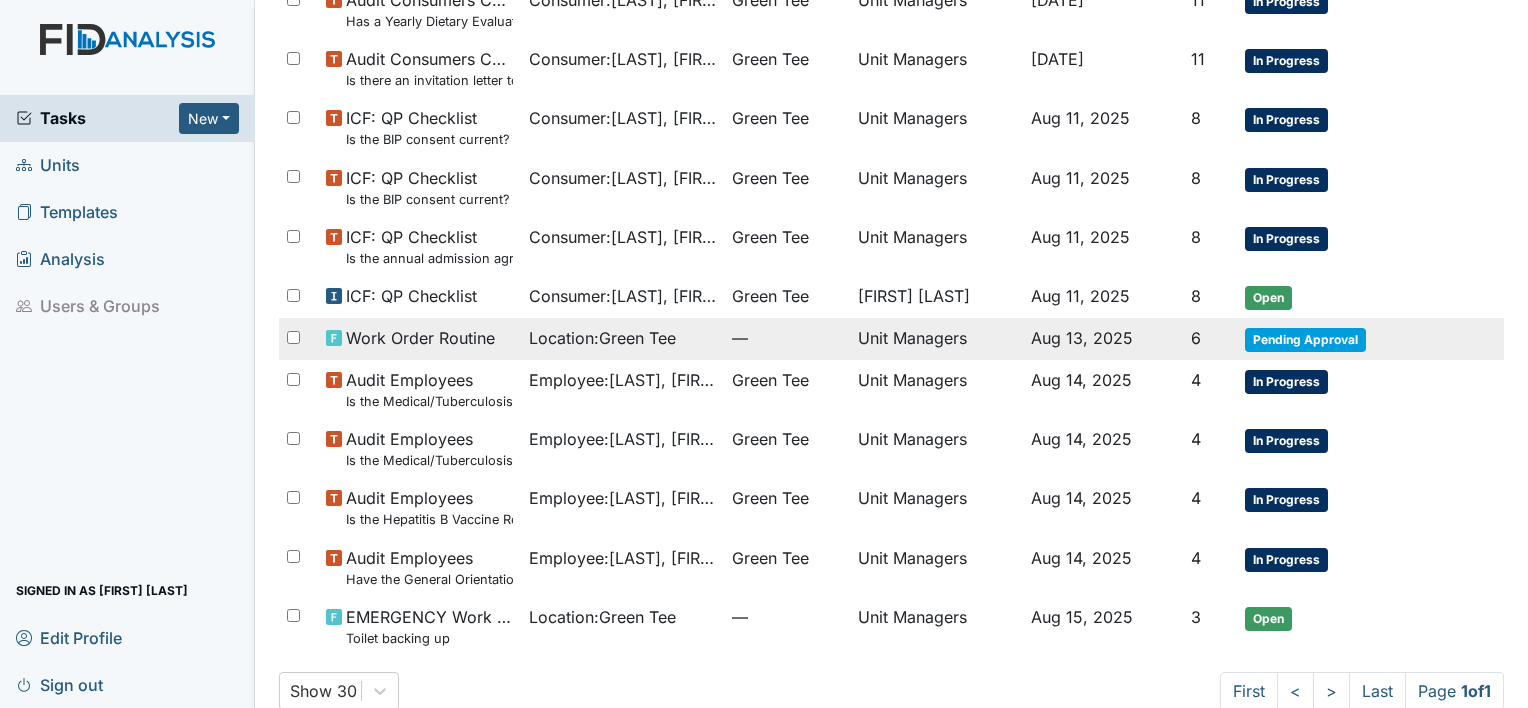 click on "Pending Approval" at bounding box center (1305, 340) 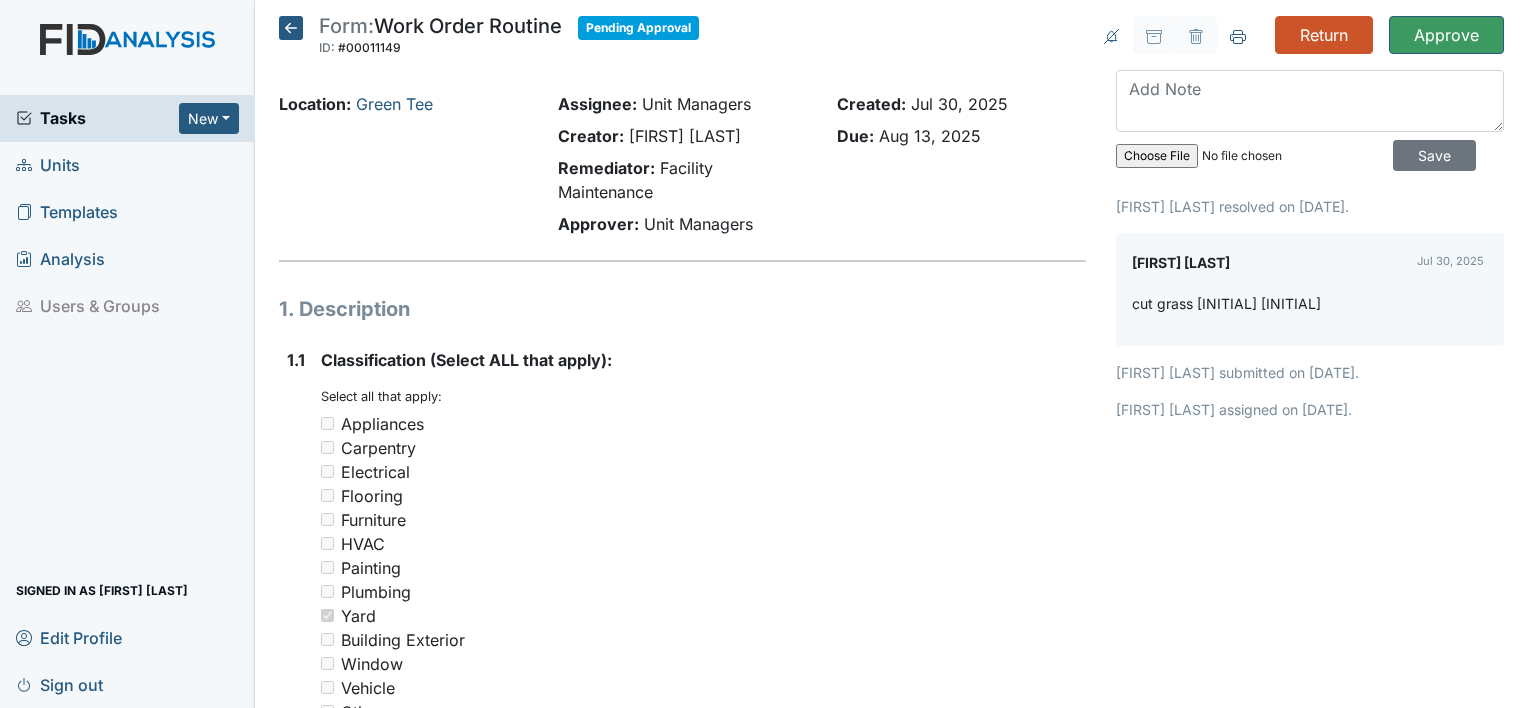 scroll, scrollTop: 0, scrollLeft: 0, axis: both 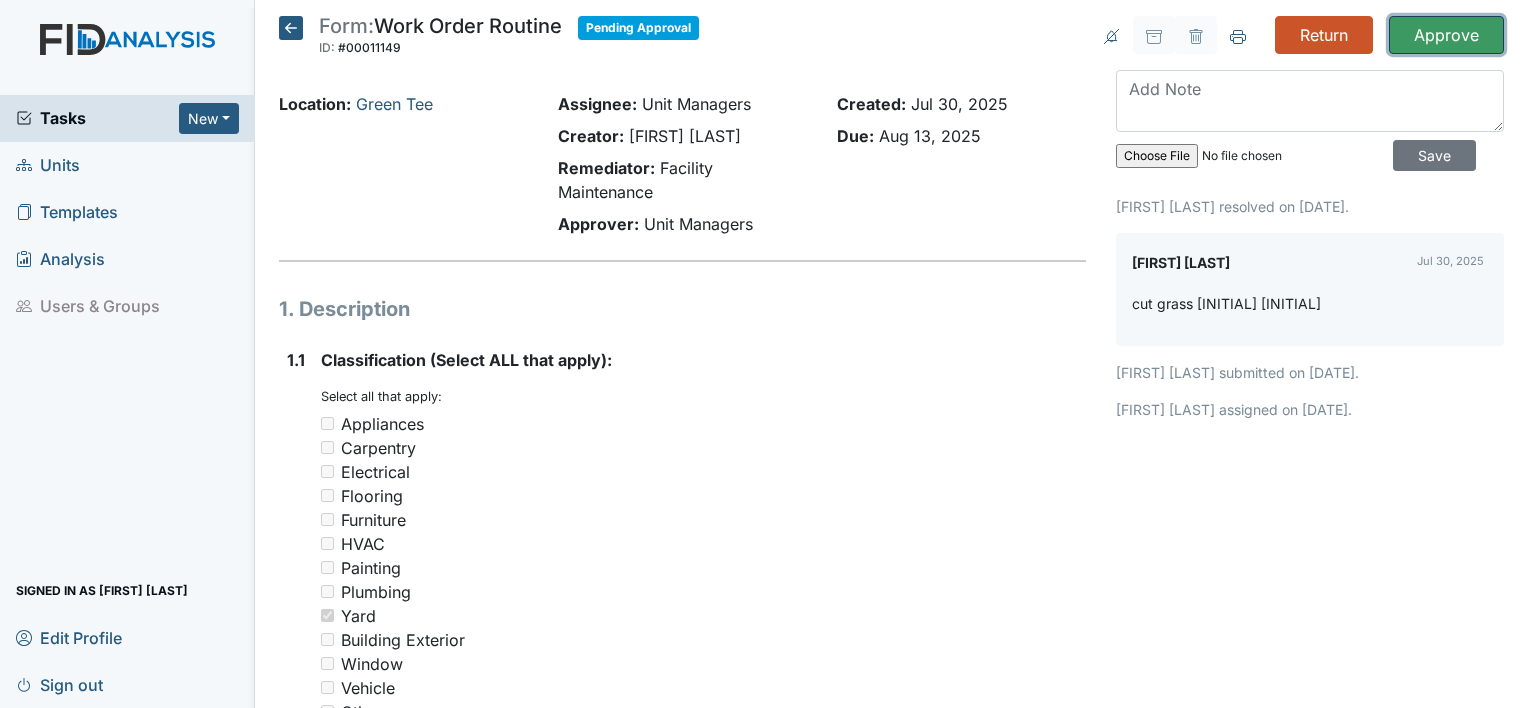 click on "Approve" at bounding box center (1446, 35) 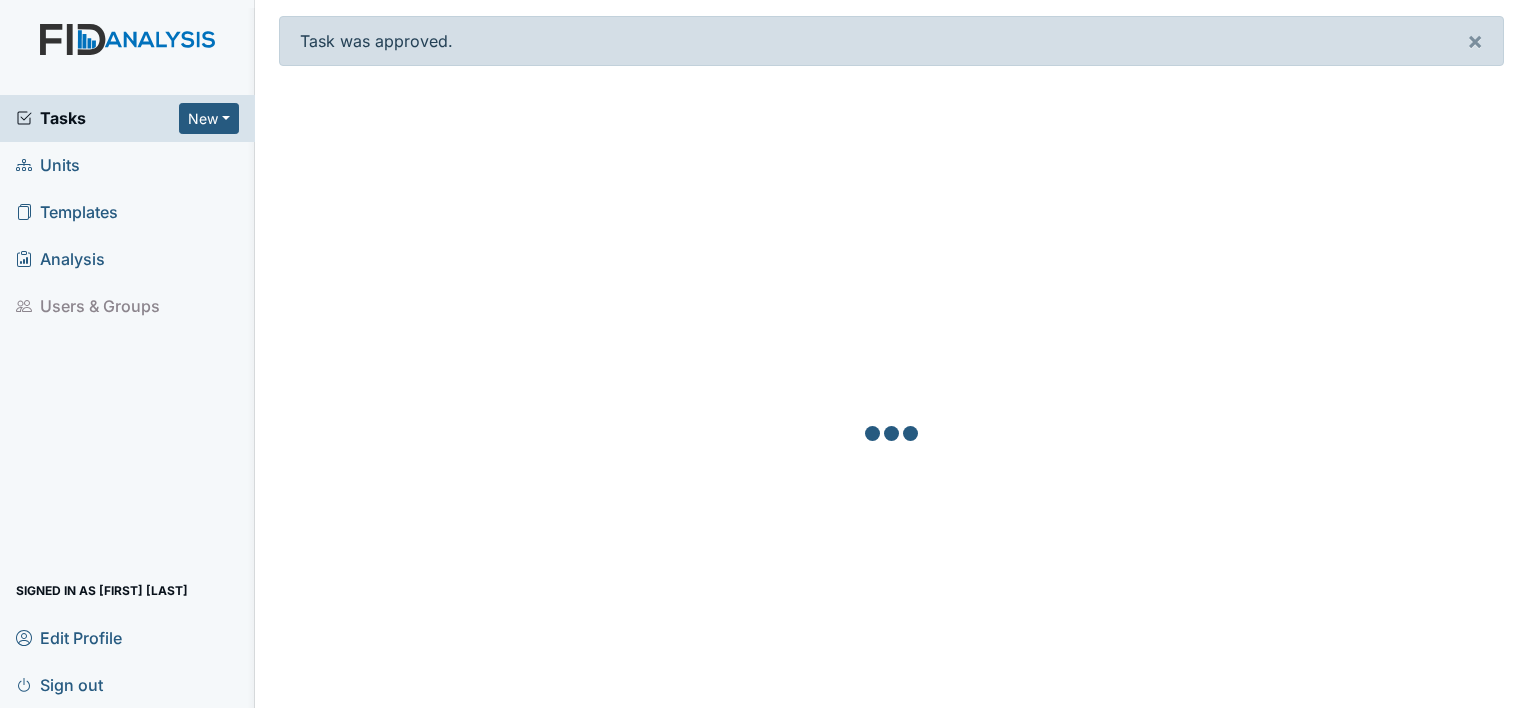 scroll, scrollTop: 0, scrollLeft: 0, axis: both 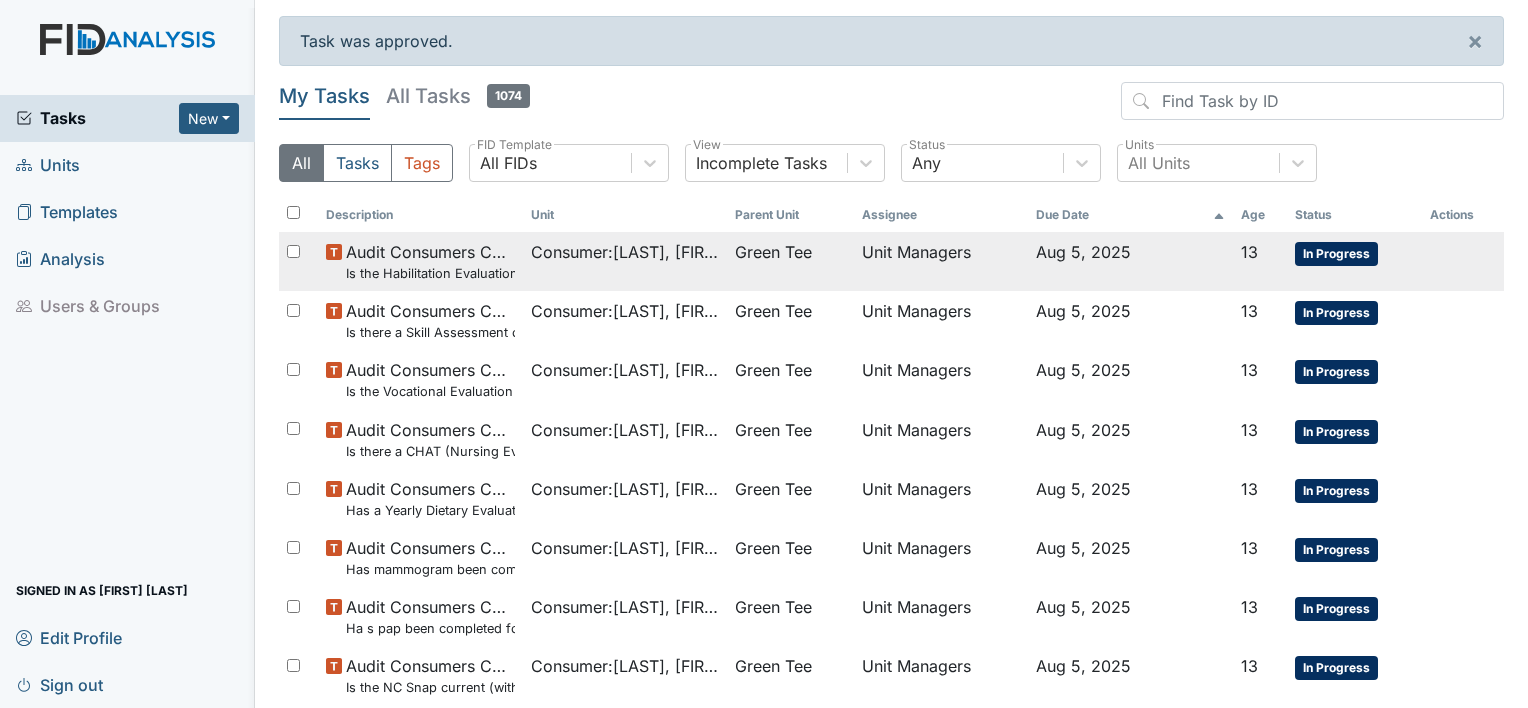 click on "Is the Habilitation Evaluation current (no more than one year old)?" at bounding box center [430, 273] 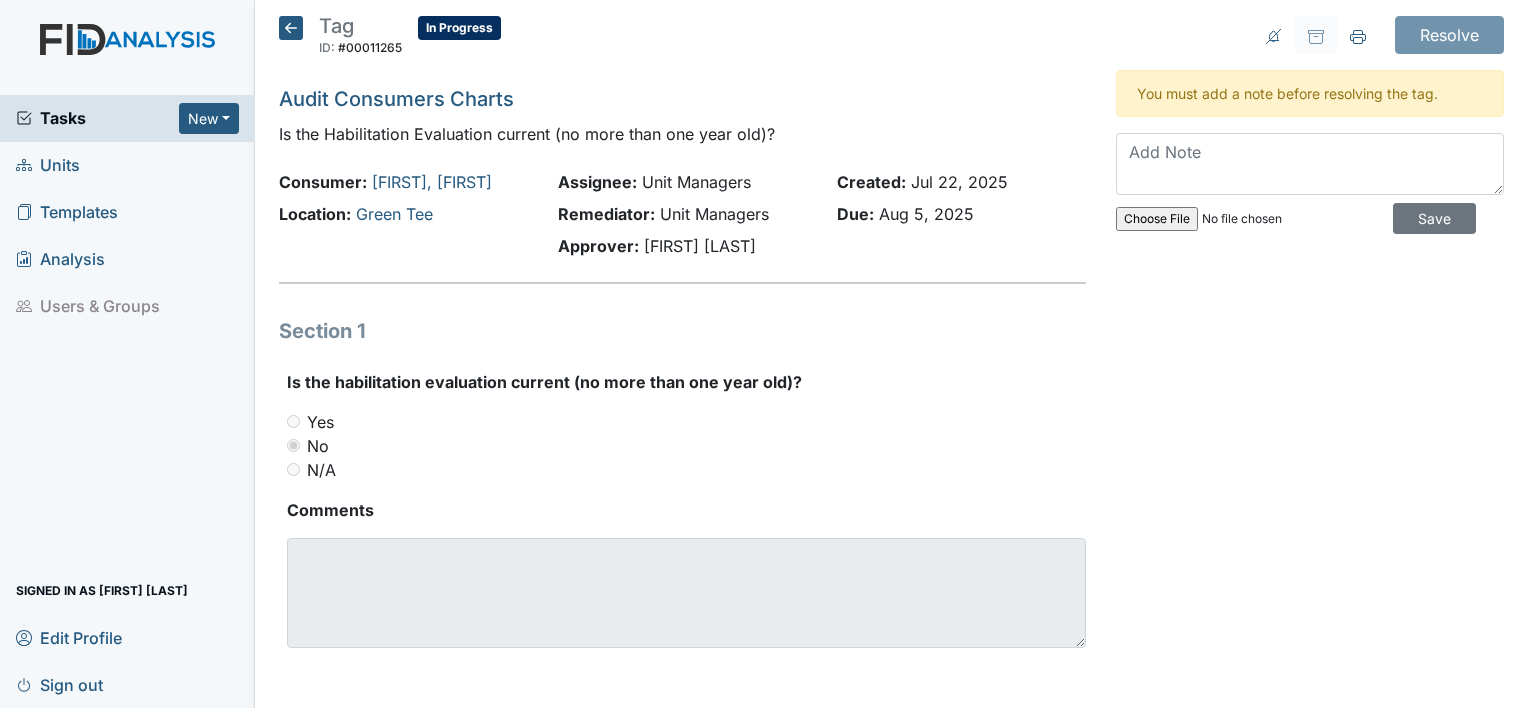 scroll, scrollTop: 0, scrollLeft: 0, axis: both 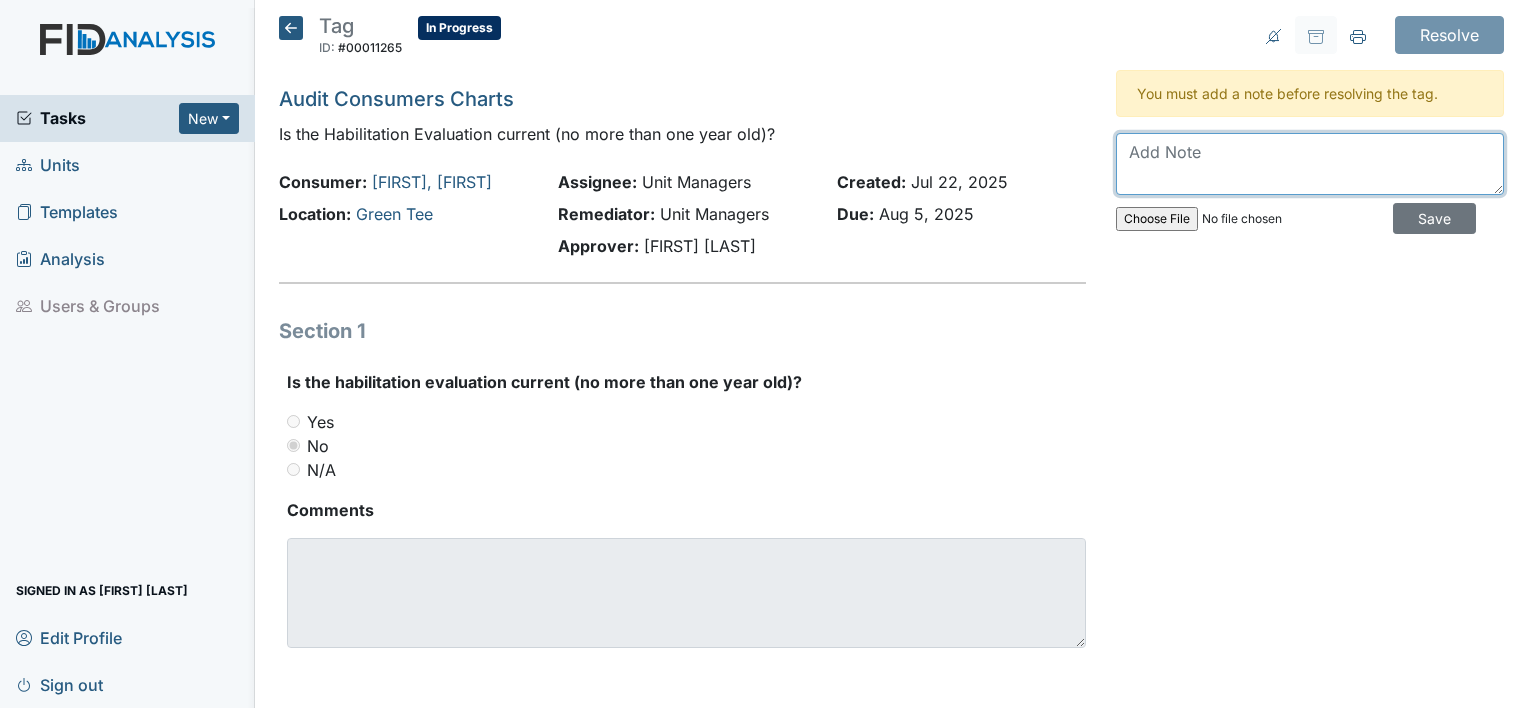 click at bounding box center (1310, 164) 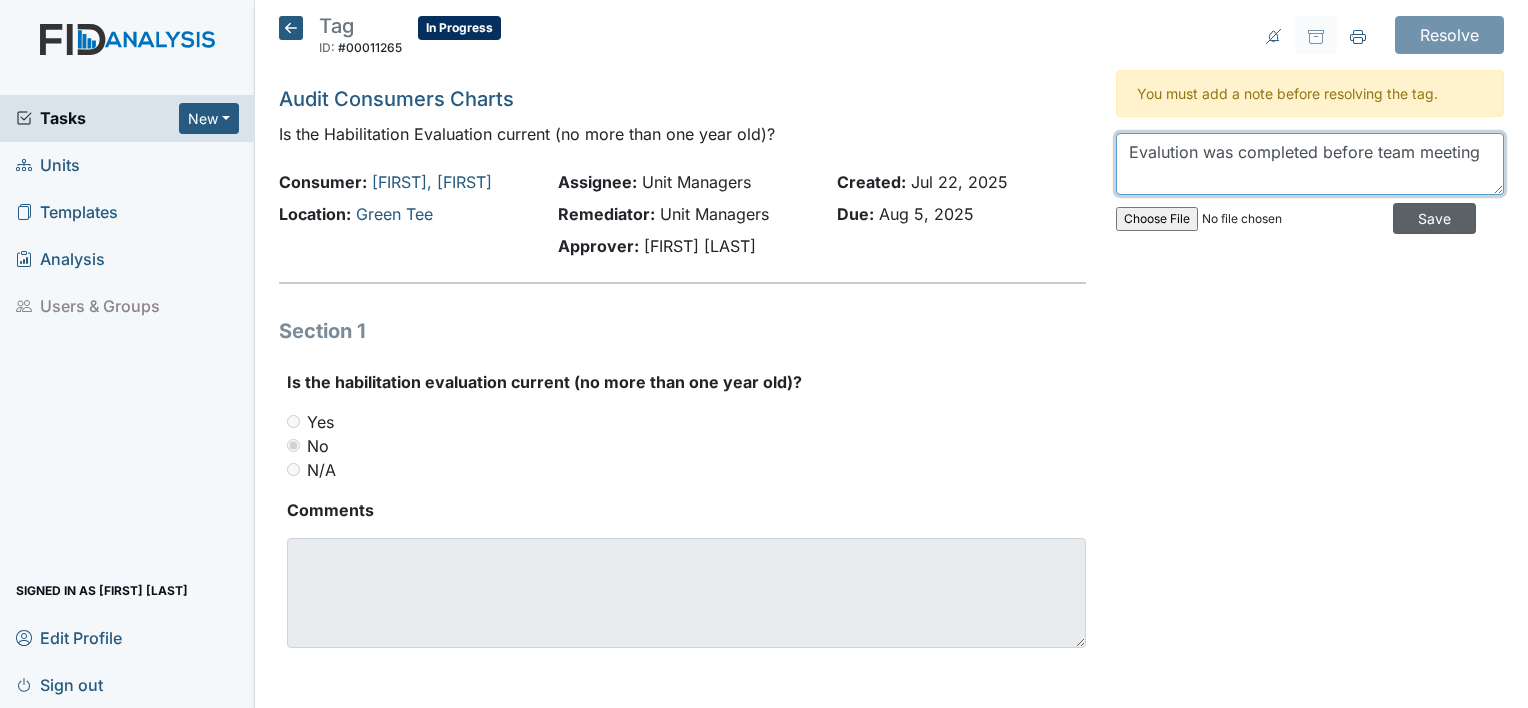 type on "Evalution was completed before team meeting" 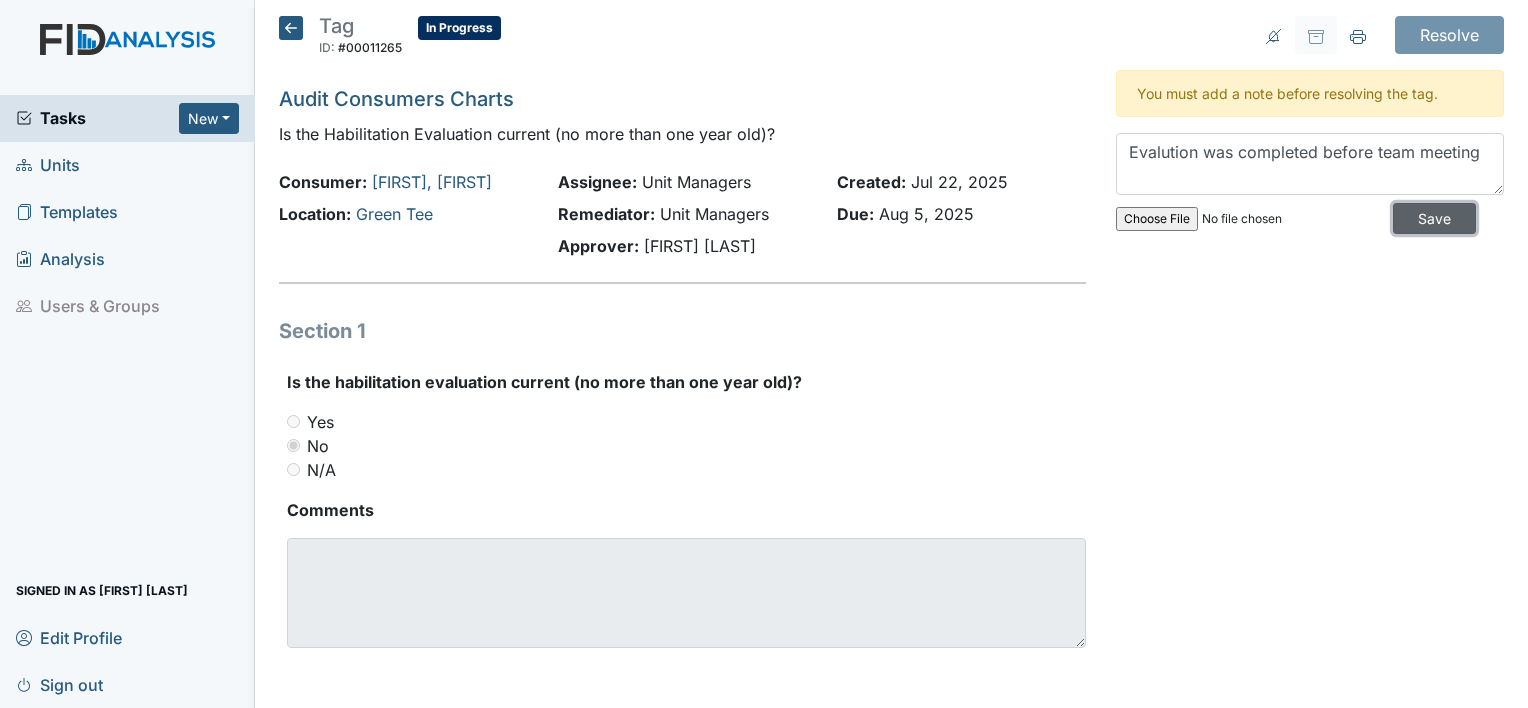 click on "Save" at bounding box center [1434, 218] 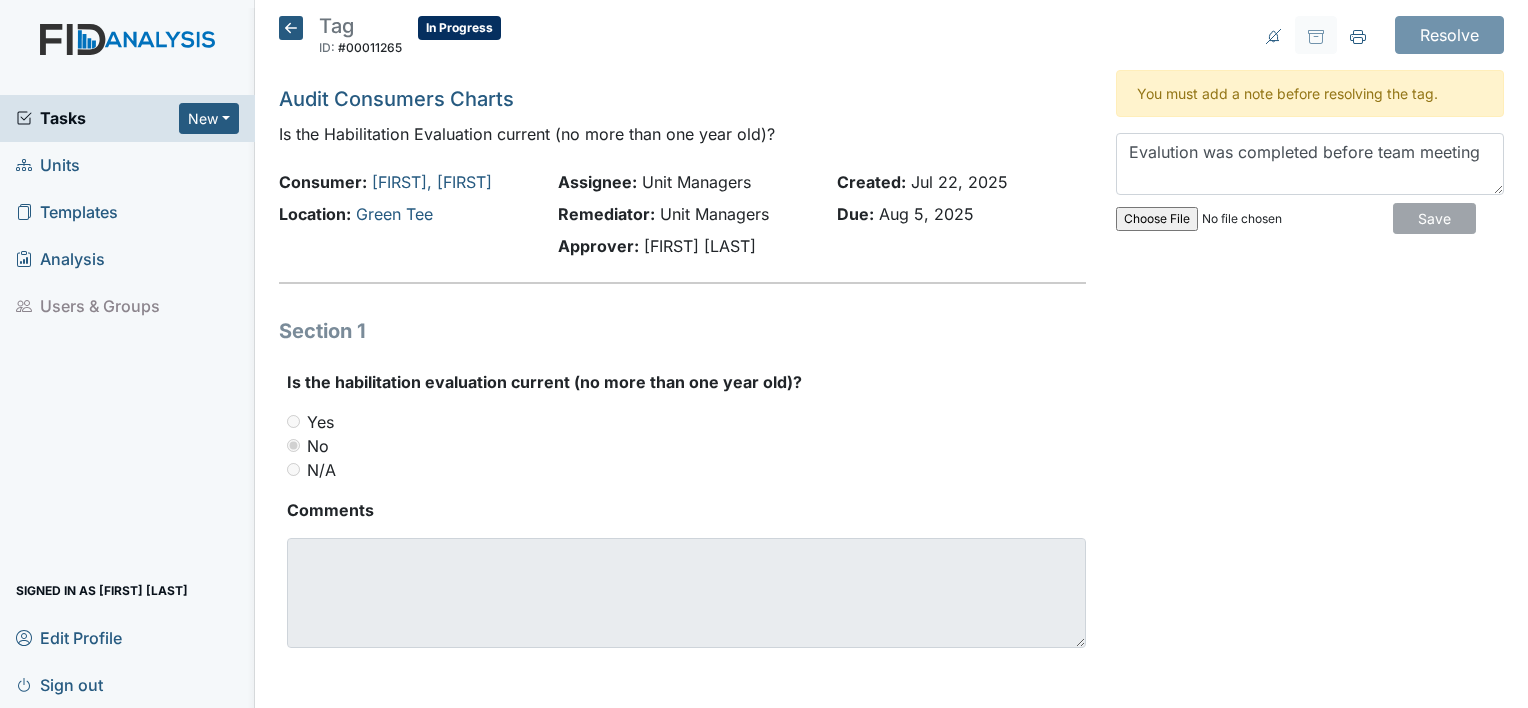 type 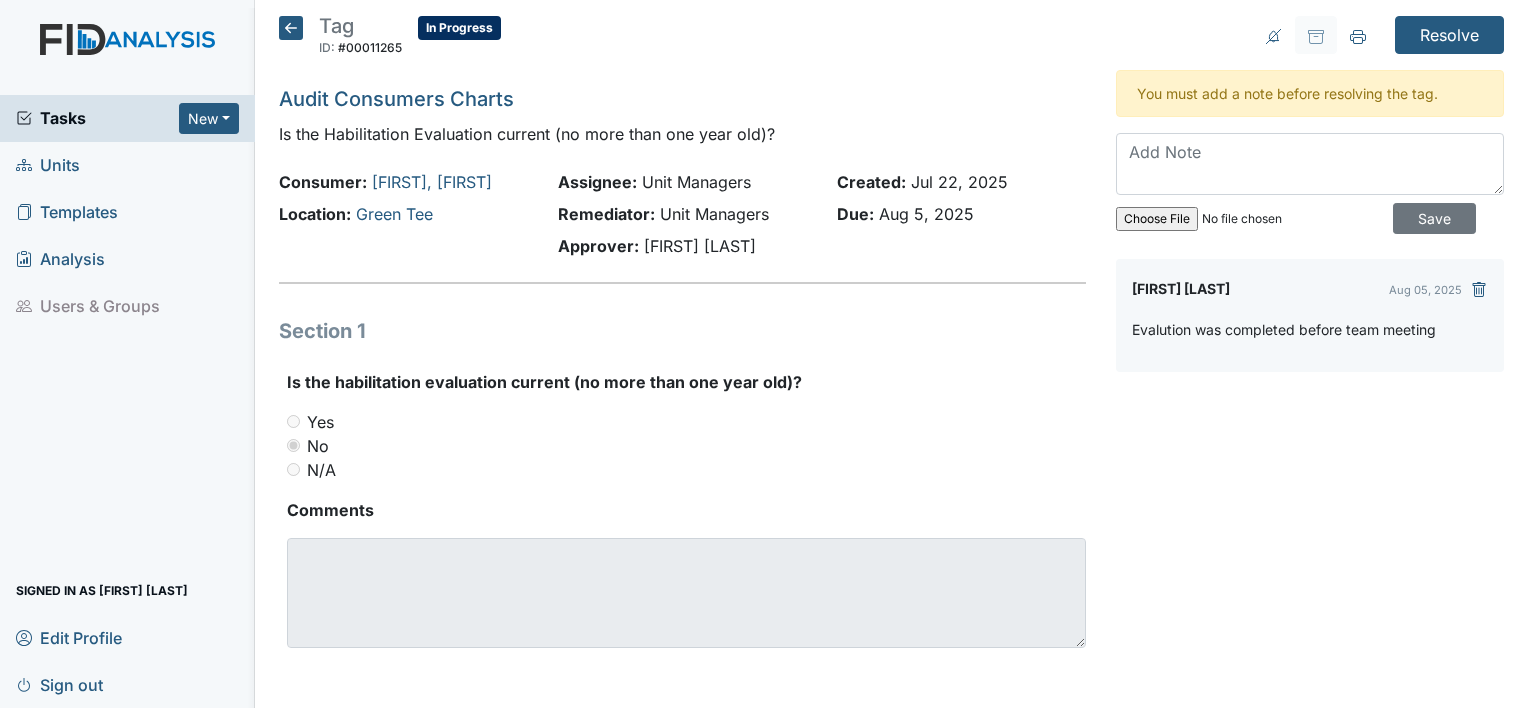 click on "Tag
ID:
#00011265
In Progress
Autosaving...
Audit Consumers Charts
Is the Habilitation Evaluation current (no more than one year old)?
Consumer:
Harrell, Orma
Location:
Green Tee
Assignee:
Unit Managers
Remediator:
Unit Managers
Approver:
Wilson Raynor
Created:
Jul 22, 2025
Due:
Aug 5, 2025
Section 1
Is the habilitation evaluation current (no more than one year old)?
You must select one of the below options.
Yes
No
N/A
Comments
Resolve
Archive Task
×
Are you sure you want to archive this task? It will appear as incomplete on reports.
Archive
Delete Task
×
Are you sure you want to delete this task?
Delete
You must add a note before resolving the tag." at bounding box center (891, 354) 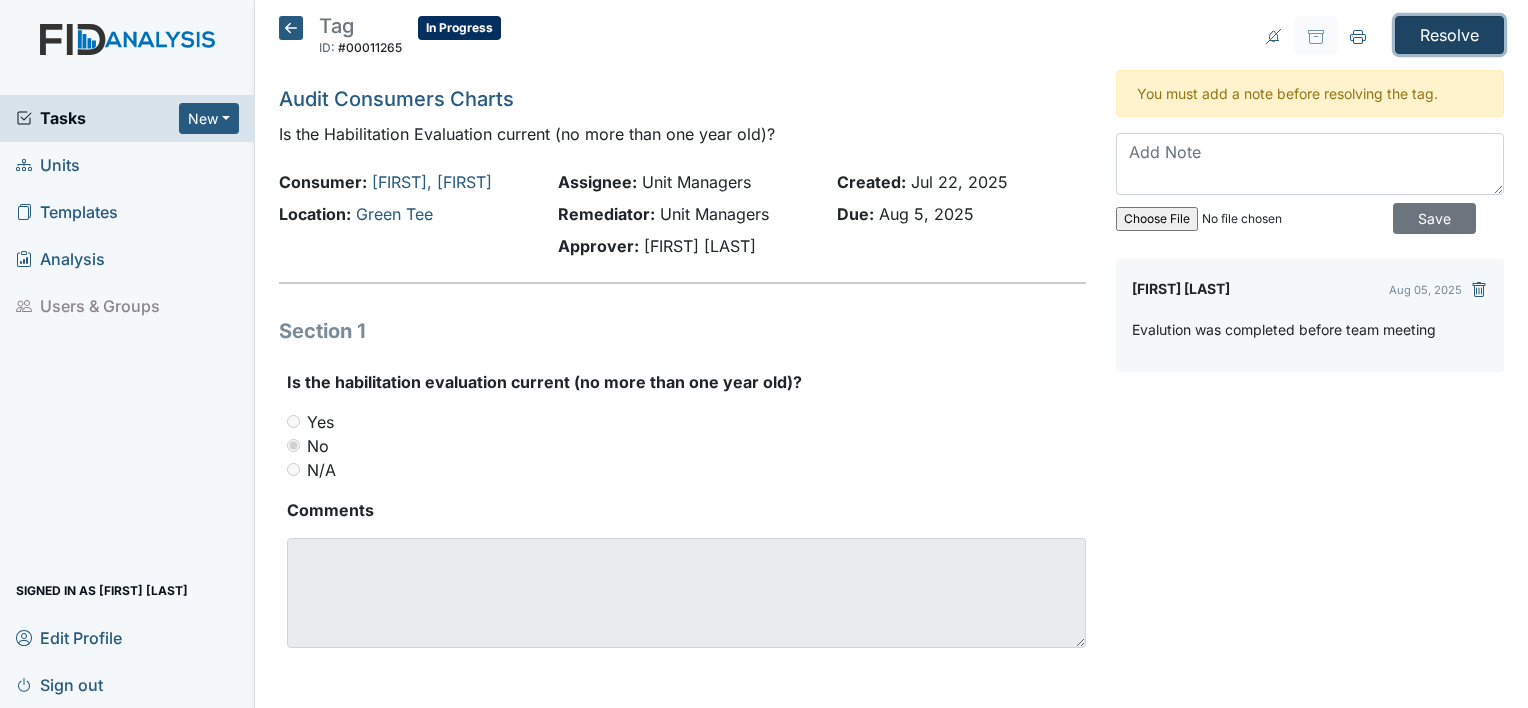 click on "Resolve" at bounding box center [1449, 35] 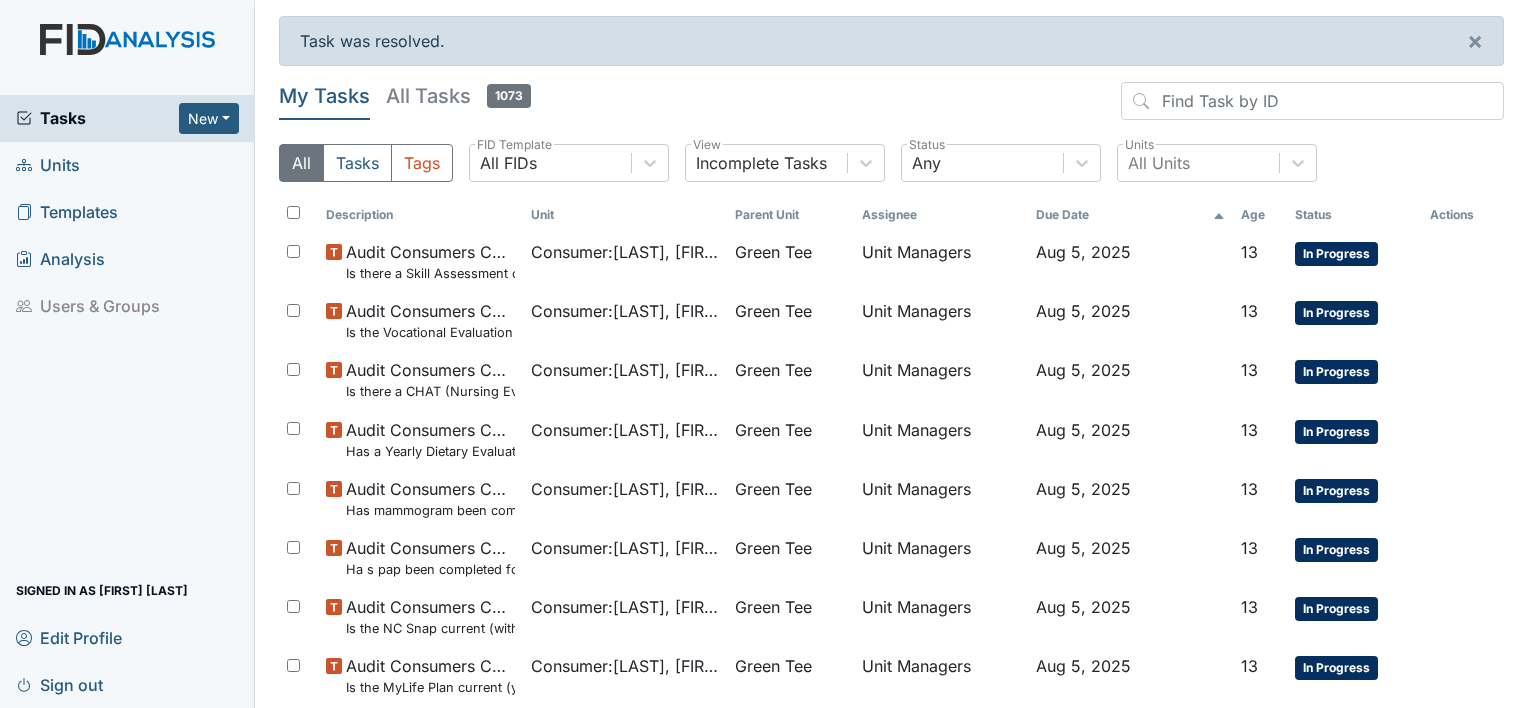 scroll, scrollTop: 0, scrollLeft: 0, axis: both 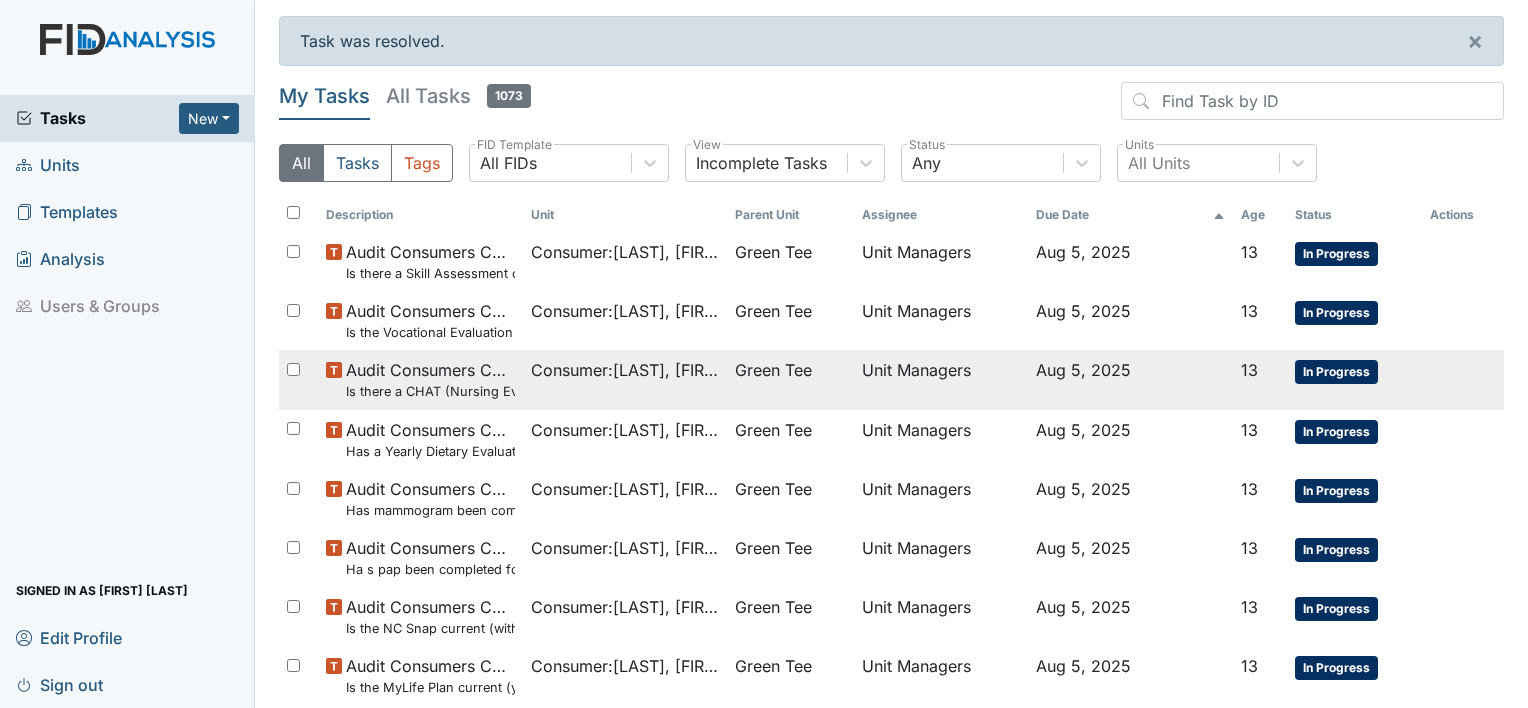 click on "Is there a CHAT (Nursing Evaluation) no more than a year old?" at bounding box center [430, 391] 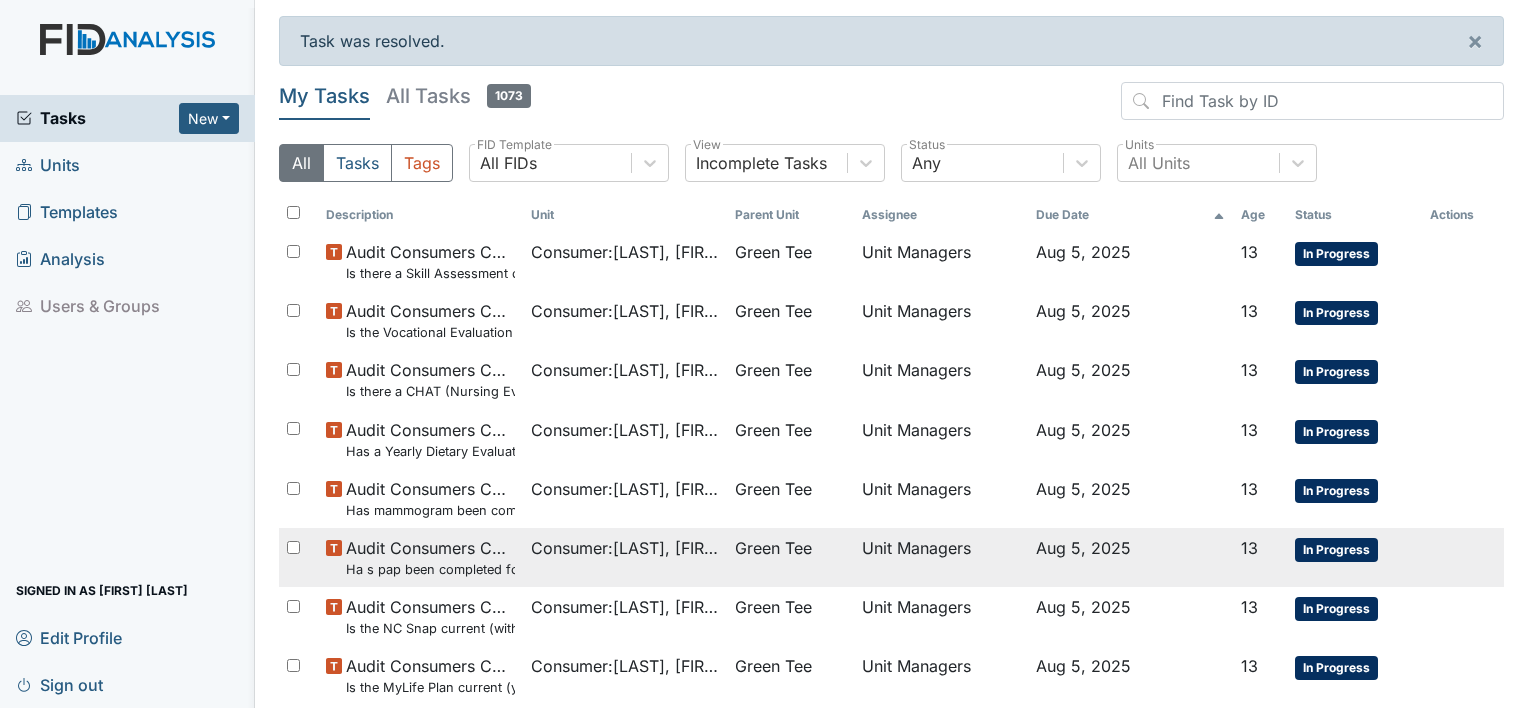 click on "Consumer :  Harrell, Orma" at bounding box center [625, 557] 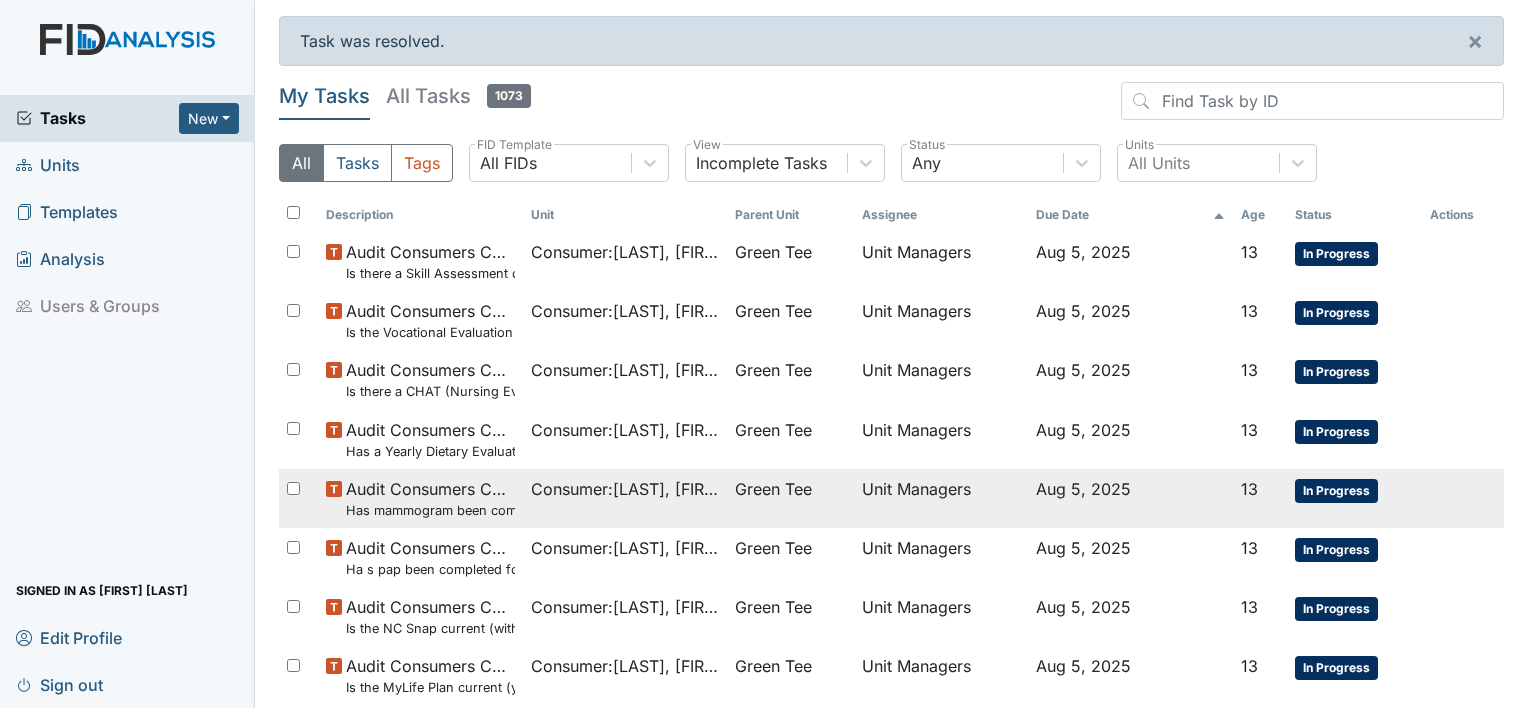 click on "Has mammogram been completed annually for all females over 40? (Lab Section)" at bounding box center (430, 510) 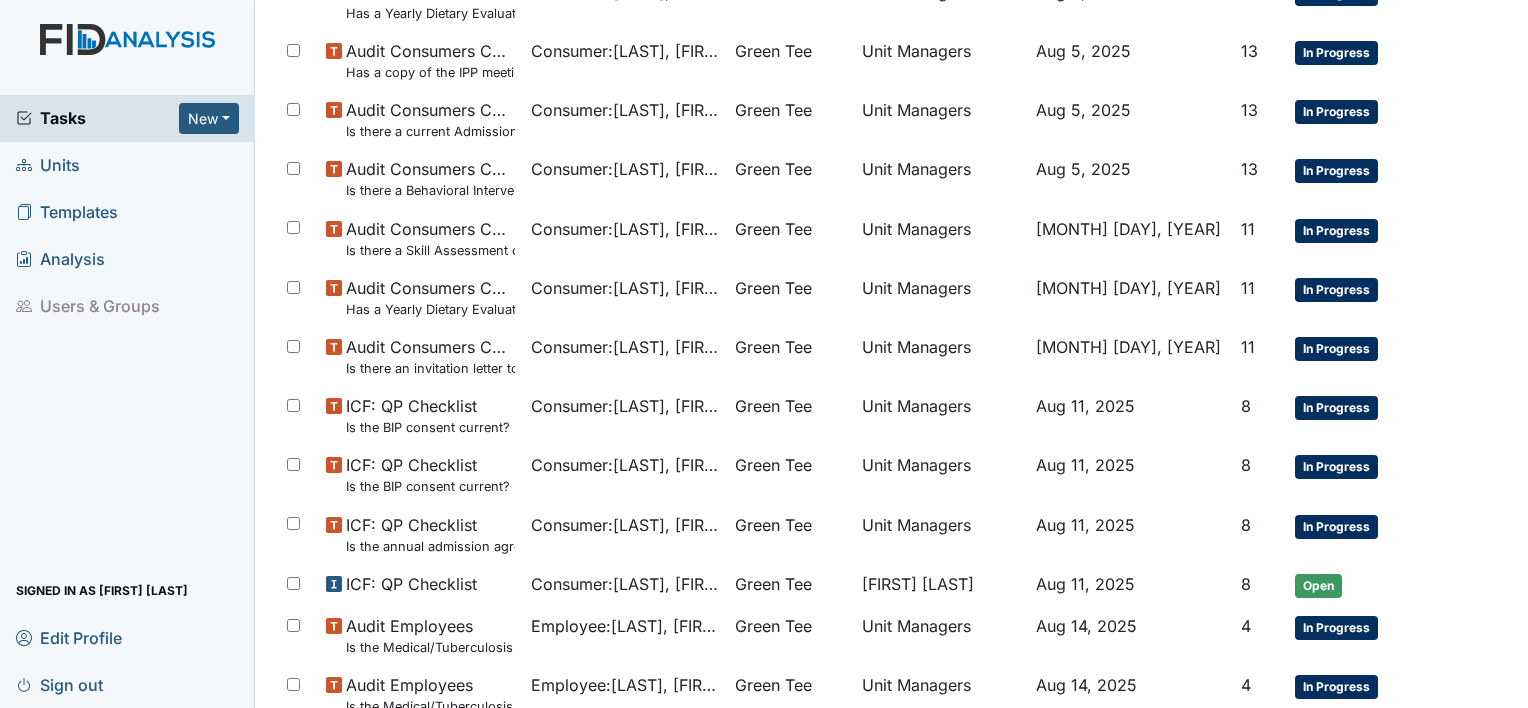 scroll, scrollTop: 879, scrollLeft: 0, axis: vertical 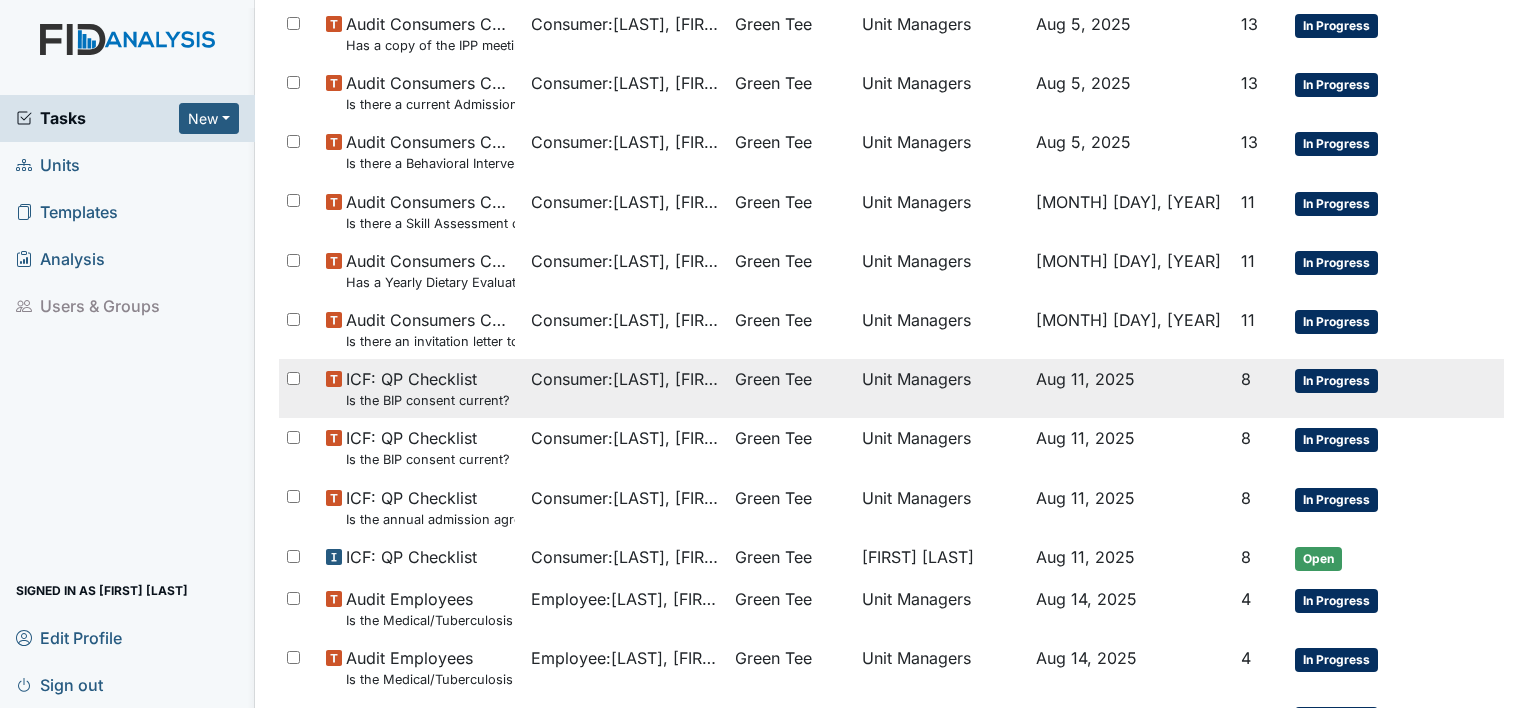 click on "ICF: QP Checklist Is the BIP consent current? (document the date, BIP number in the comment section)" at bounding box center (430, 388) 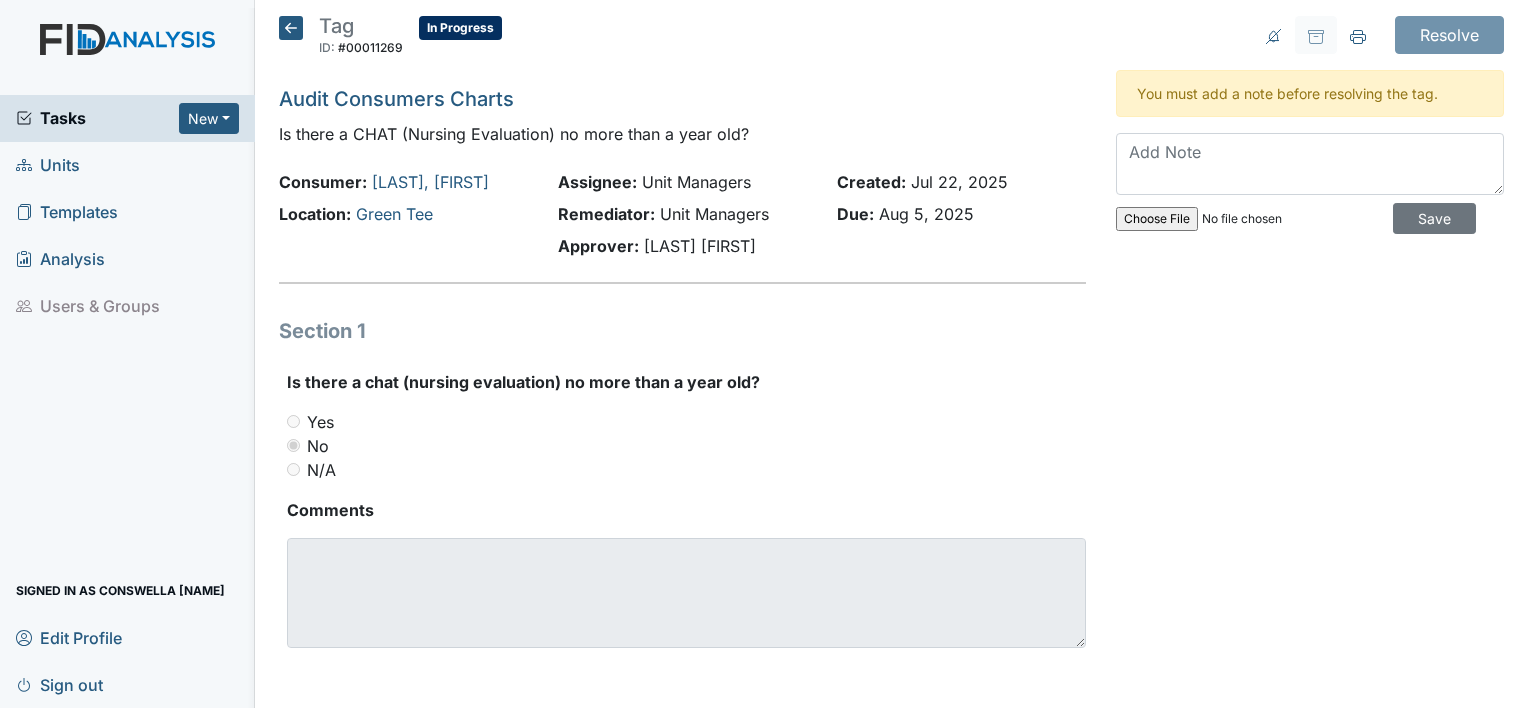 scroll, scrollTop: 0, scrollLeft: 0, axis: both 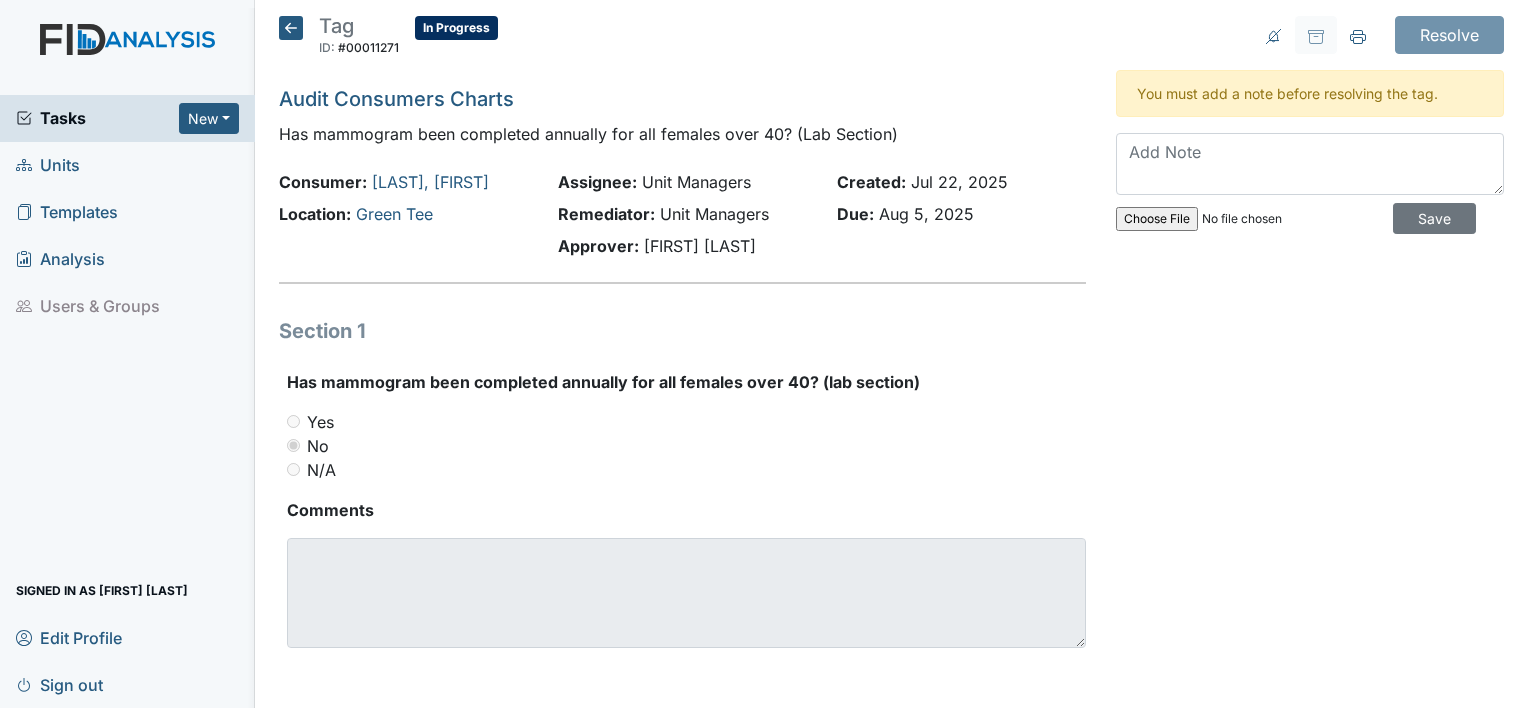 click on "Tag
ID:
#00011271
In Progress
Autosaving...
Audit Consumers Charts
Has mammogram been completed annually for all females over 40? (Lab Section)
Consumer:
[LAST], [FIRST]
Location:
[CITY]
Assignee:
Unit Managers
Remediator:
Unit Managers
Approver:
[FIRST] [LAST]
Created:
[DATE]
Due:
[DATE]
Section 1
Has mammogram been completed annually for all females over 40? (lab section)
You must select one of the below options.
Yes
No
N/A
Comments" at bounding box center [682, 356] 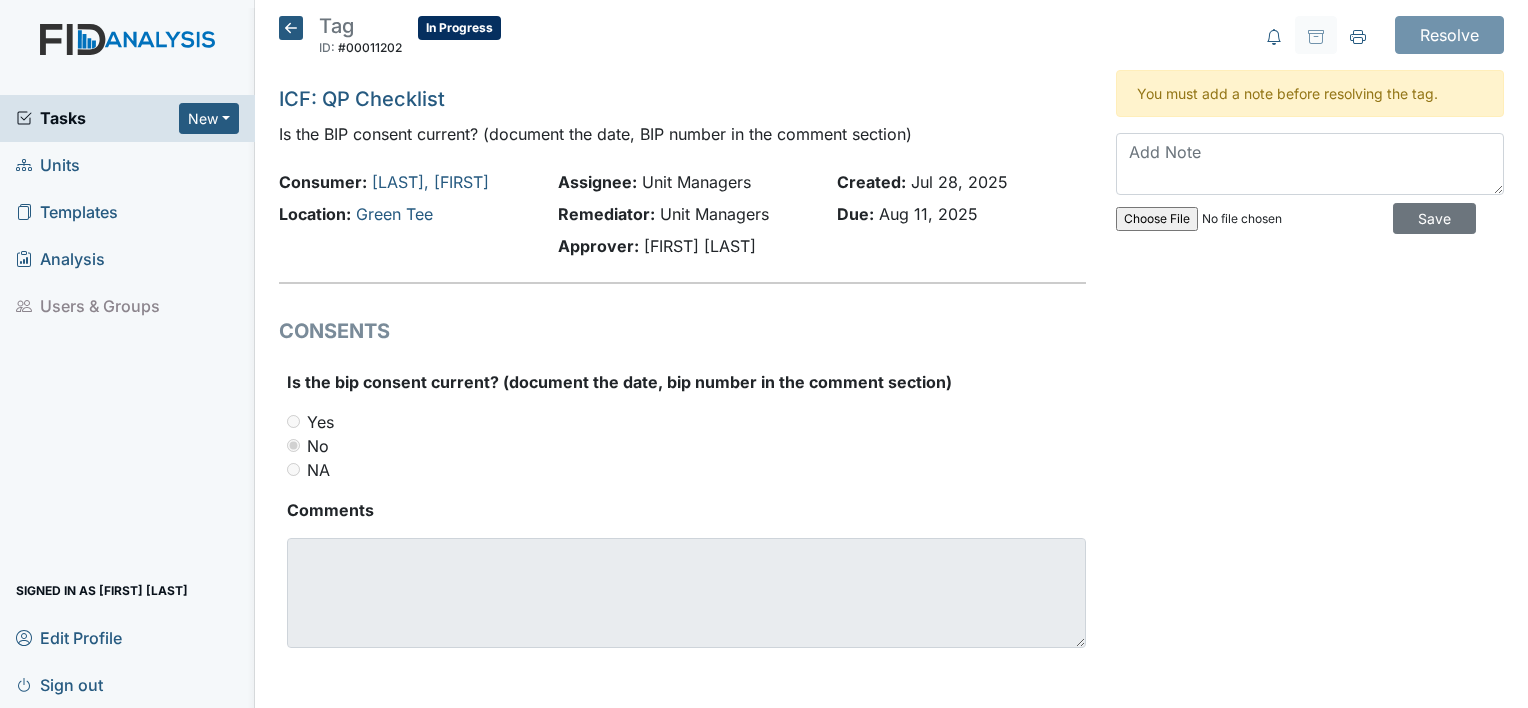 scroll, scrollTop: 0, scrollLeft: 0, axis: both 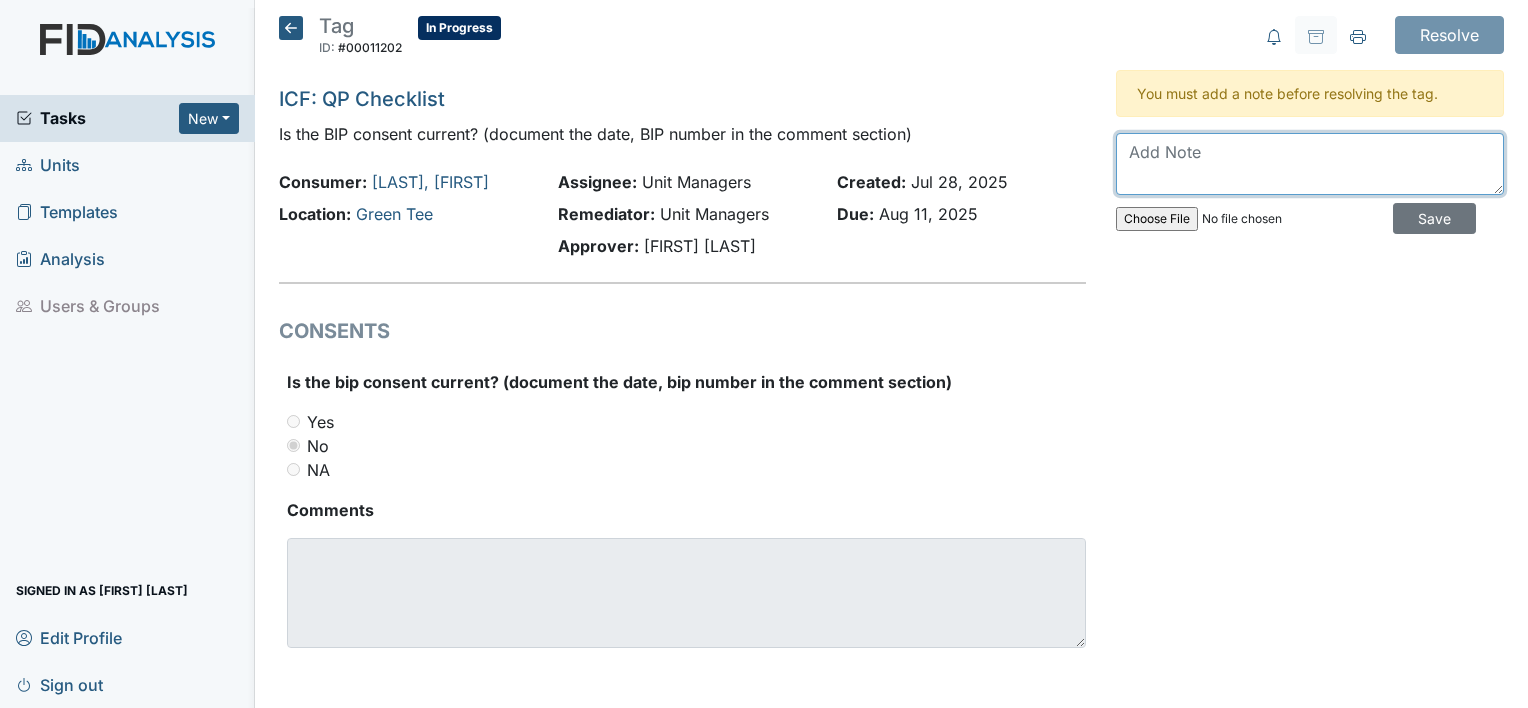 click at bounding box center (1310, 164) 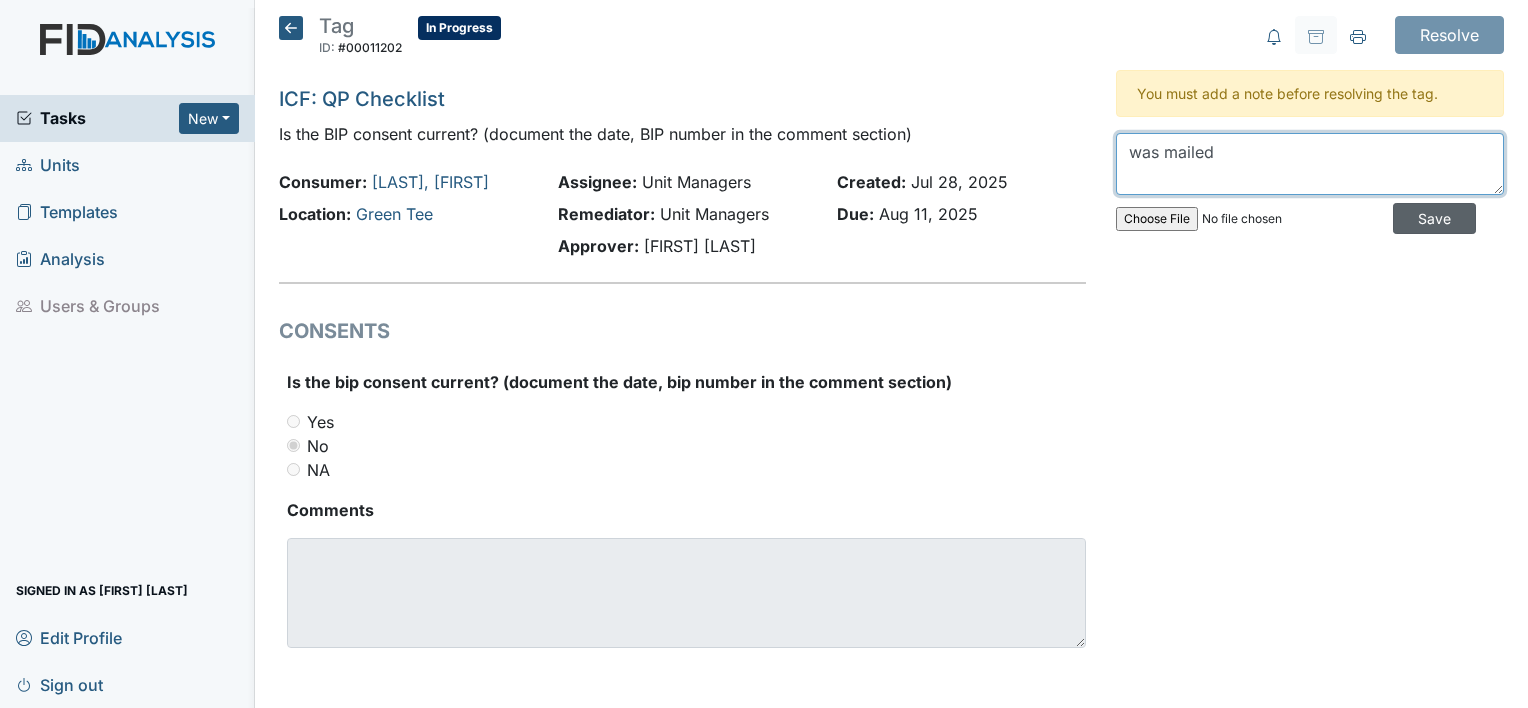 type on "was mailed" 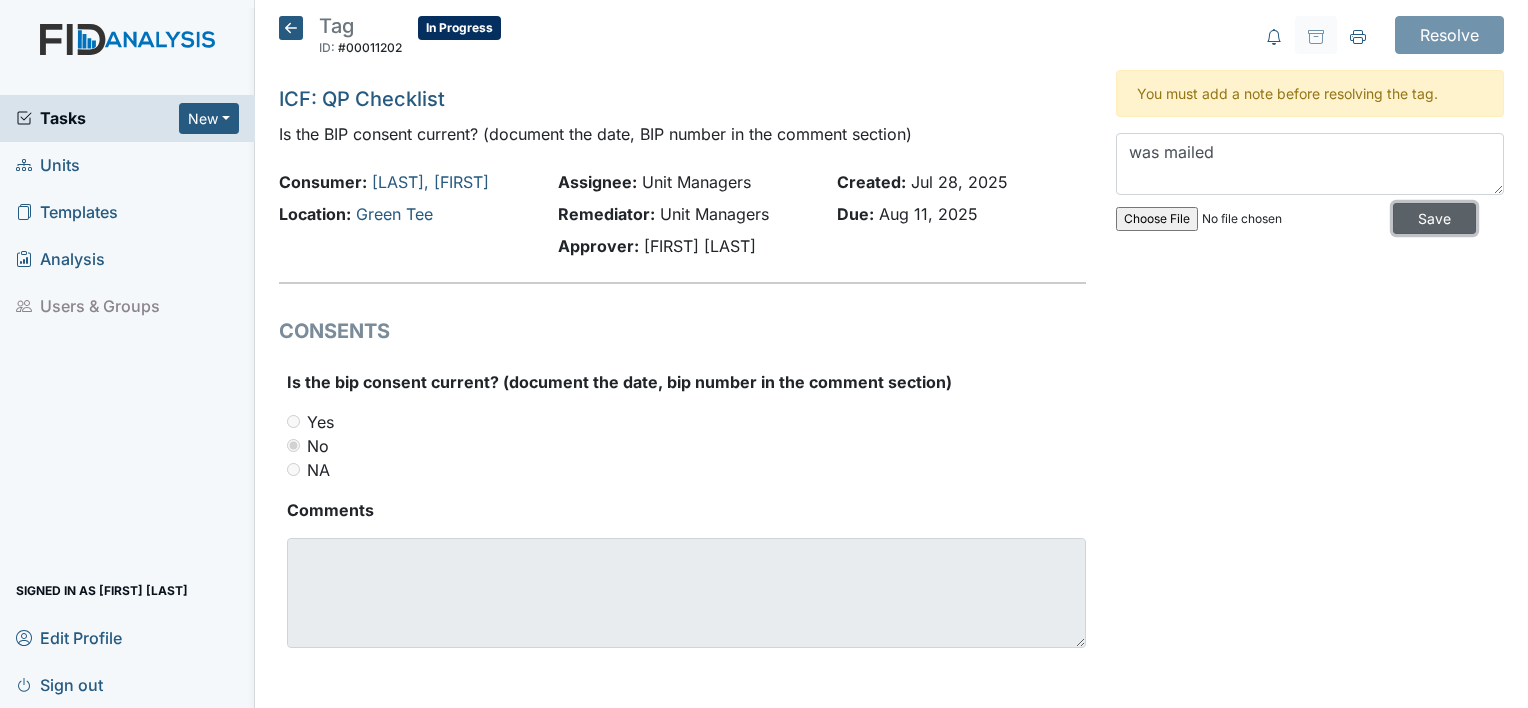 click on "Save" at bounding box center [1434, 218] 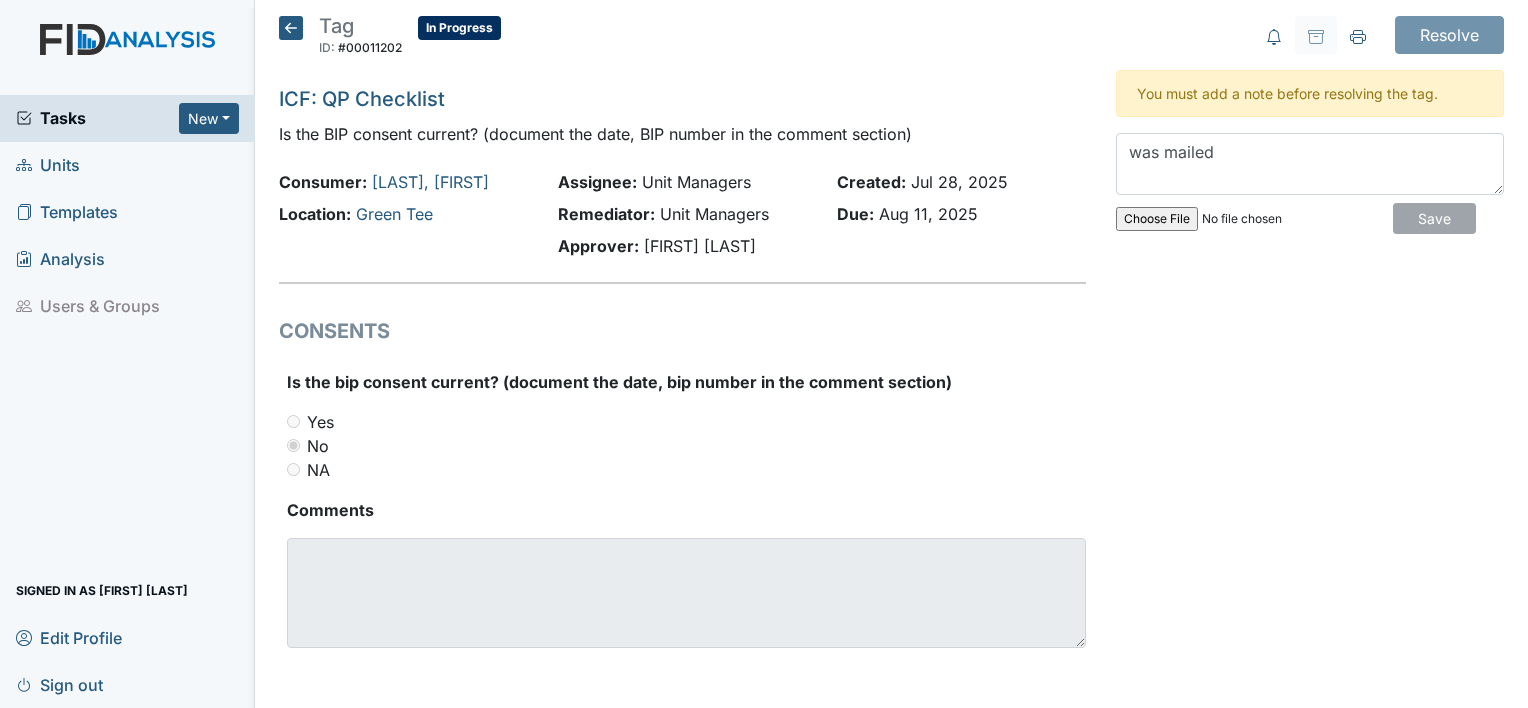 type 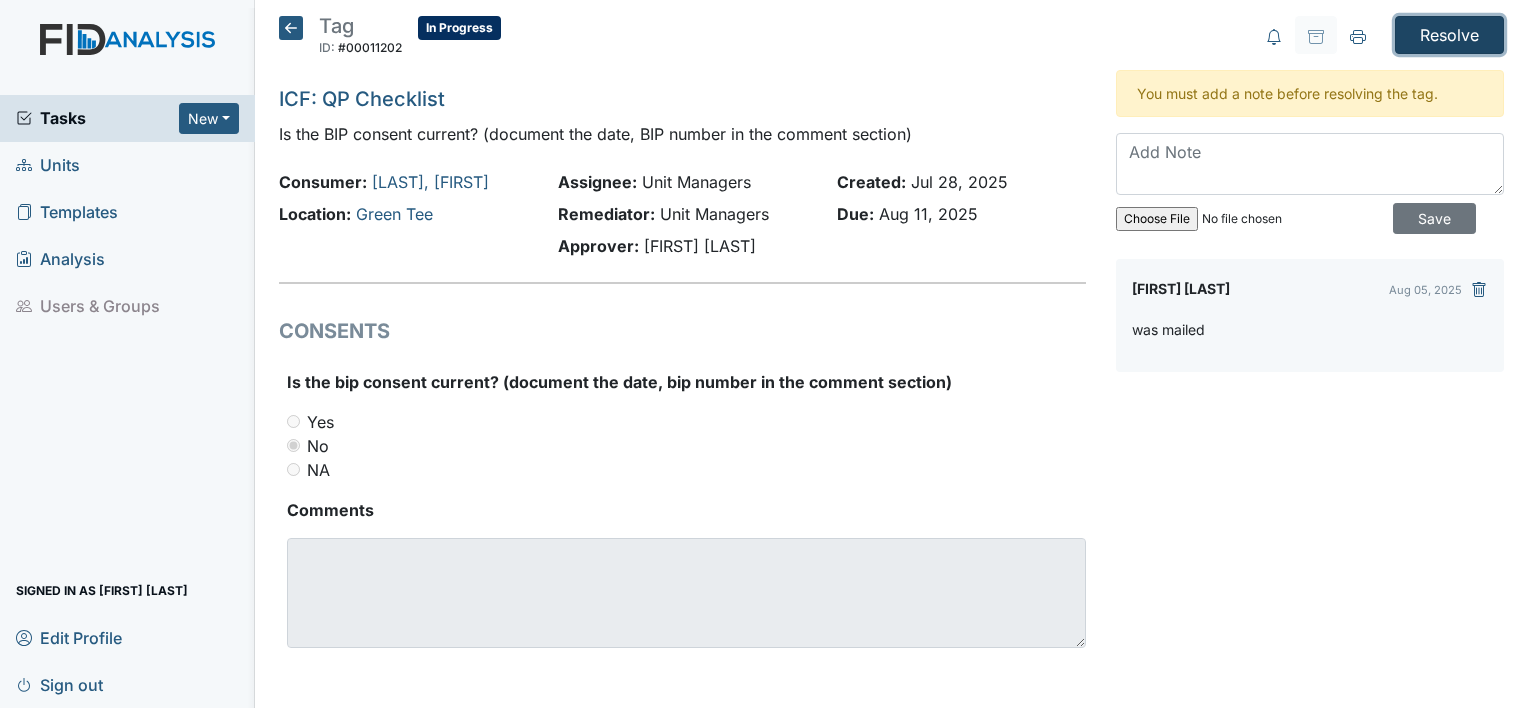 click on "Resolve" at bounding box center (1449, 35) 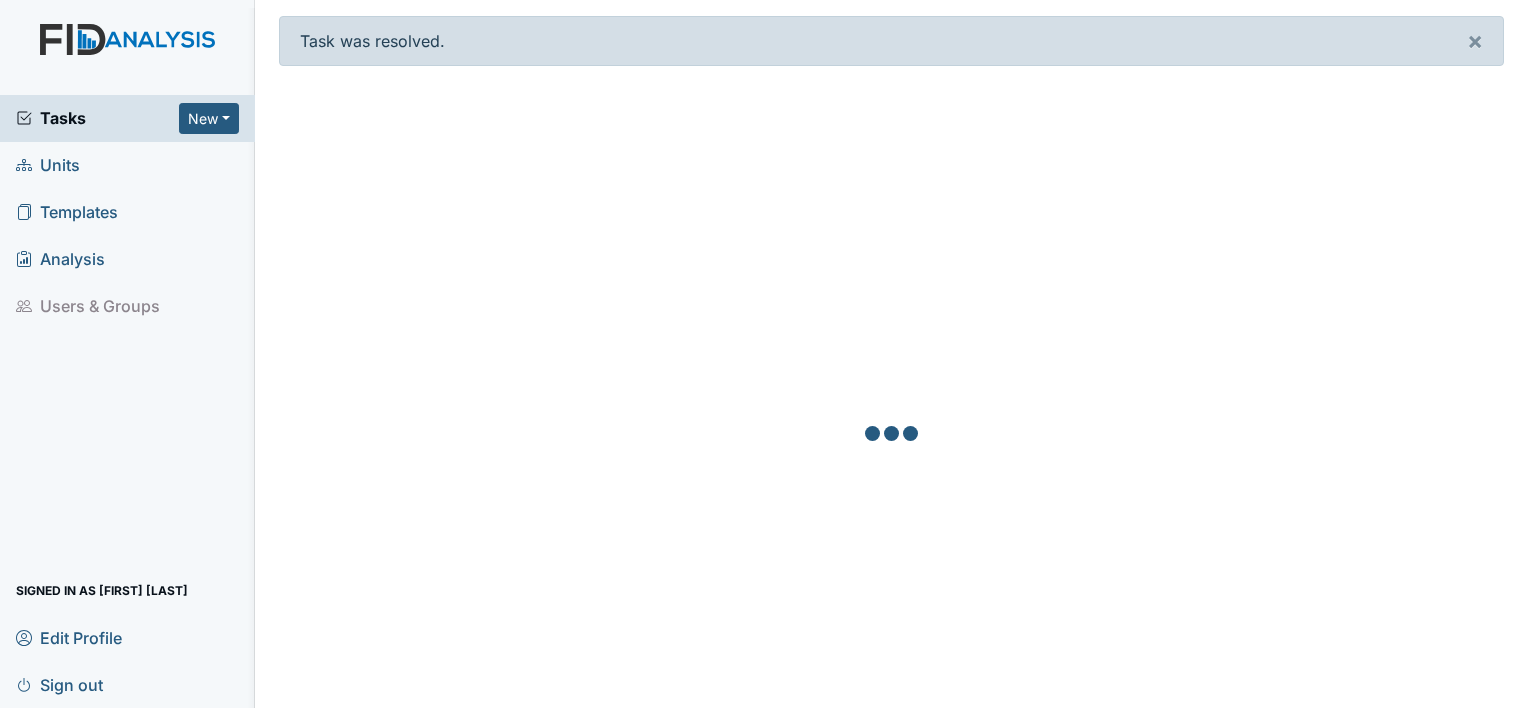 scroll, scrollTop: 0, scrollLeft: 0, axis: both 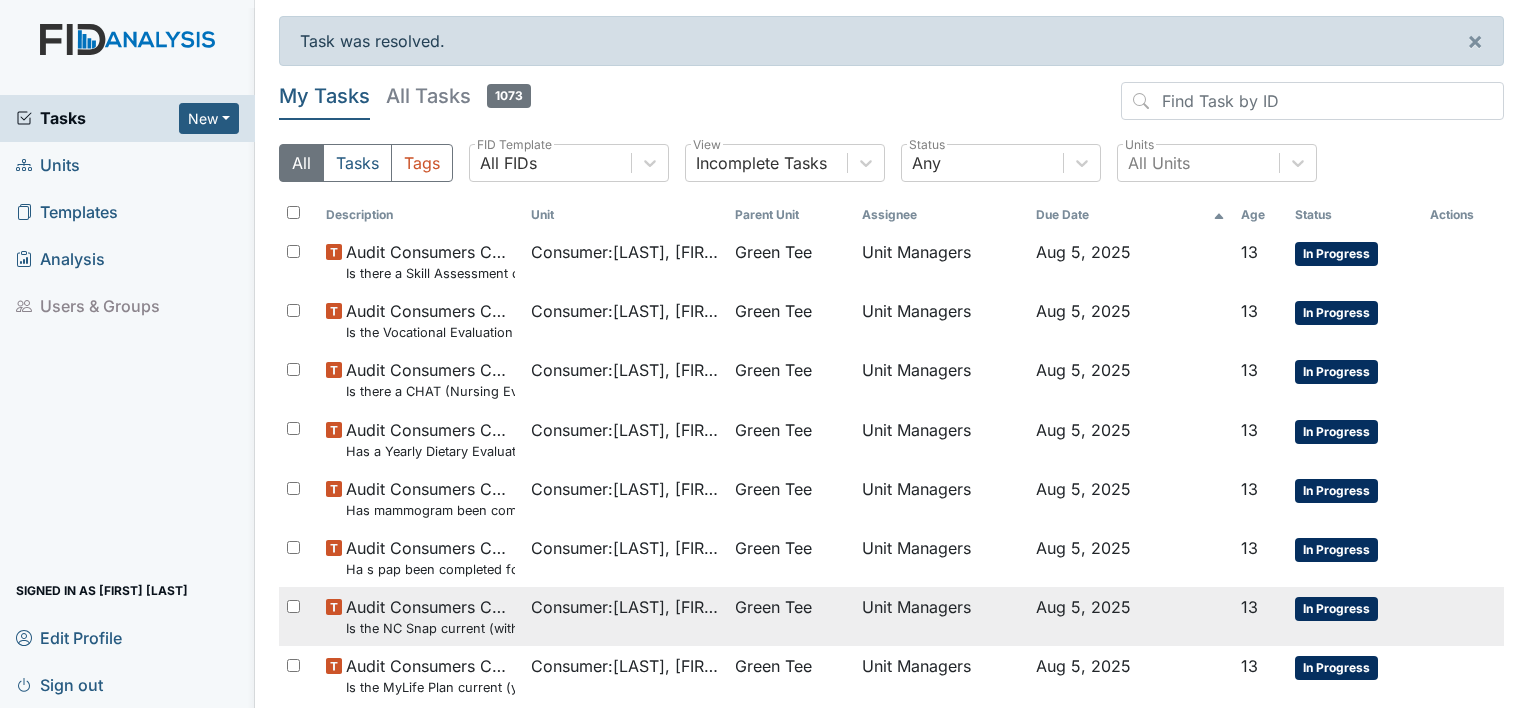 click on "In Progress" at bounding box center [1336, 609] 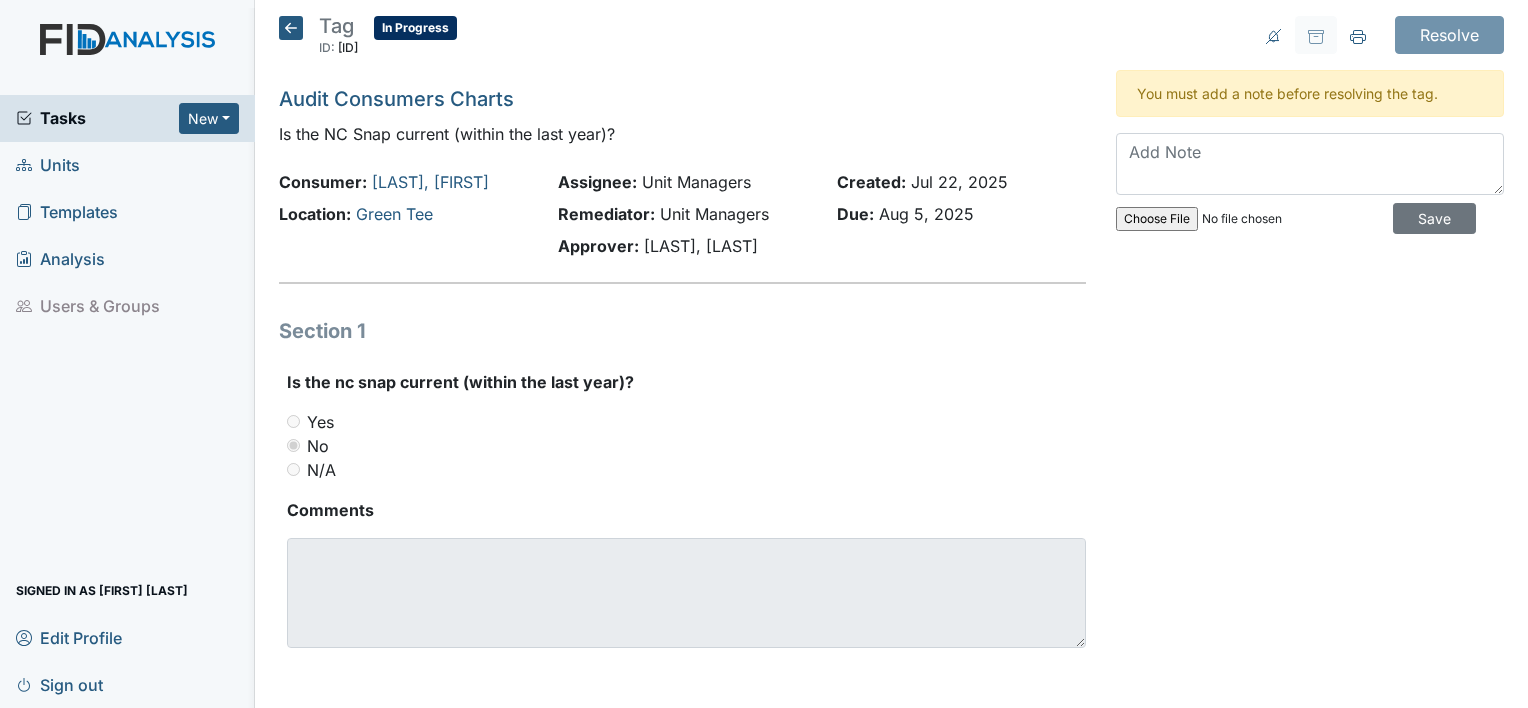 scroll, scrollTop: 0, scrollLeft: 0, axis: both 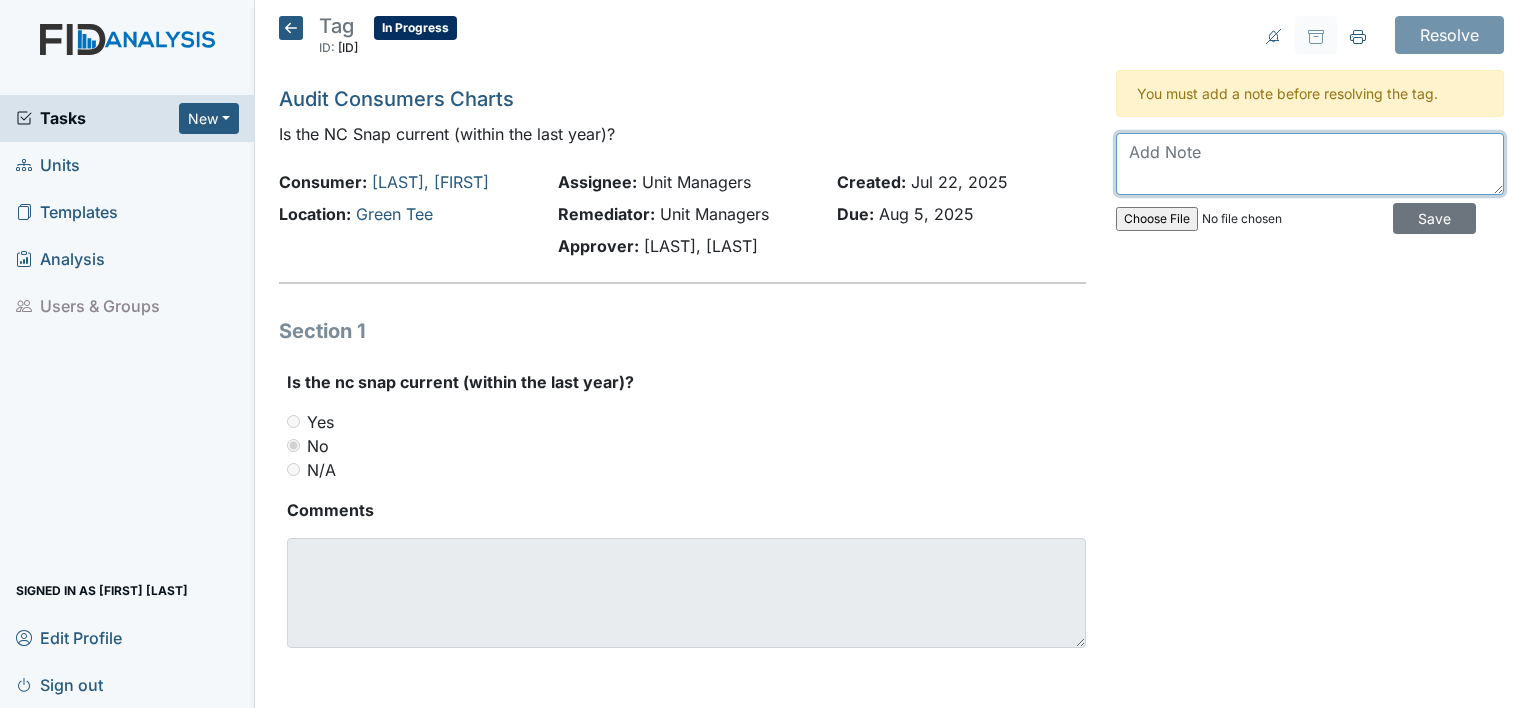 click at bounding box center (1310, 164) 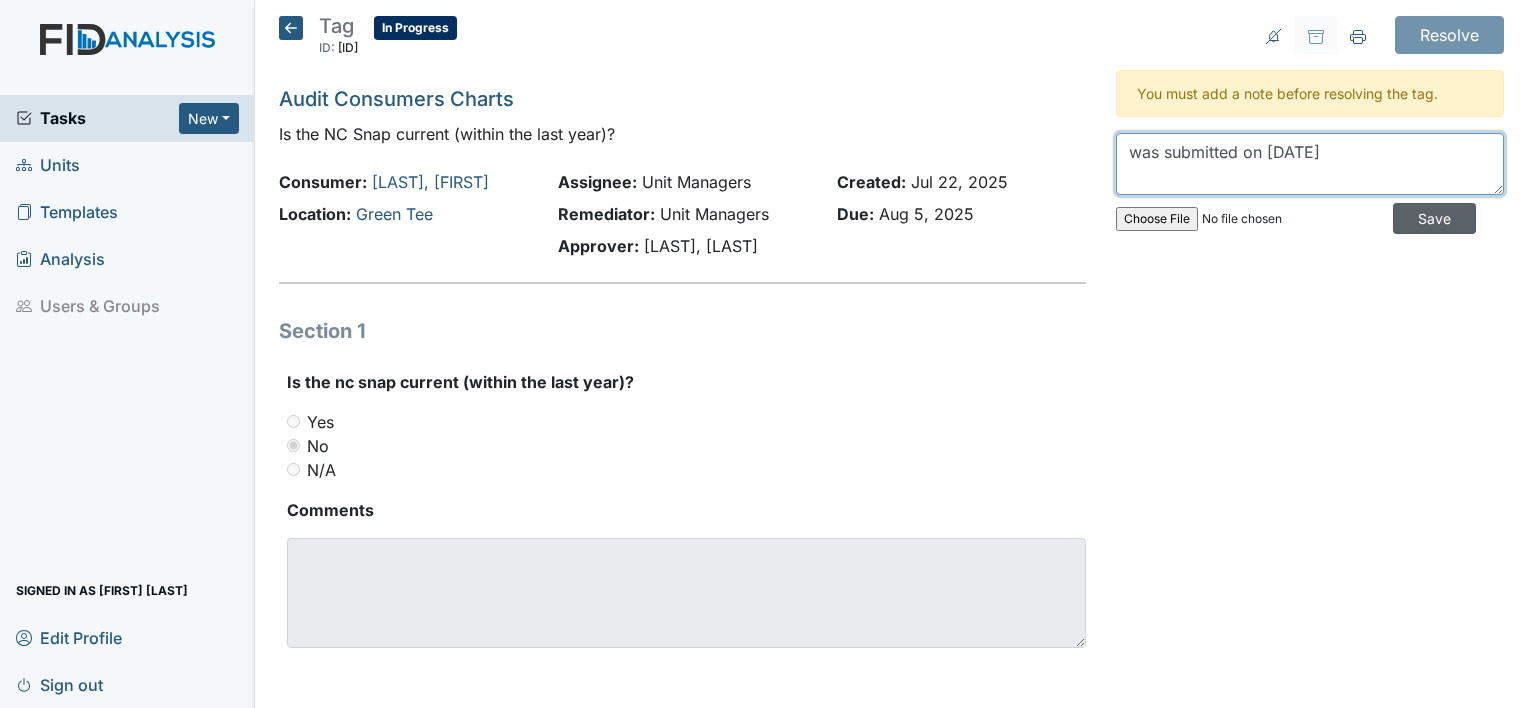 type on "was submitted on [DATE]" 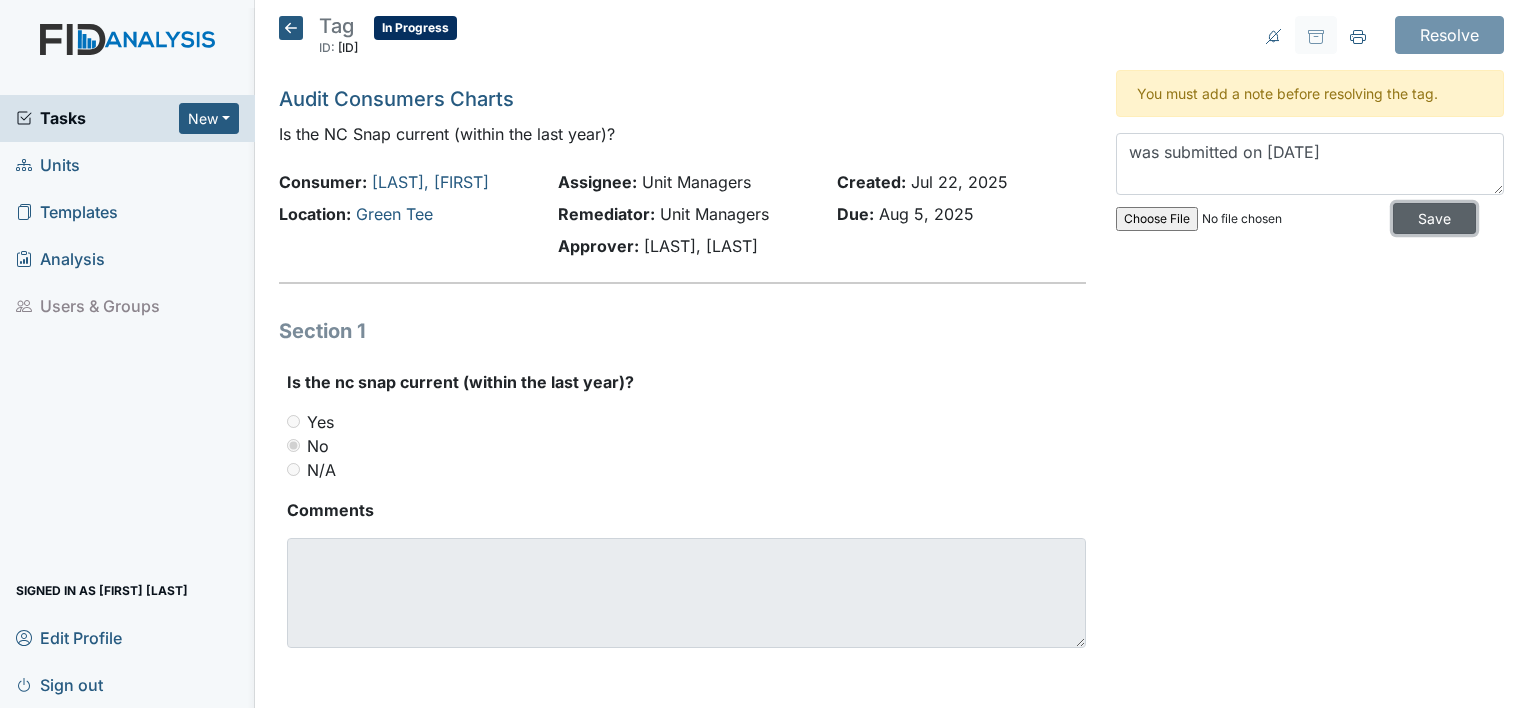 click on "Save" at bounding box center (1434, 218) 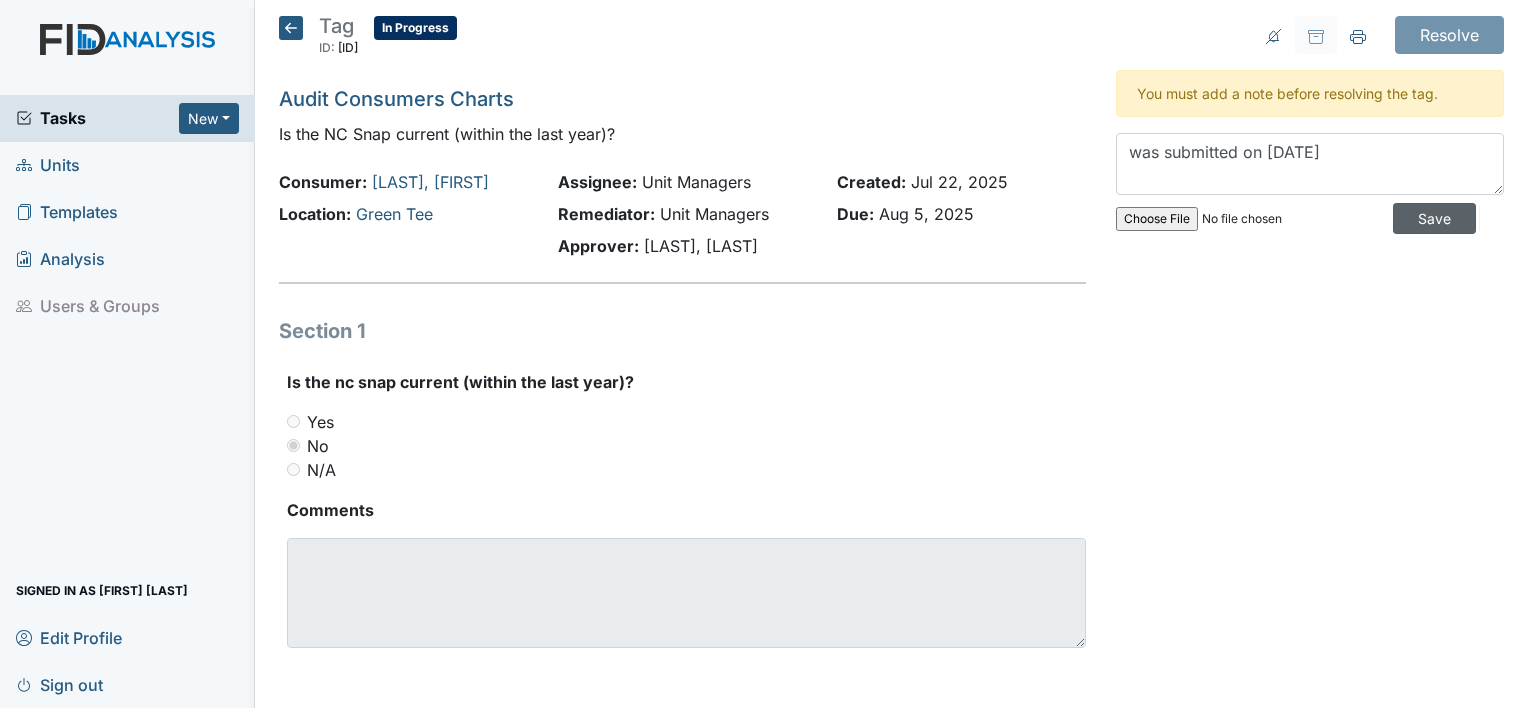type 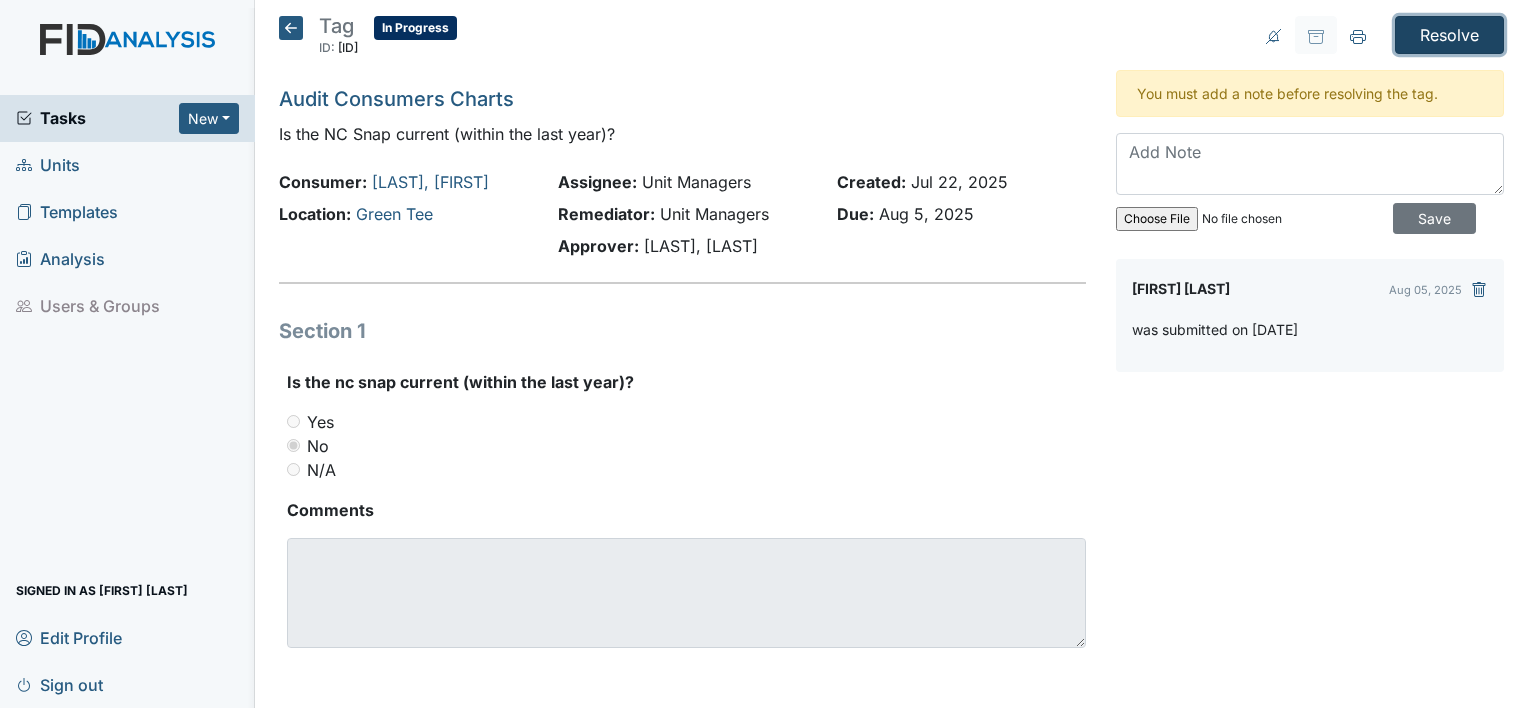 click on "Resolve" at bounding box center [1449, 35] 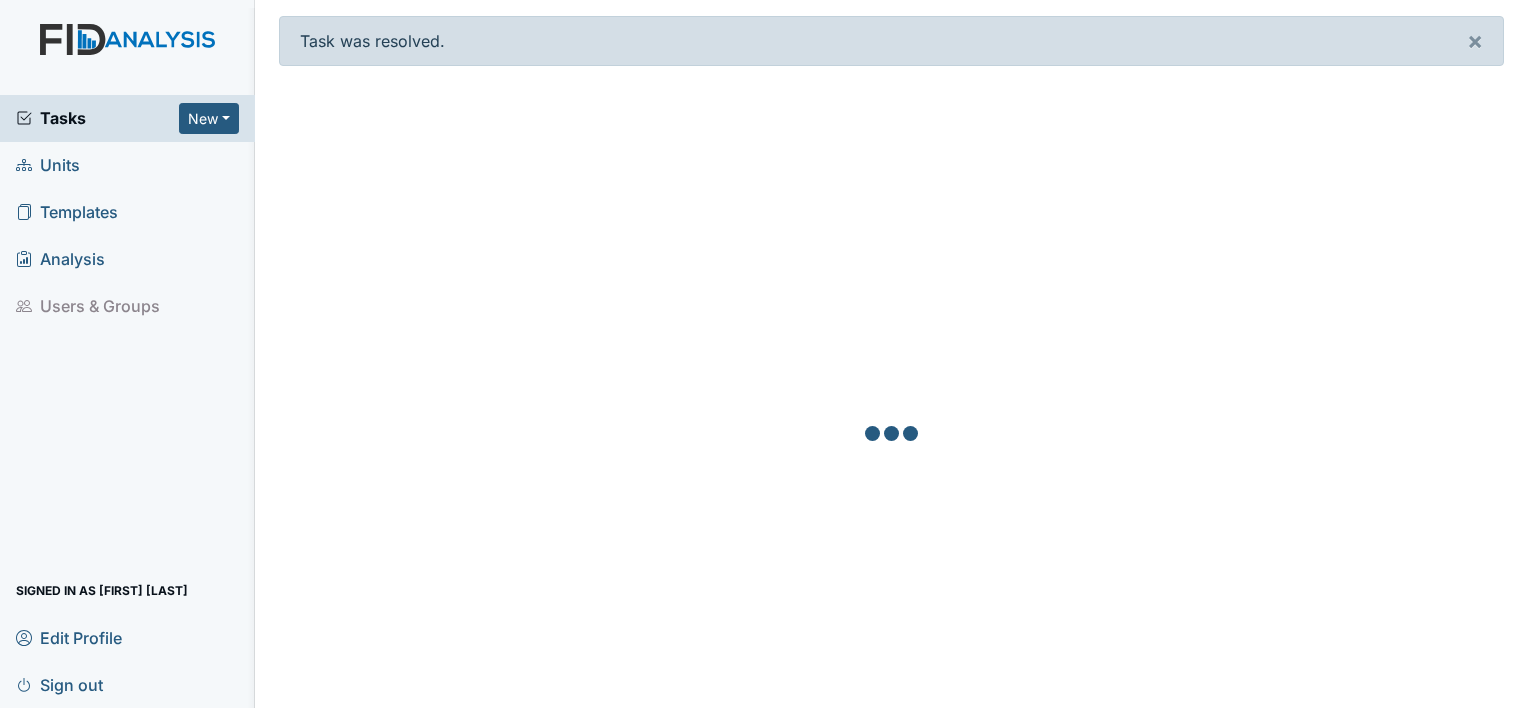scroll, scrollTop: 0, scrollLeft: 0, axis: both 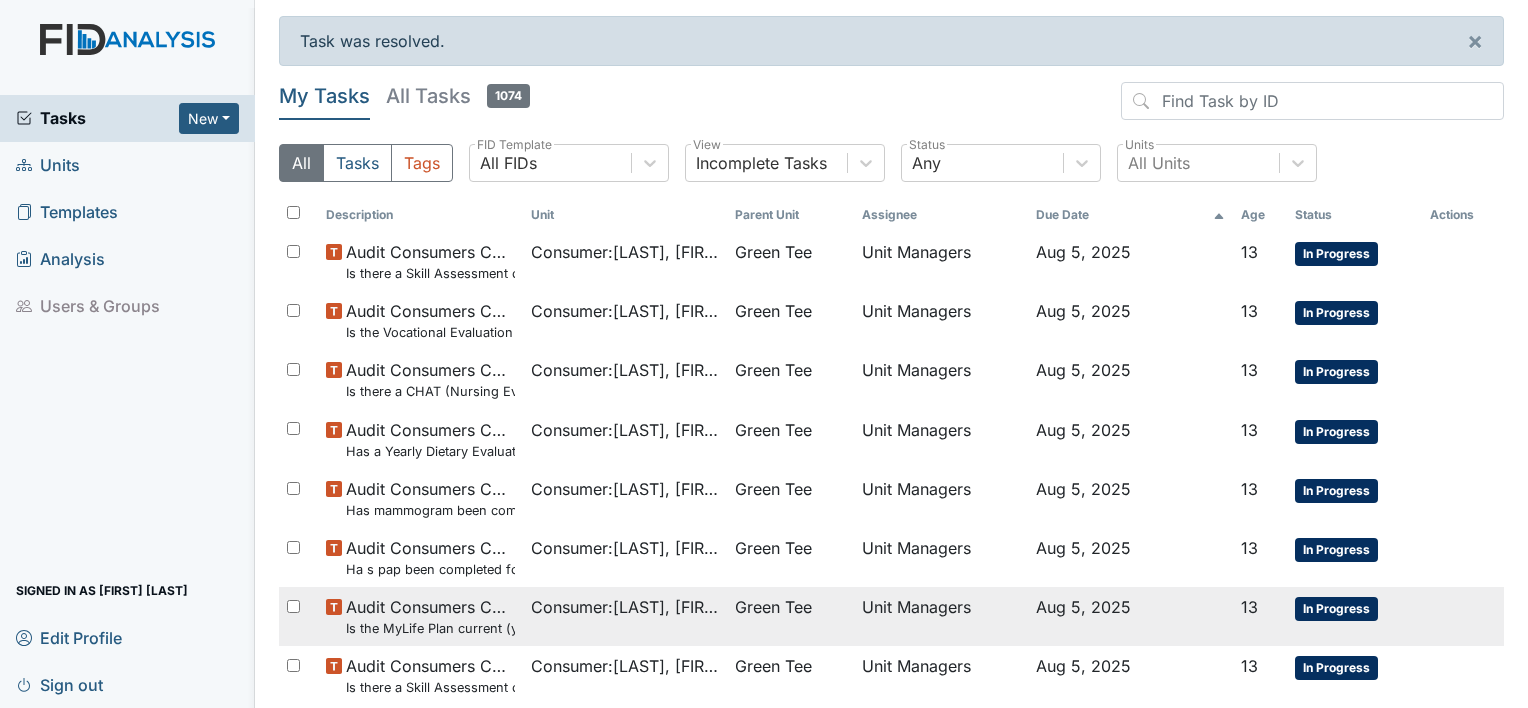 click on "Audit Consumers Charts Is the MyLife Plan current (yearly)?" at bounding box center (430, 616) 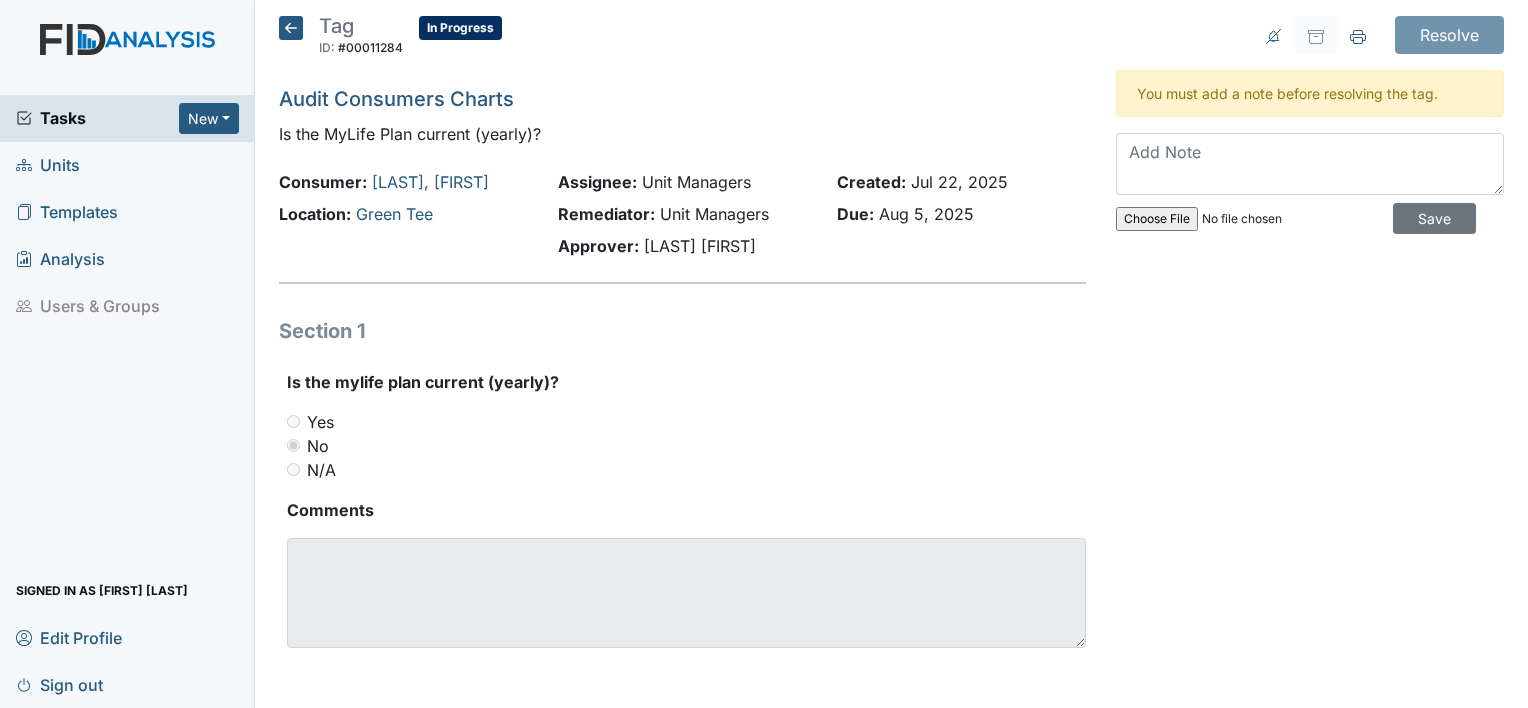 scroll, scrollTop: 0, scrollLeft: 0, axis: both 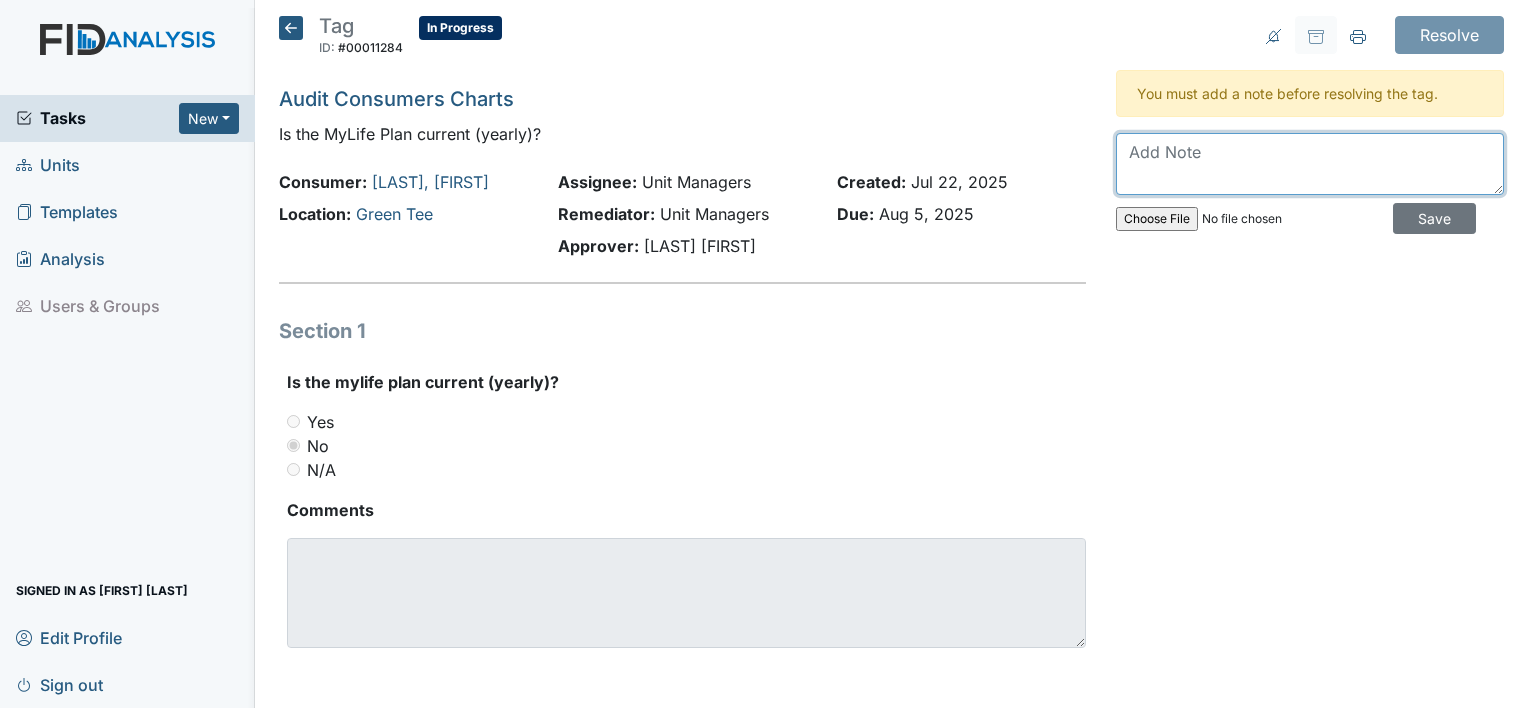 click at bounding box center (1310, 164) 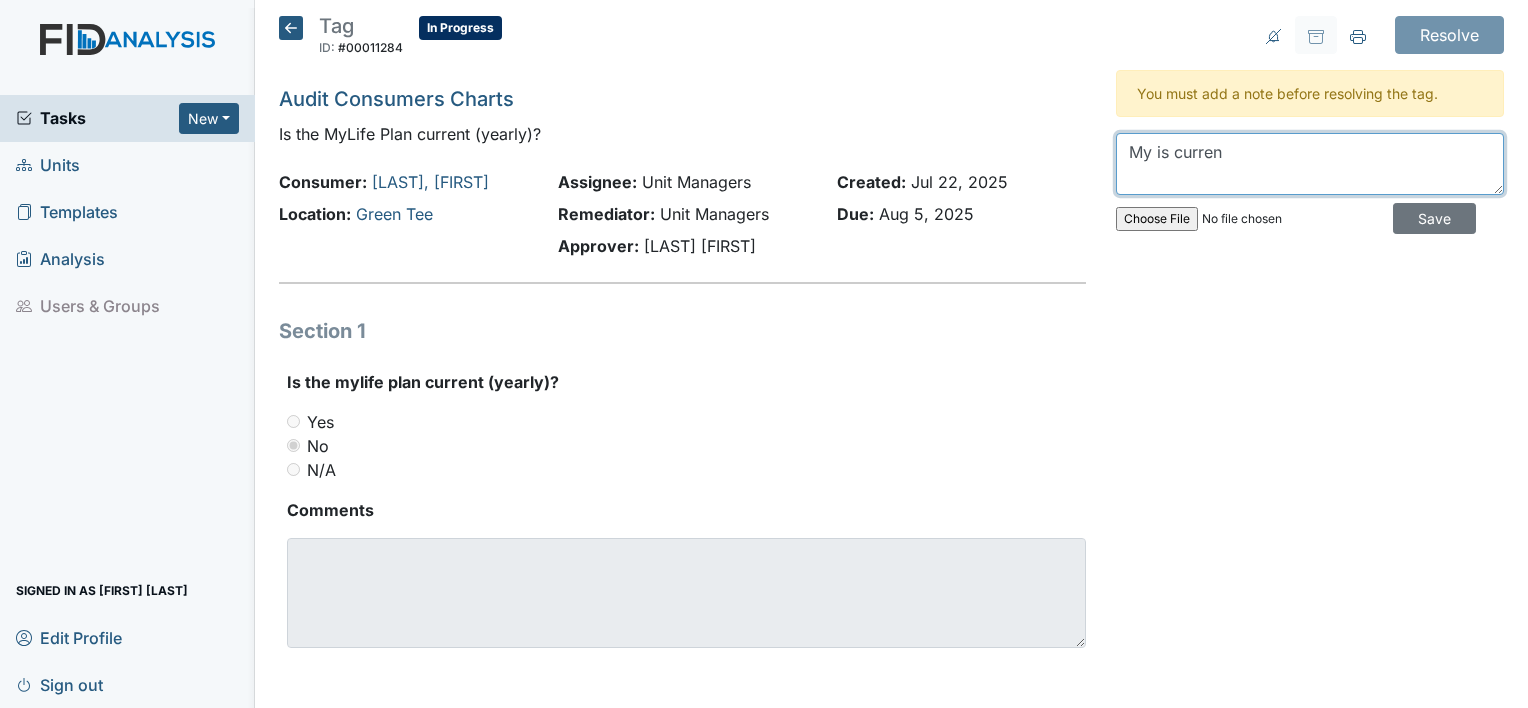 click on "My is curren" at bounding box center [1310, 164] 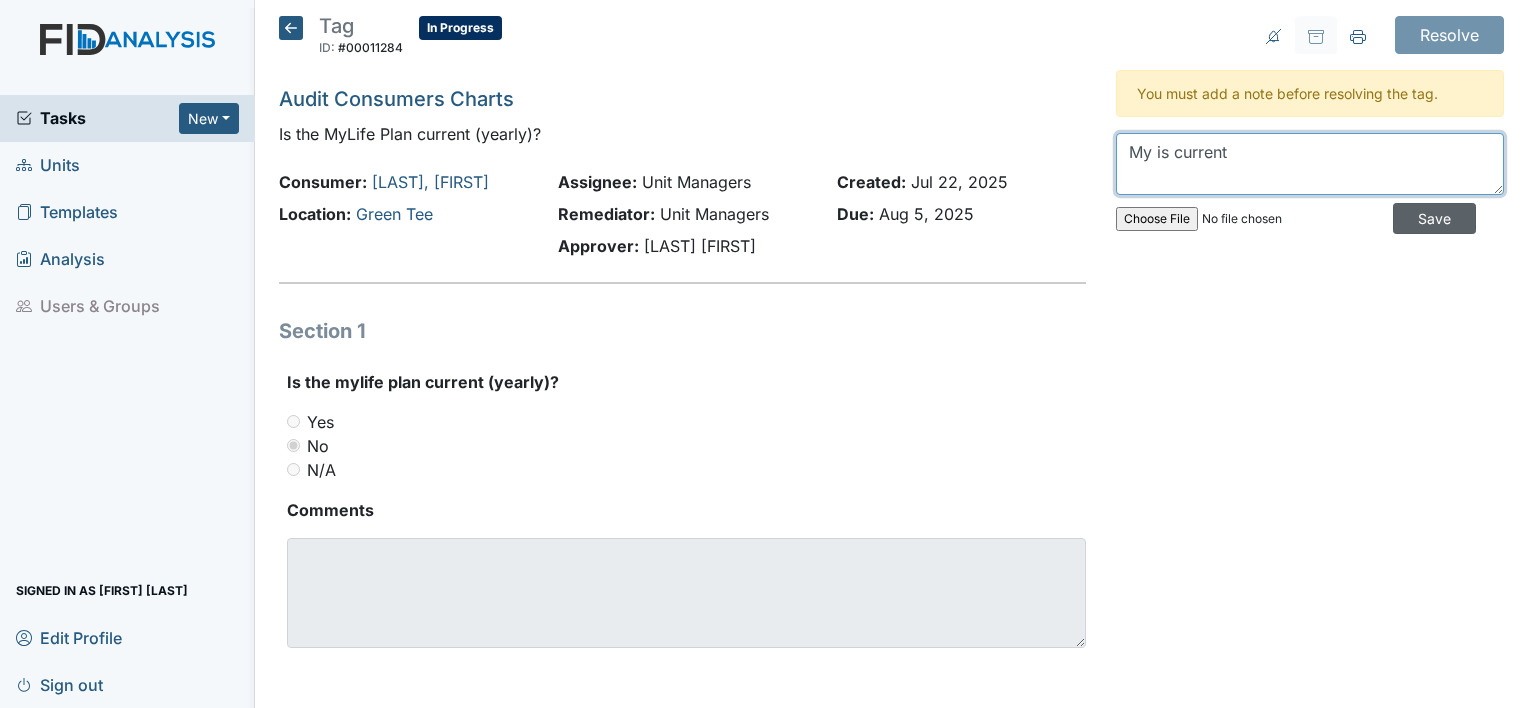 type on "My is current" 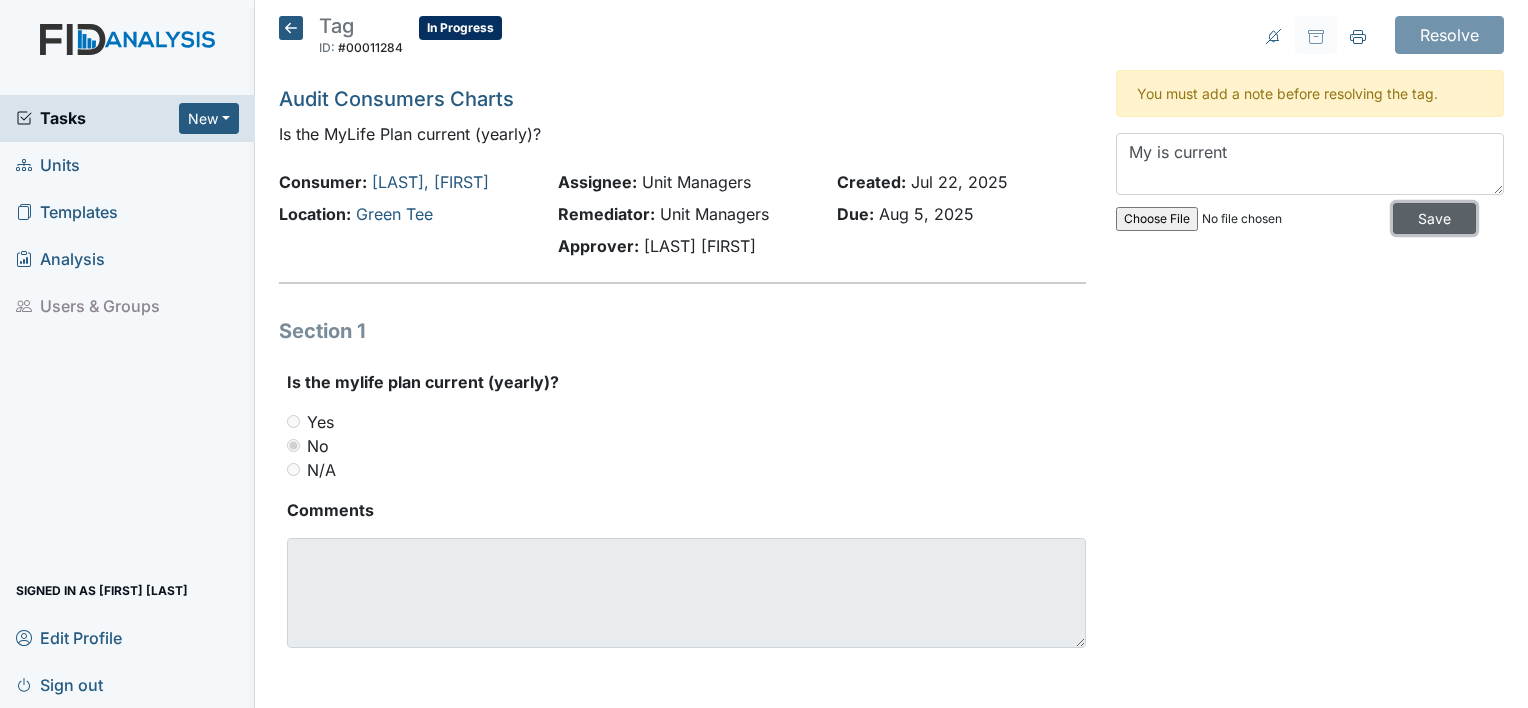 click on "Save" at bounding box center [1434, 218] 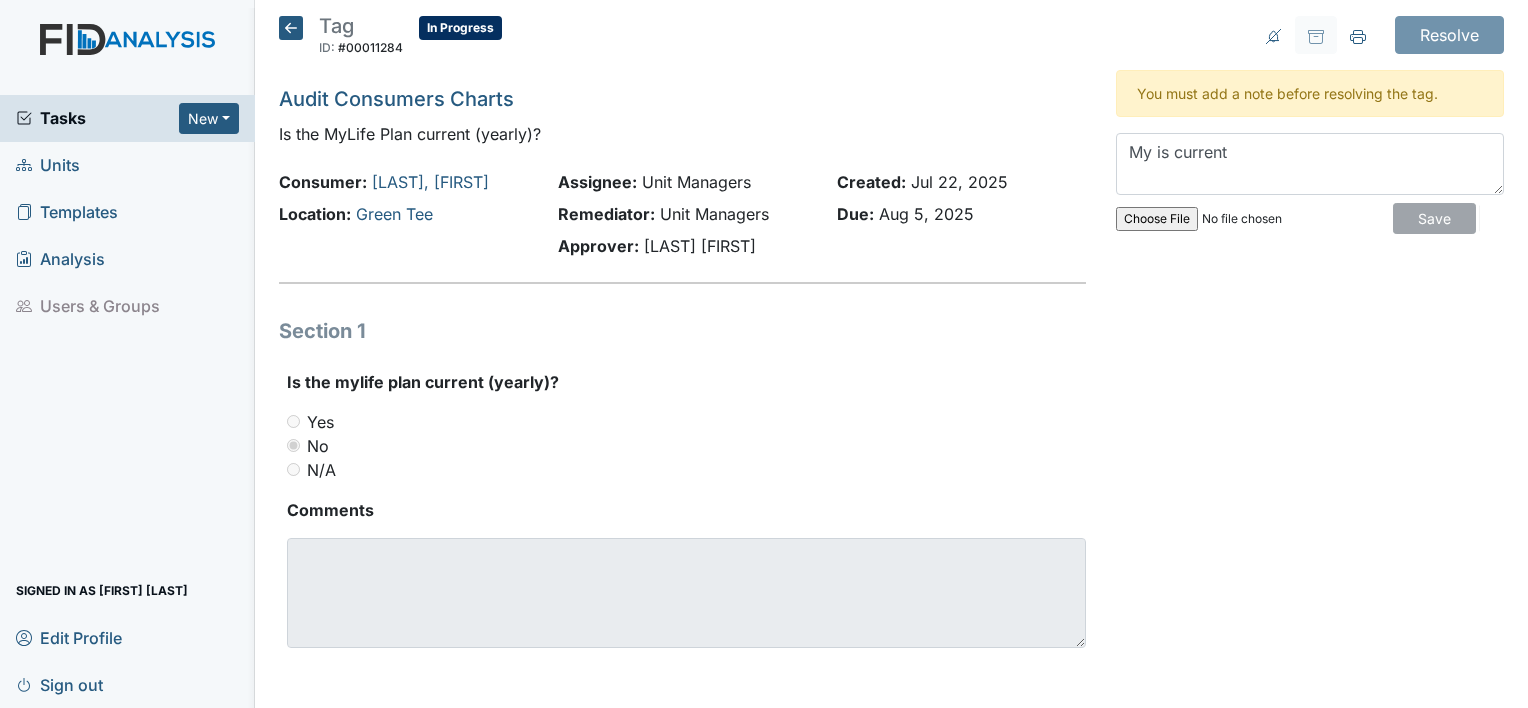 type 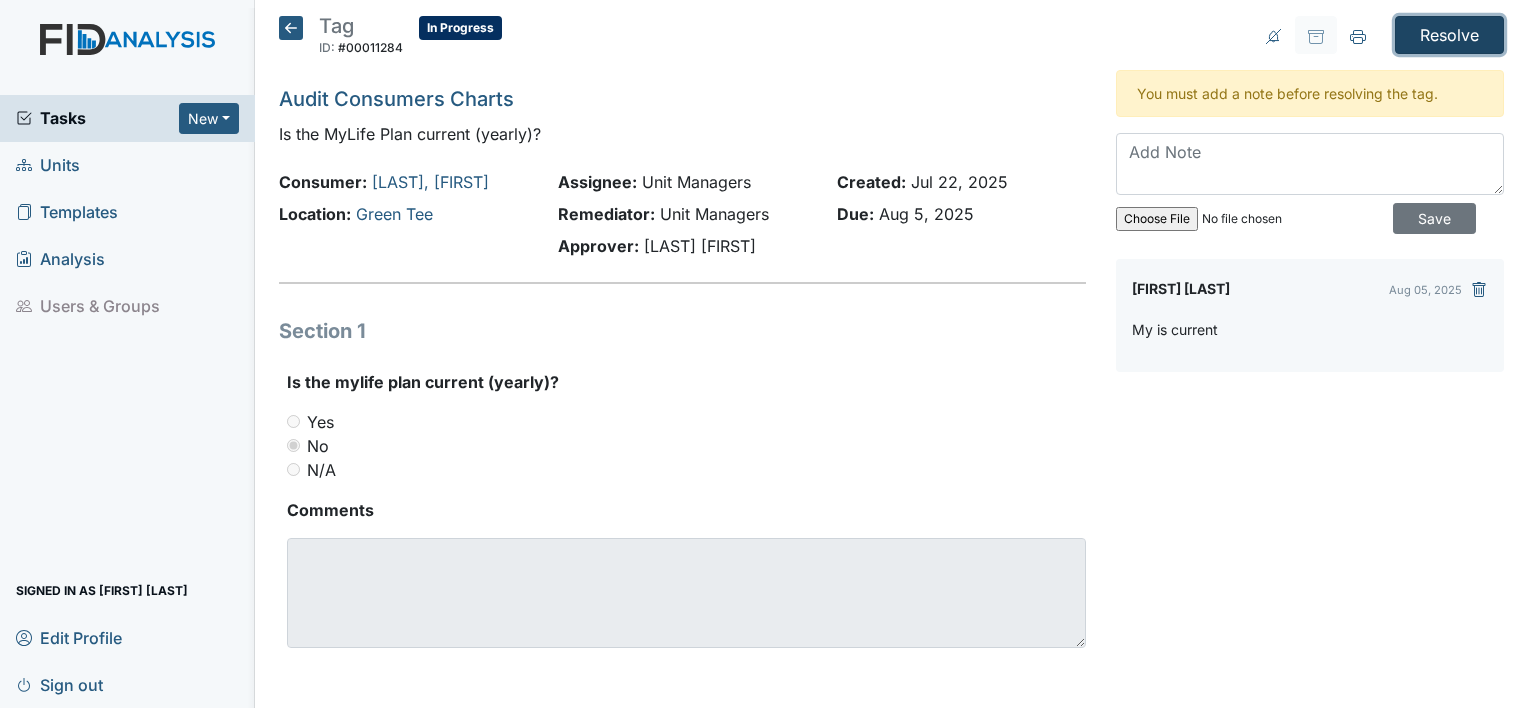 click on "Resolve" at bounding box center [1449, 35] 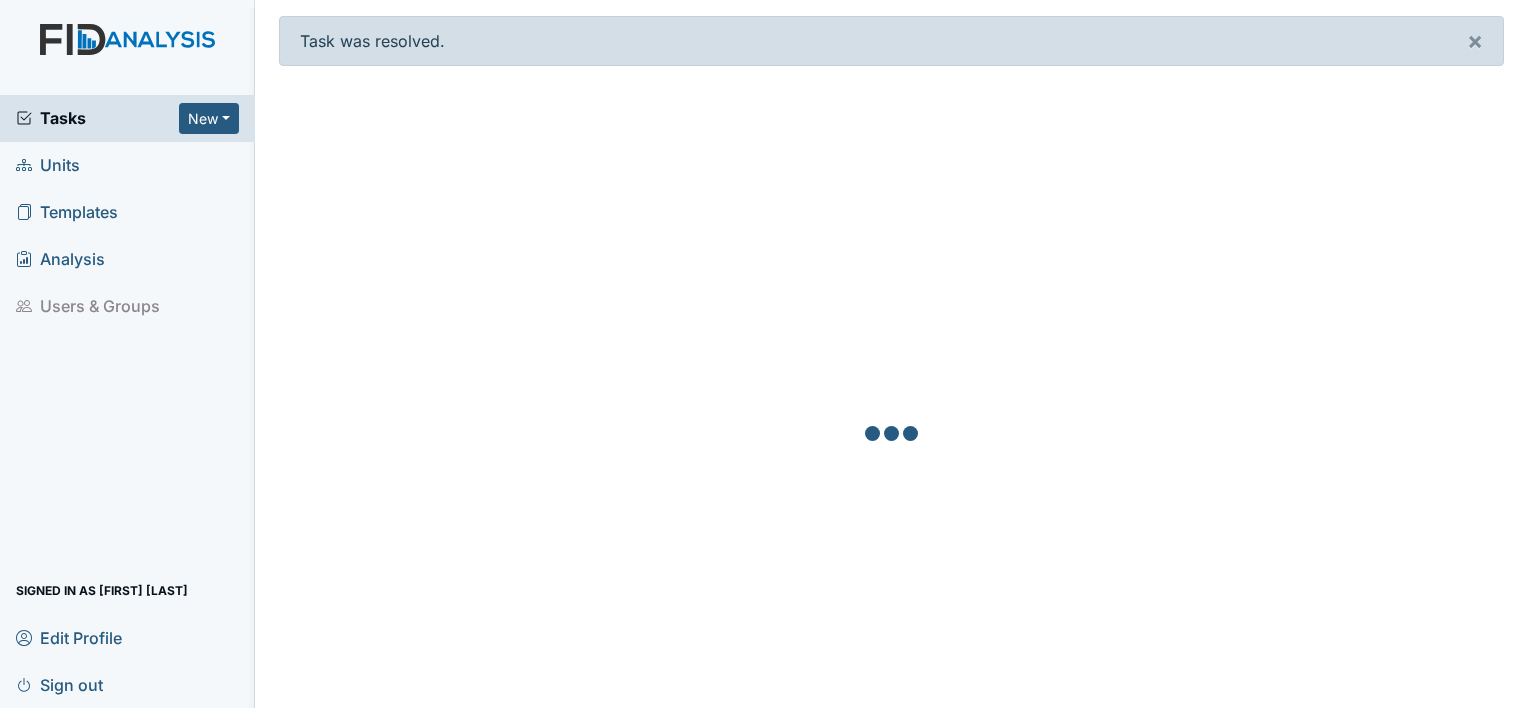scroll, scrollTop: 0, scrollLeft: 0, axis: both 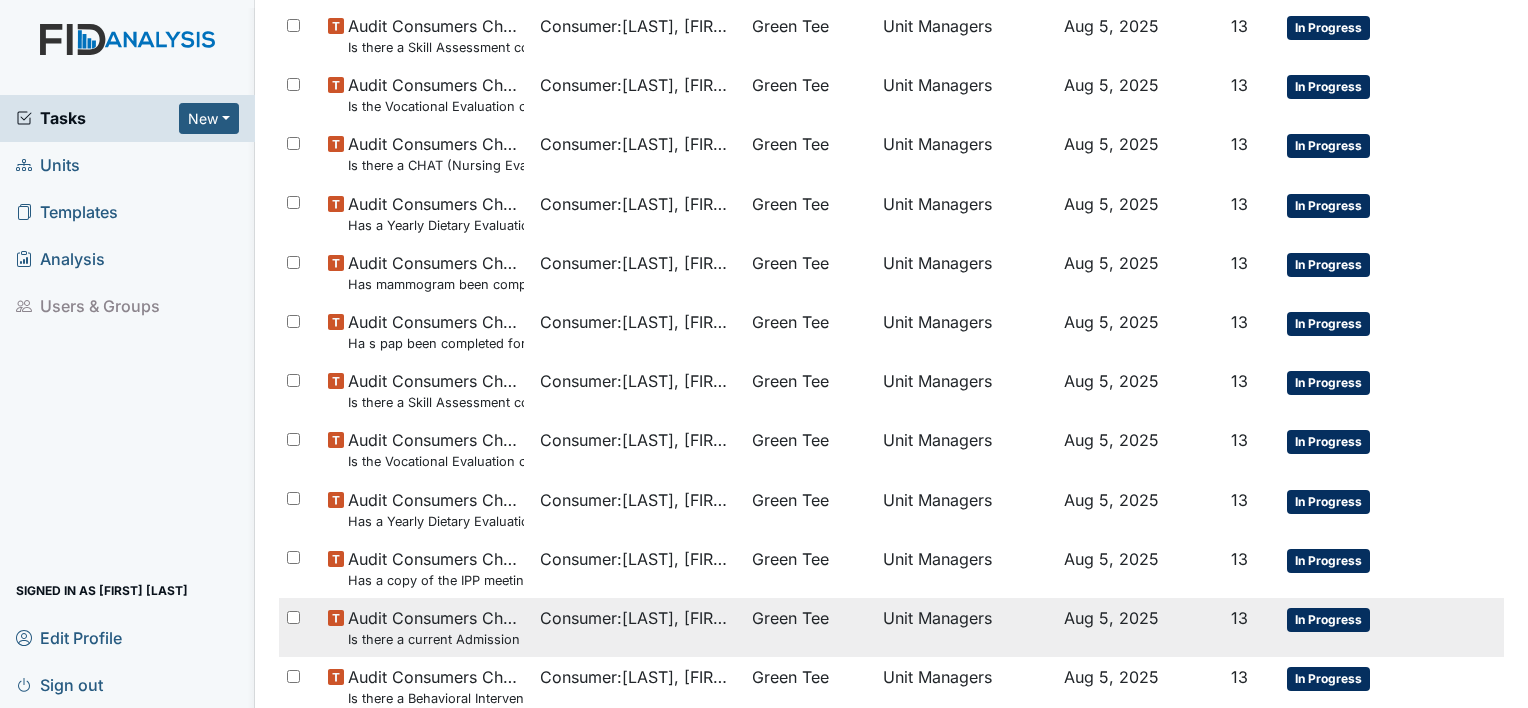 click on "Consumer :  Hines, Amanda" at bounding box center (638, 618) 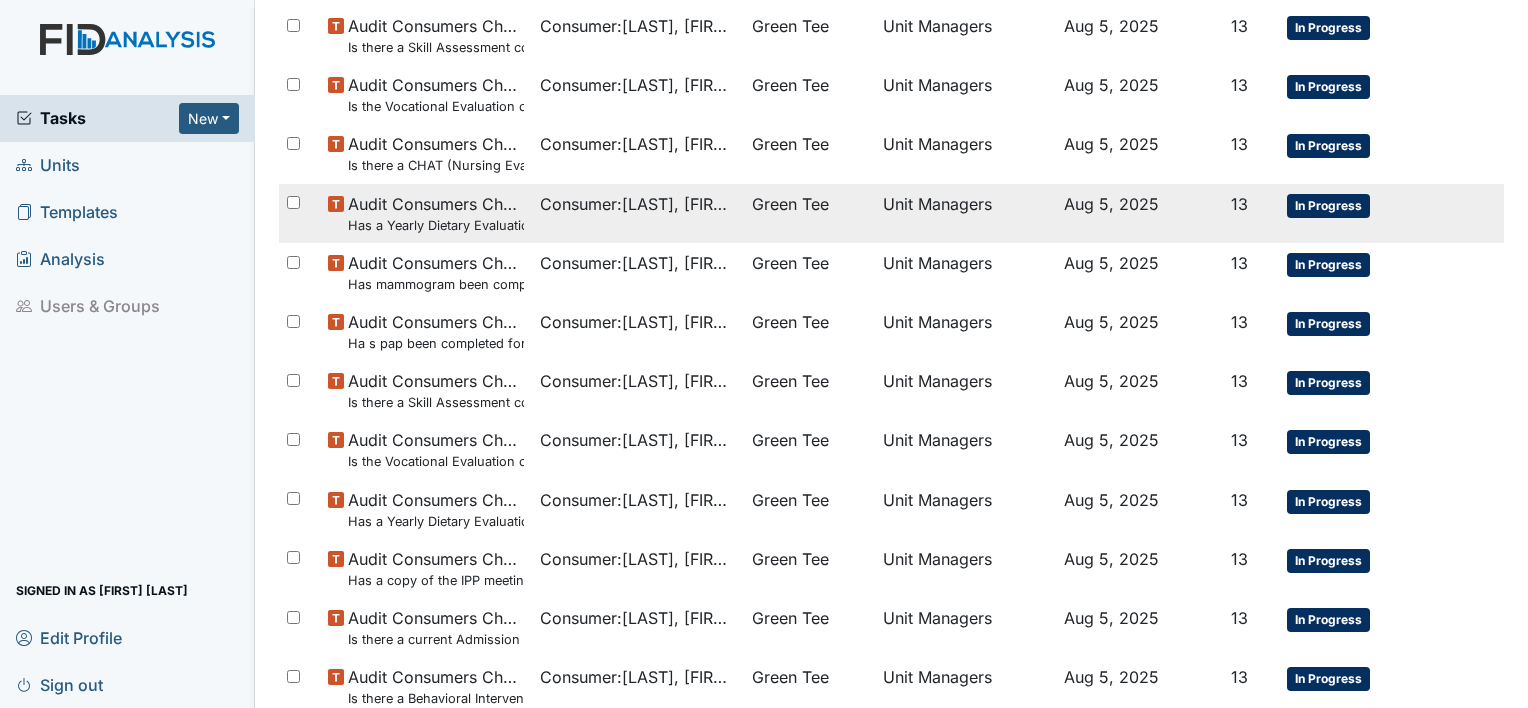 click on "Has a Yearly Dietary Evaluation been completed?" at bounding box center [436, 225] 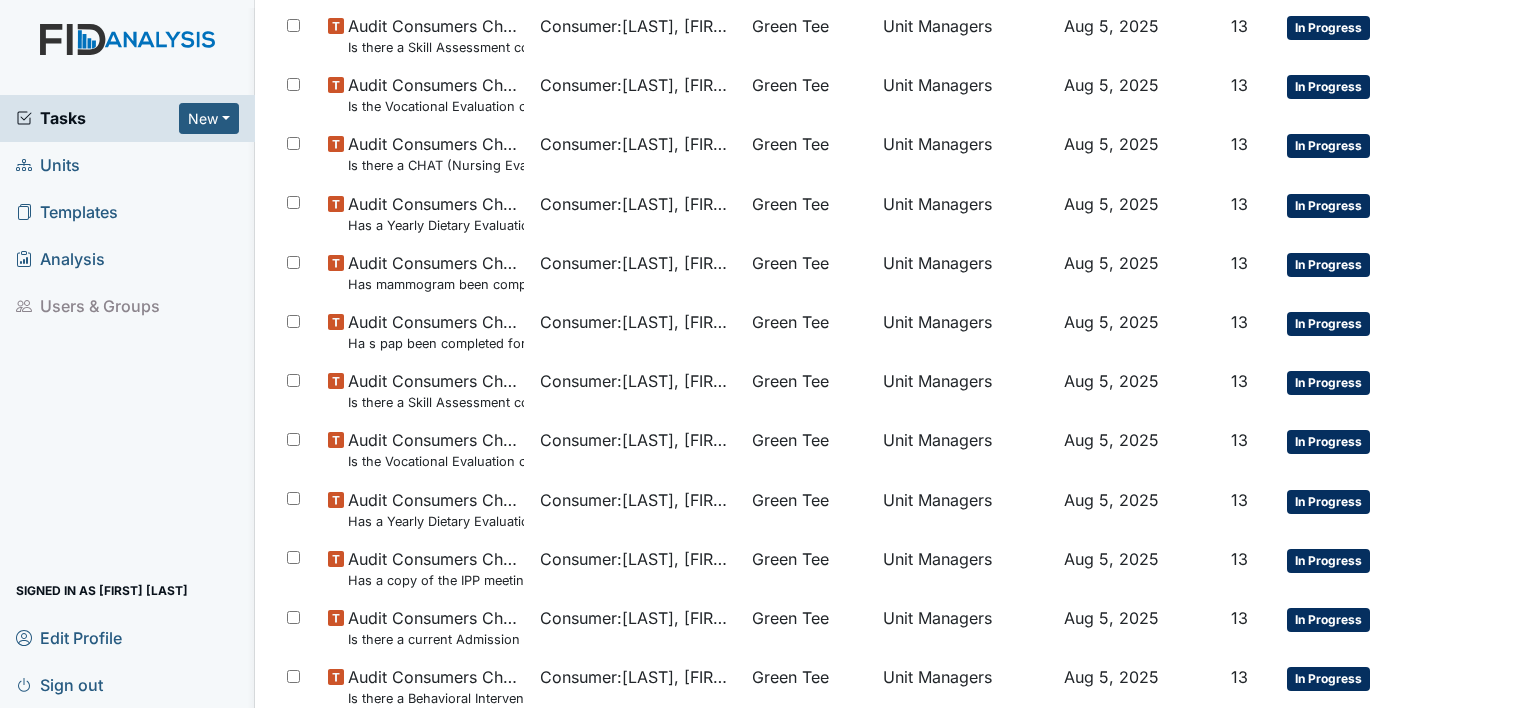 click on "Units" at bounding box center [127, 165] 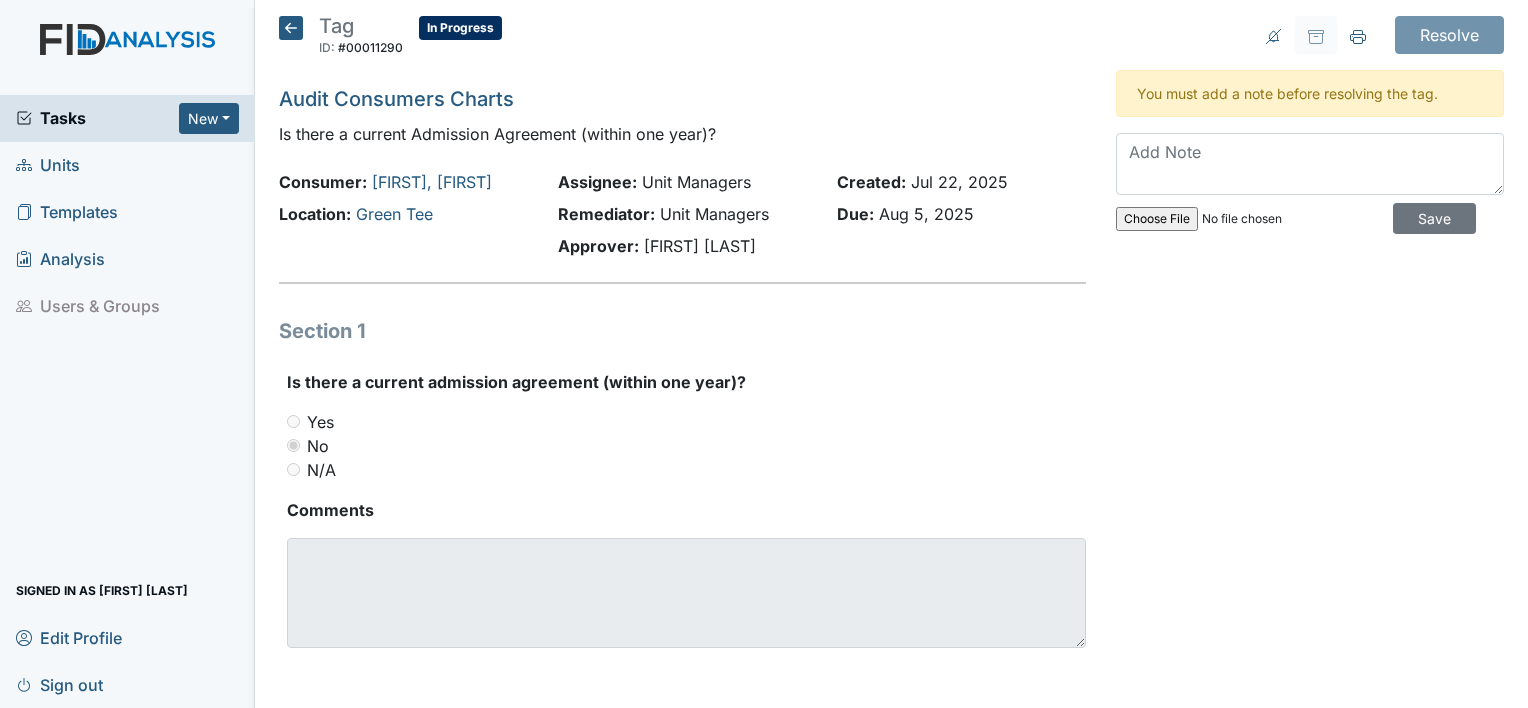 scroll, scrollTop: 0, scrollLeft: 0, axis: both 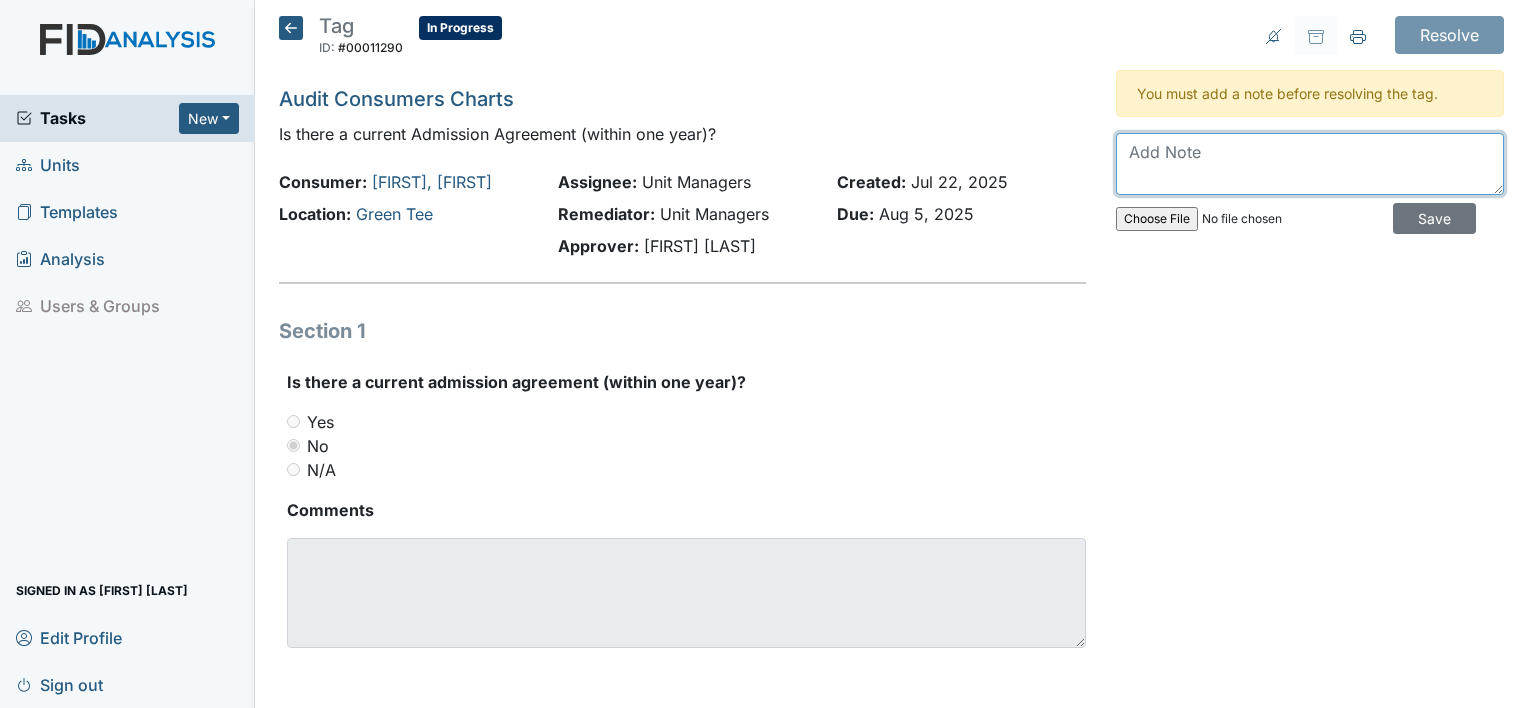 click at bounding box center (1310, 164) 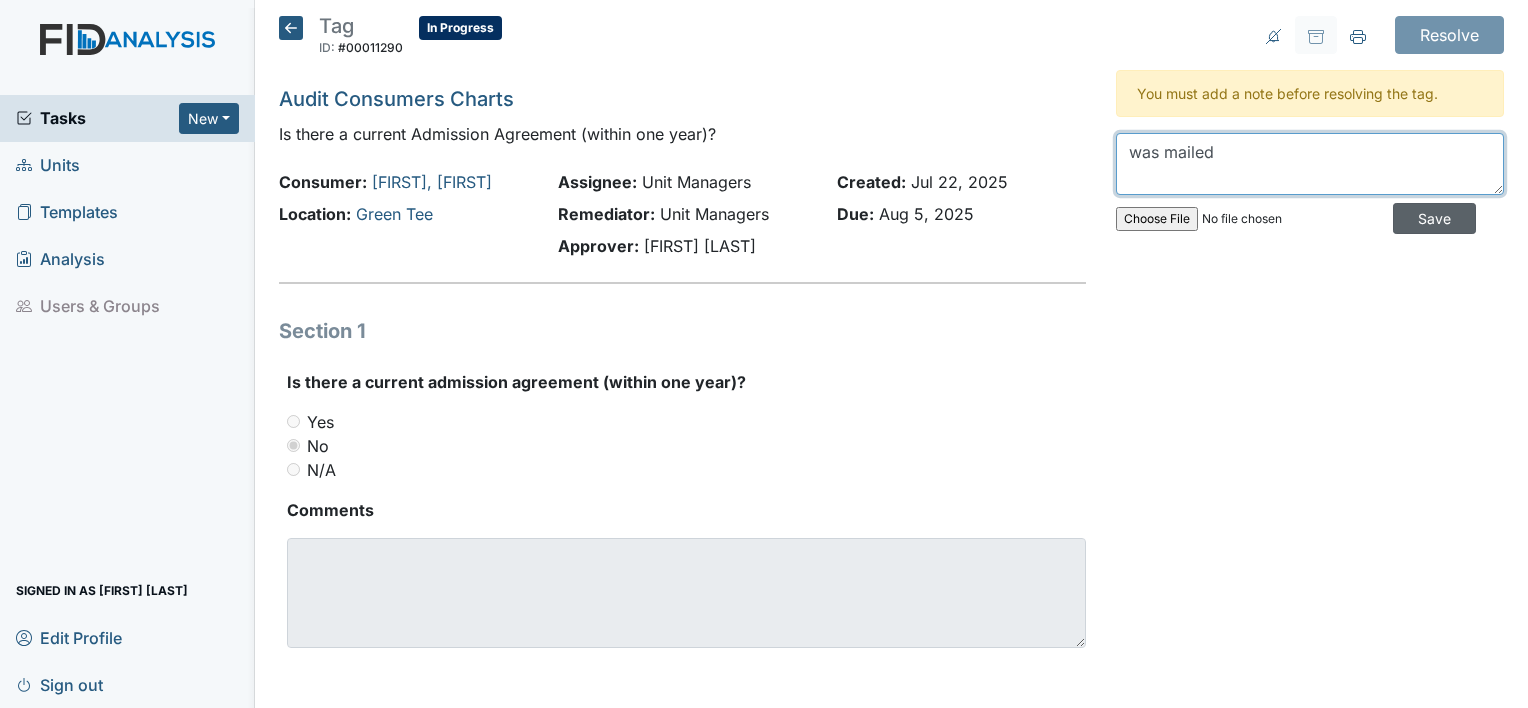 type on "was mailed" 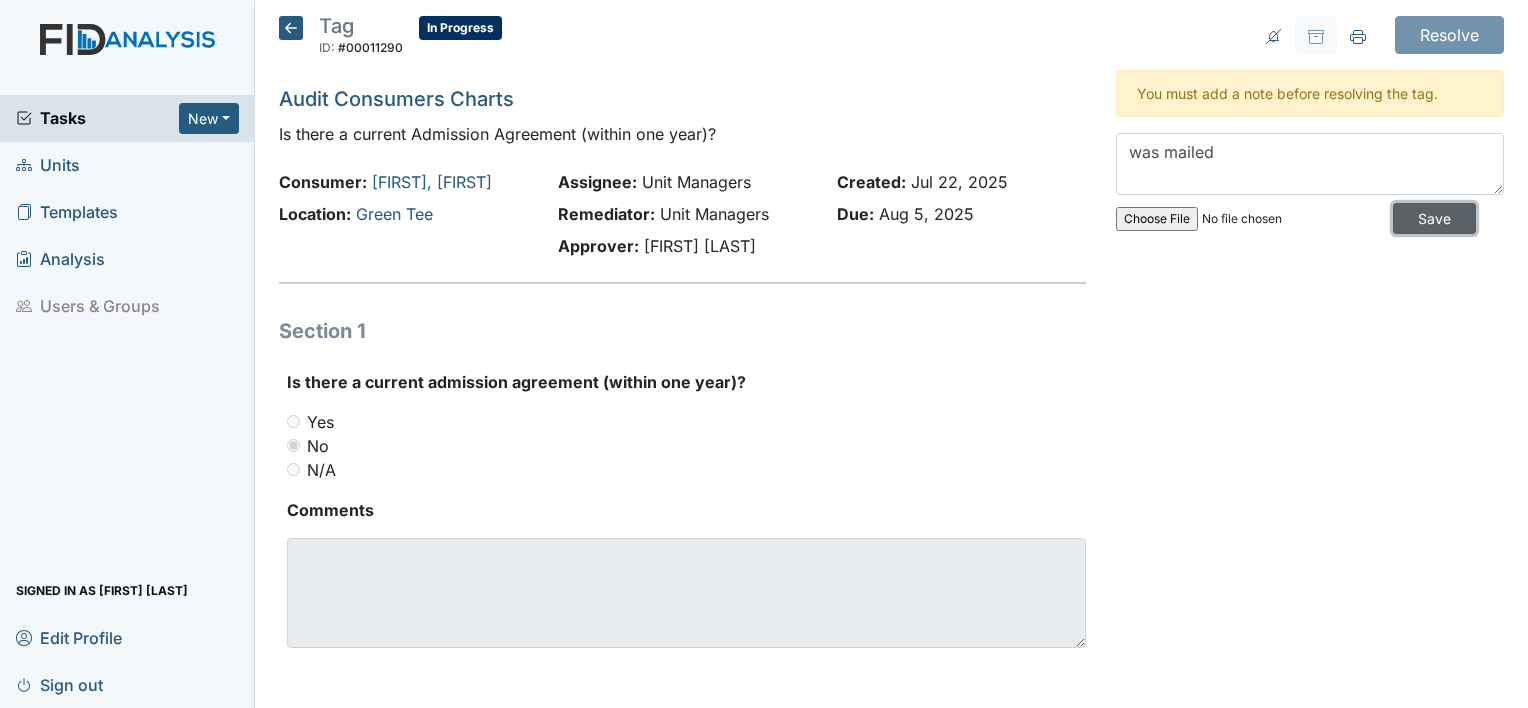 click on "Save" at bounding box center [1434, 218] 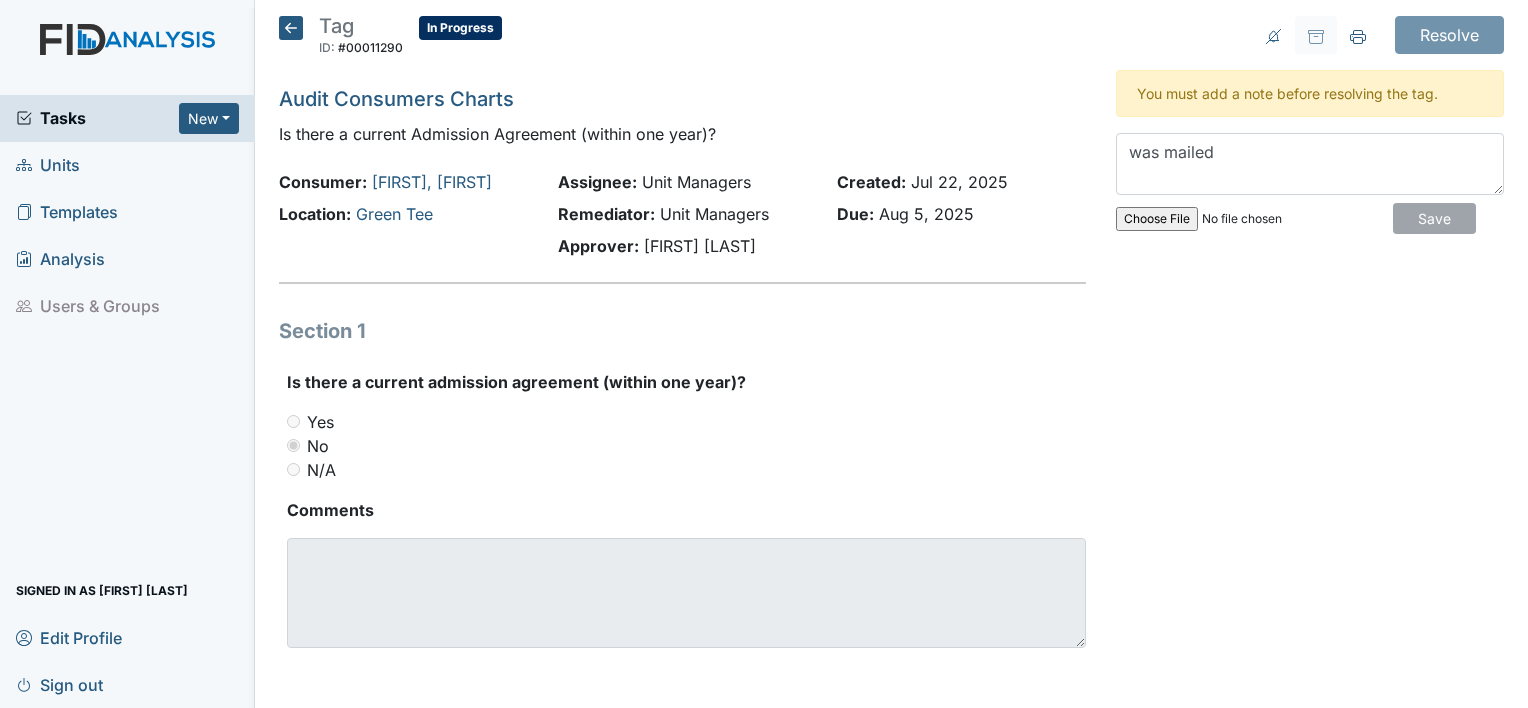 type 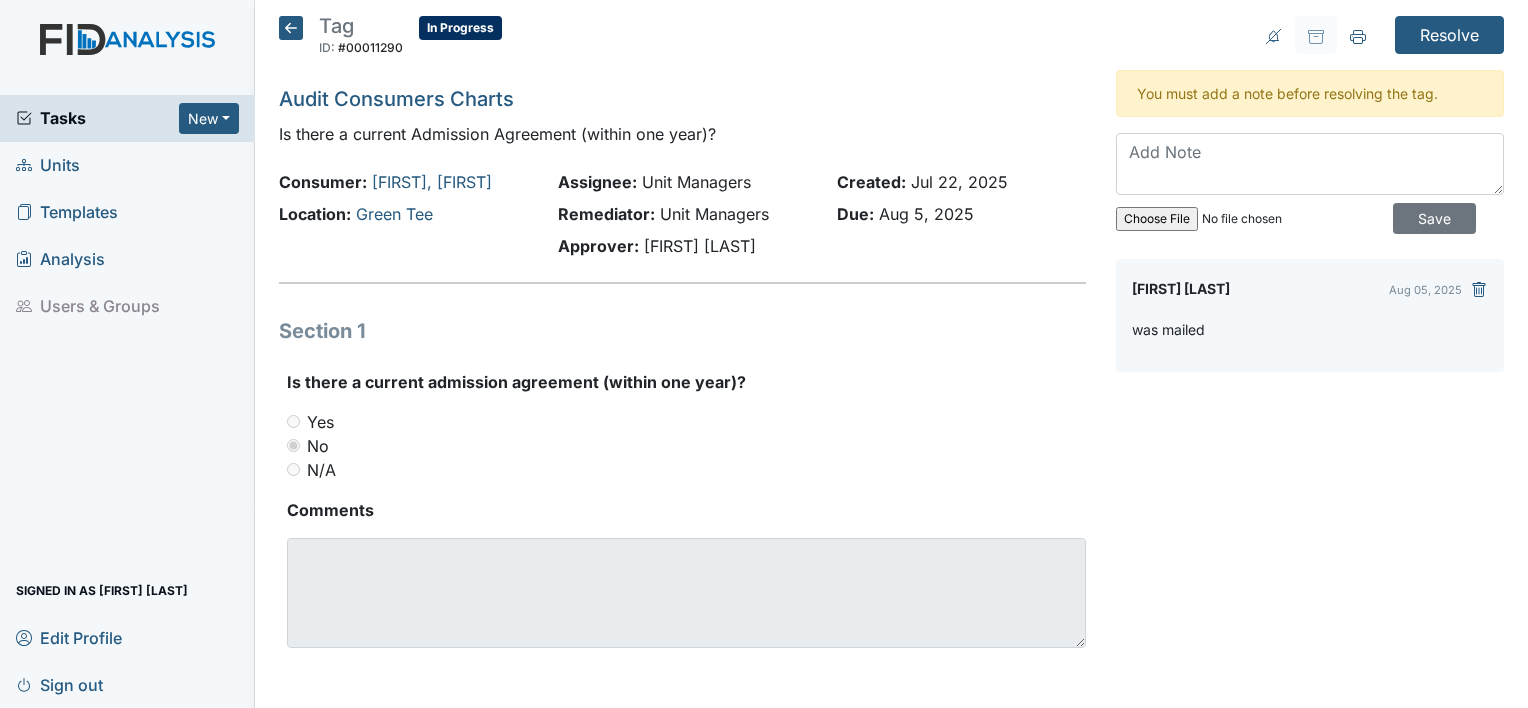 click on "Tag
ID:
#00011290
In Progress
Autosaving...
Audit Consumers Charts
Is there a current Admission Agreement (within one year)?
Consumer:
Hines, Amanda
Location:
Green Tee
Assignee:
Unit Managers
Remediator:
Unit Managers
Approver:
Wilson Raynor
Created:
Jul 22, 2025
Due:
Aug 5, 2025
Section 1
Is there a current admission agreement (within one year)?
You must select one of the below options.
Yes
No
N/A
Comments" at bounding box center (682, 356) 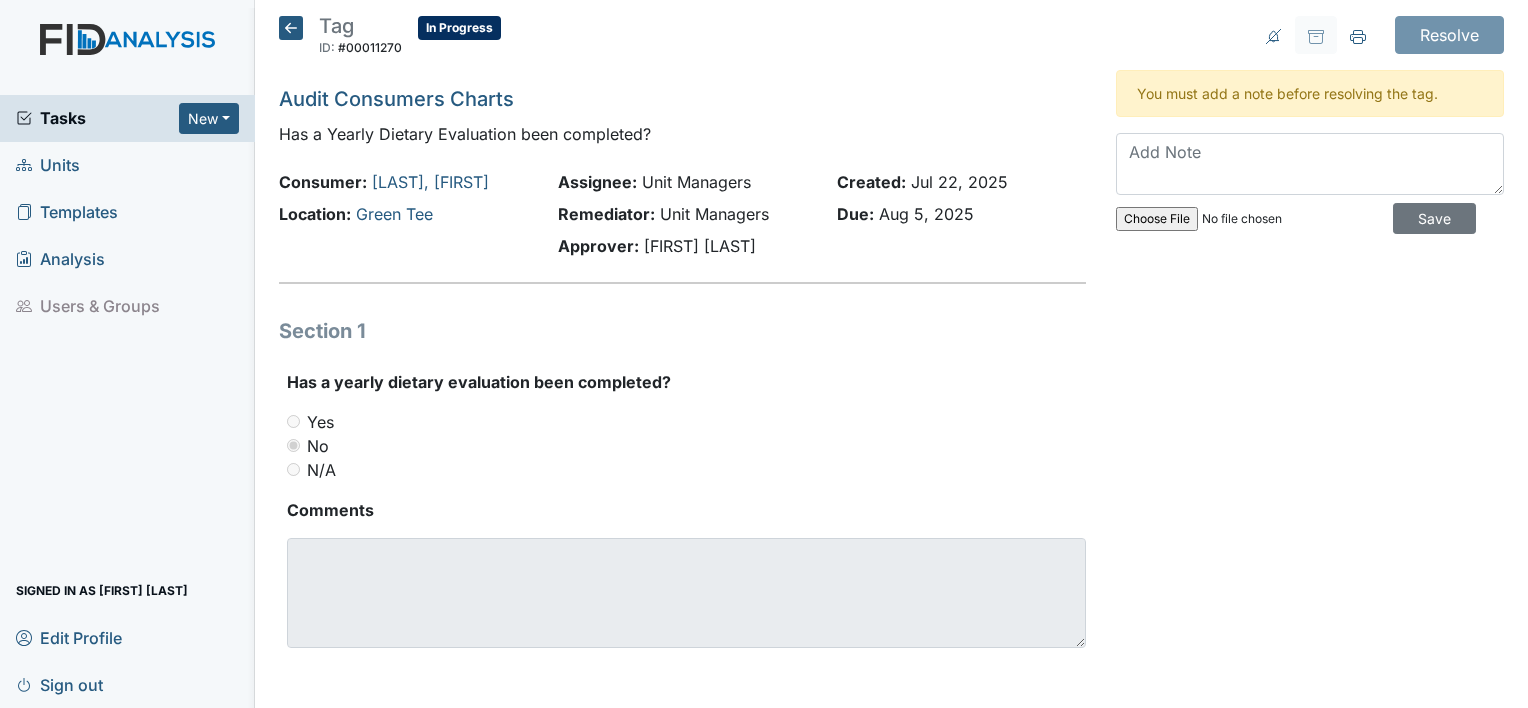 scroll, scrollTop: 0, scrollLeft: 0, axis: both 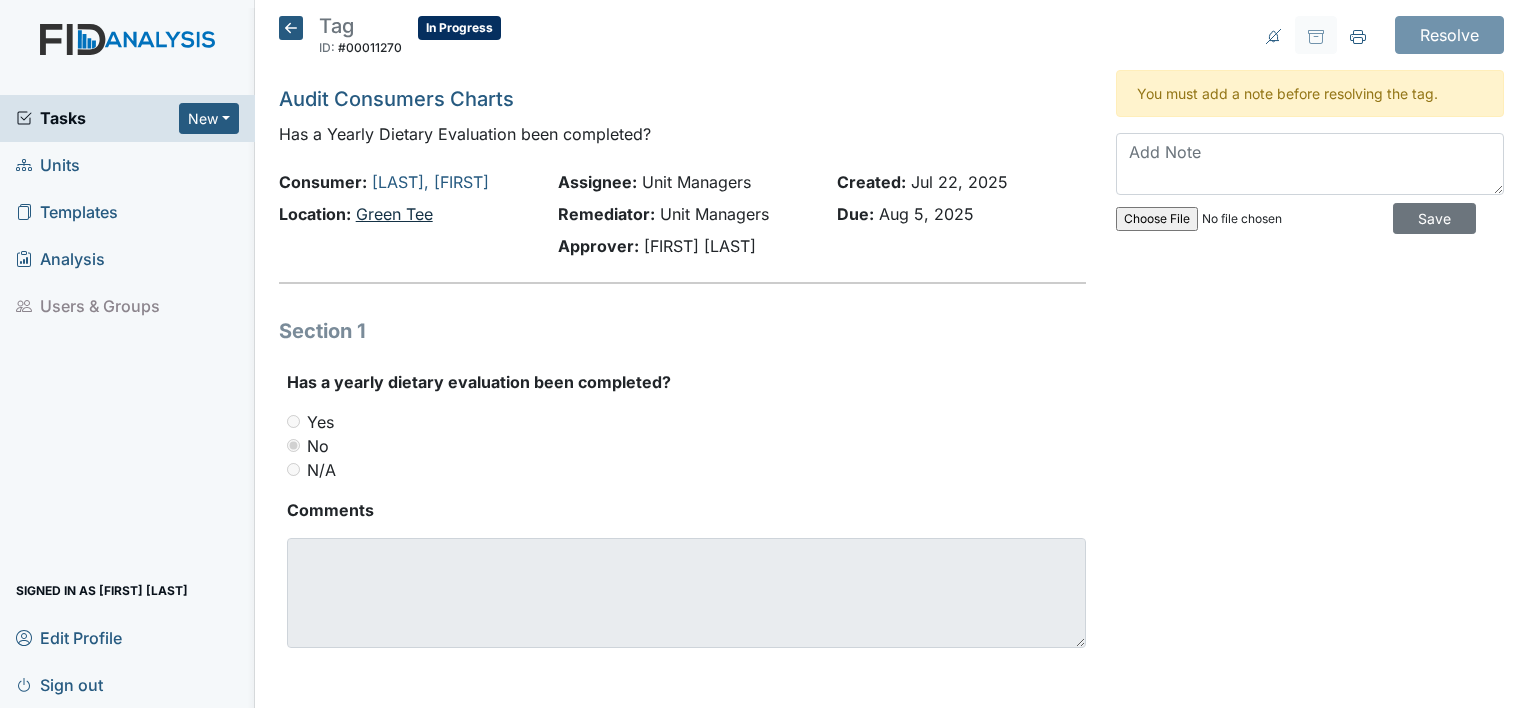 drag, startPoint x: 0, startPoint y: 0, endPoint x: 417, endPoint y: 222, distance: 472.4119 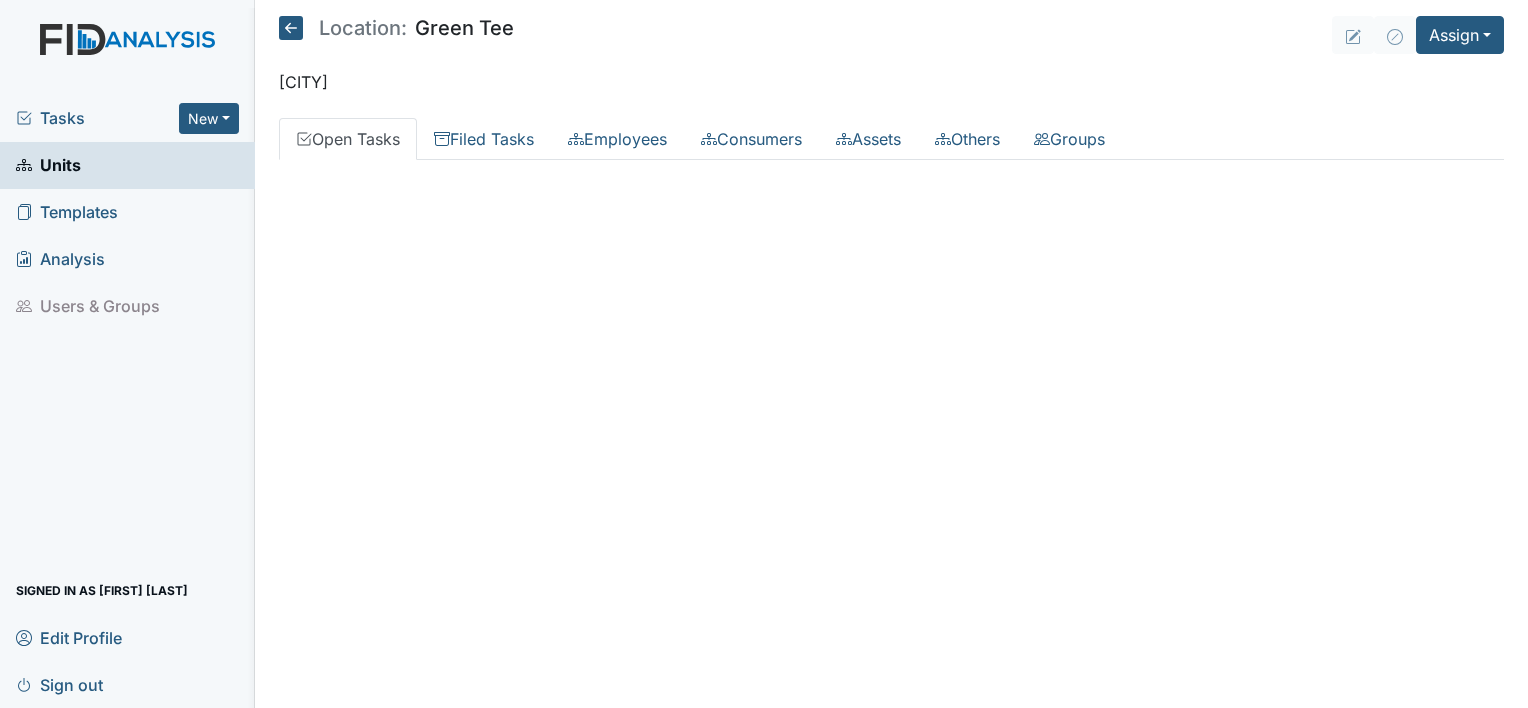 scroll, scrollTop: 0, scrollLeft: 0, axis: both 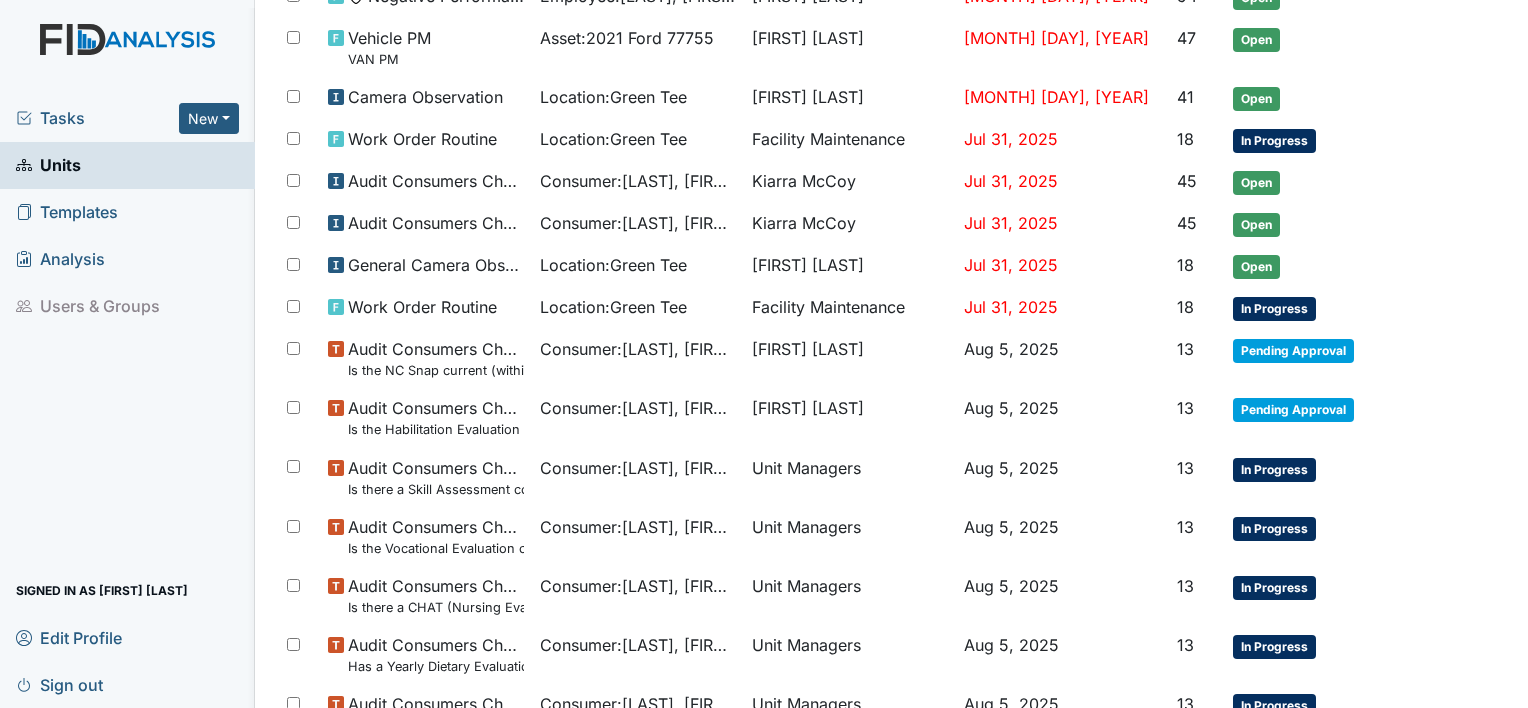 click on "Location:
Green Tee
Assign
Assign Form
Assign Inspection
Assign Document
Assign Bundle
Halifax
Open Tasks
Filed Tasks
Employees
Consumers
Assets
Others
Groups
All   Tasks   Tags   All FIDs FID Template Incomplete Tasks View Any Status Description Unit Assignee Due Date Age Status Actions IT Work Order Location :  Green Tee Deborah Lucky Jun 6, 2025 73 Open Camera Observation Location :  Green Tee Deborah Lucky Jun 14, 2025 65 Open Negative Performance Review Employee :  Hines, Kimberly Deborah Lucky Jun 25, 2025 54 Open Vehicle PM VAN PM Asset :  2021	Ford	77755 James Bryant Jul 6, 2025 47 Open Camera Observation Location :  Green Tee Deborah Lucky Jul 8, 2025 41 Open Work Order Routine Location :  Green Tee Facility Maintenance  Jul 31, 2025 18 In Progress Consumer :  45 :" at bounding box center (891, 354) 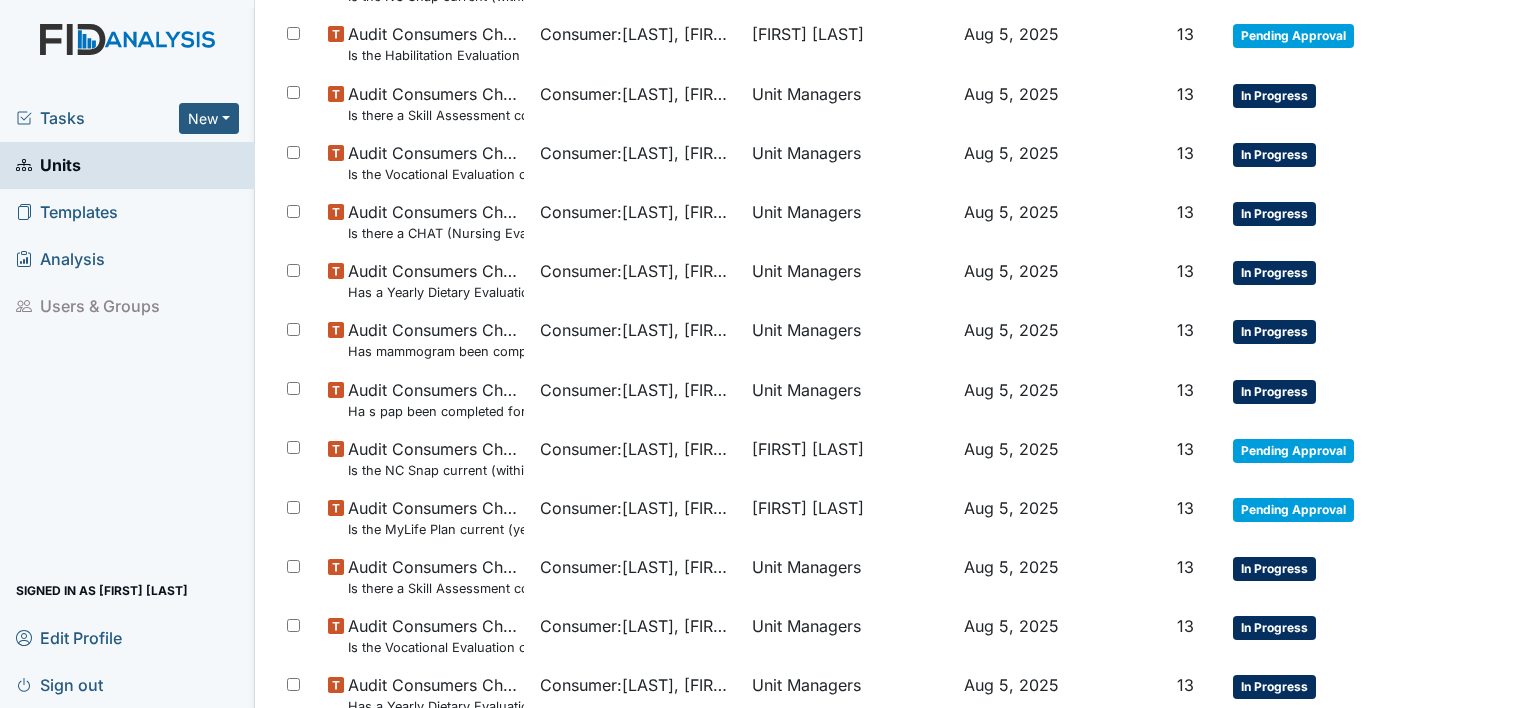 scroll, scrollTop: 852, scrollLeft: 0, axis: vertical 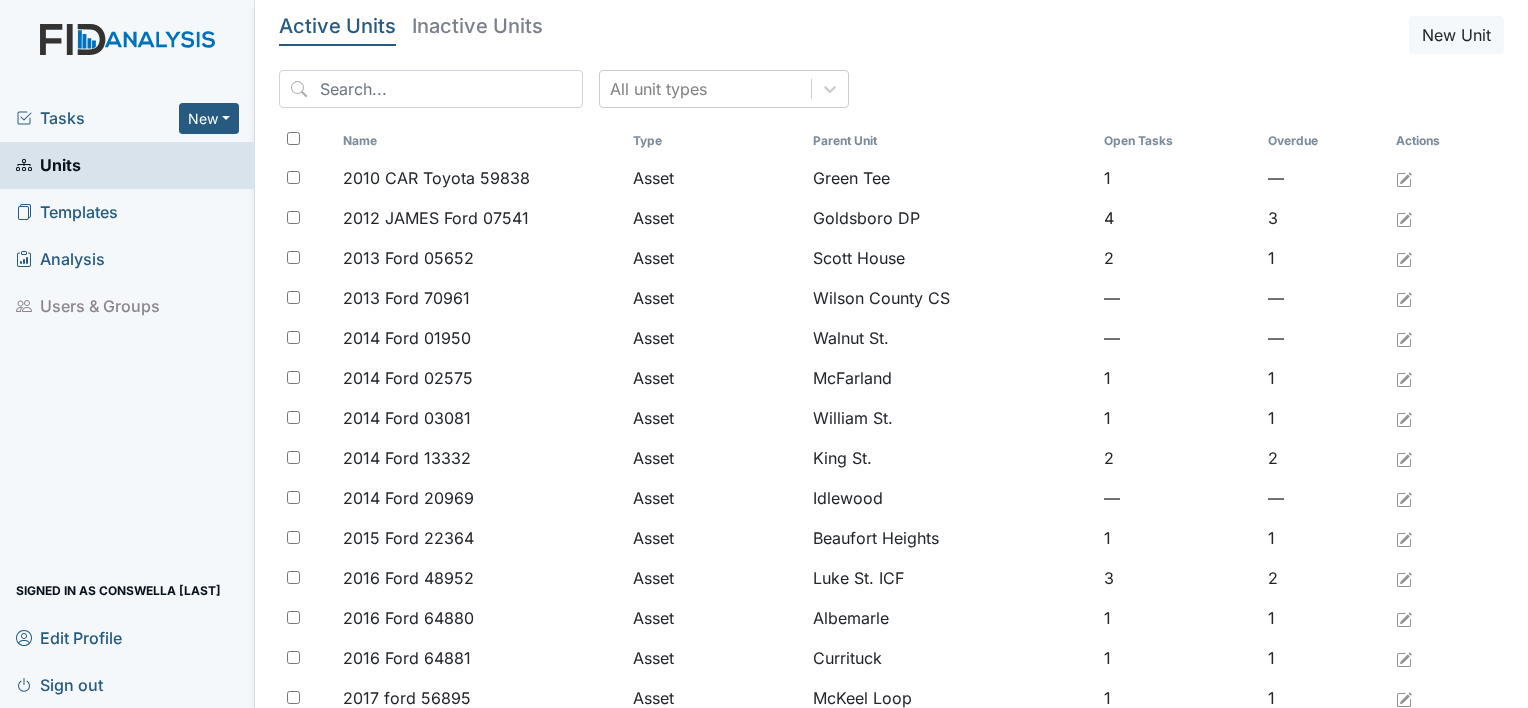 click on "Units" at bounding box center [127, 165] 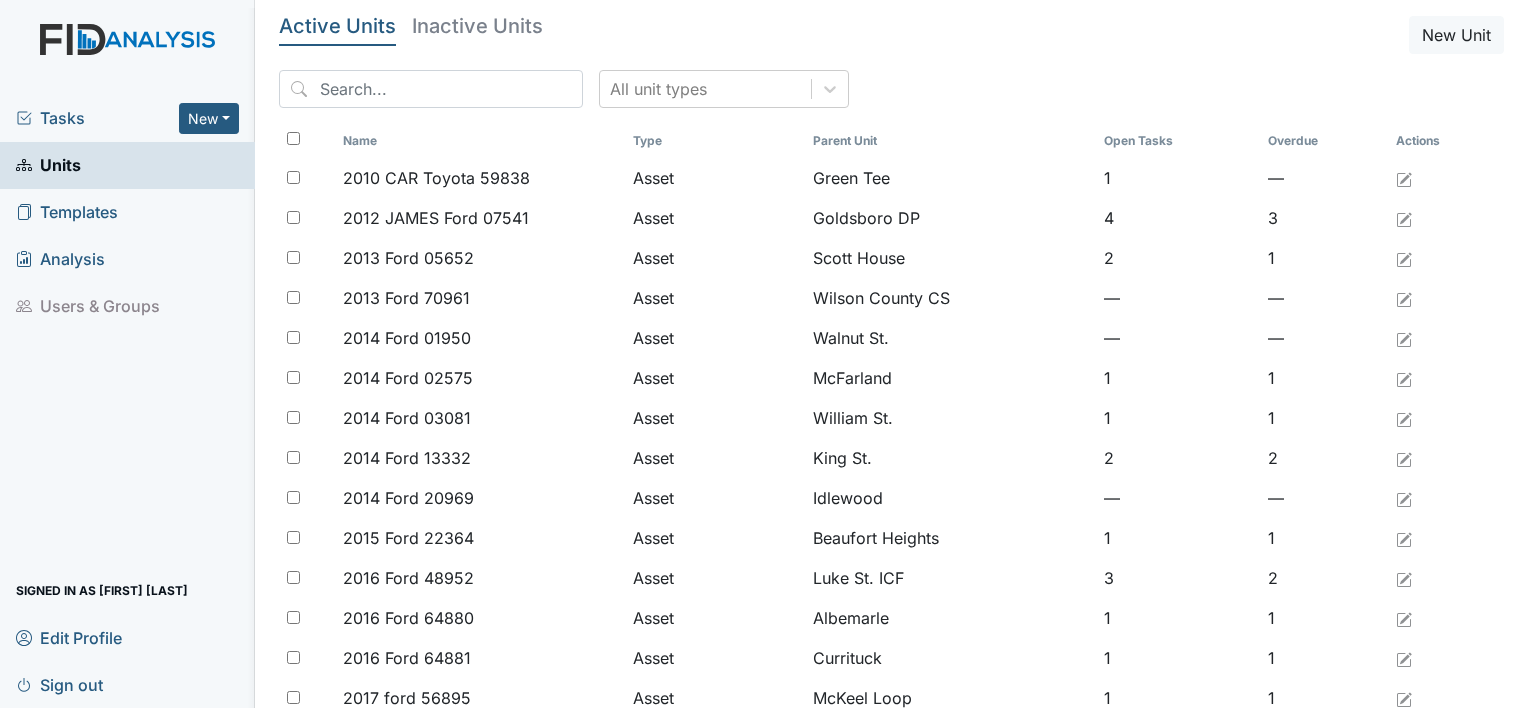 scroll, scrollTop: 0, scrollLeft: 0, axis: both 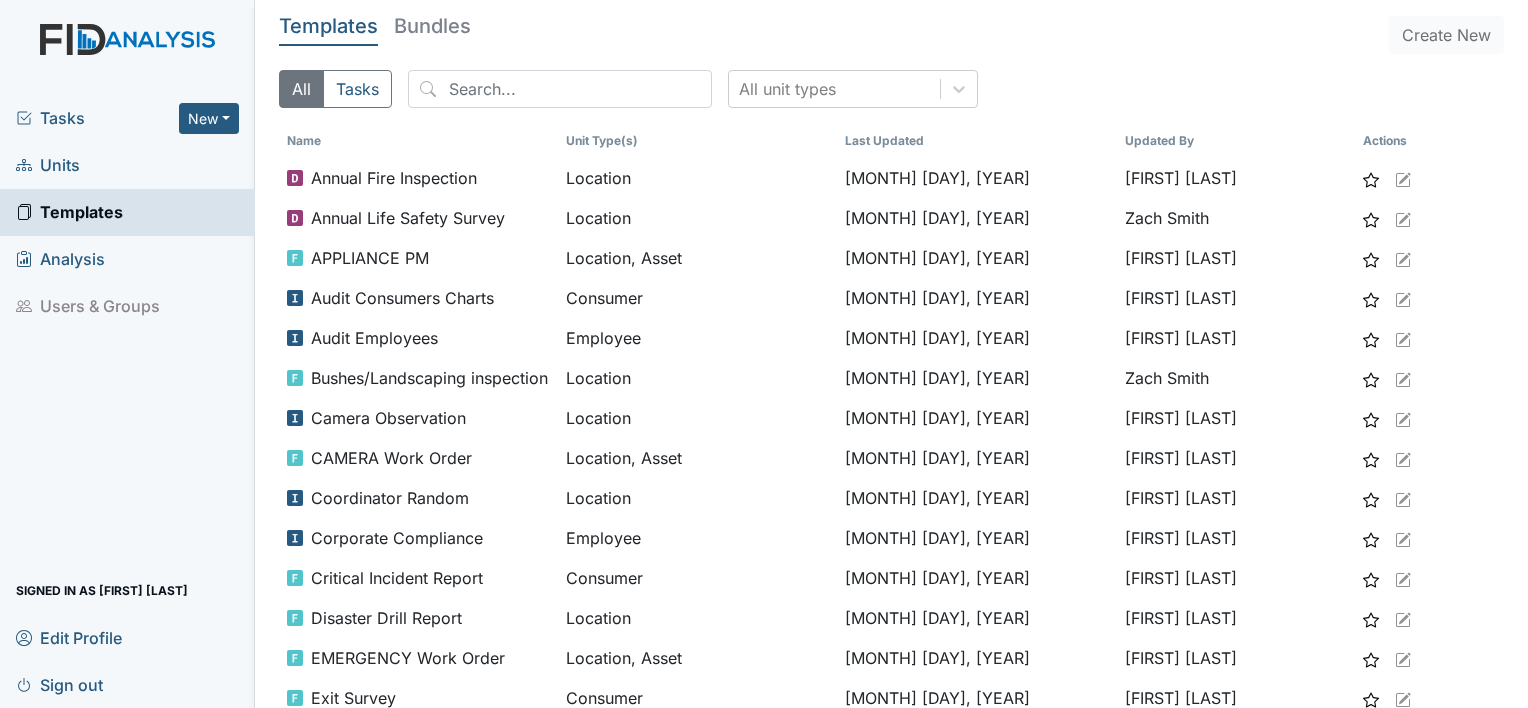 click on "Tasks" at bounding box center [97, 118] 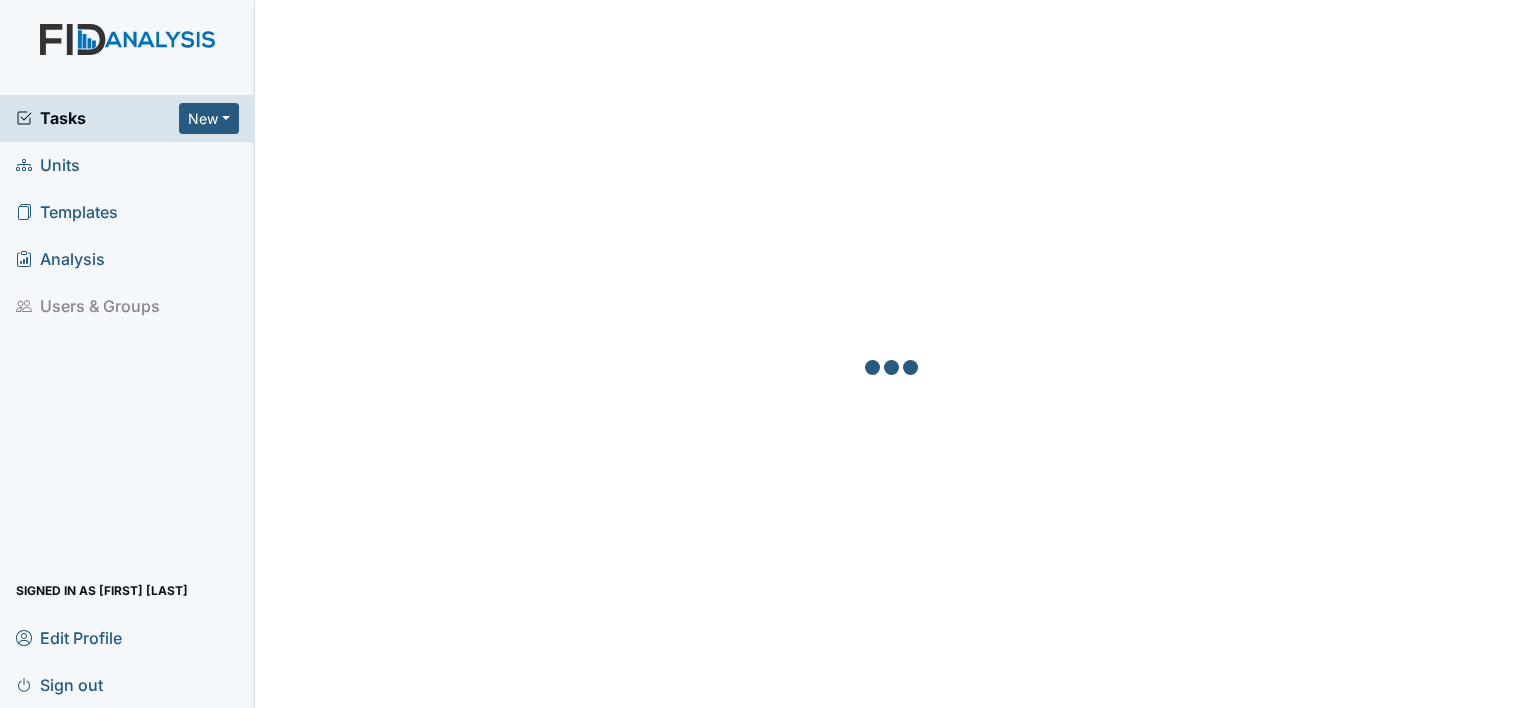 scroll, scrollTop: 0, scrollLeft: 0, axis: both 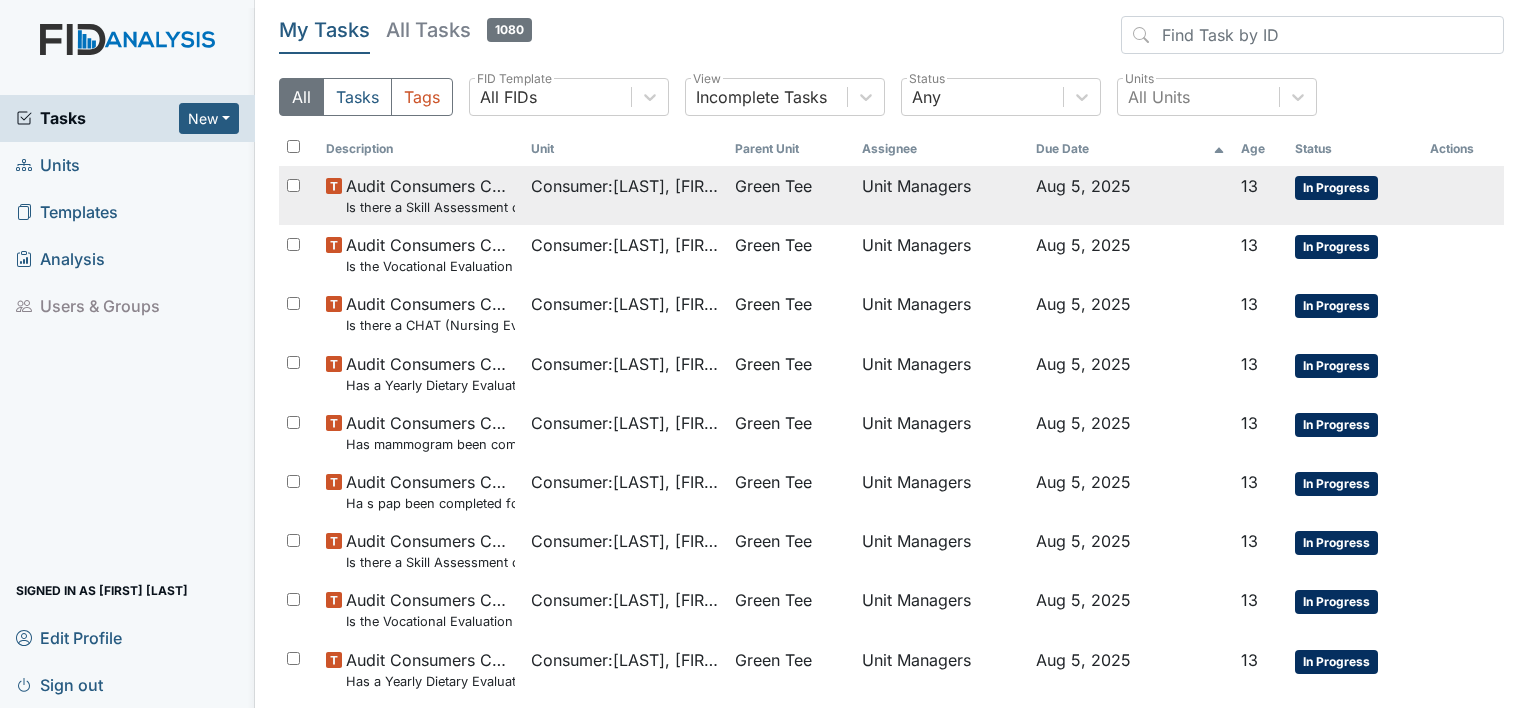 click on "Unit Managers" at bounding box center [941, 195] 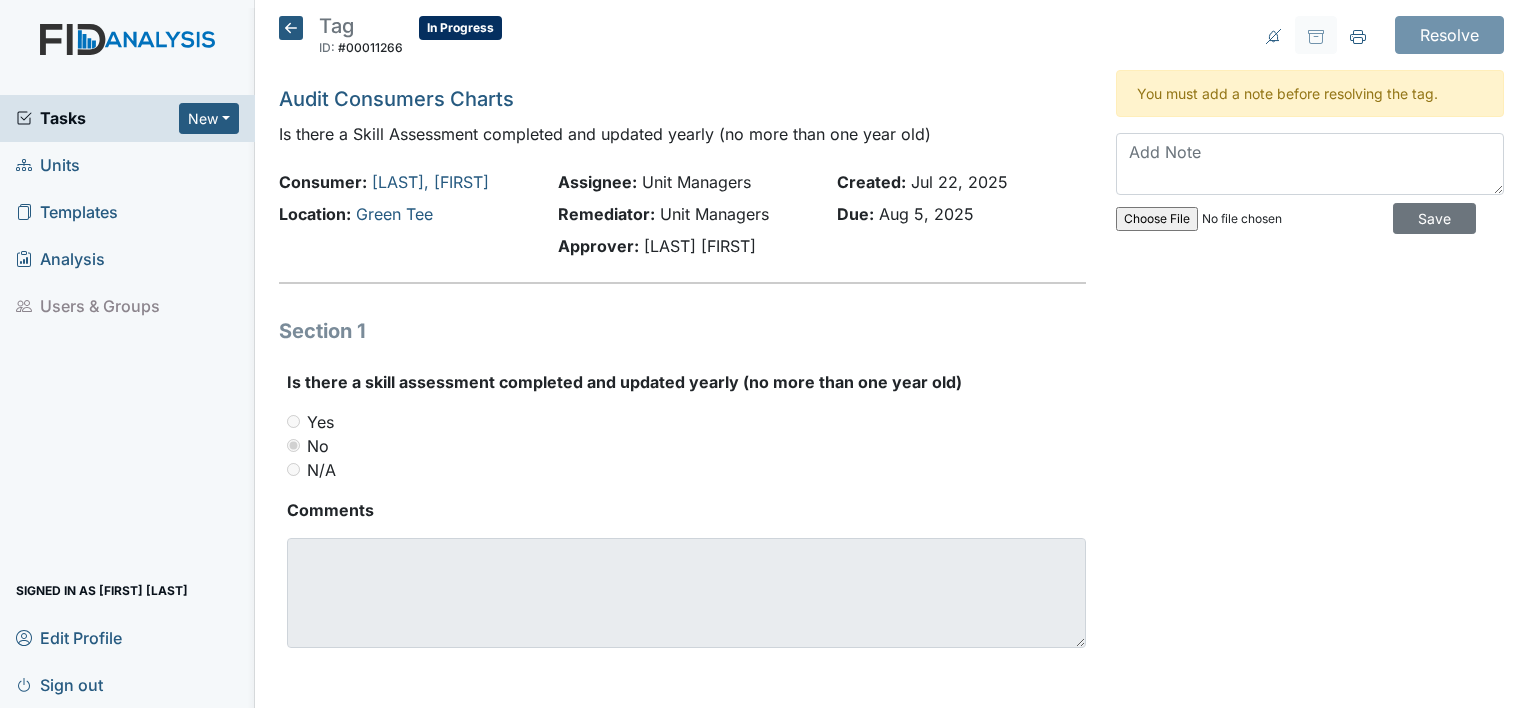 scroll, scrollTop: 0, scrollLeft: 0, axis: both 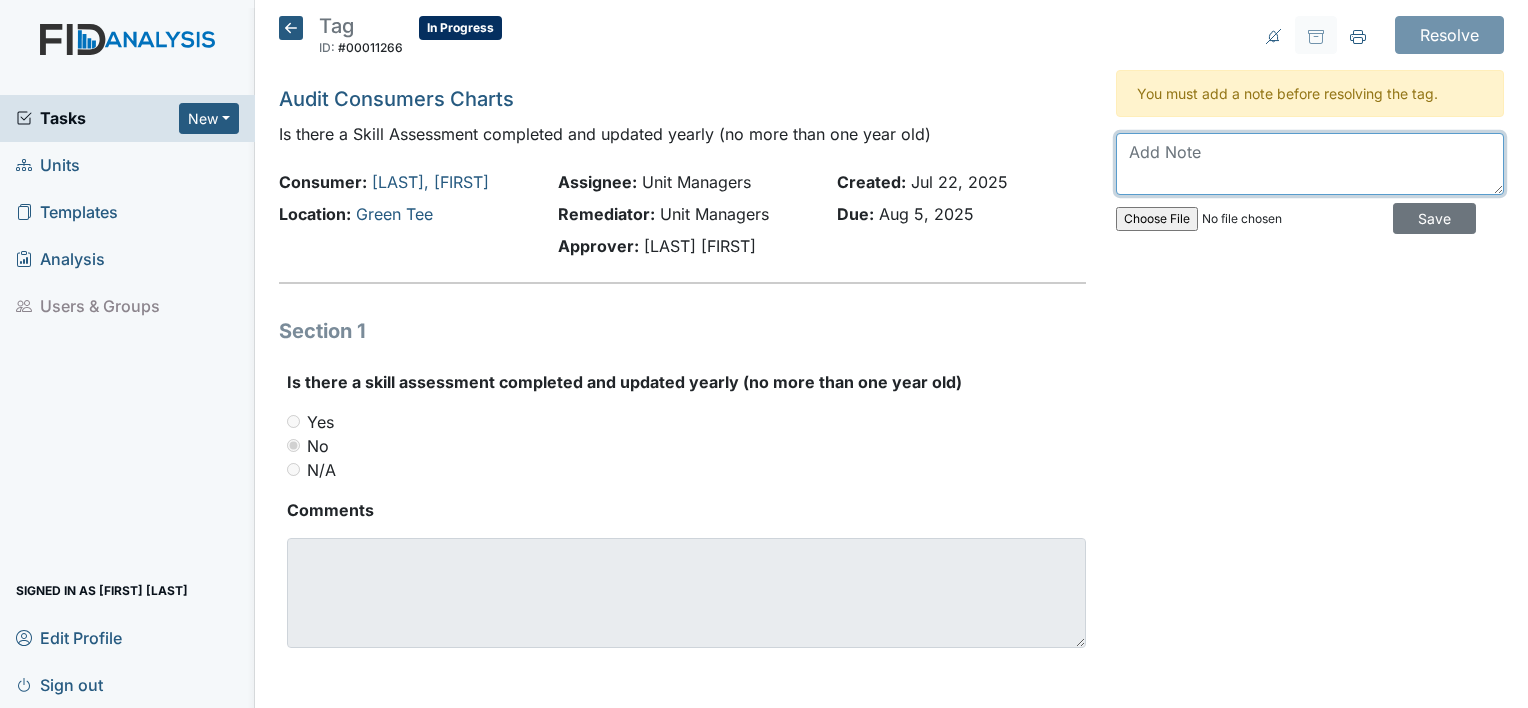 click at bounding box center [1310, 164] 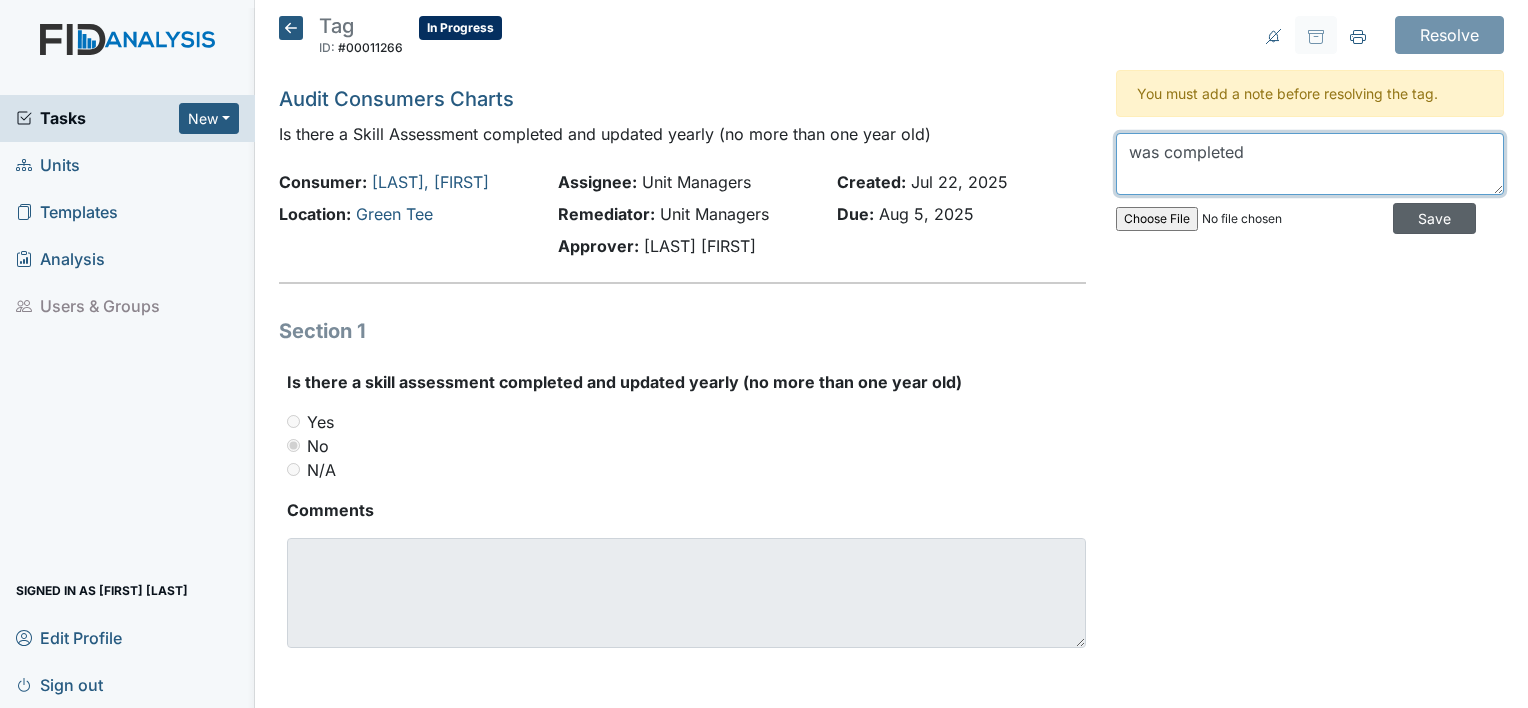 type on "was completed" 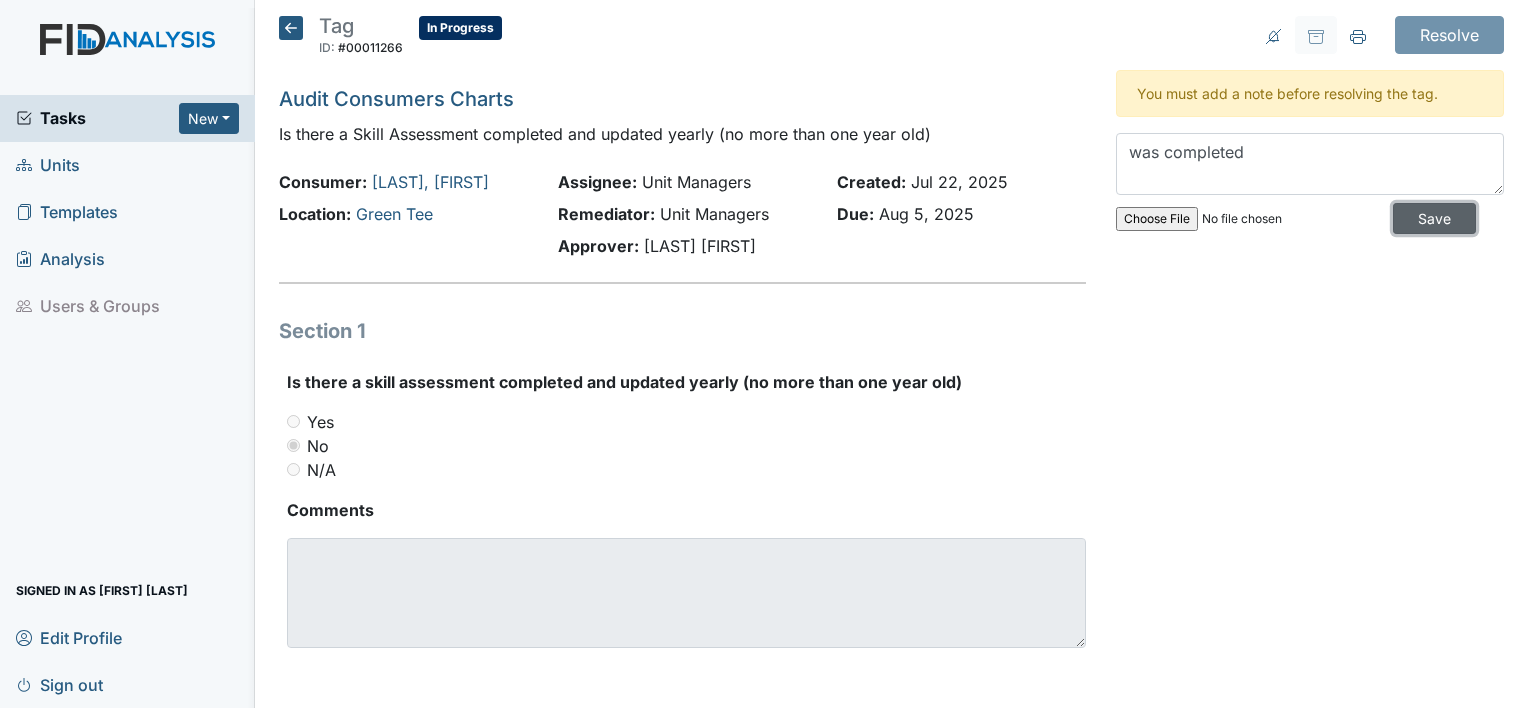 click on "Save" at bounding box center (1434, 218) 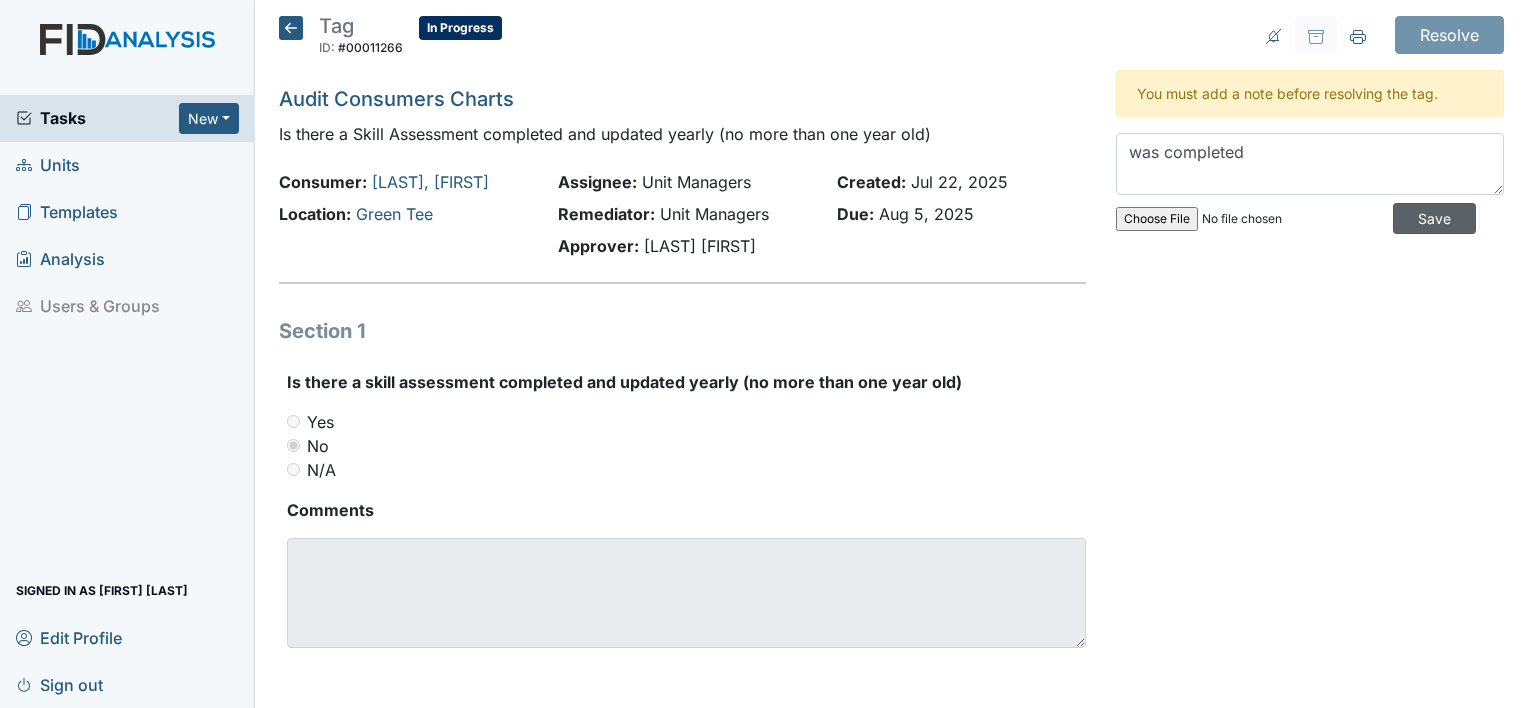 type 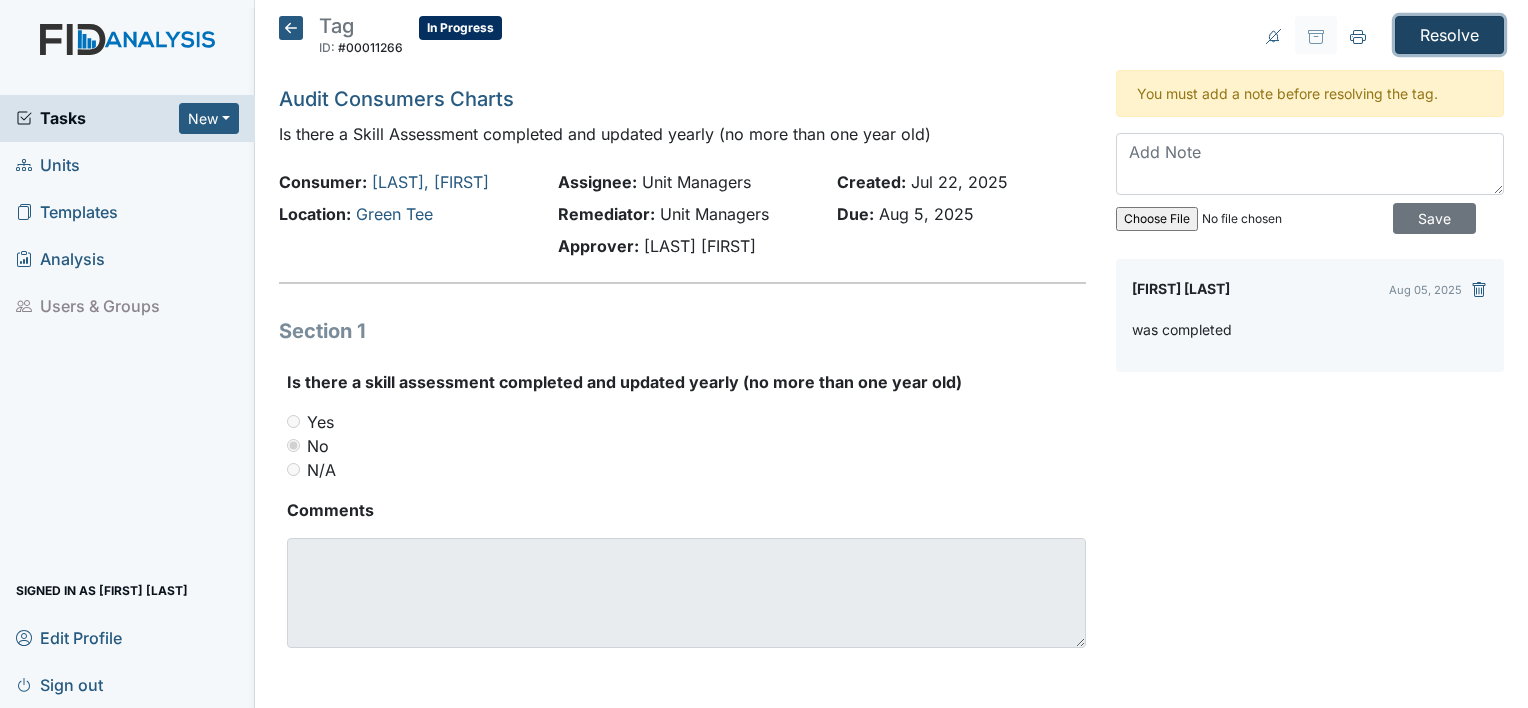 click on "Resolve" at bounding box center [1449, 35] 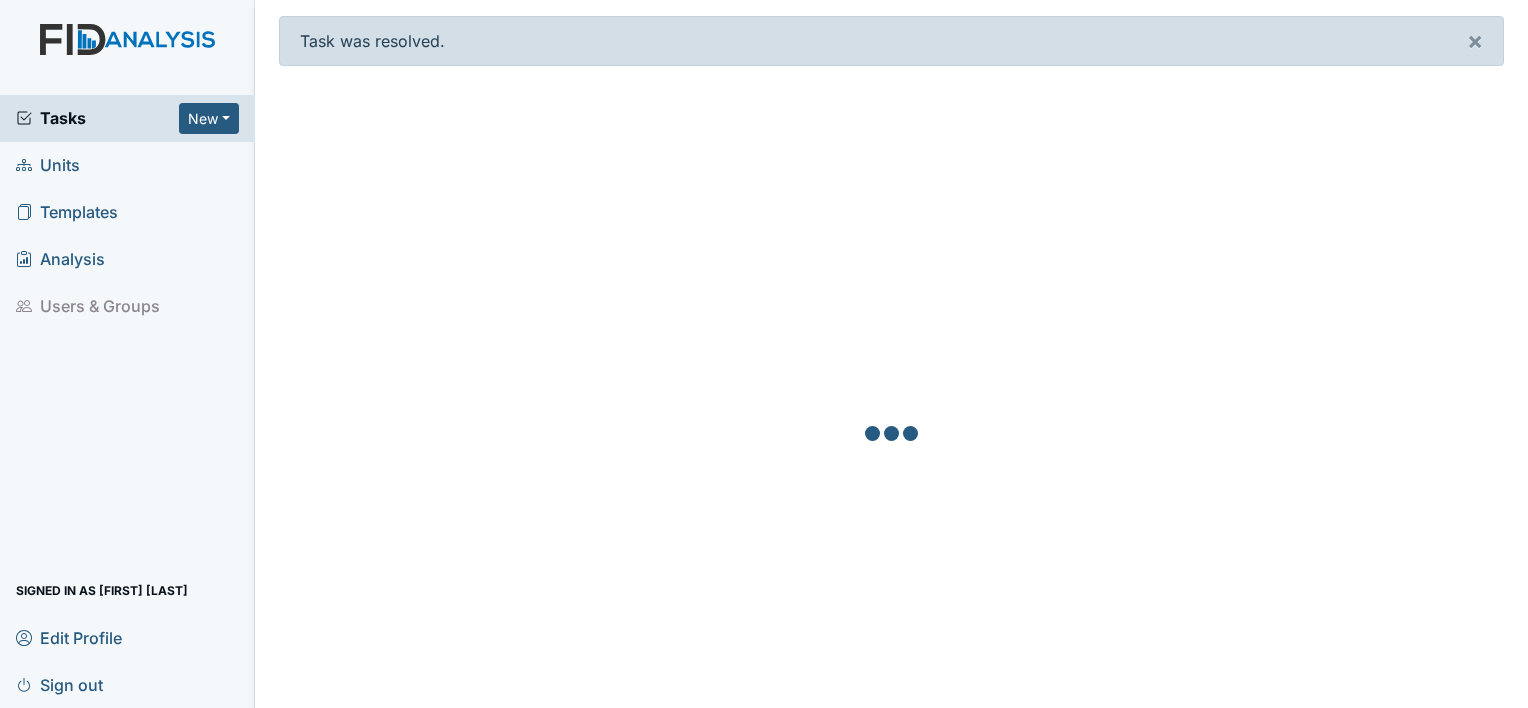 scroll, scrollTop: 0, scrollLeft: 0, axis: both 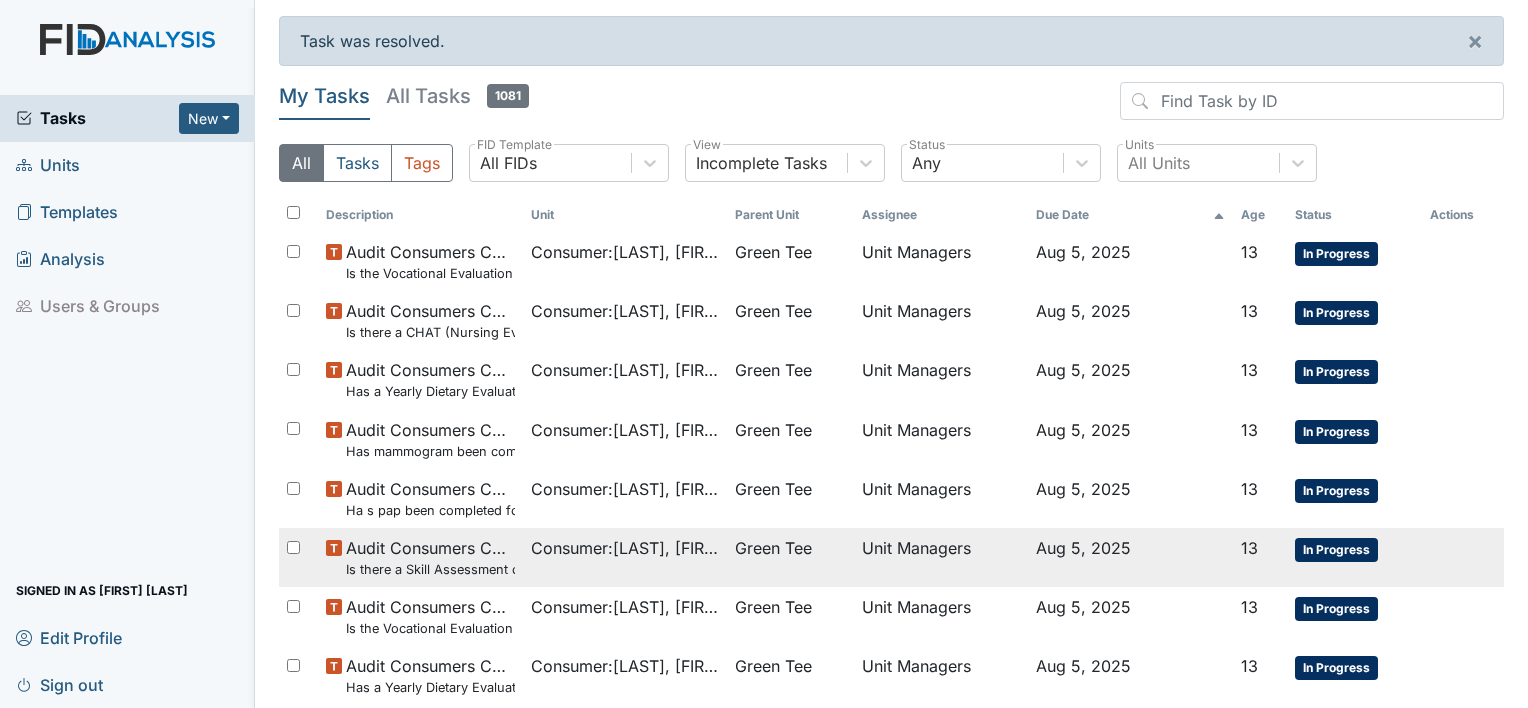 click on "Consumer :  Hines, Amanda" at bounding box center (625, 548) 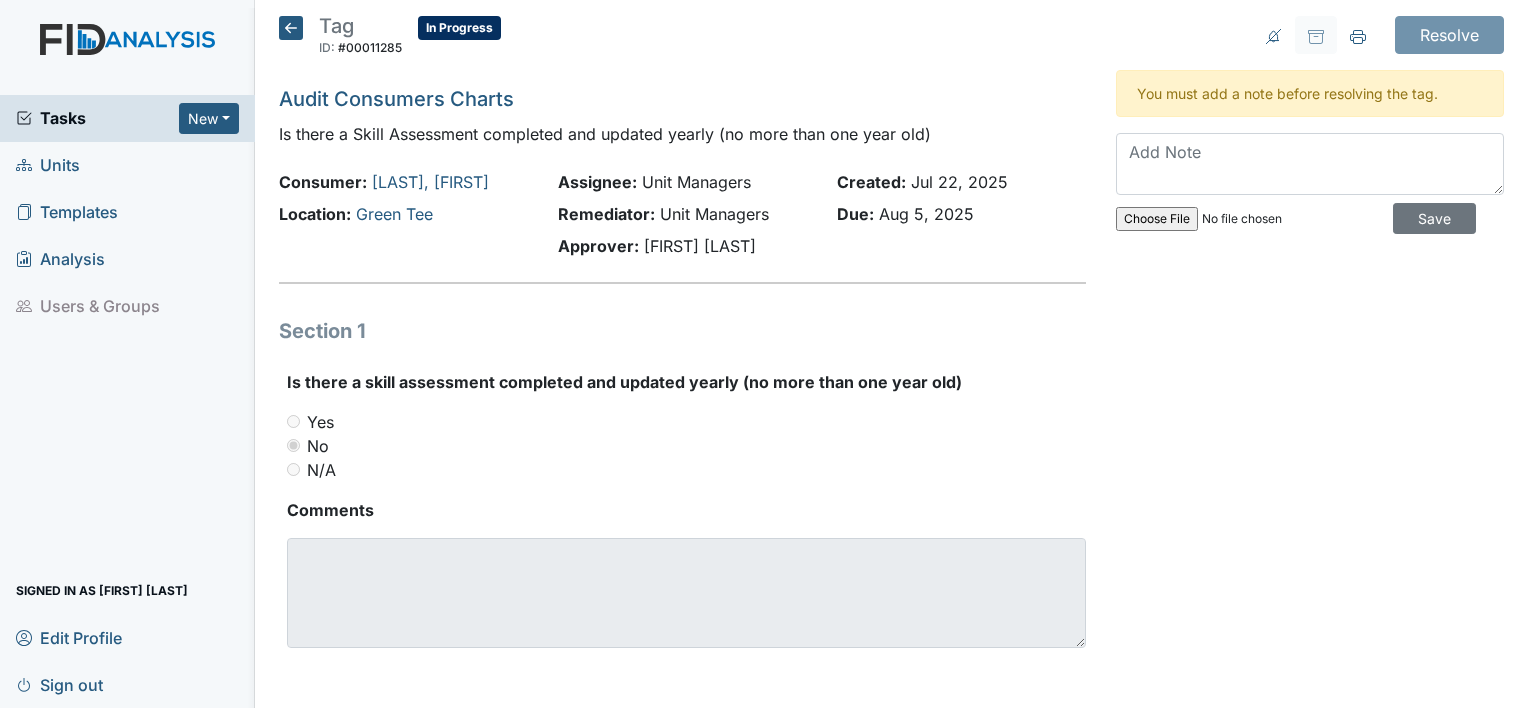 scroll, scrollTop: 0, scrollLeft: 0, axis: both 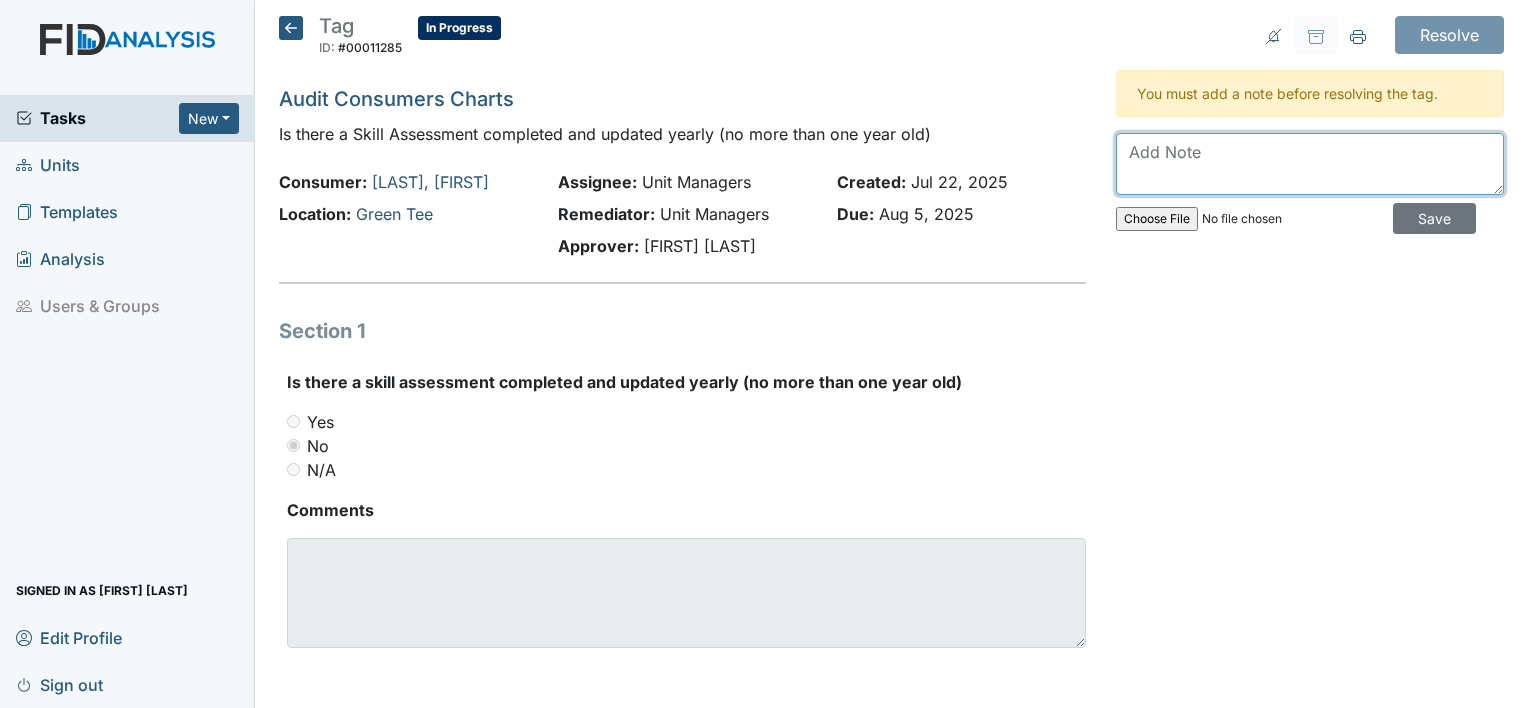 click at bounding box center [1310, 164] 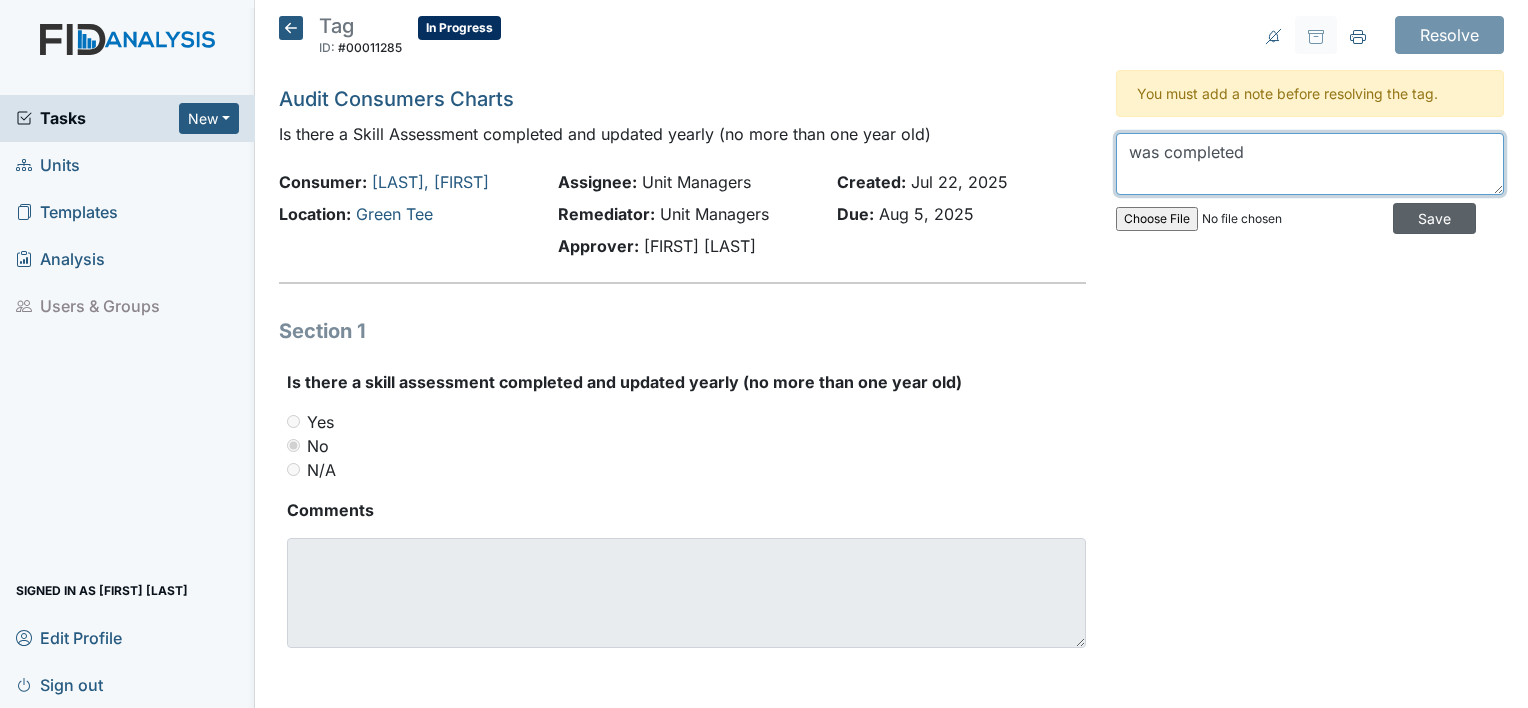 type on "was completed" 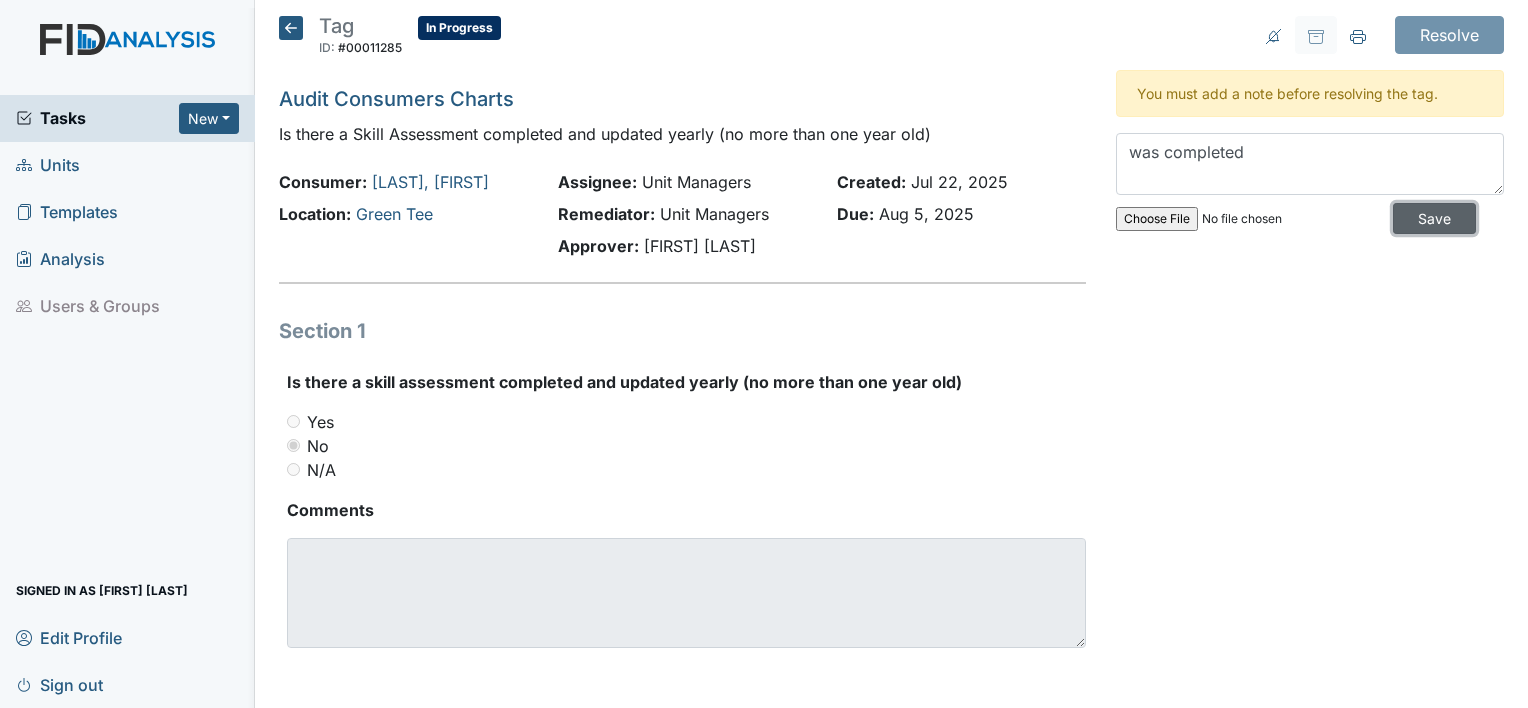 click on "Save" at bounding box center [1434, 218] 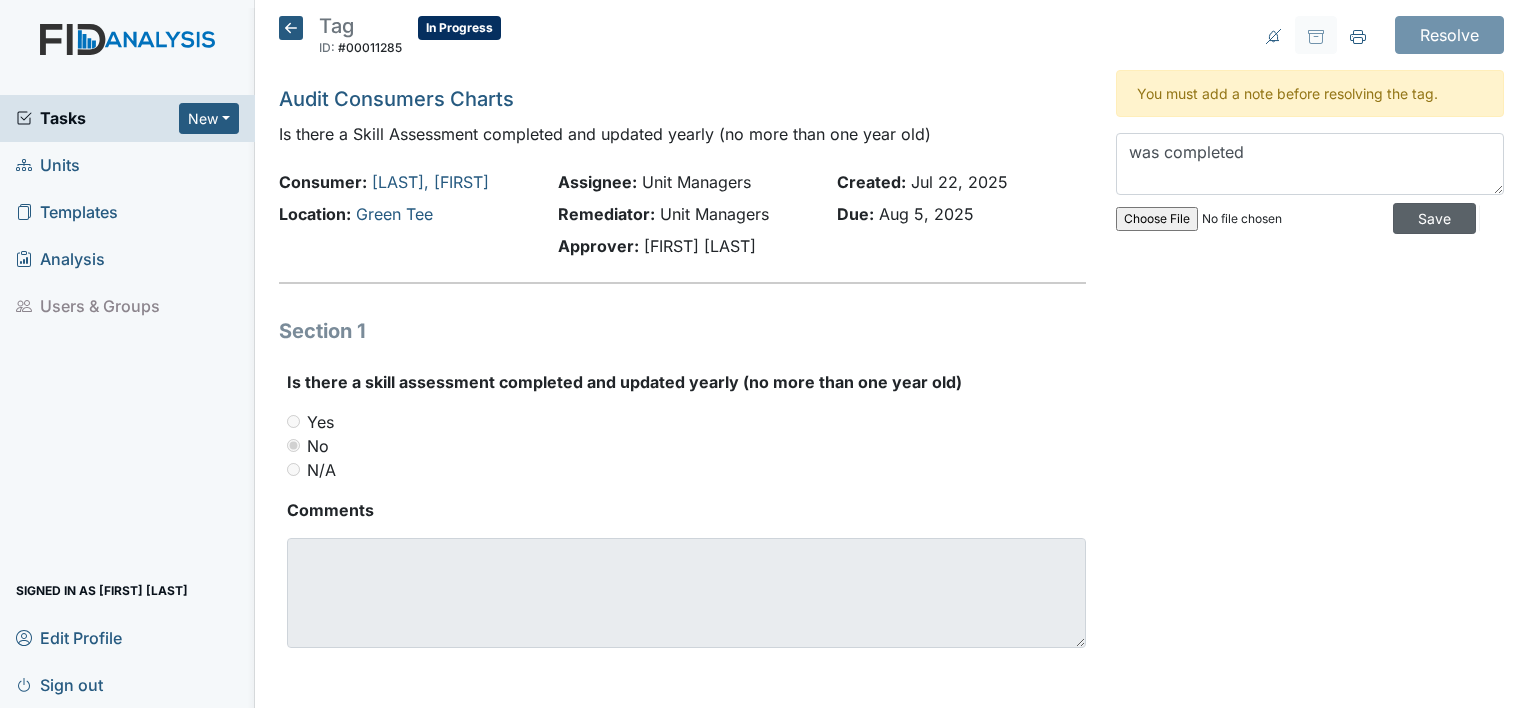 type 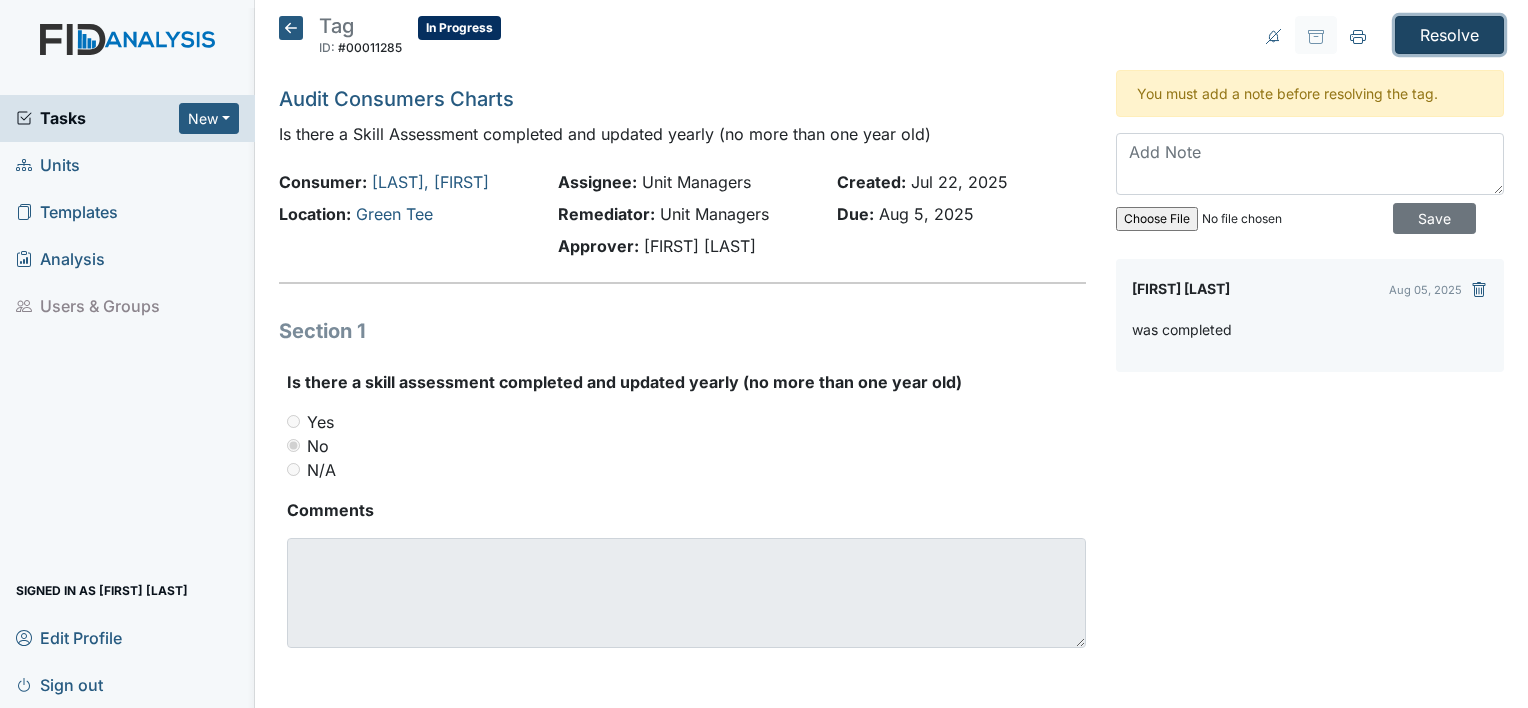 click on "Resolve" at bounding box center (1449, 35) 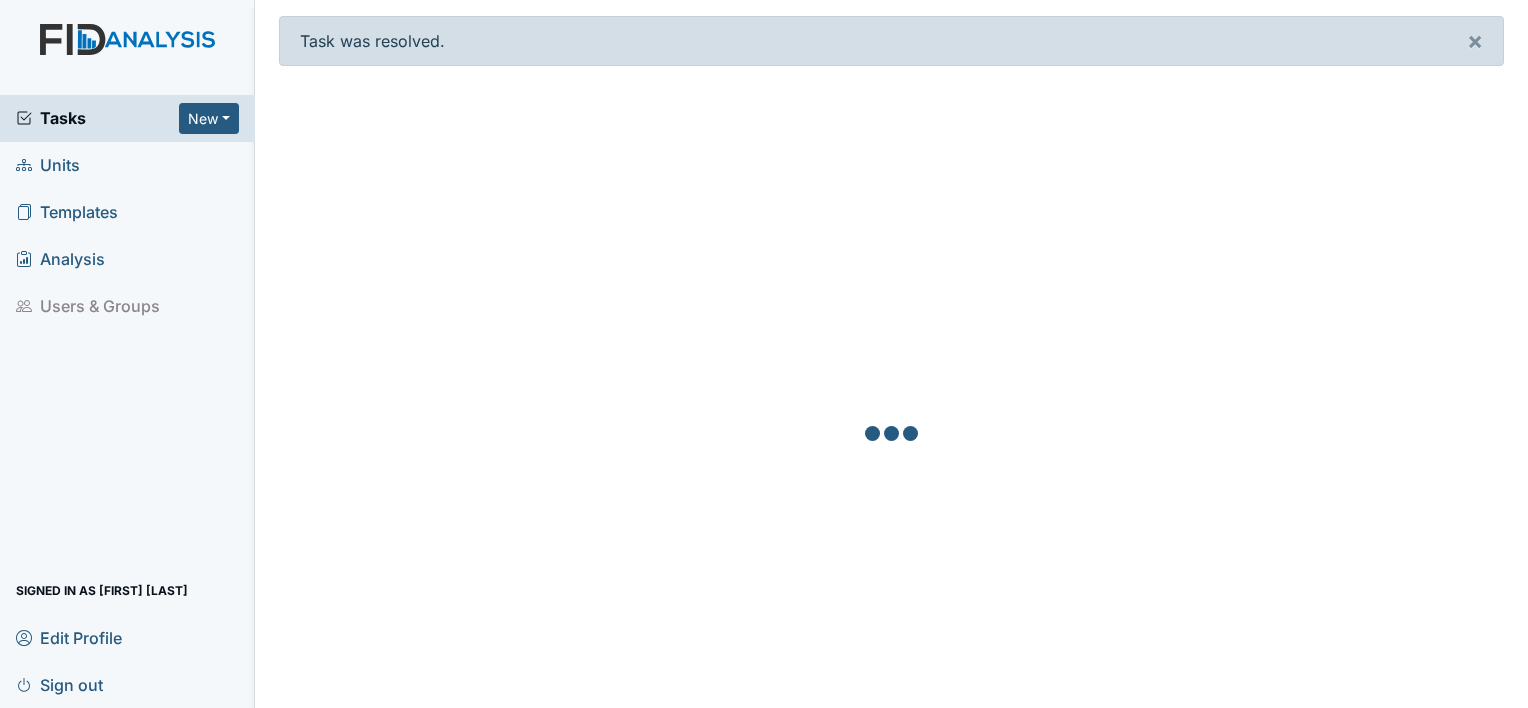 scroll, scrollTop: 0, scrollLeft: 0, axis: both 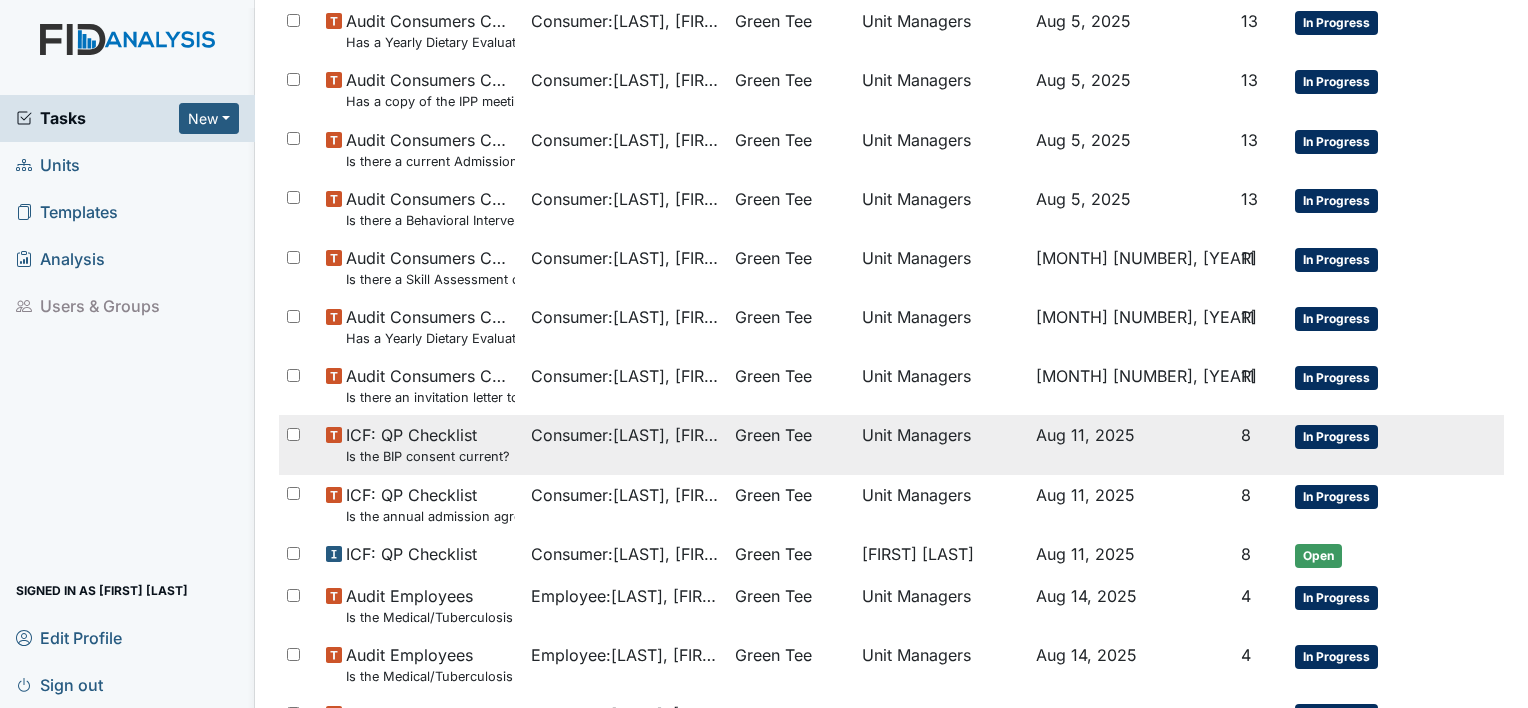 click on "Consumer :  Keaton, Valerie" at bounding box center (625, 444) 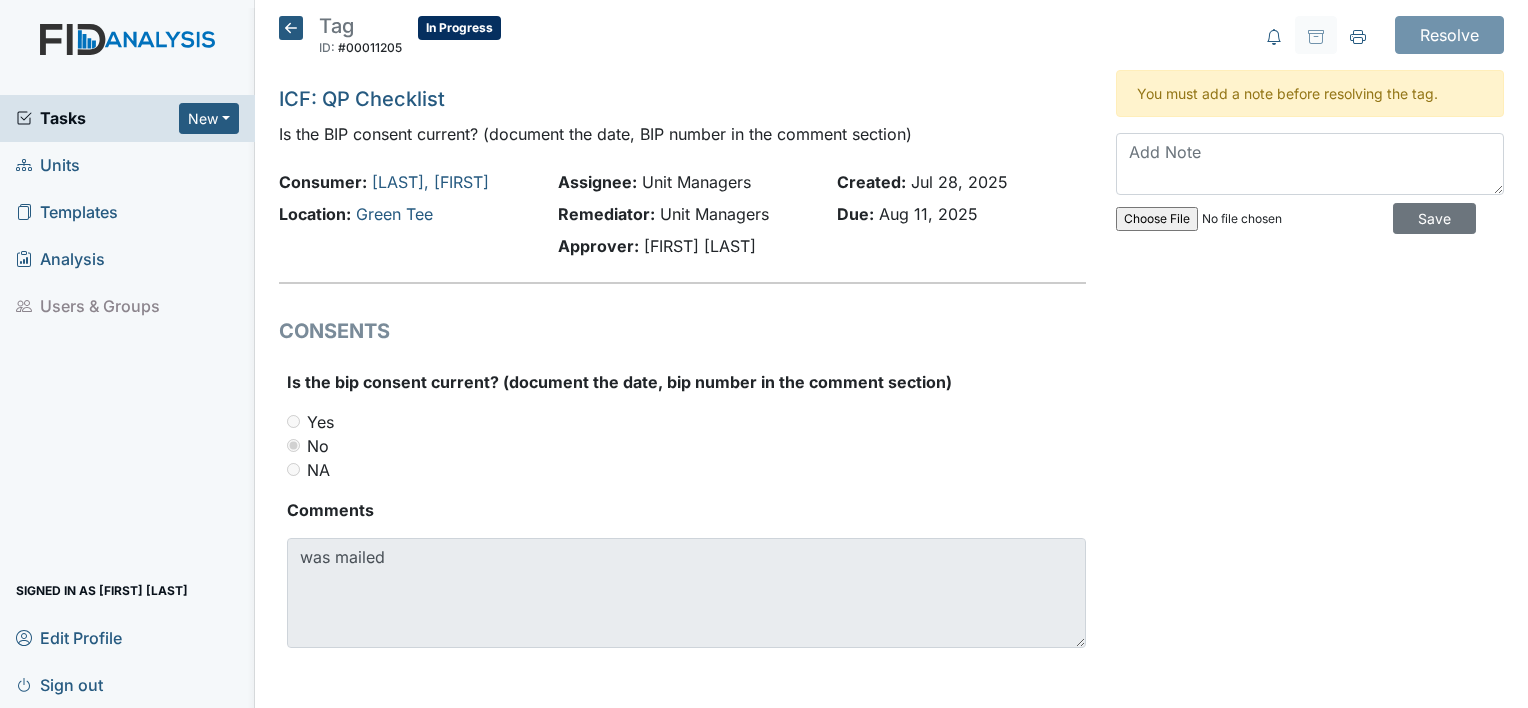 scroll, scrollTop: 0, scrollLeft: 0, axis: both 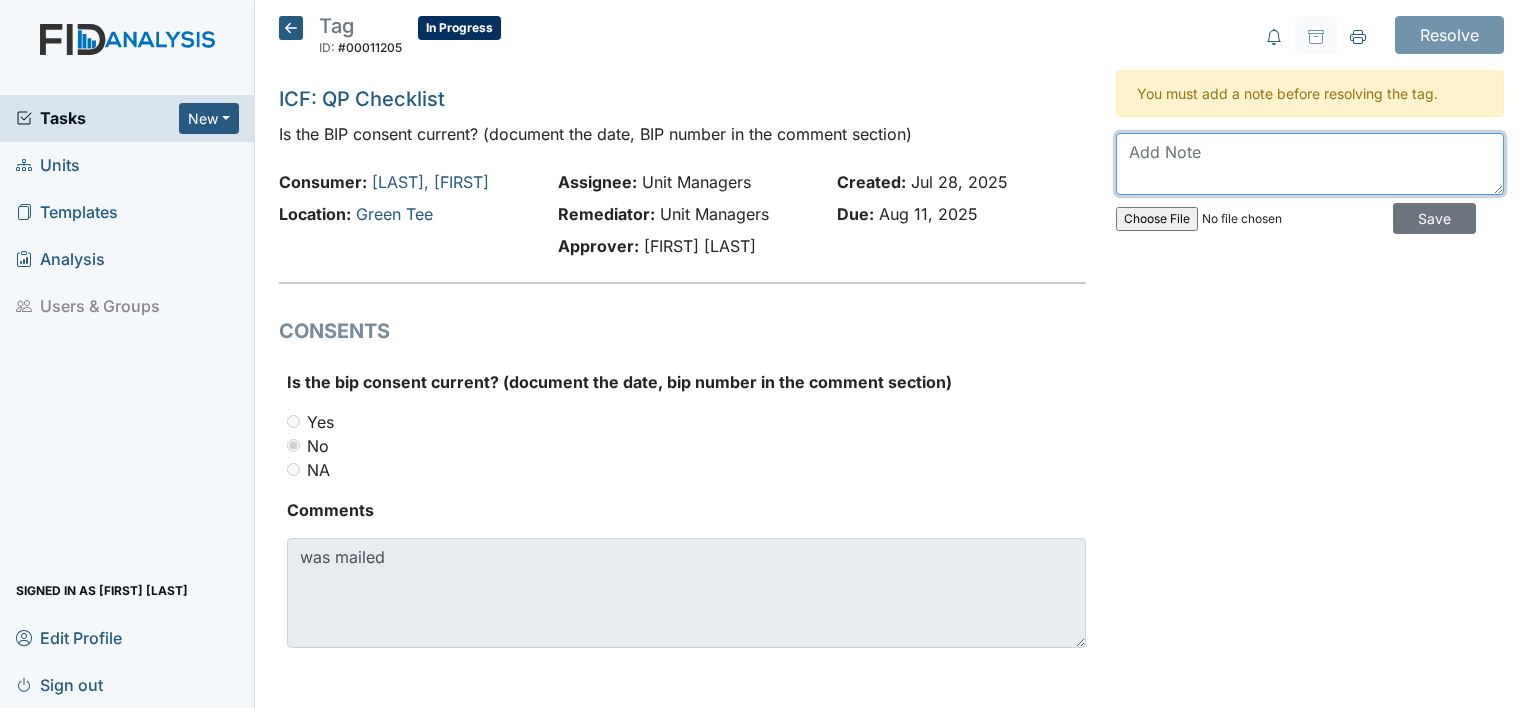 click at bounding box center (1310, 164) 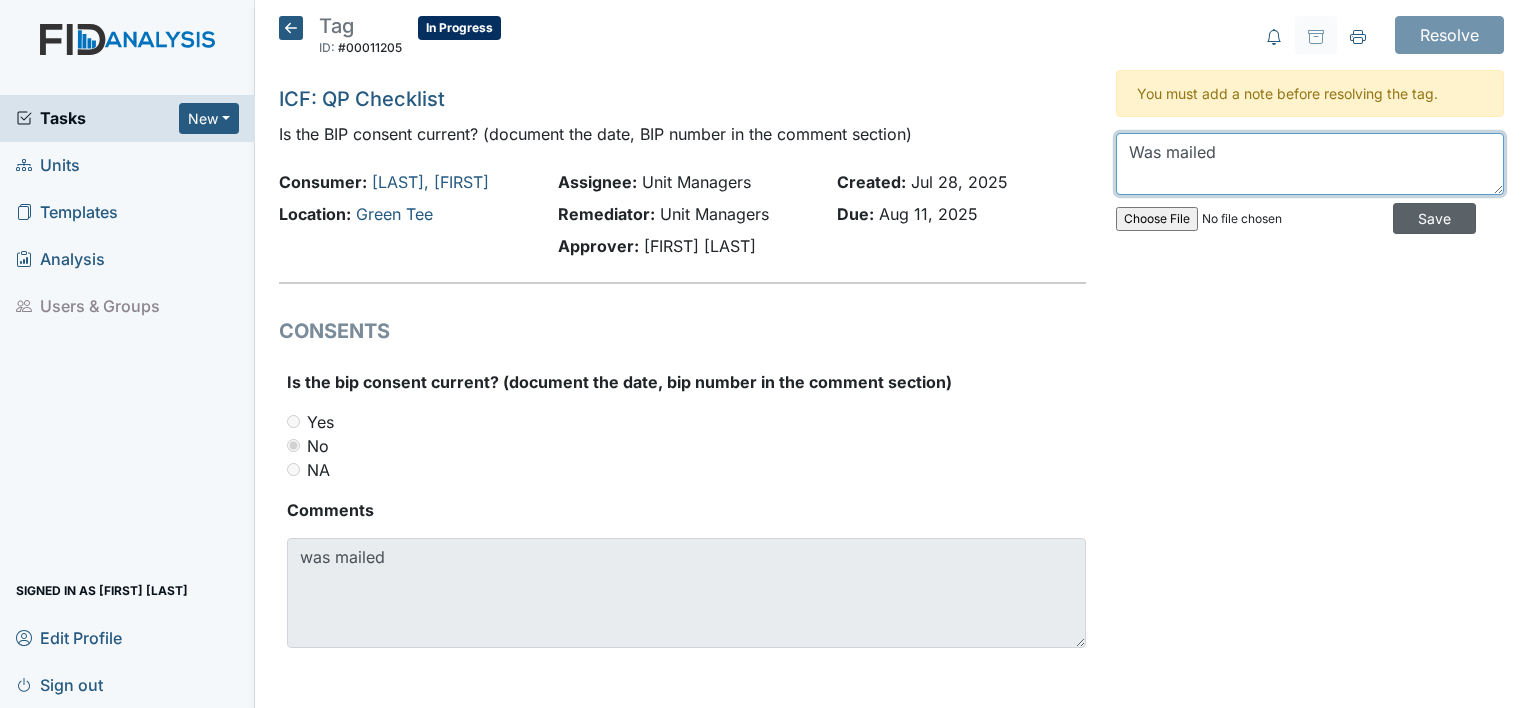 type on "Was mailed" 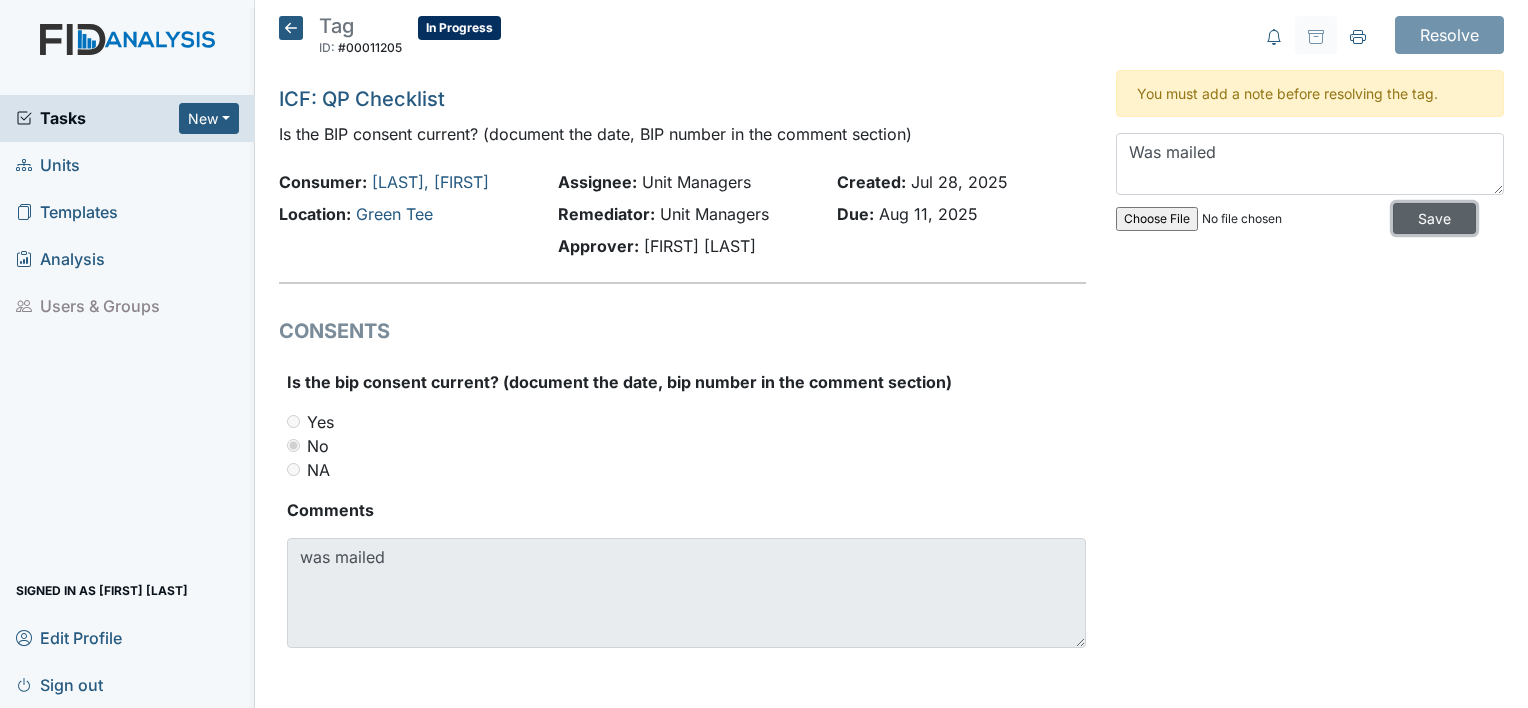 click on "Save" at bounding box center (1434, 218) 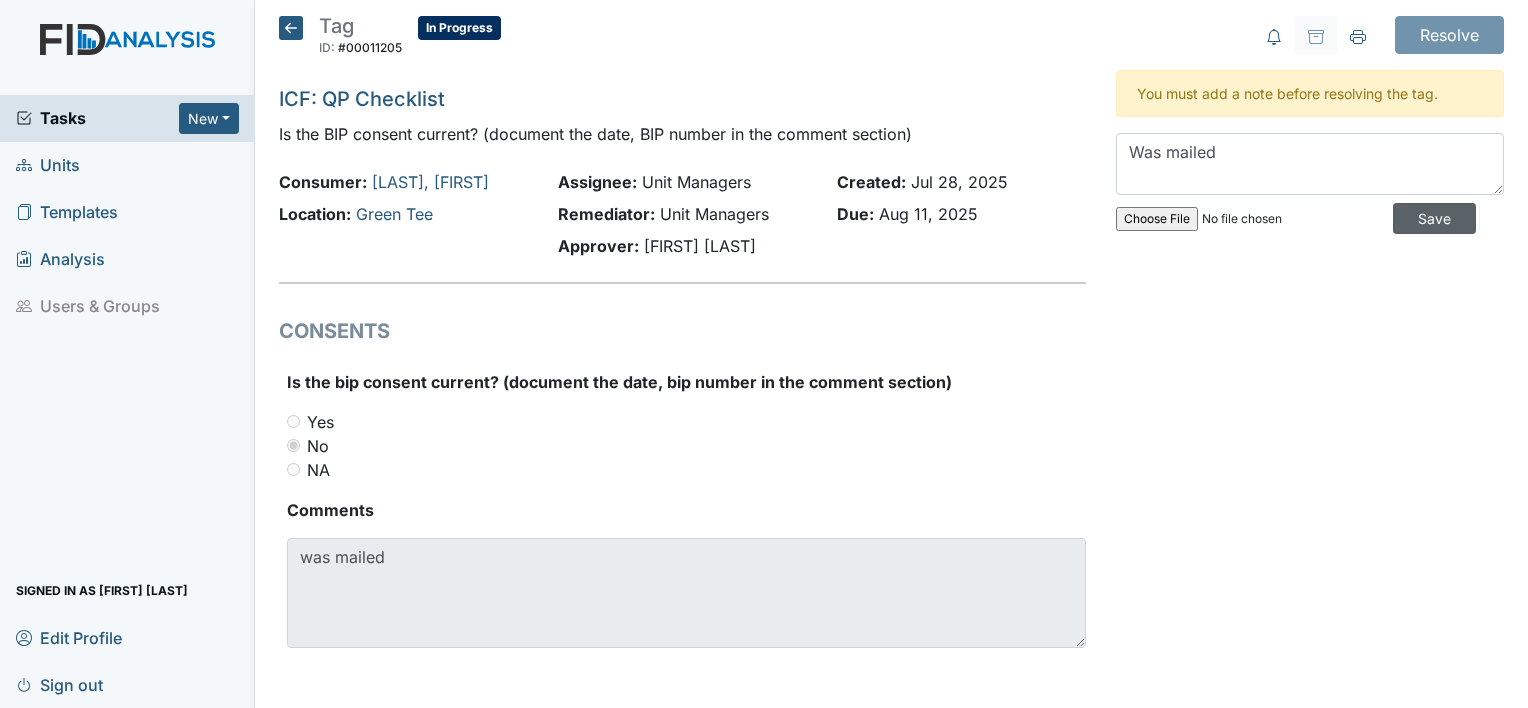 type 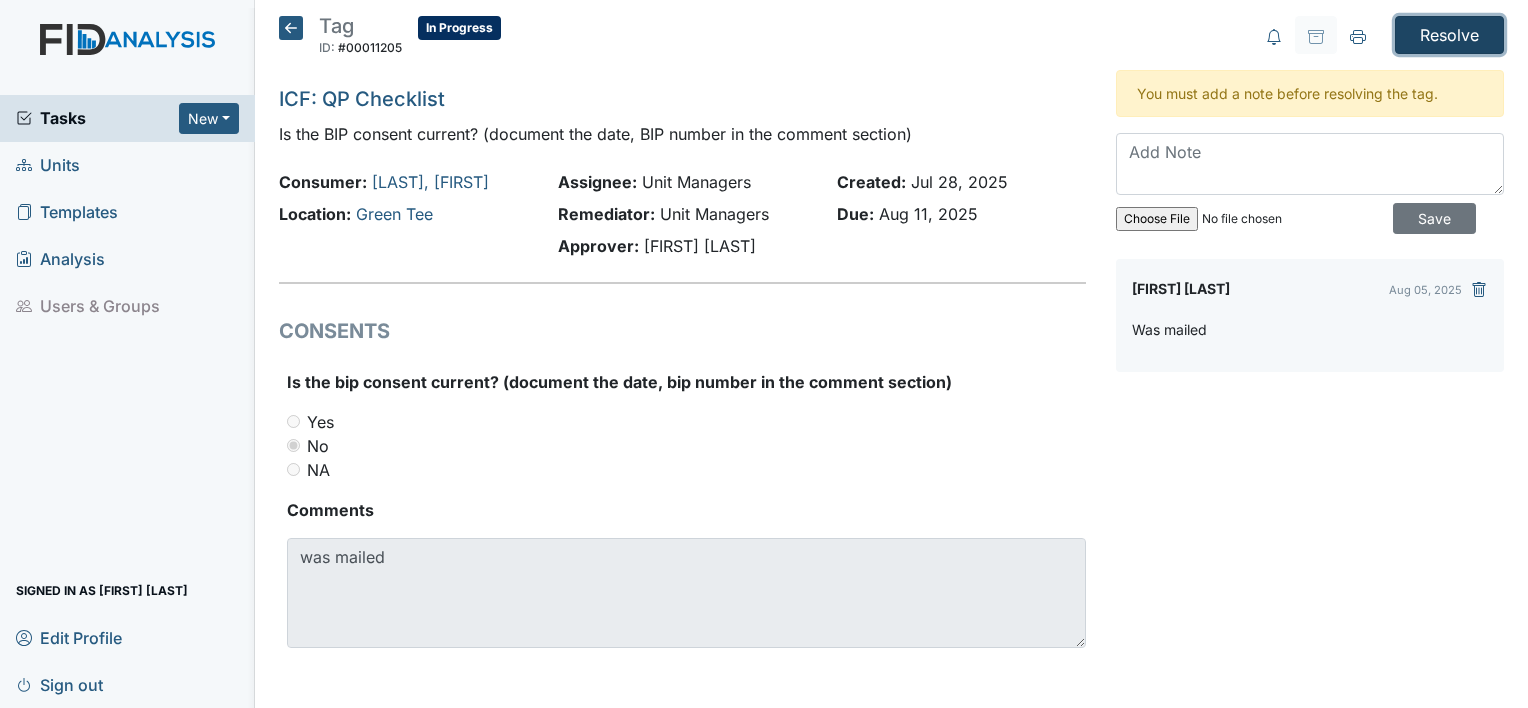 click on "Resolve" at bounding box center (1449, 35) 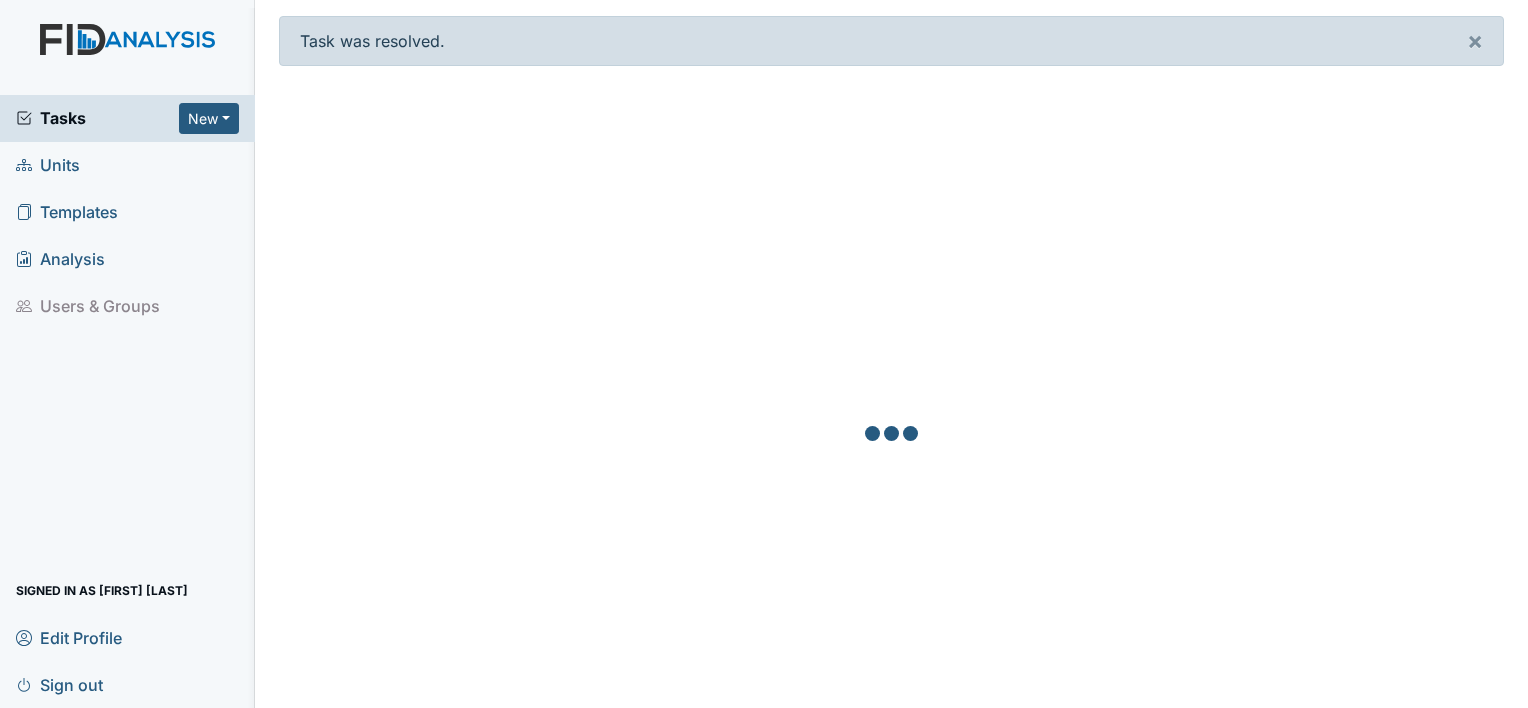scroll, scrollTop: 0, scrollLeft: 0, axis: both 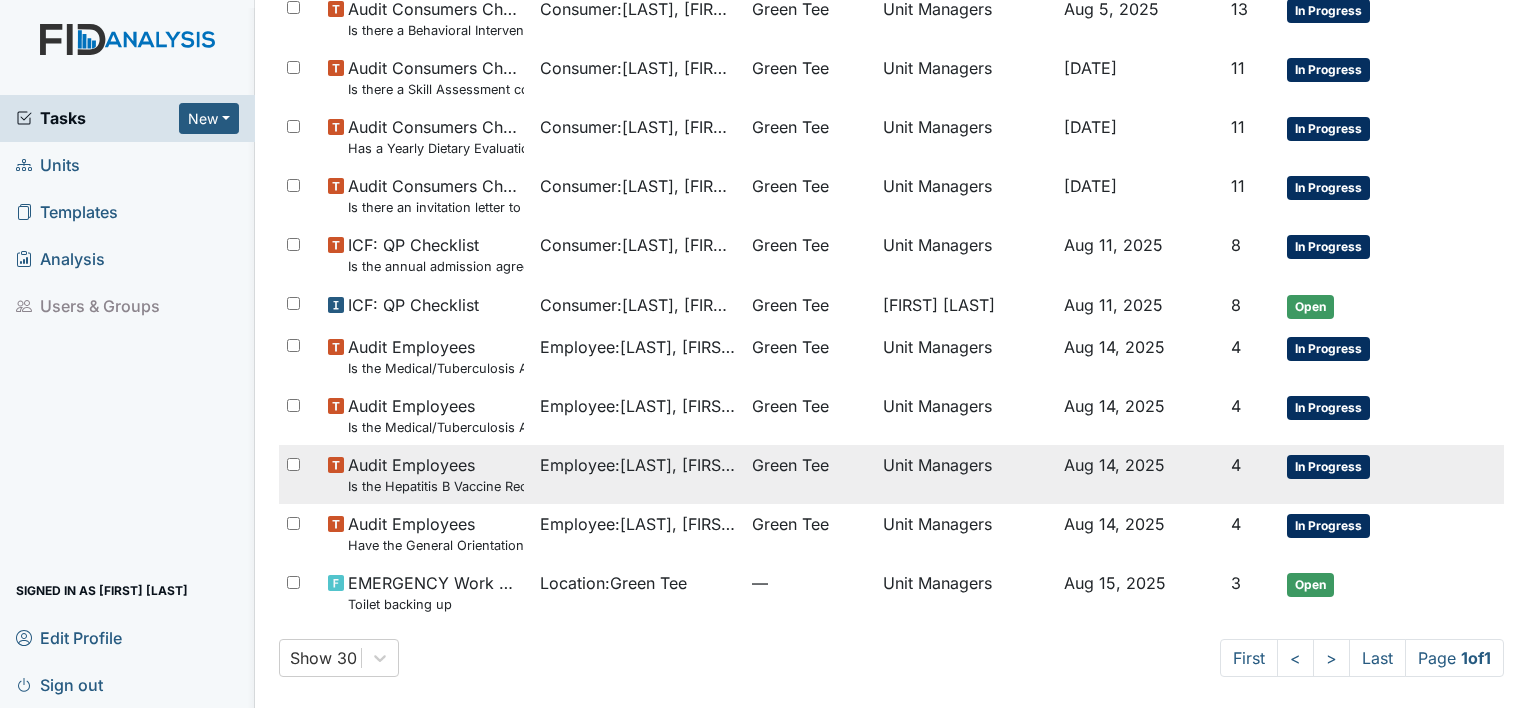 click on "Employee :  Battle, Latonya" at bounding box center (638, 465) 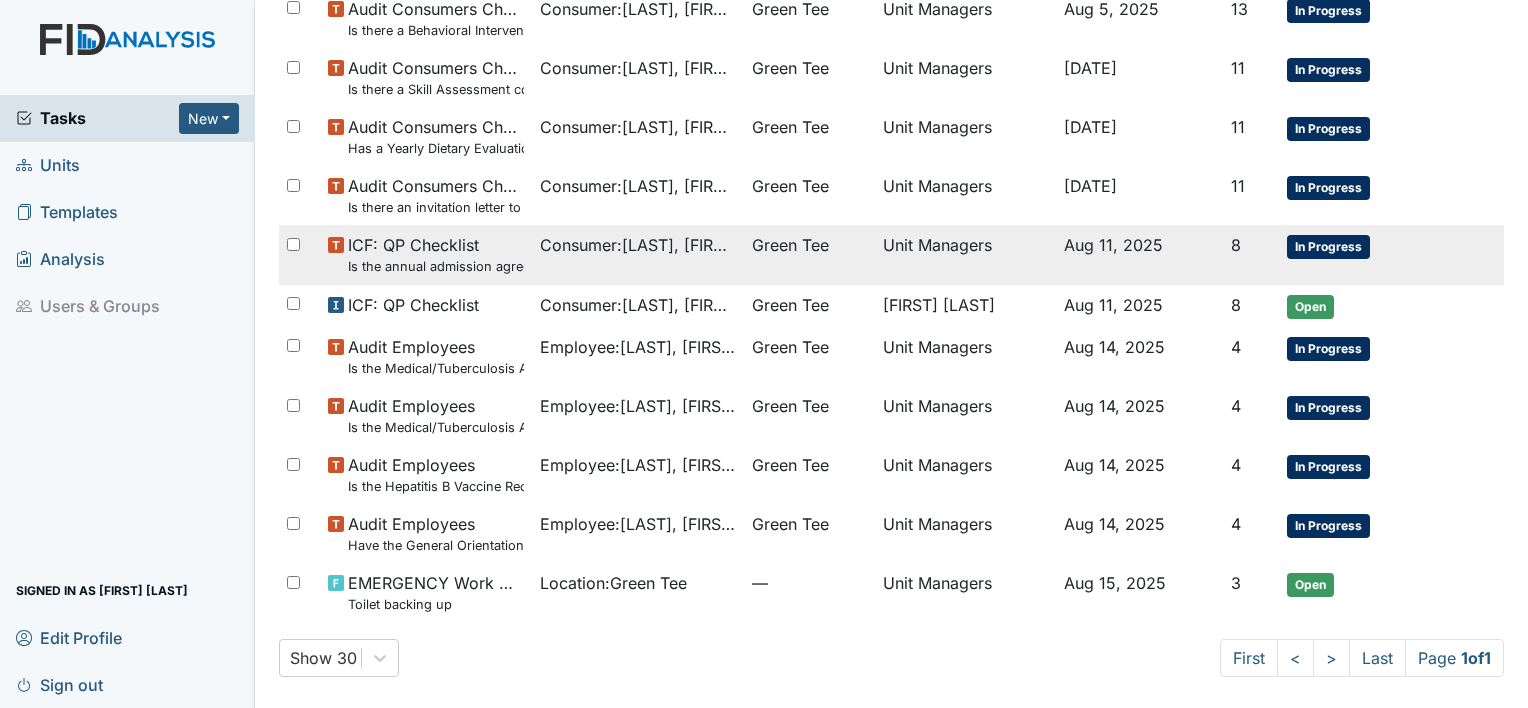 click on "Is the annual admission agreement current? (document the date in the comment section)" at bounding box center [436, 266] 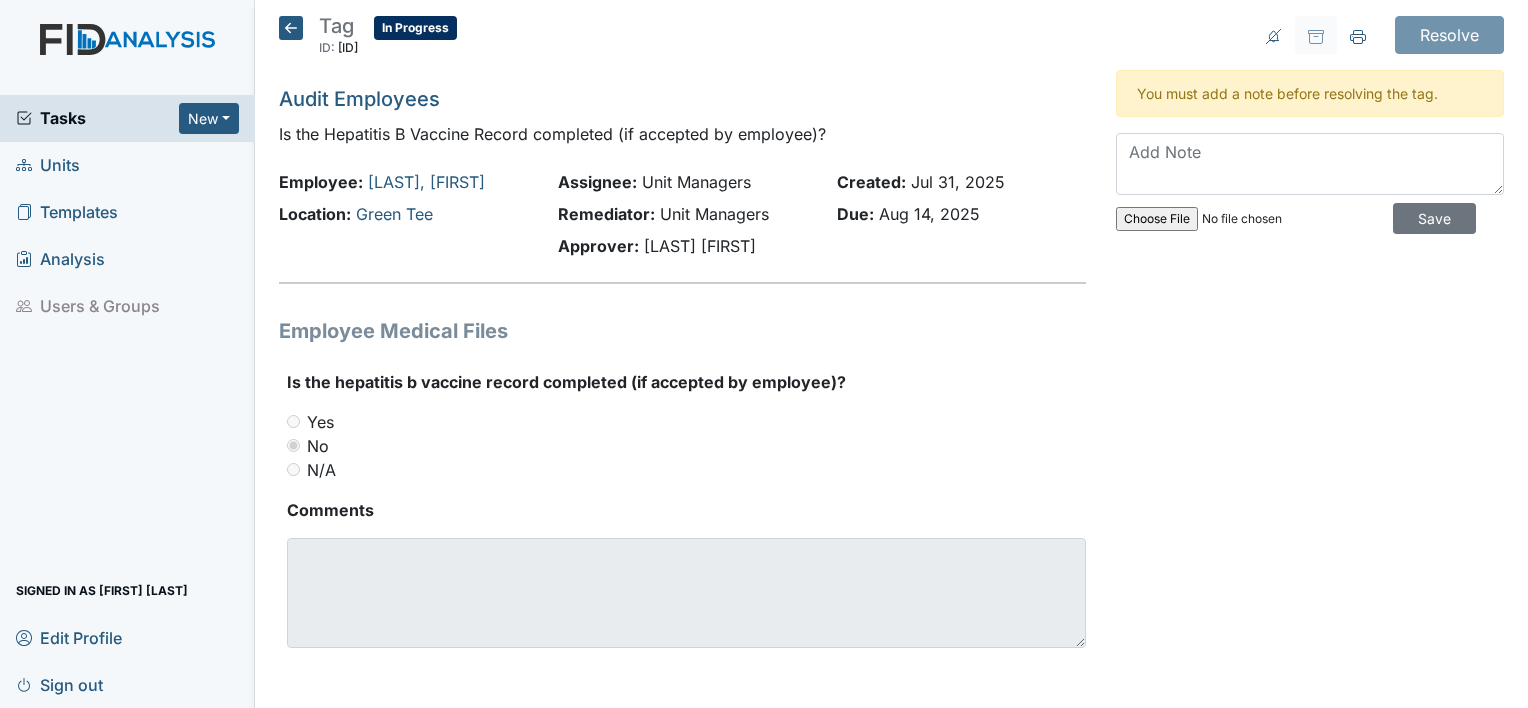 scroll, scrollTop: 0, scrollLeft: 0, axis: both 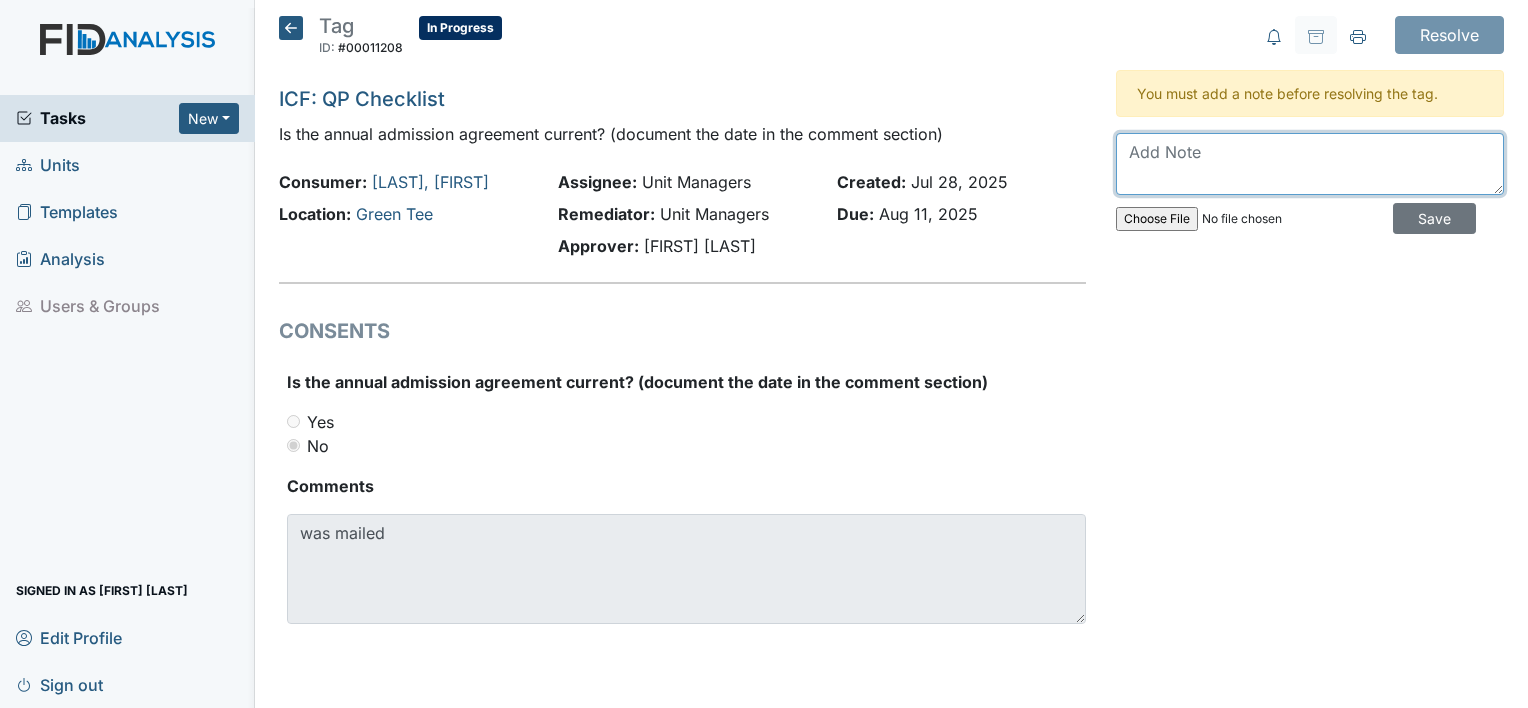 click at bounding box center [1310, 164] 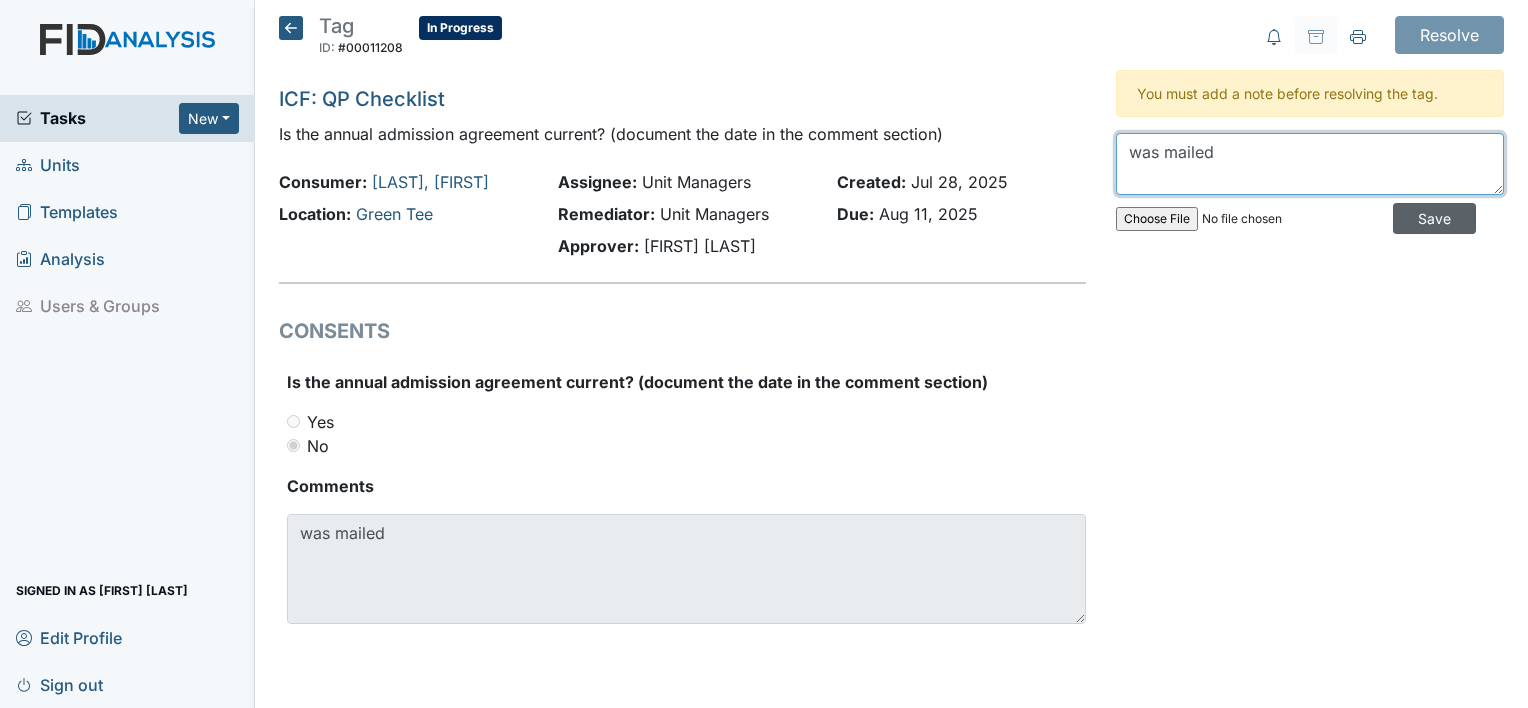 type on "was mailed" 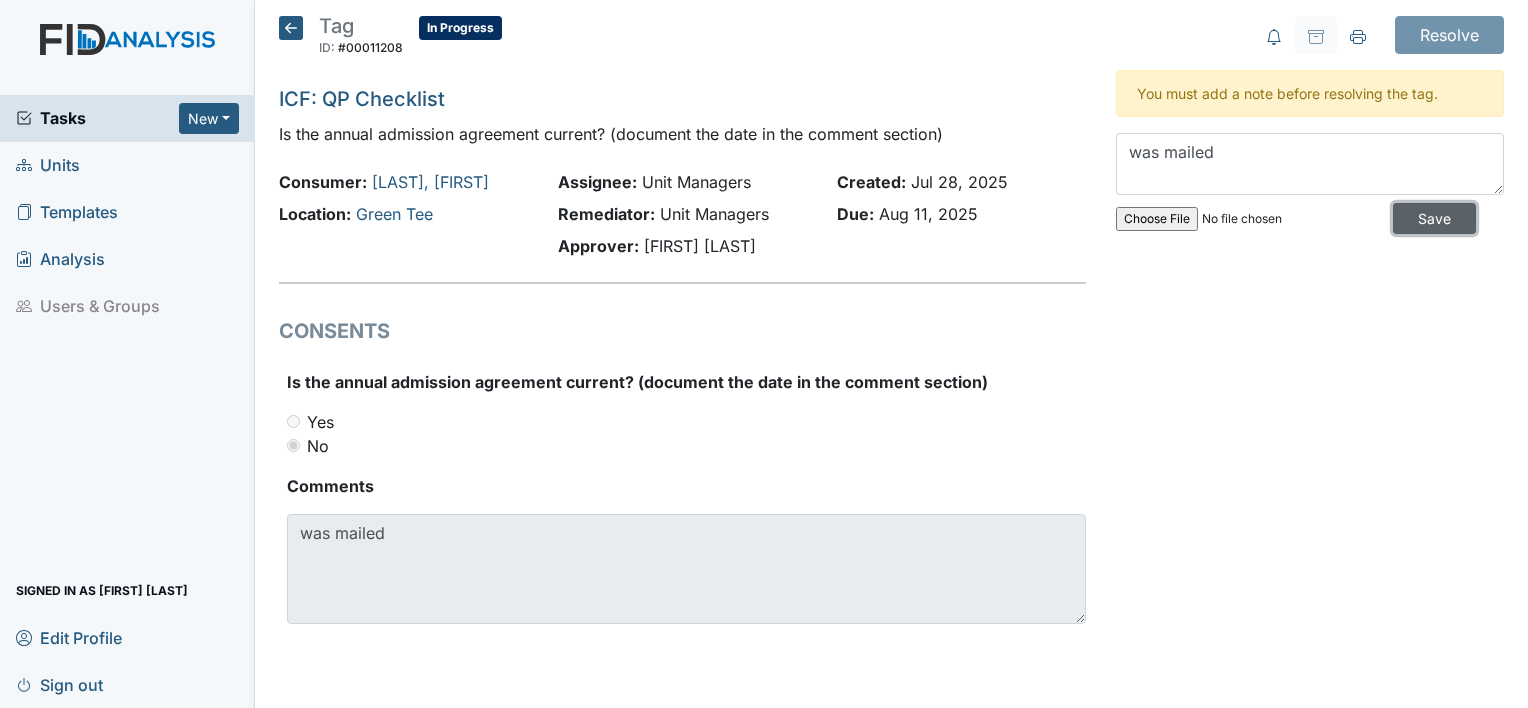 click on "Save" at bounding box center [1434, 218] 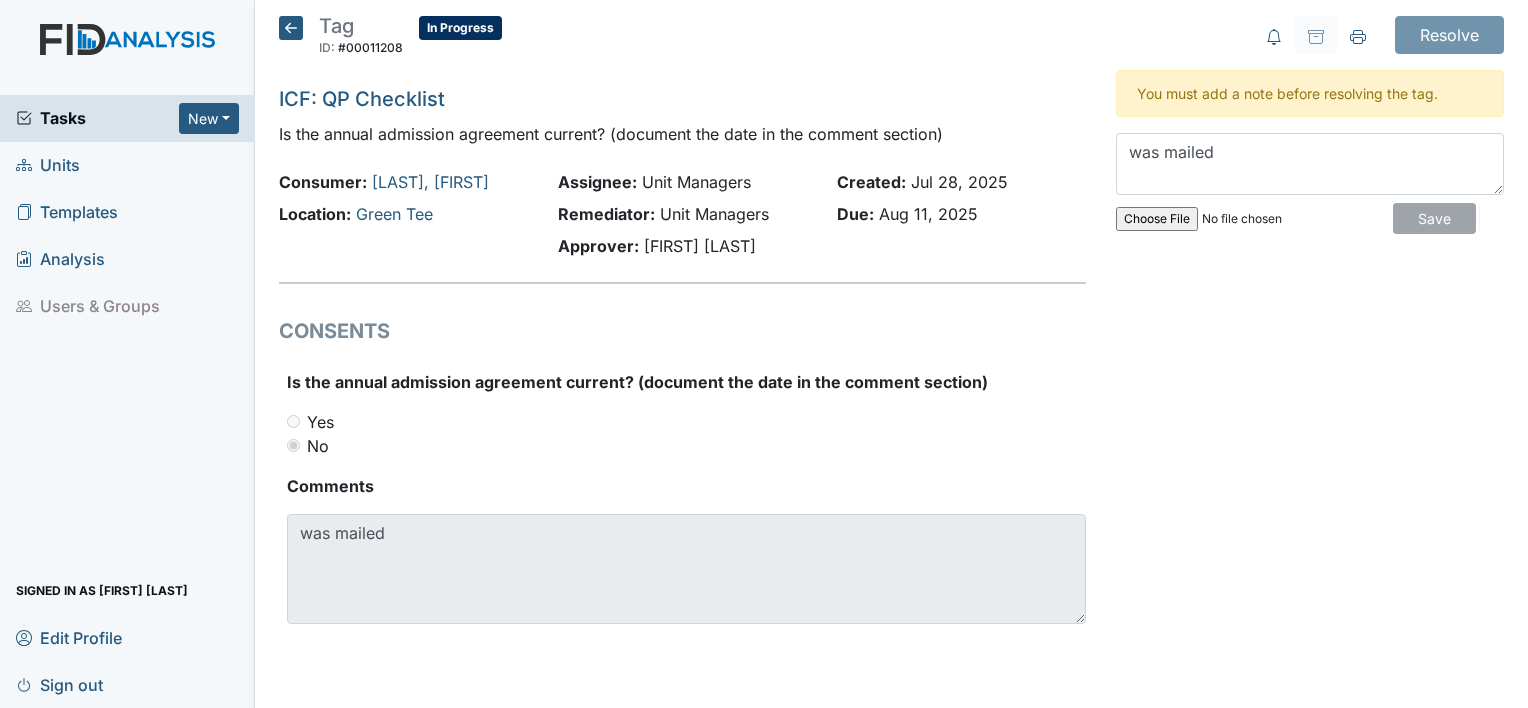 type 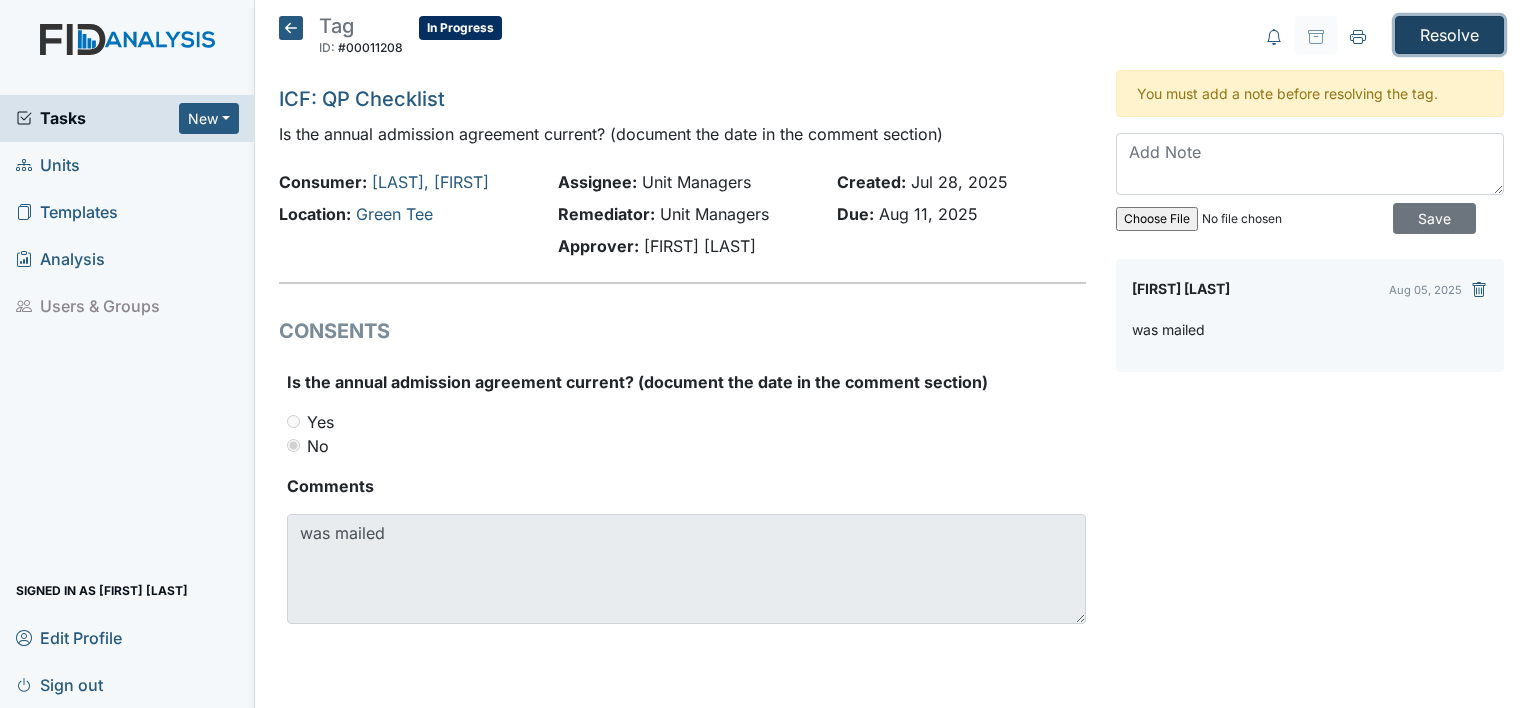 click on "Resolve" at bounding box center (1449, 35) 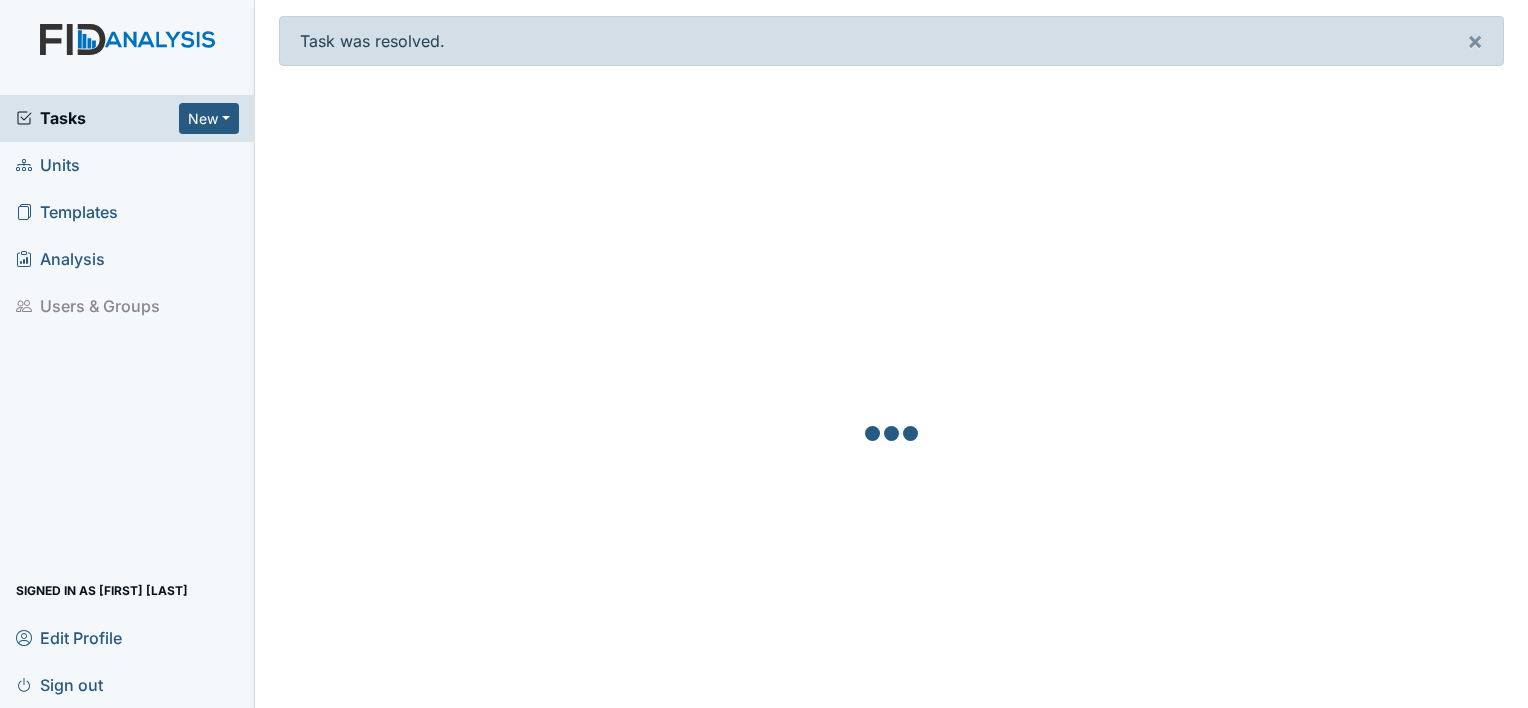 scroll, scrollTop: 0, scrollLeft: 0, axis: both 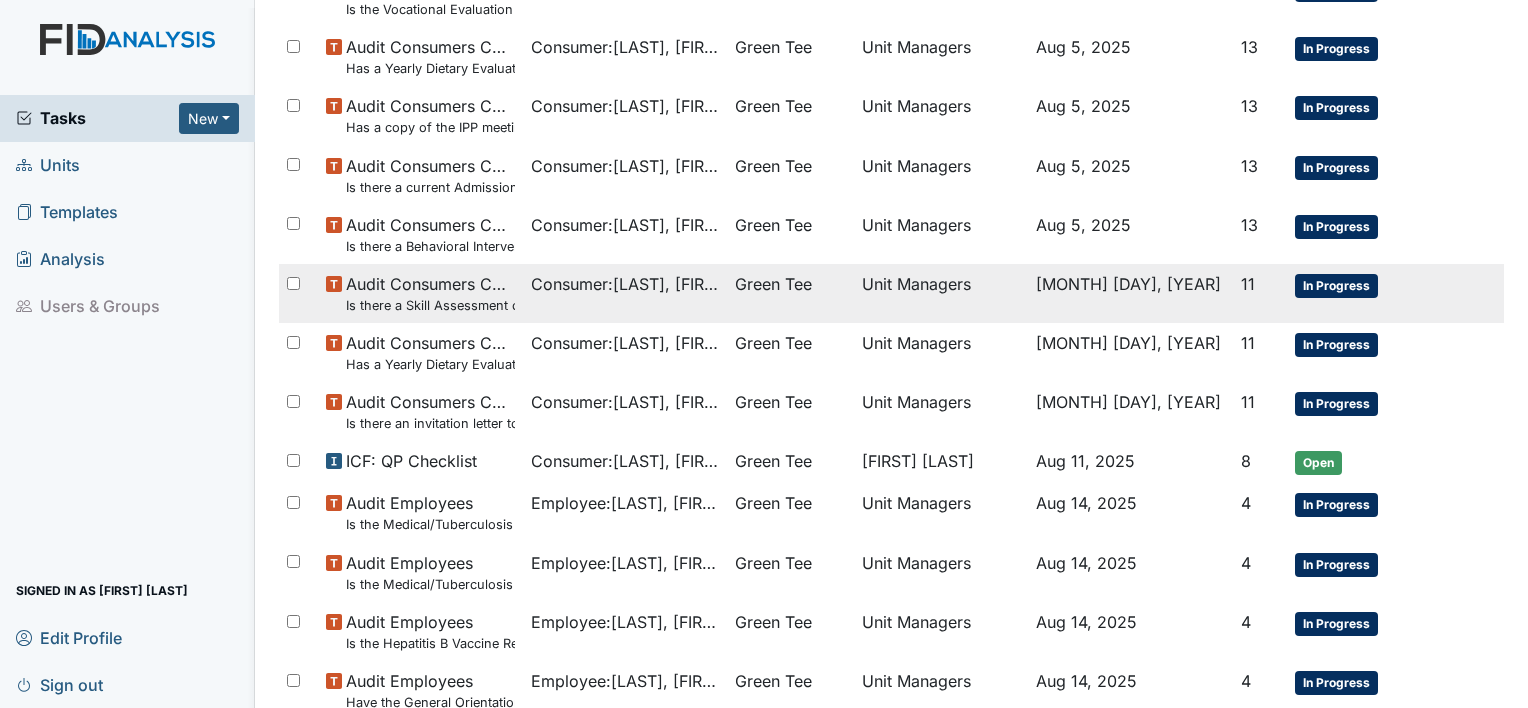 click on "Is there a Skill Assessment completed and updated yearly (no more than one year old)" at bounding box center (430, 305) 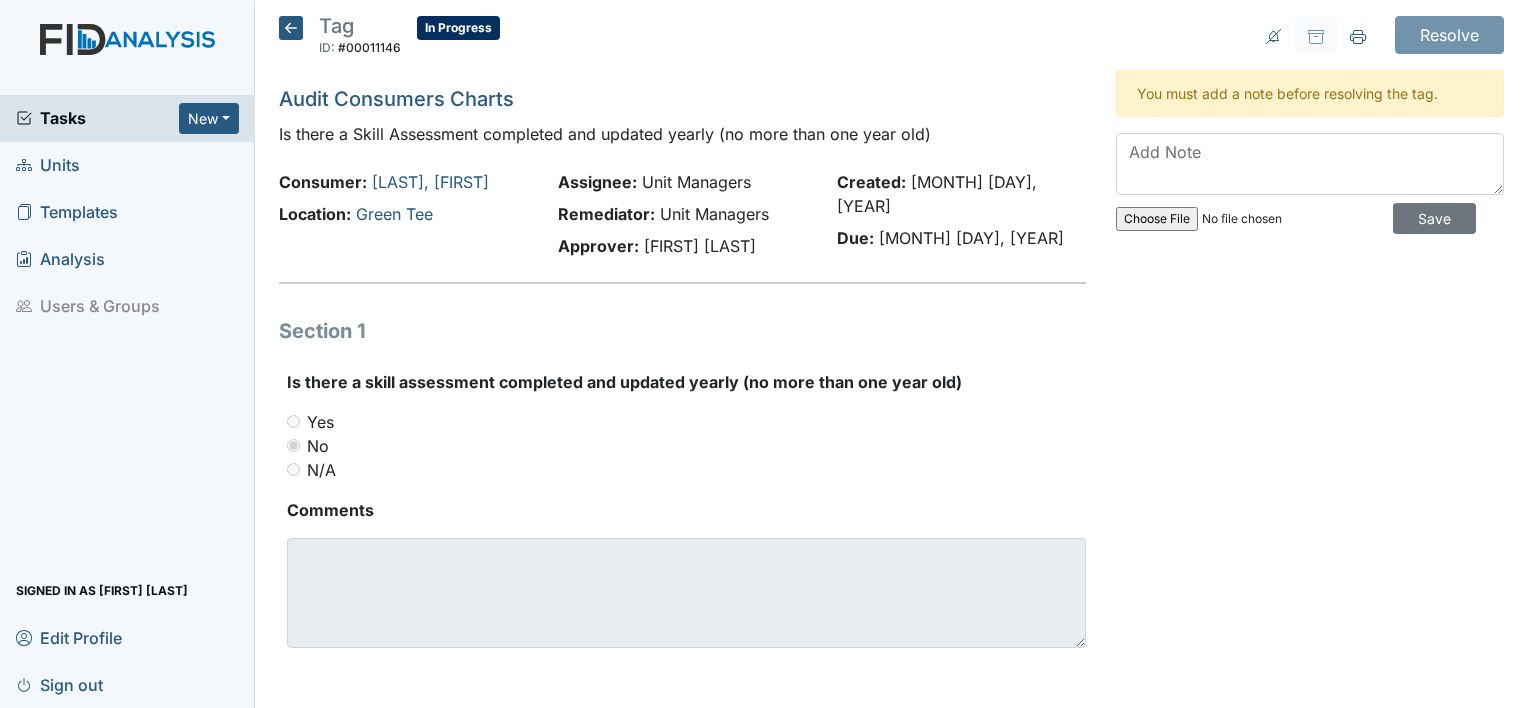 scroll, scrollTop: 0, scrollLeft: 0, axis: both 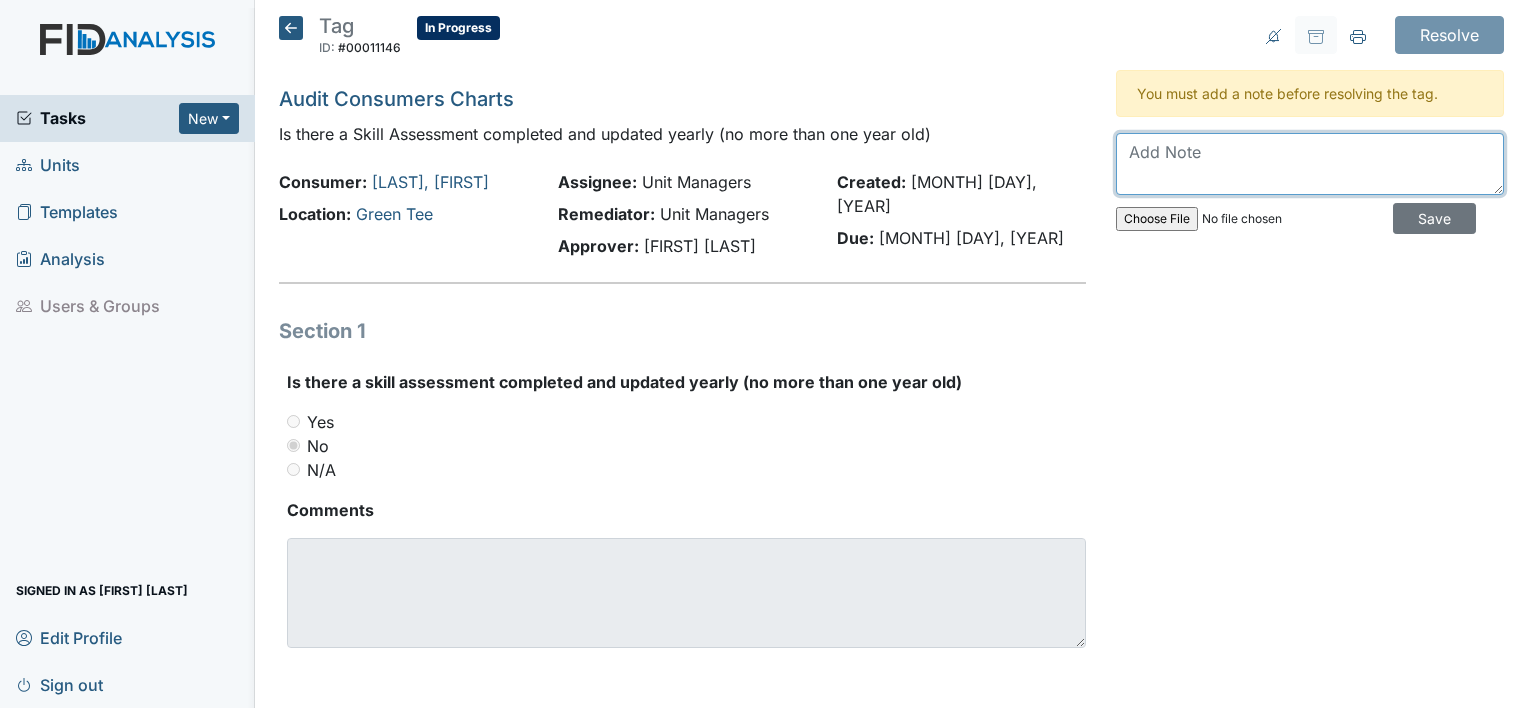 click at bounding box center (1310, 164) 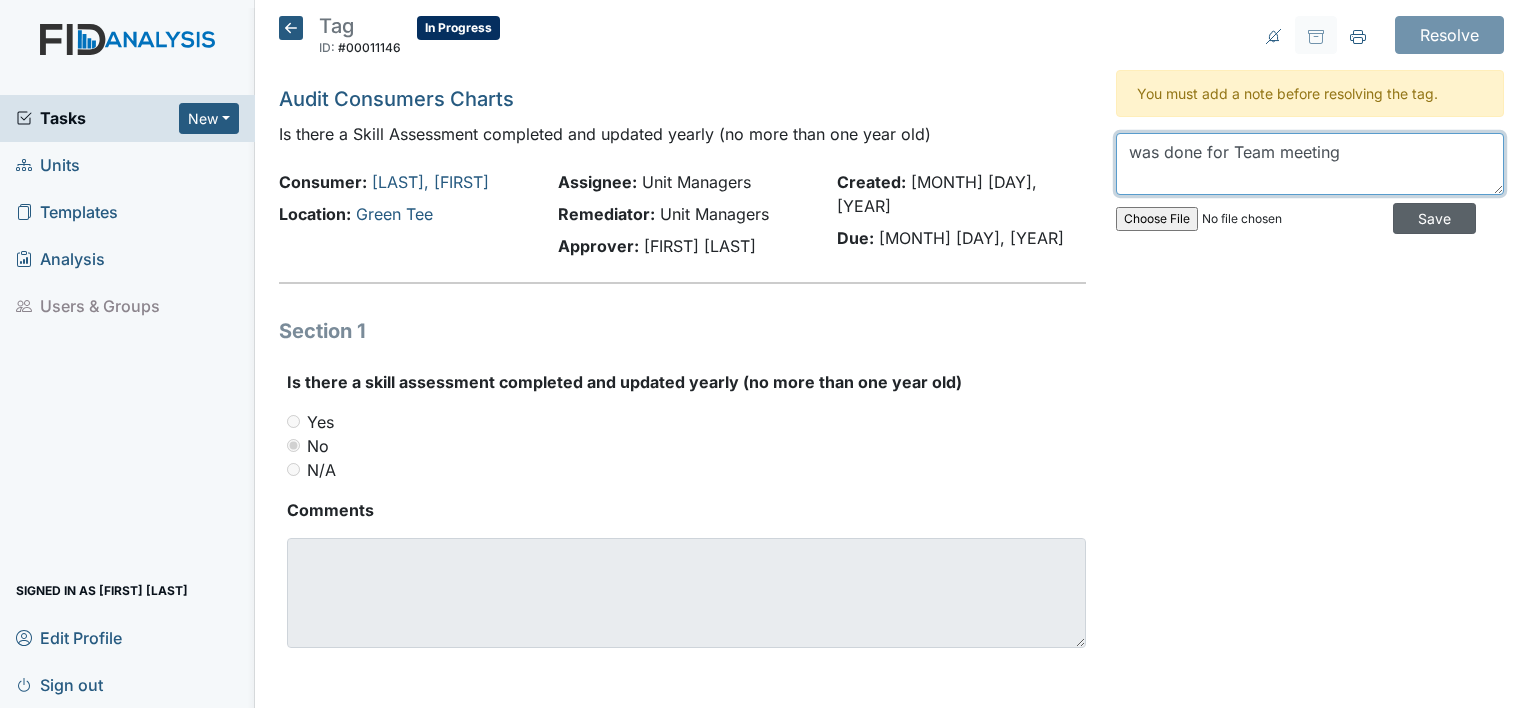 type on "was done for Team meeting" 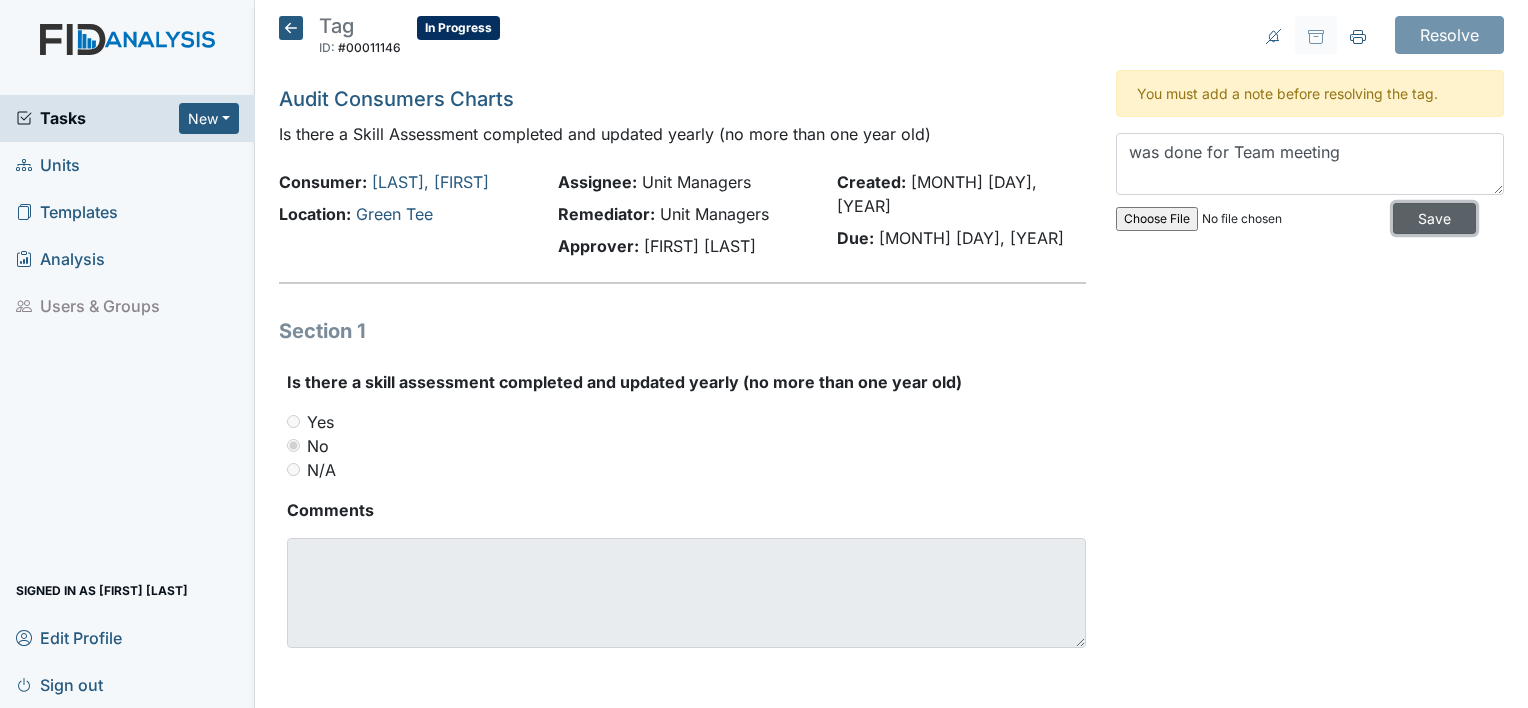 click on "Save" at bounding box center [1434, 218] 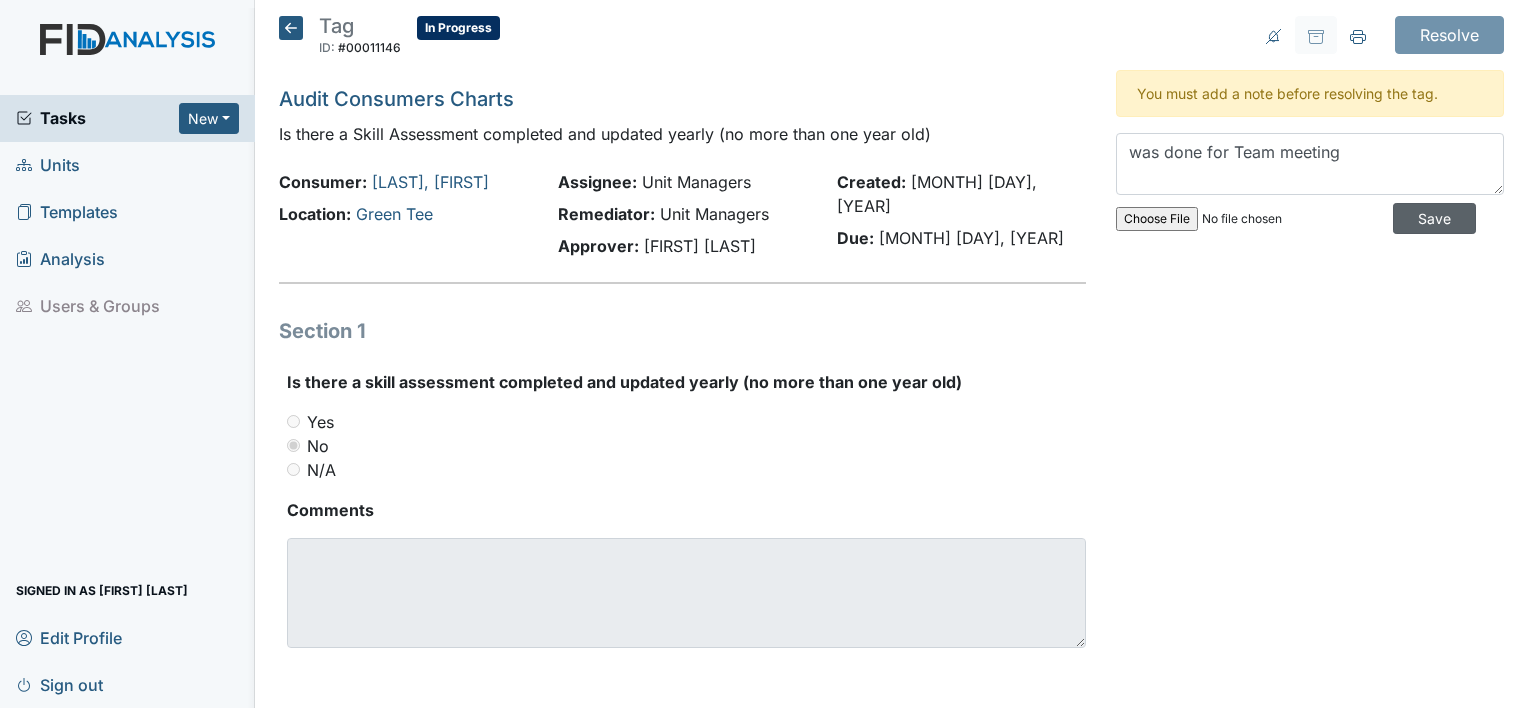 type 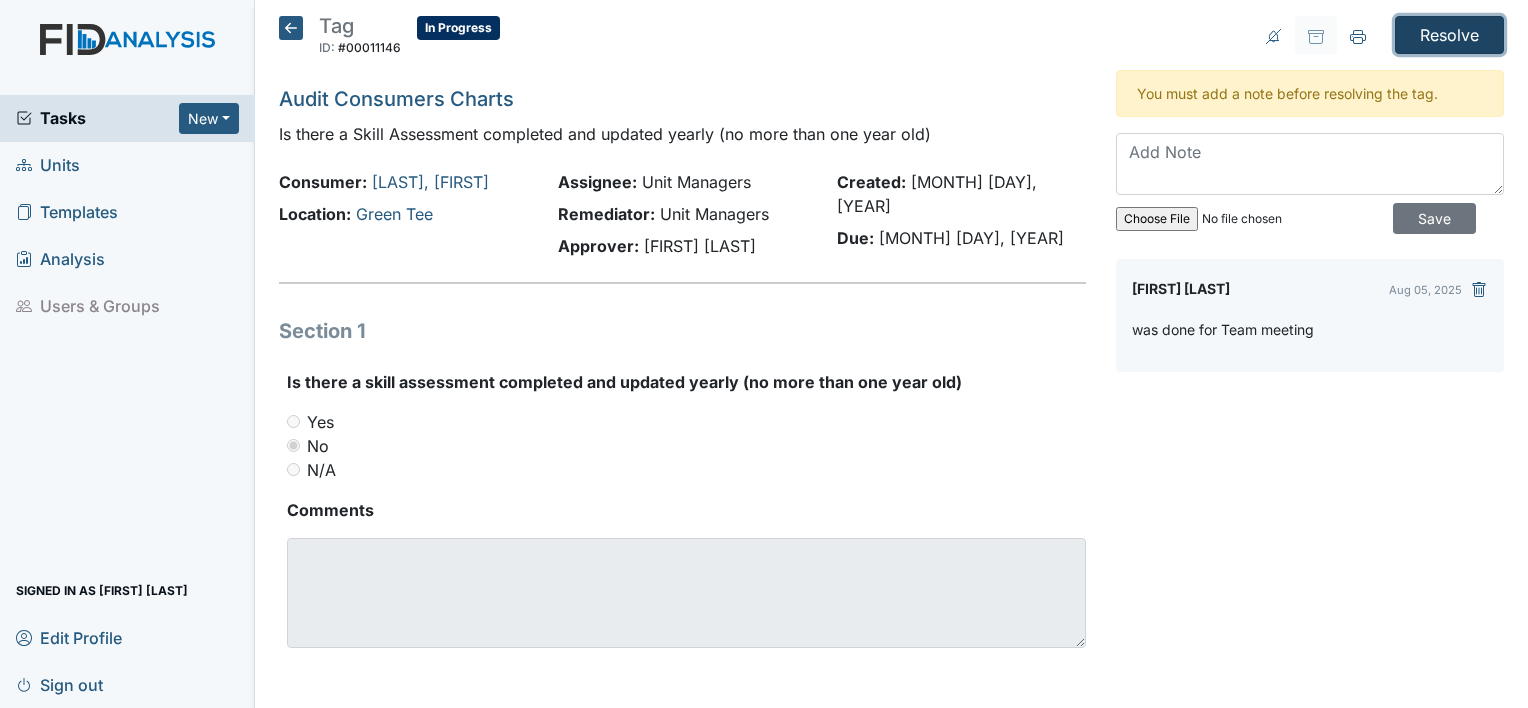 click on "Resolve" at bounding box center (1449, 35) 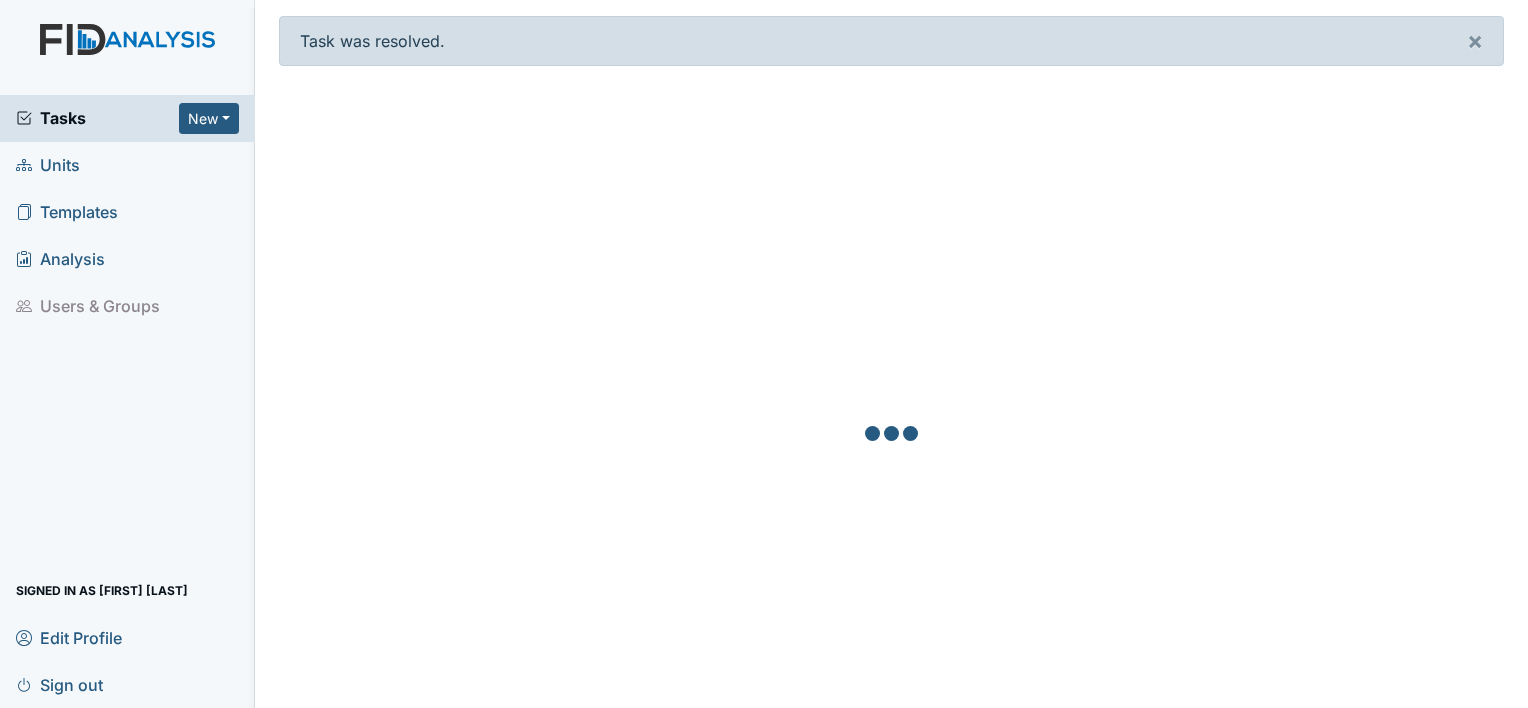 scroll, scrollTop: 0, scrollLeft: 0, axis: both 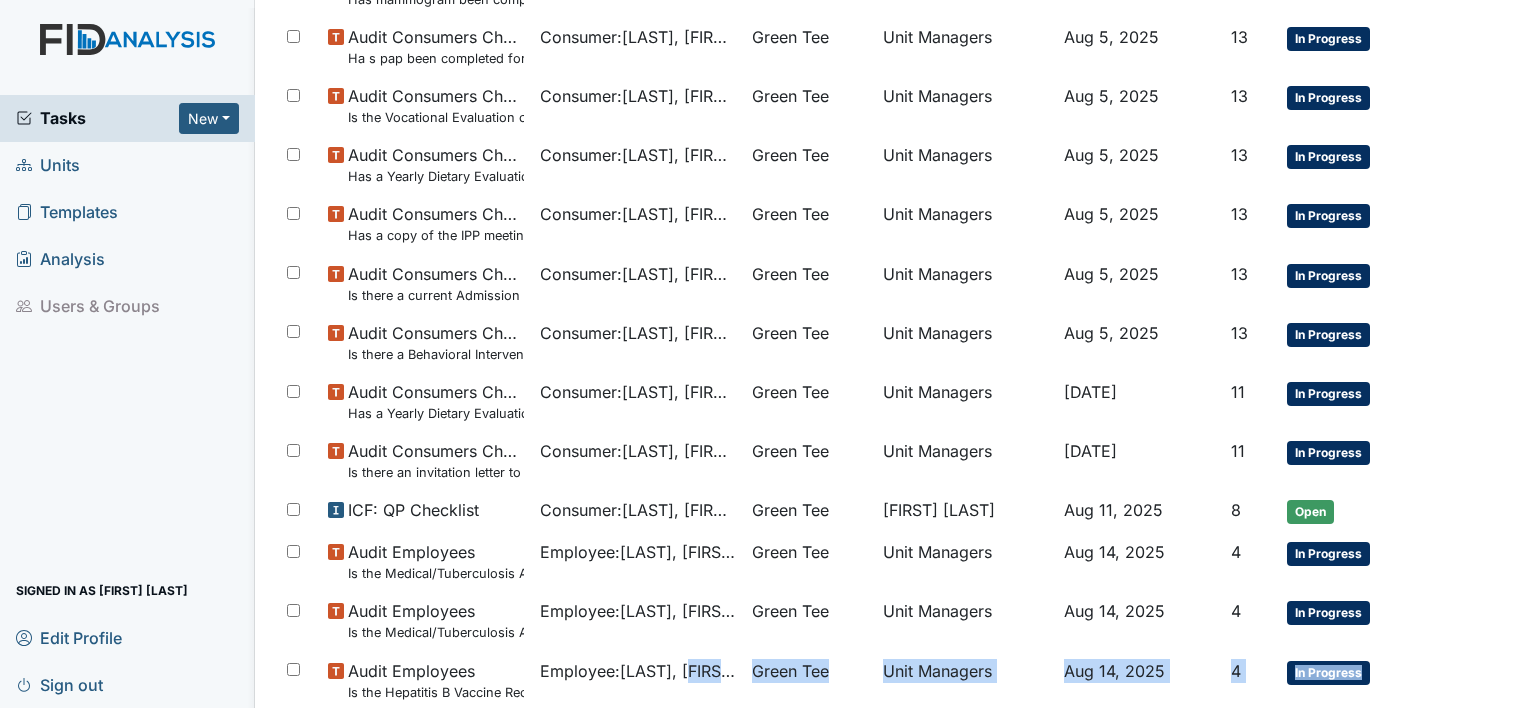 drag, startPoint x: 676, startPoint y: 650, endPoint x: 1508, endPoint y: 759, distance: 839.1096 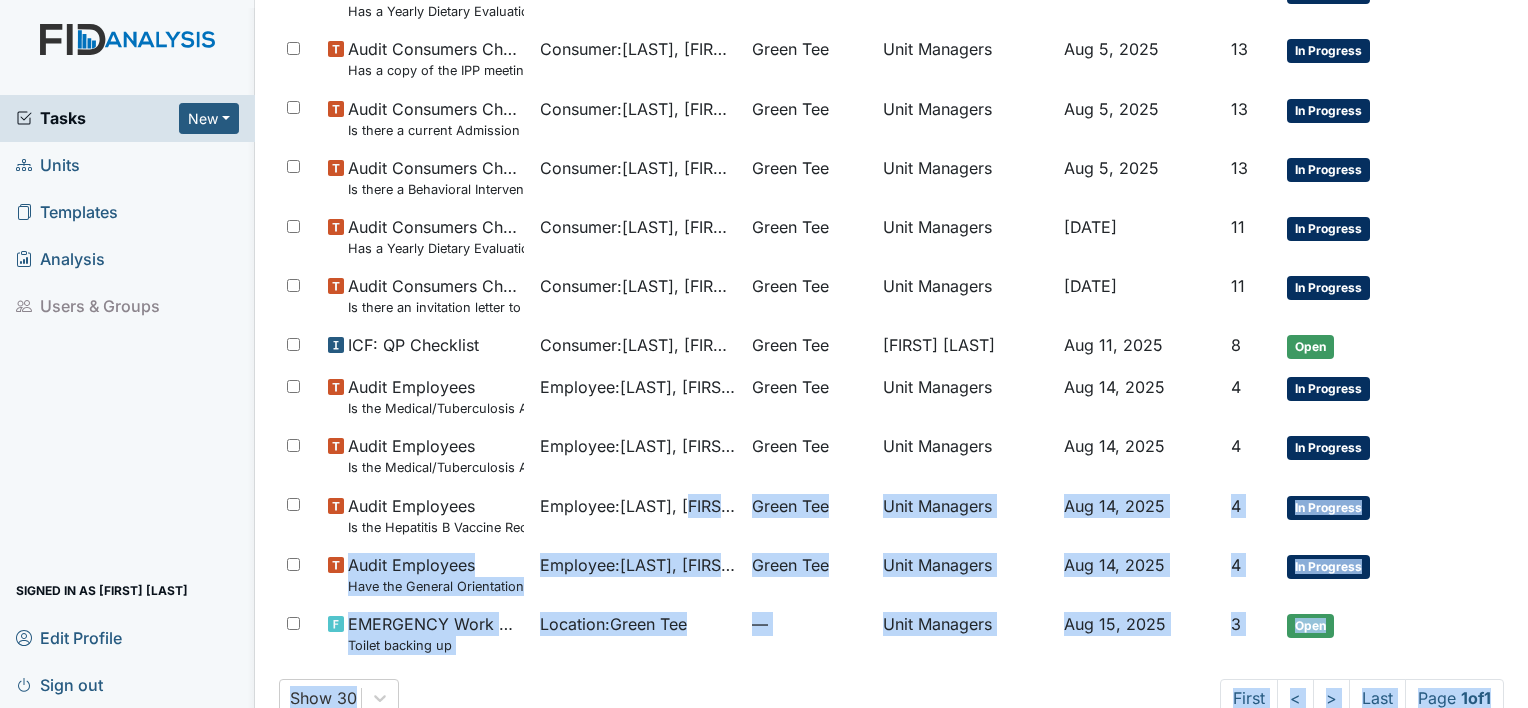 scroll, scrollTop: 431, scrollLeft: 0, axis: vertical 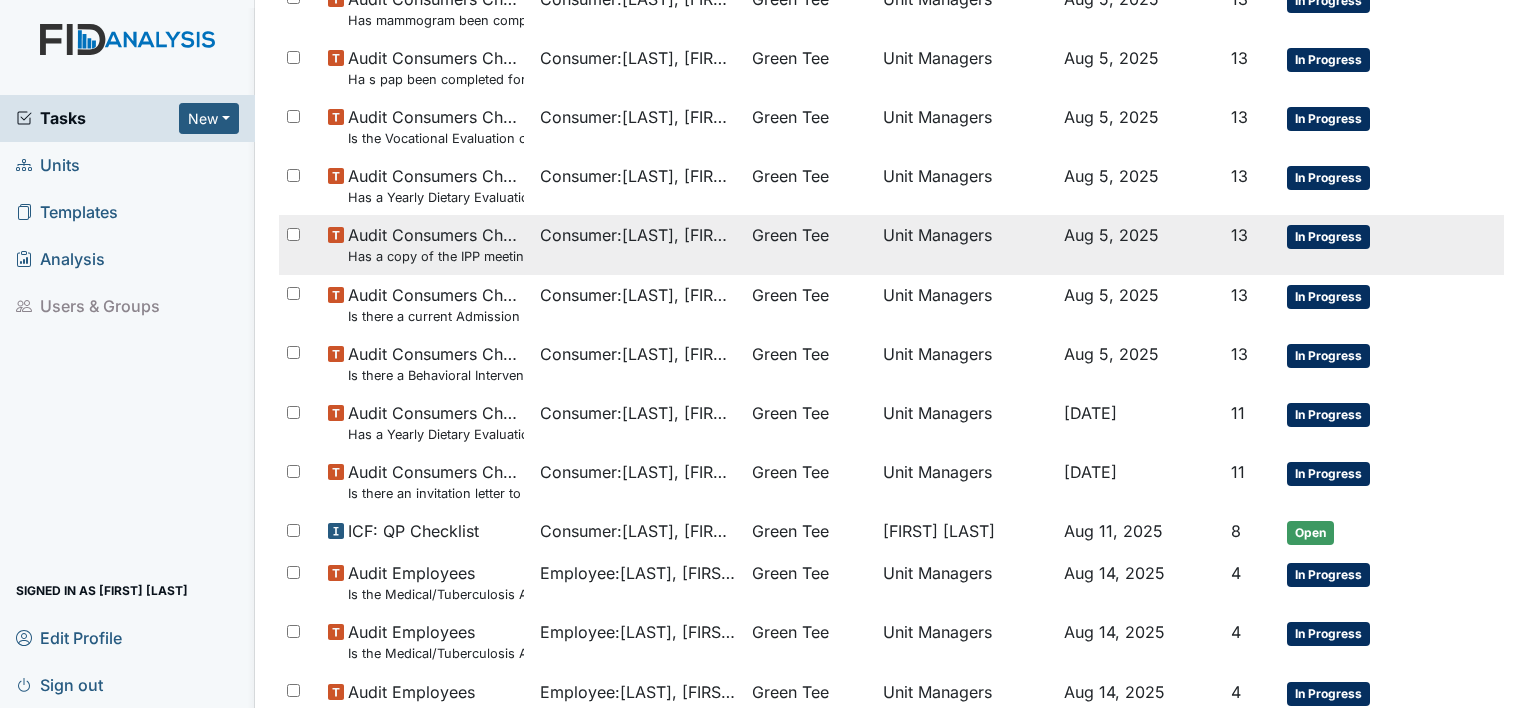click on "Has a copy of the IPP meeting been sent to the Parent/Guardian within 30 days of the meeting?" at bounding box center [436, 256] 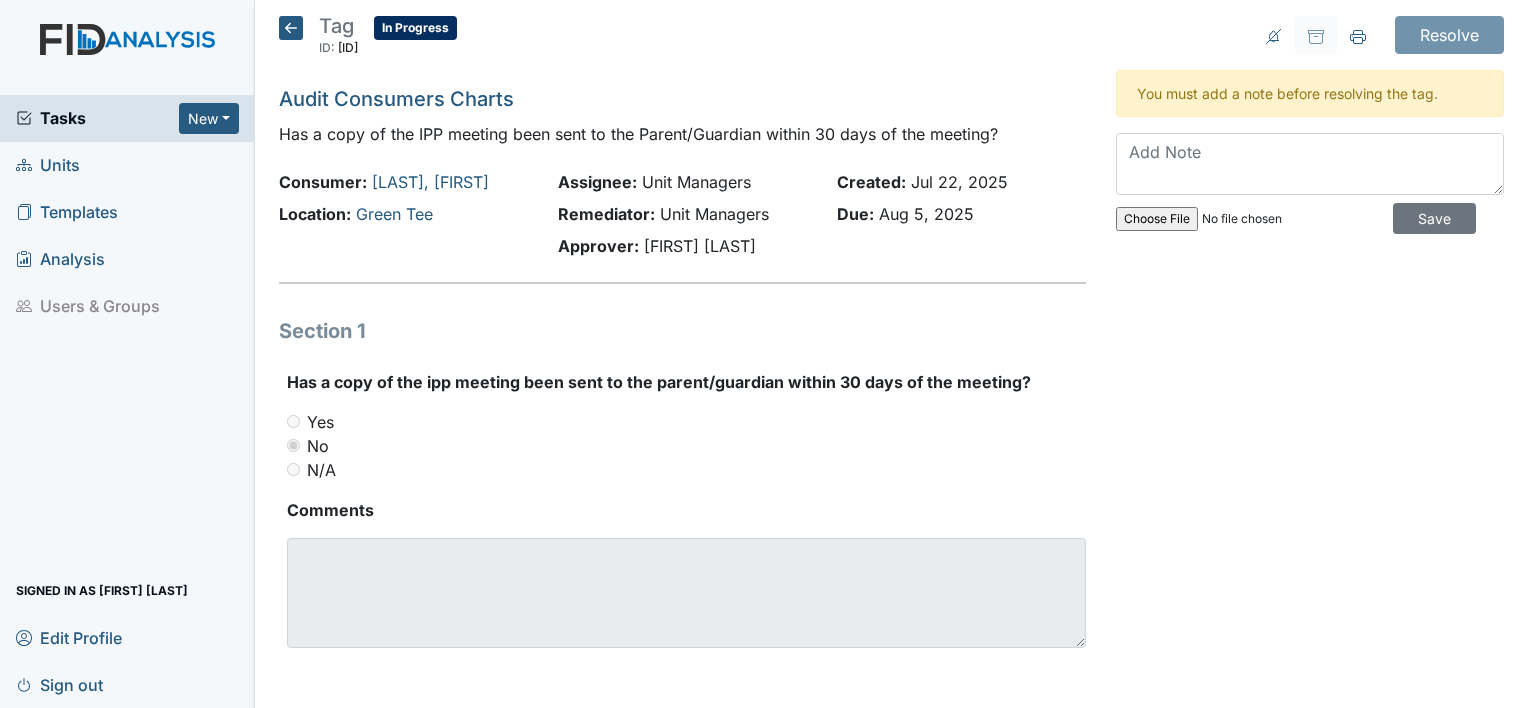 scroll, scrollTop: 0, scrollLeft: 0, axis: both 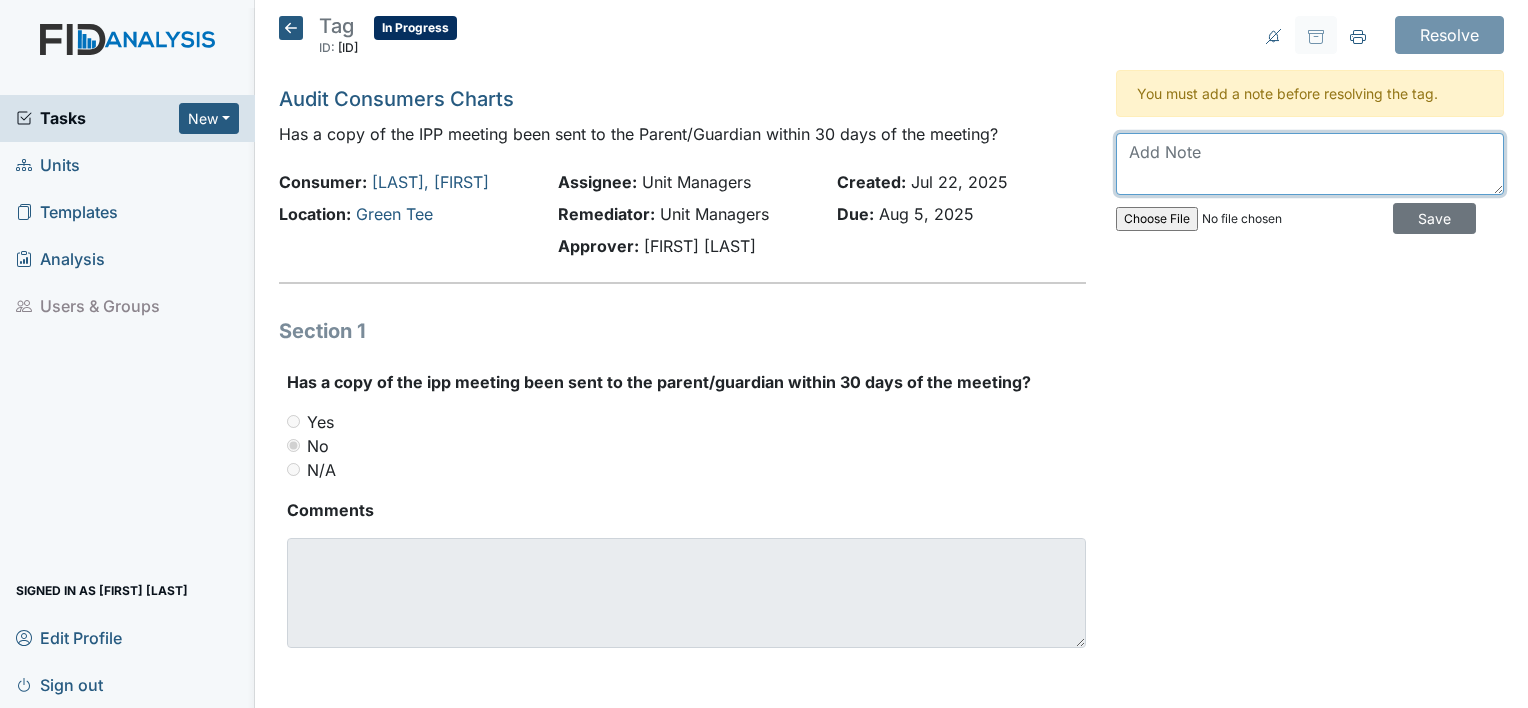 click at bounding box center (1310, 164) 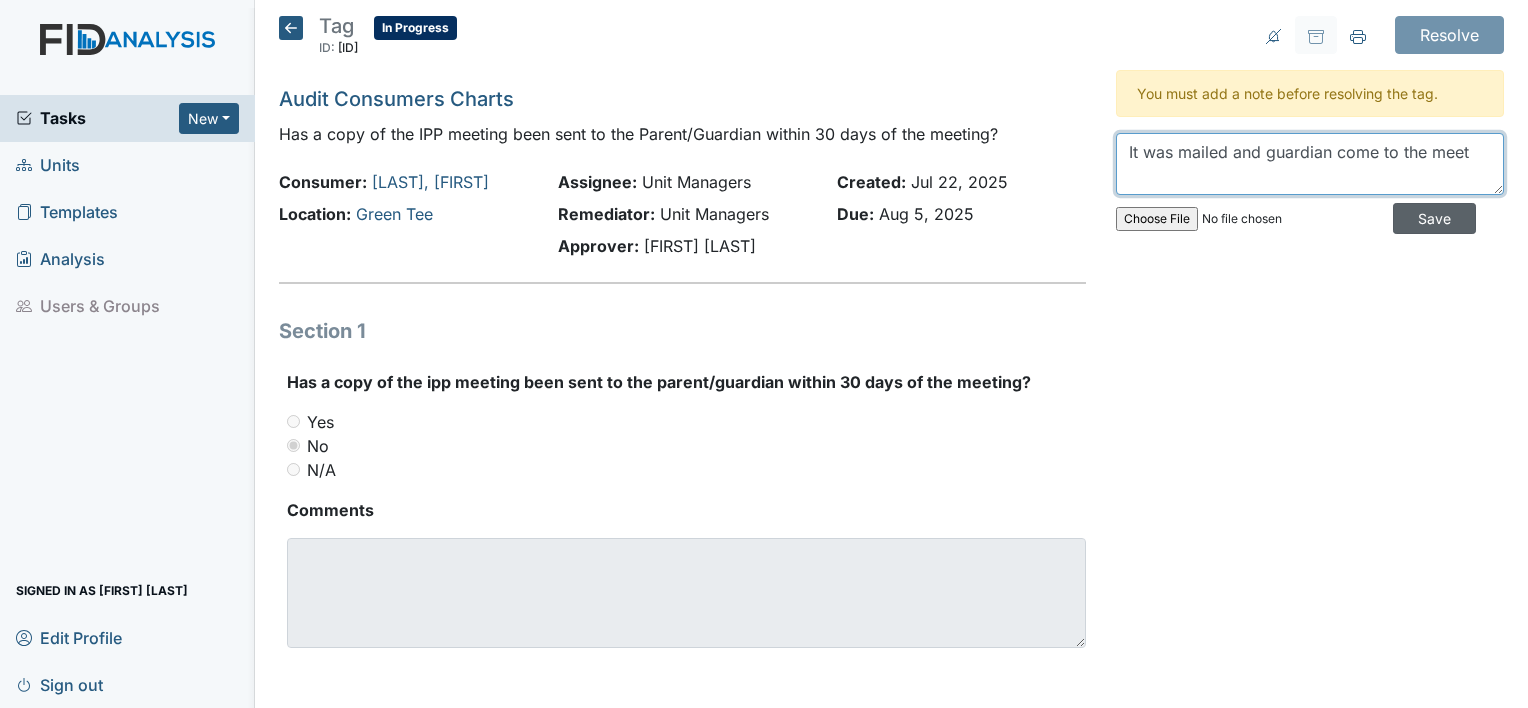 type on "It was mailed and guardian come to the meet" 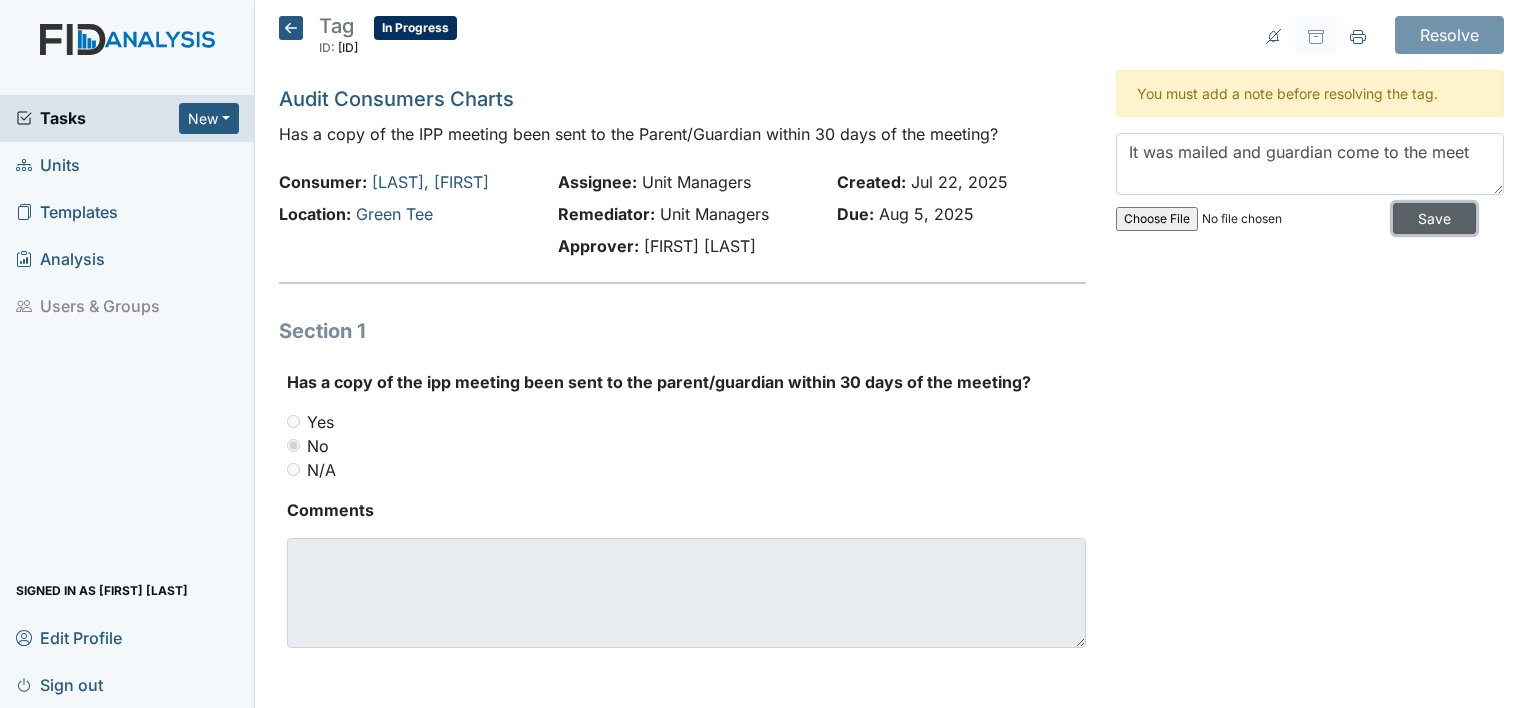 click on "Save" at bounding box center (1434, 218) 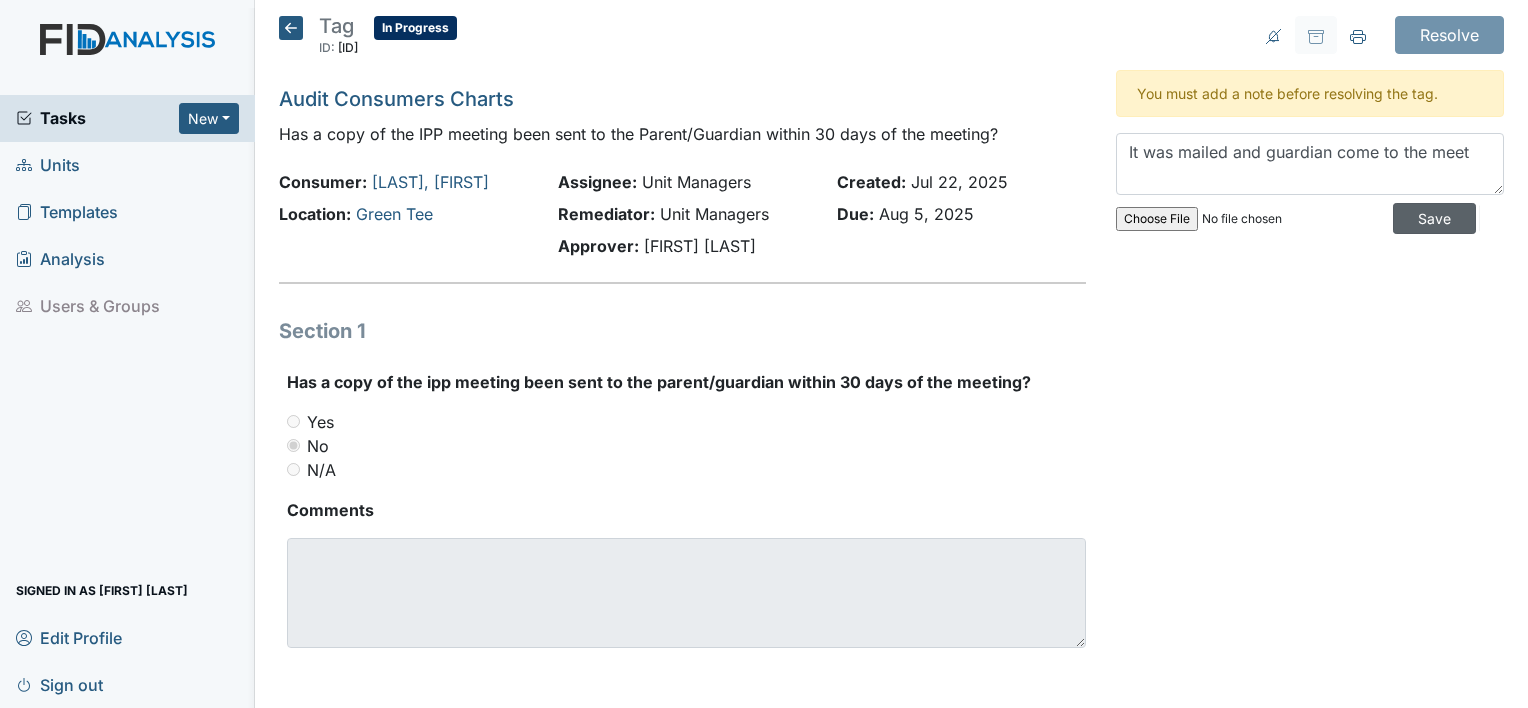 type 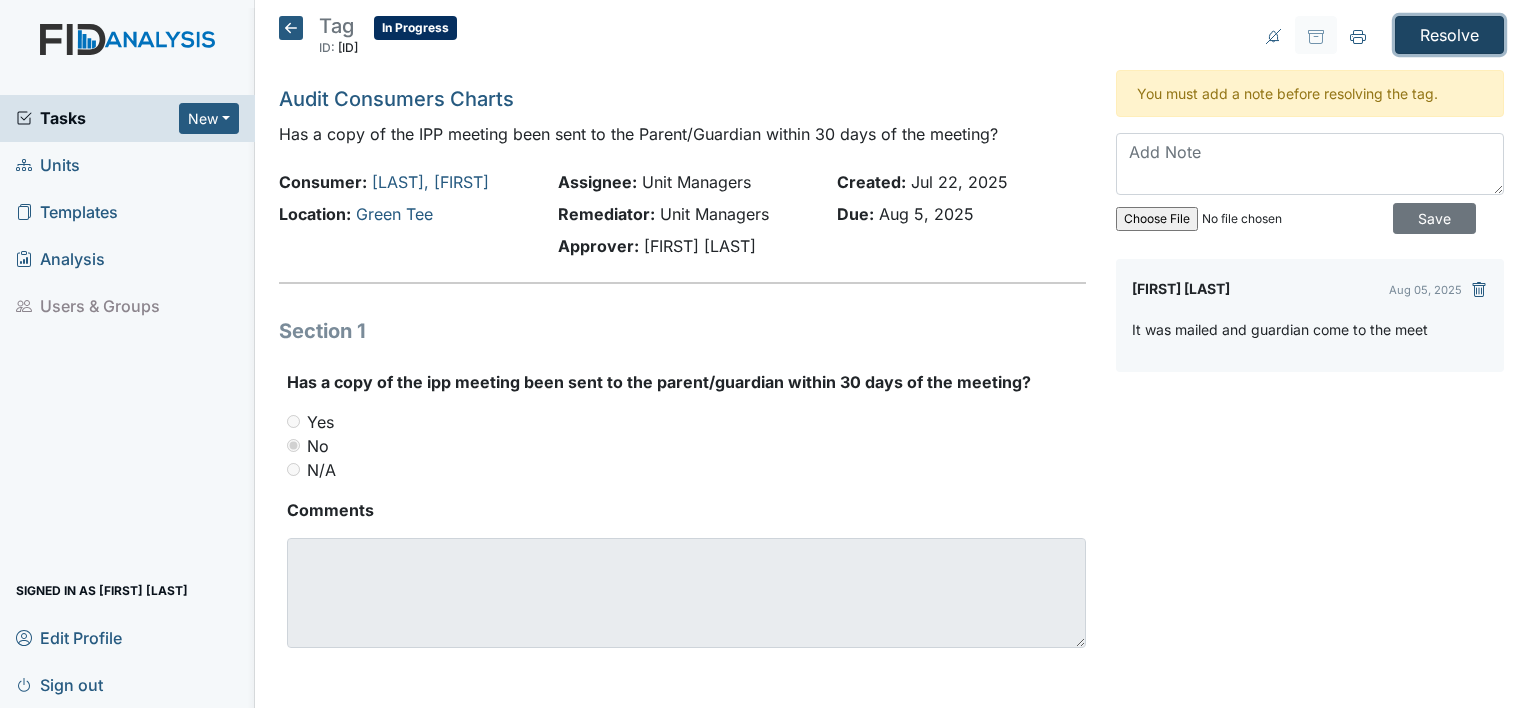click on "Resolve" at bounding box center [1449, 35] 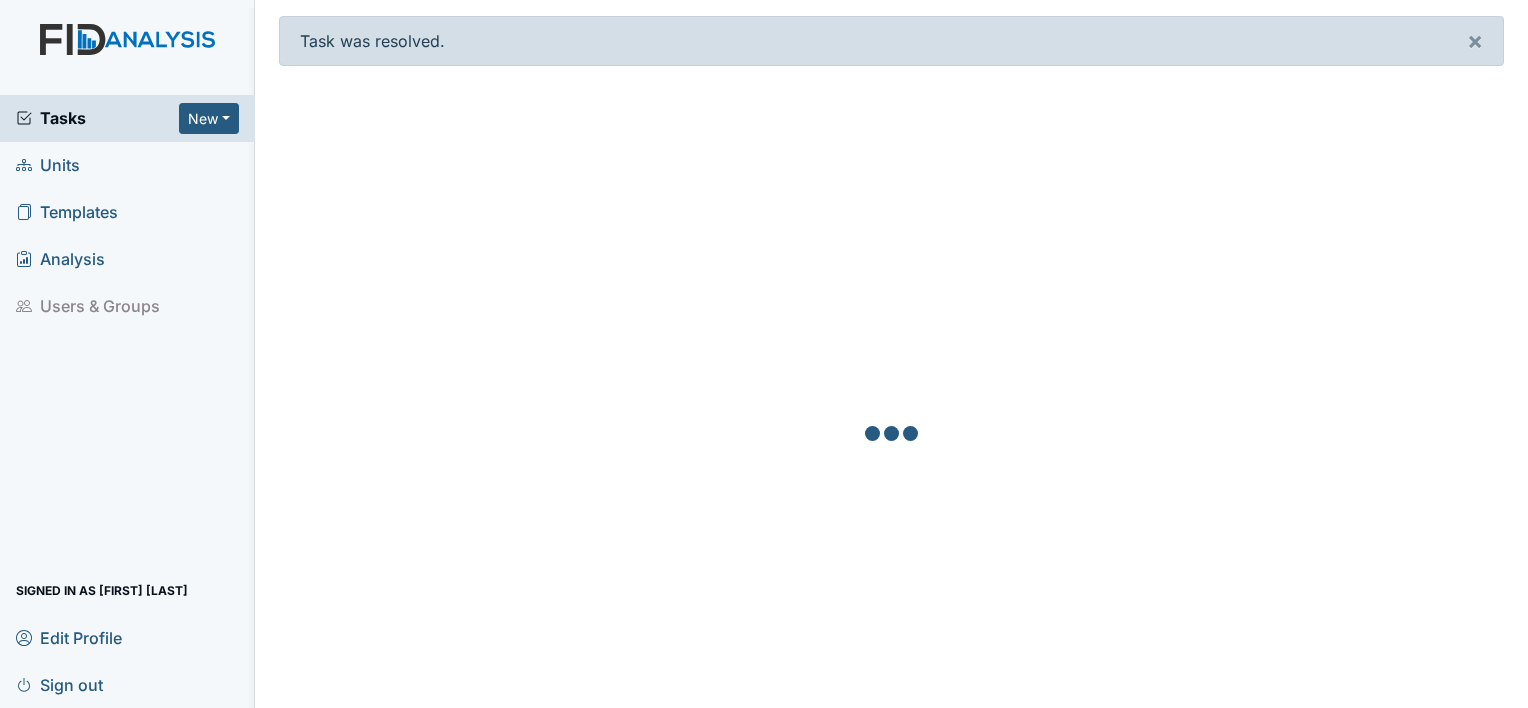 scroll, scrollTop: 0, scrollLeft: 0, axis: both 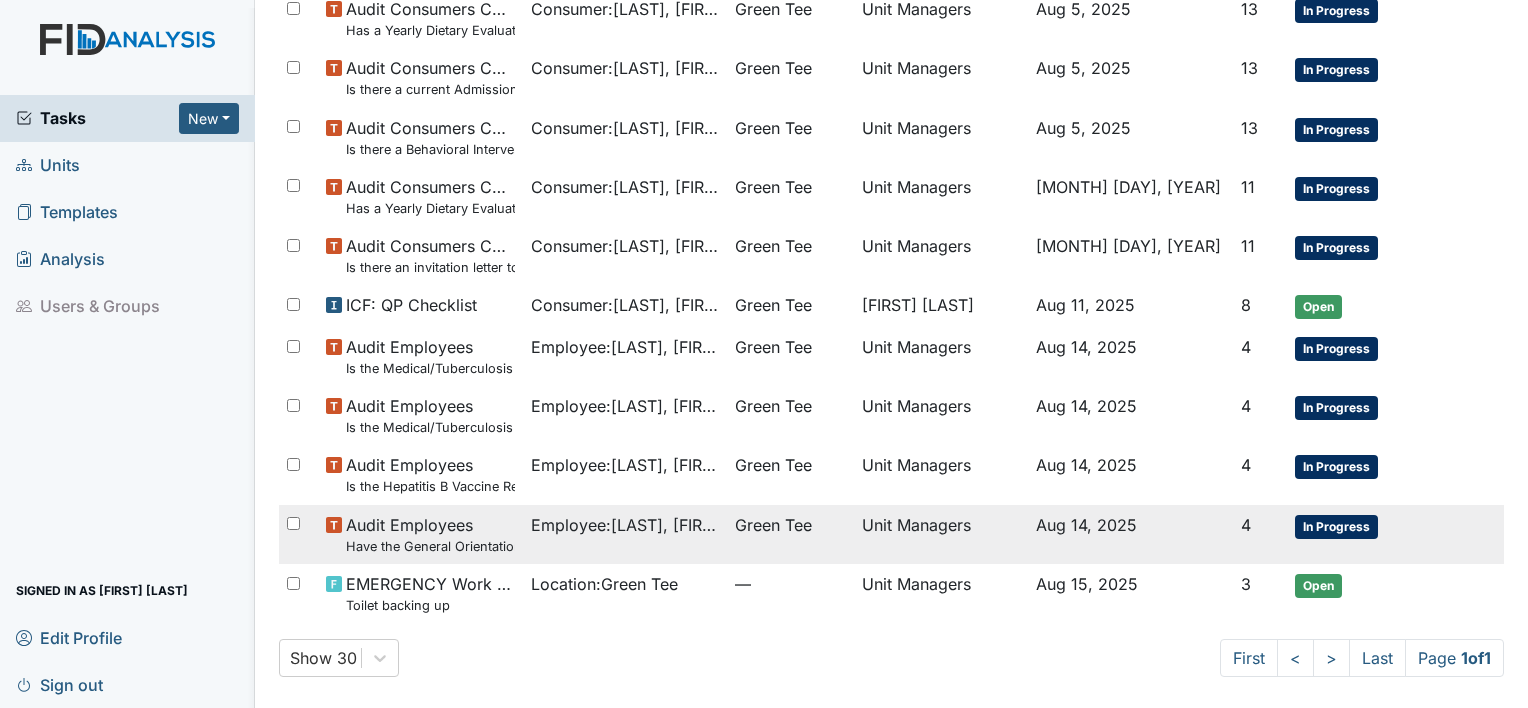click on "In Progress" at bounding box center [1336, 527] 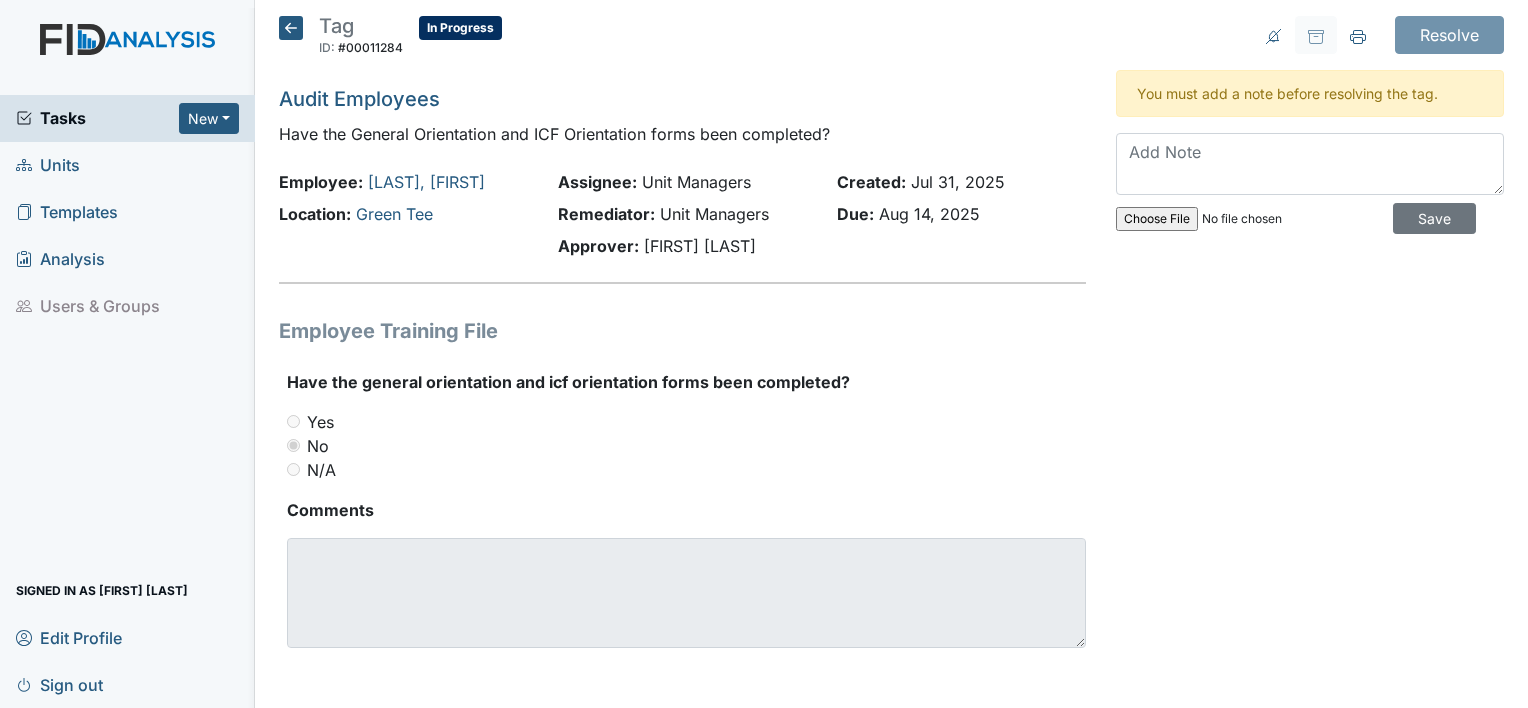 scroll, scrollTop: 0, scrollLeft: 0, axis: both 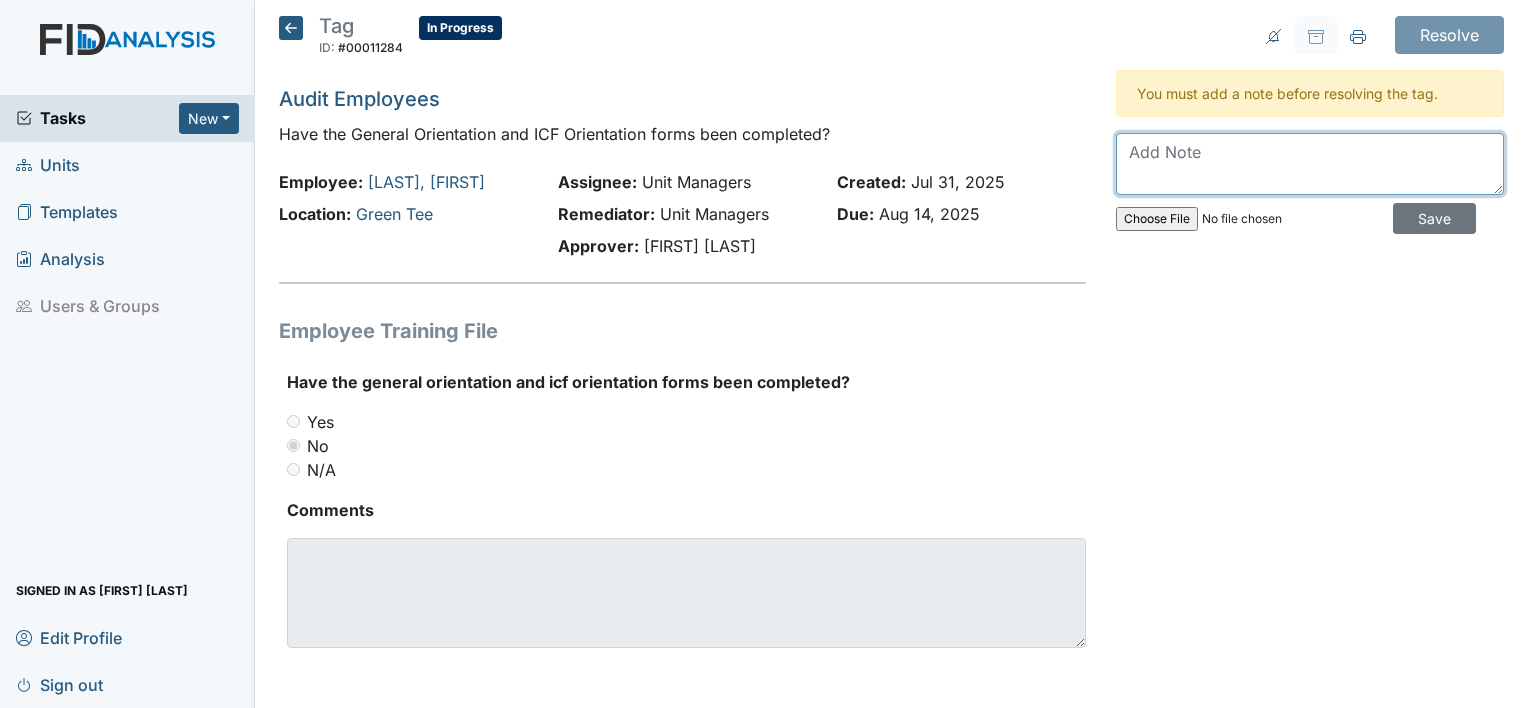 click at bounding box center (1310, 164) 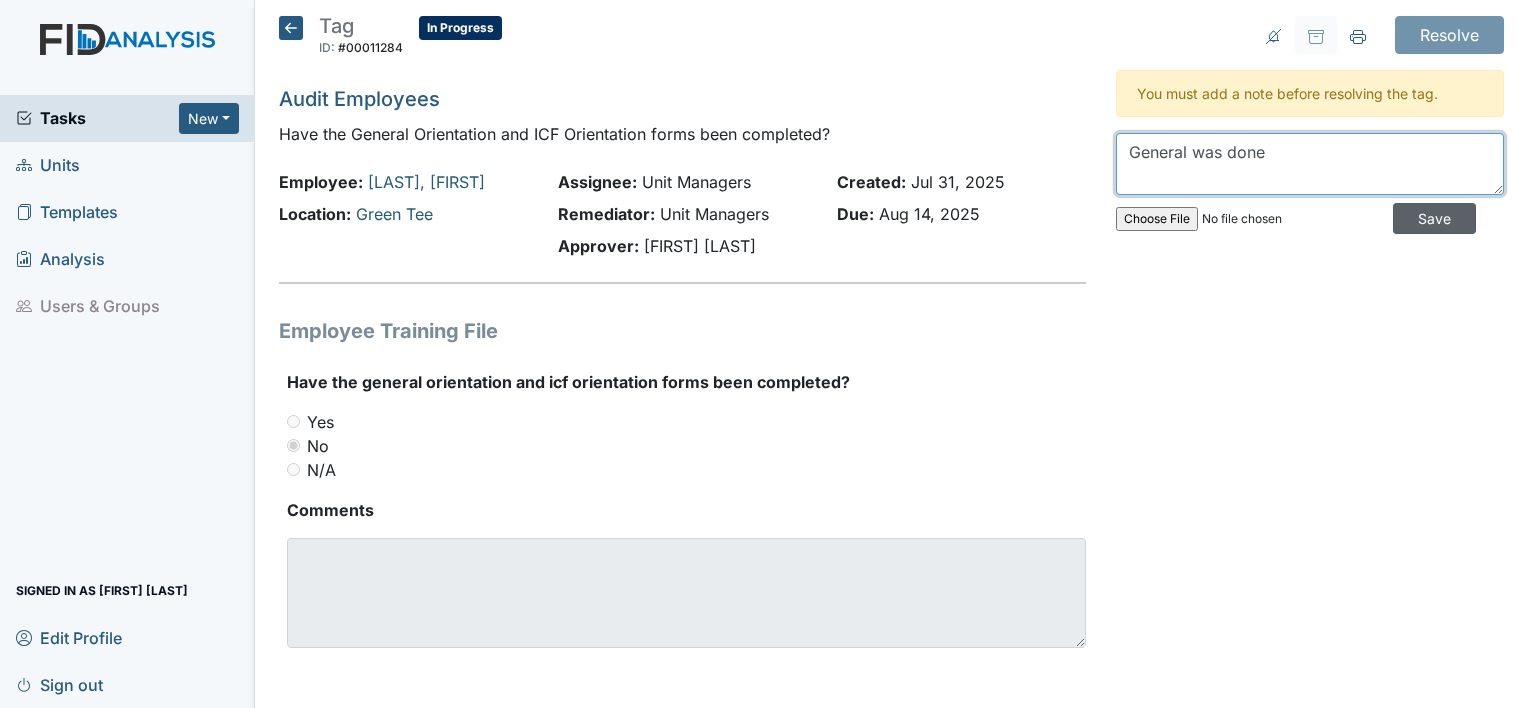 type on "General was done" 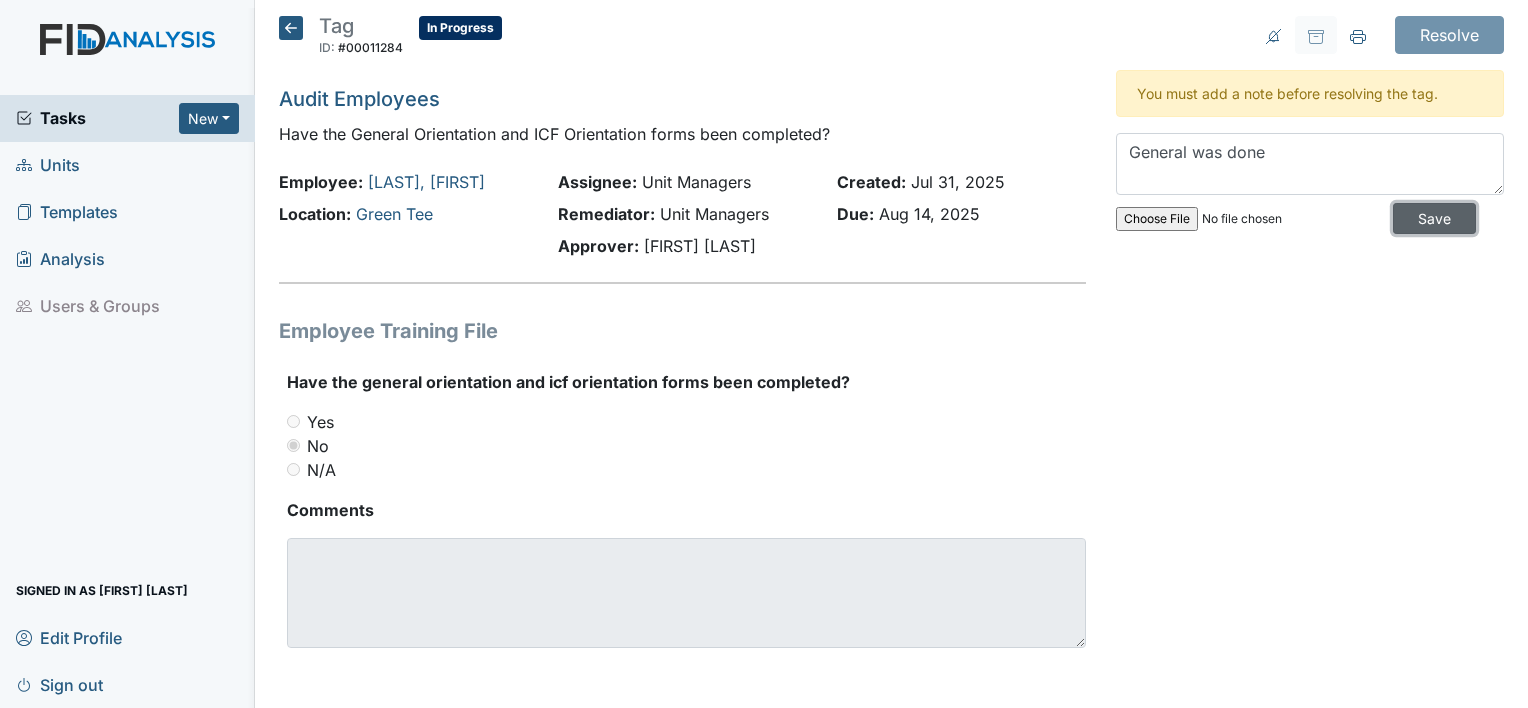 click on "Save" at bounding box center (1434, 218) 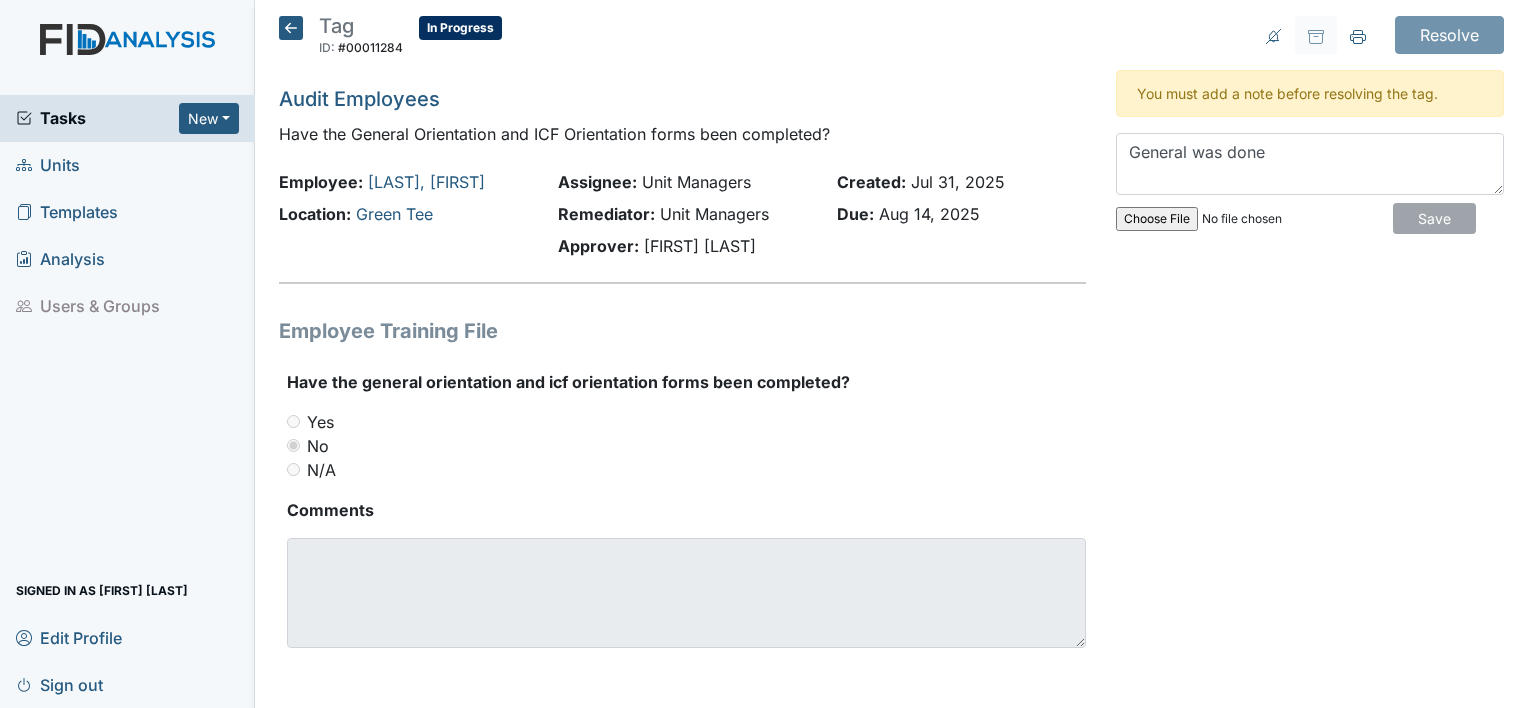type 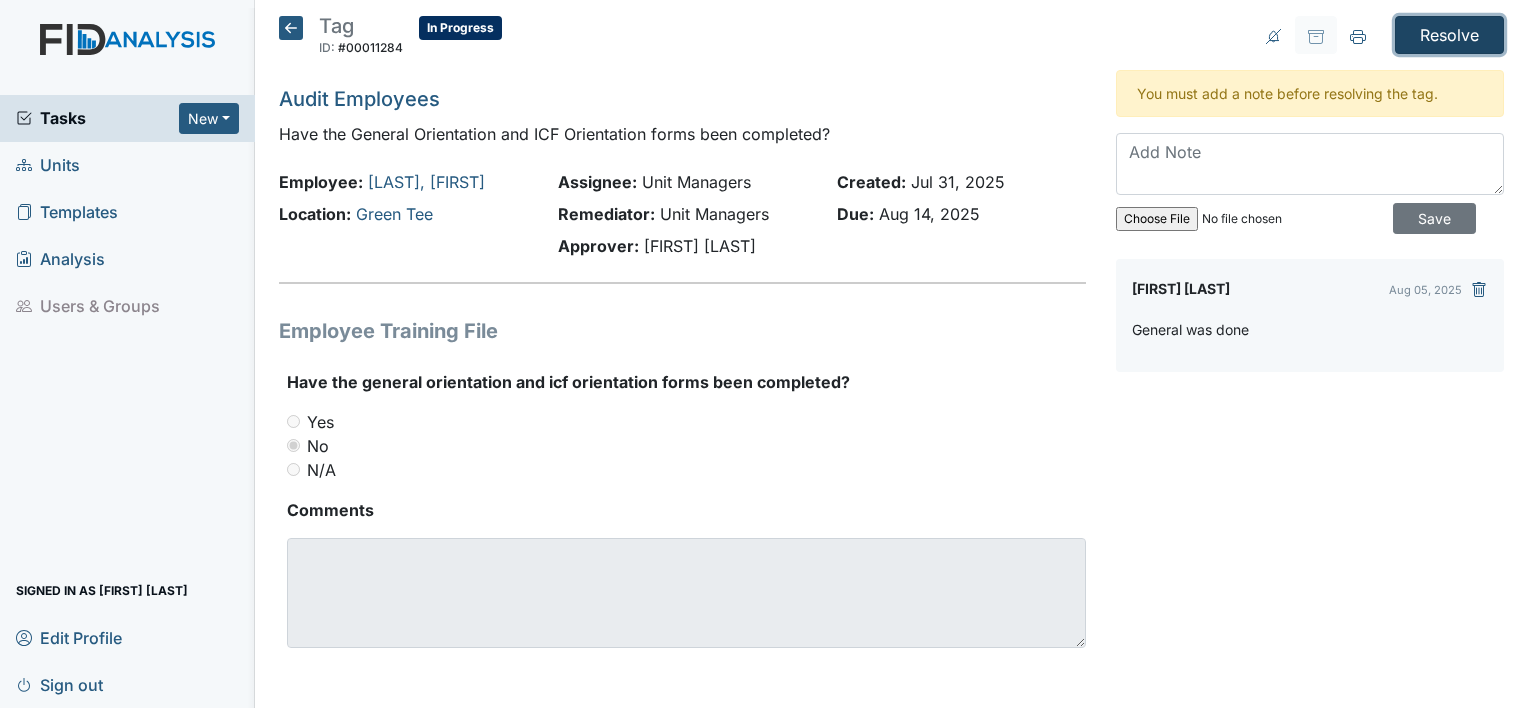 click on "Resolve" at bounding box center (1449, 35) 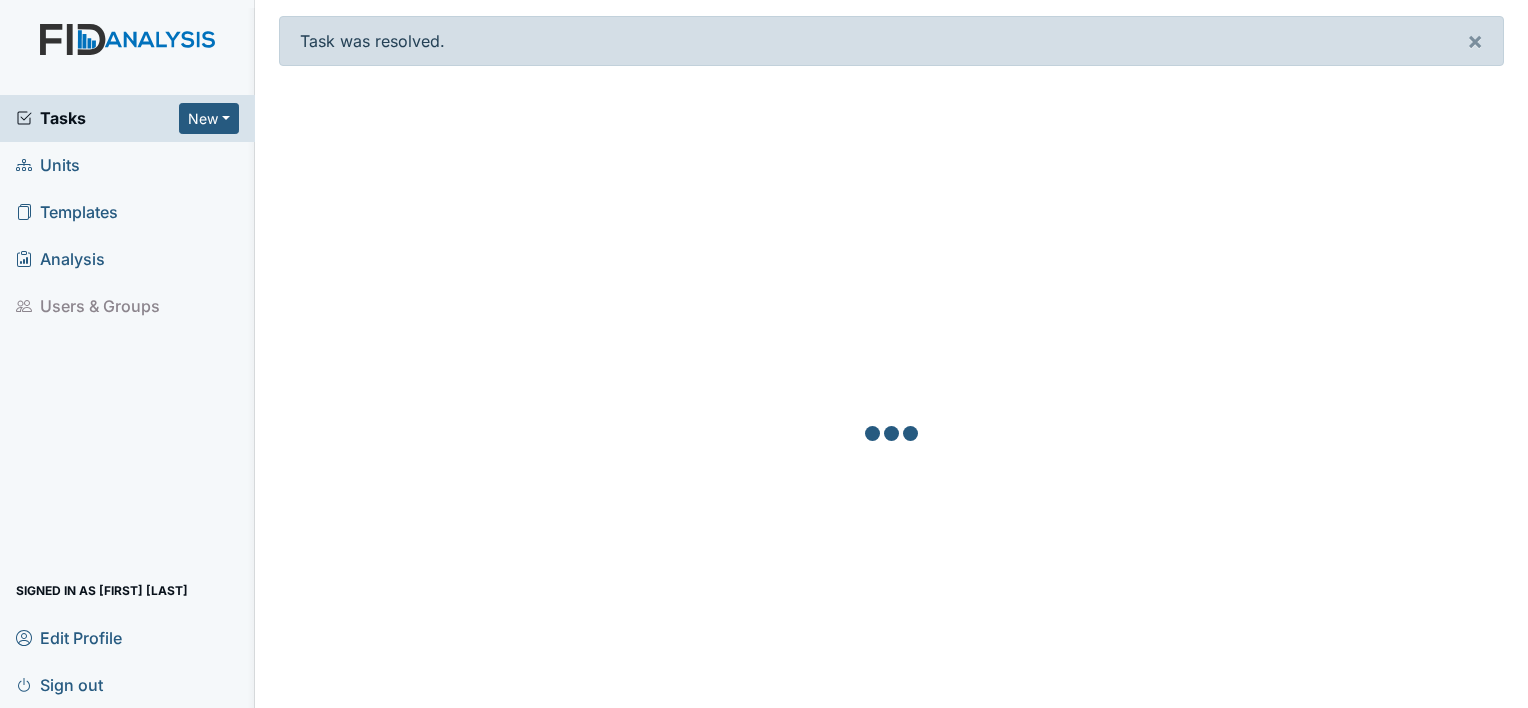 scroll, scrollTop: 0, scrollLeft: 0, axis: both 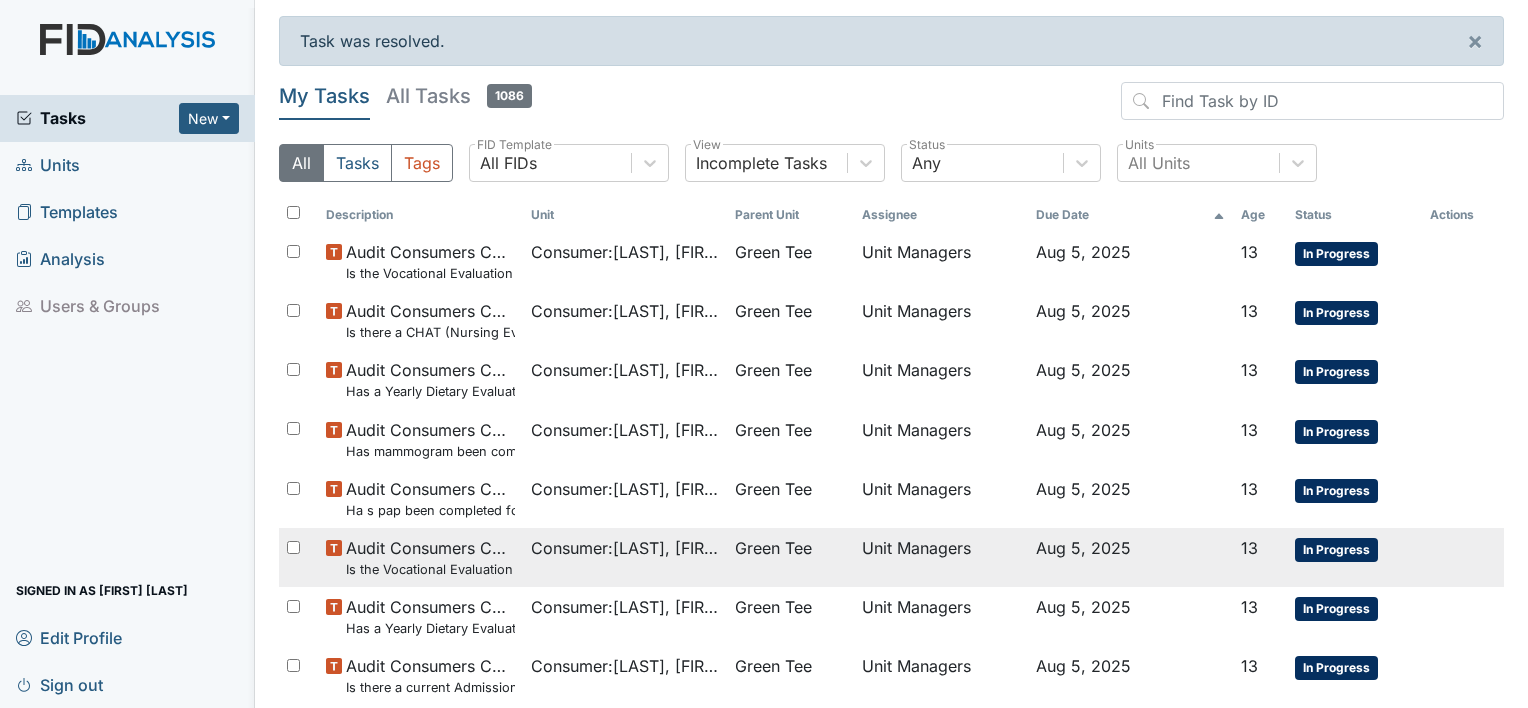 drag, startPoint x: 0, startPoint y: 0, endPoint x: 432, endPoint y: 573, distance: 717.60223 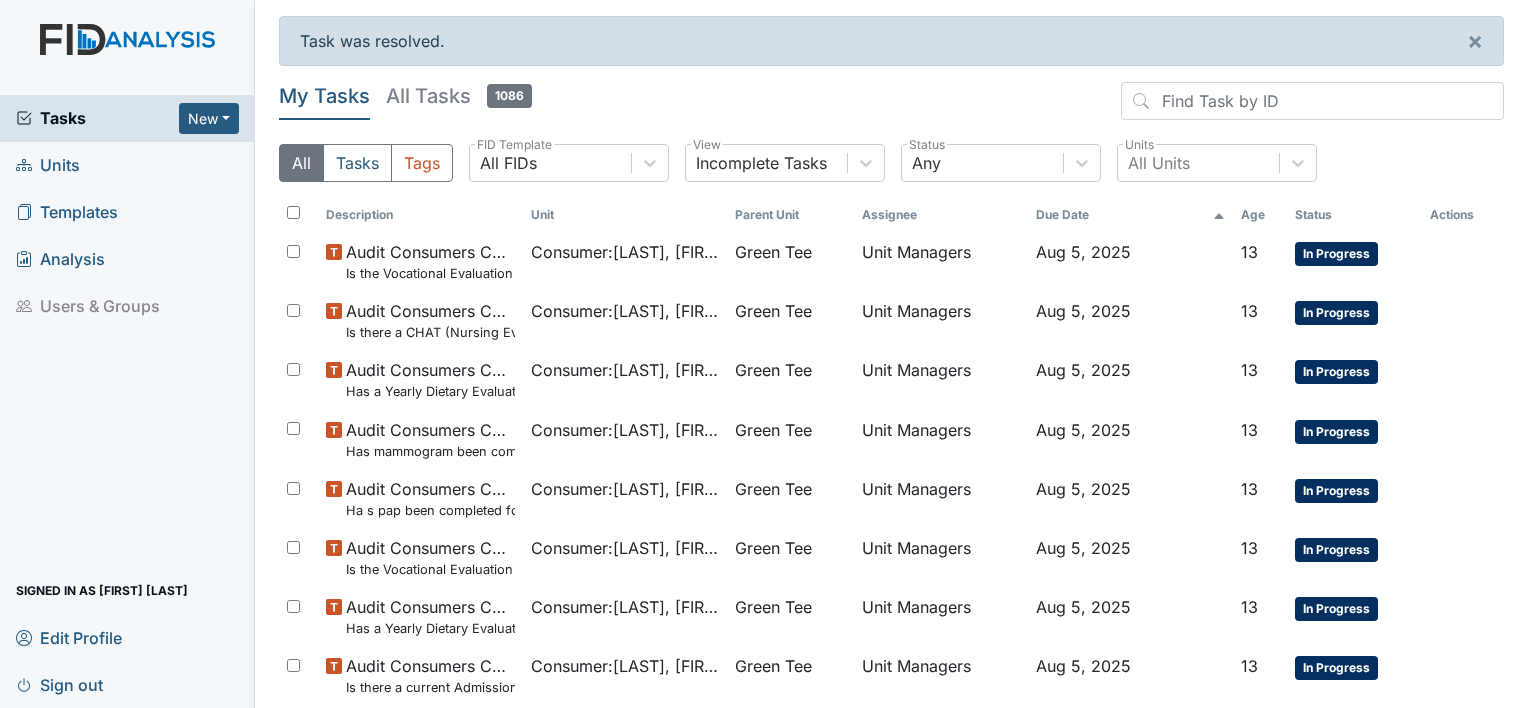 click on "Tasks
New
Form
Inspection
Document
Bundle
Units
Templates
Analysis
Users & Groups
Signed in as Conswella Graham
Edit Profile
Sign out" at bounding box center [127, 401] 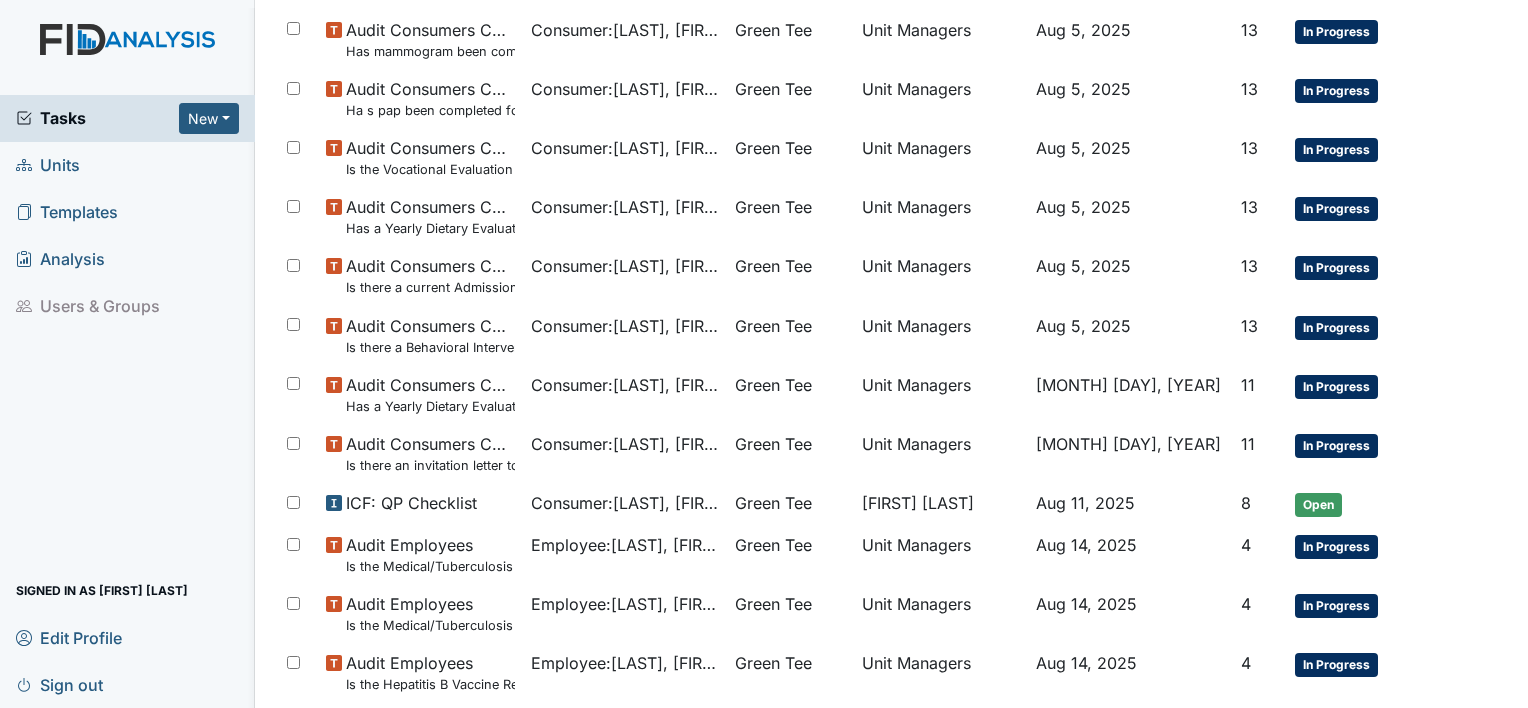 scroll, scrollTop: 480, scrollLeft: 0, axis: vertical 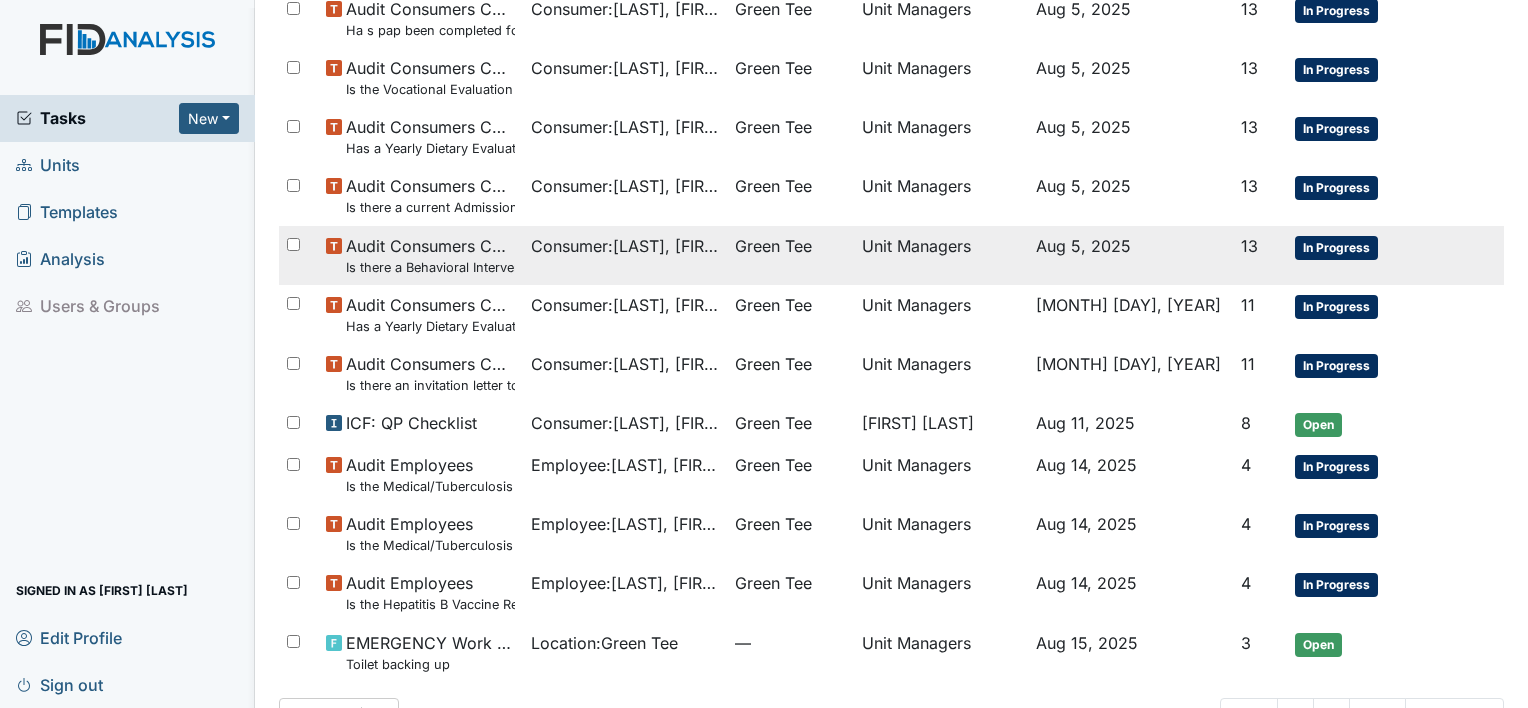 click on "Audit Consumers Charts Is there a Behavioral Intervention Program Approval/Consent for every 6 months?" at bounding box center [420, 255] 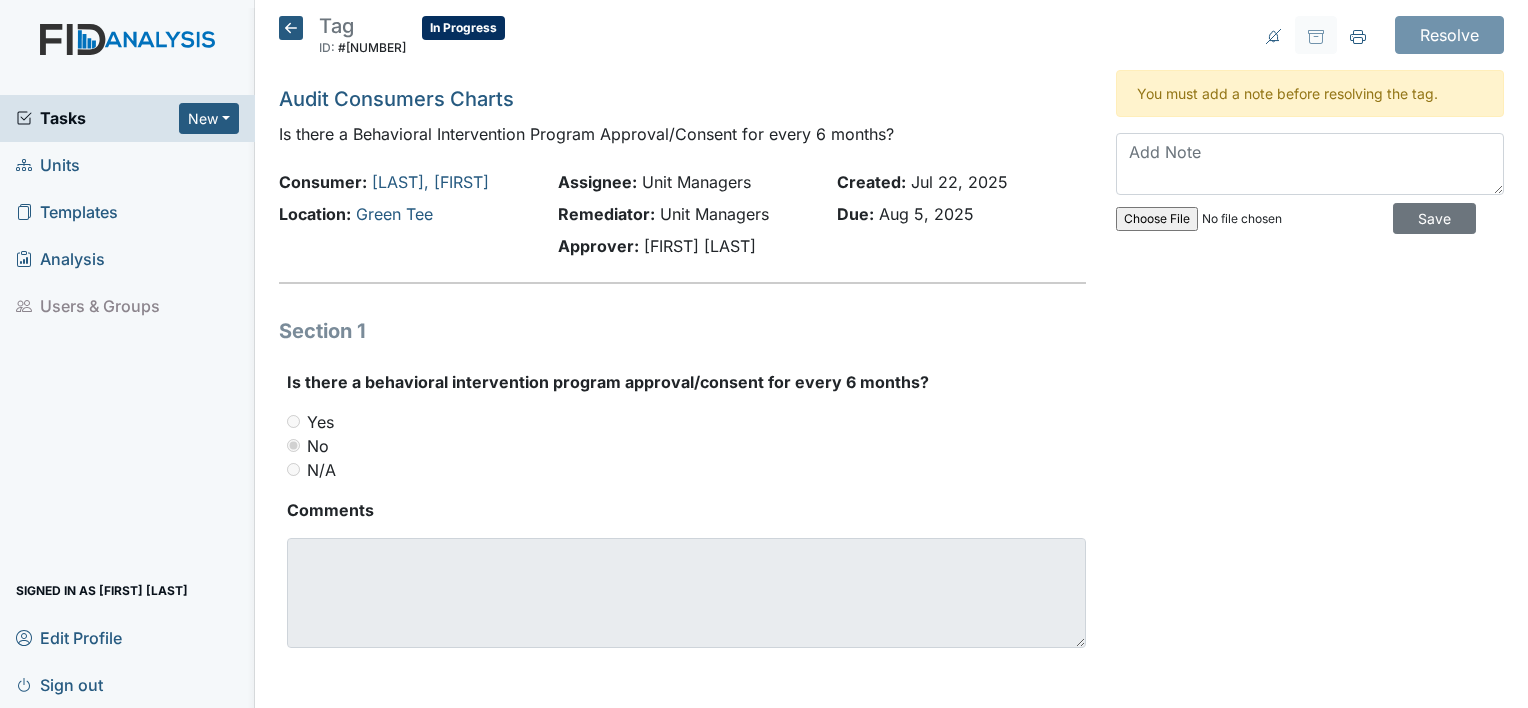 scroll, scrollTop: 0, scrollLeft: 0, axis: both 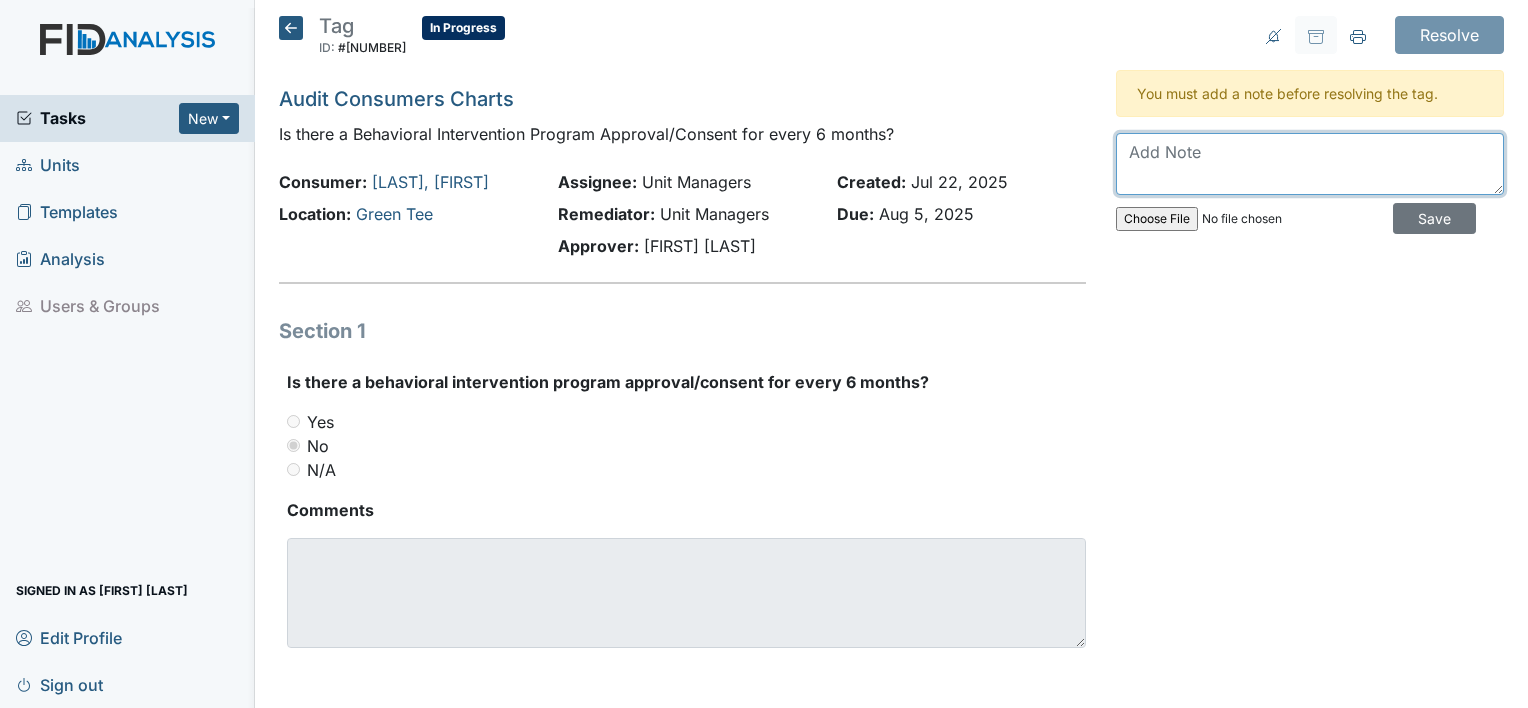 click at bounding box center [1310, 164] 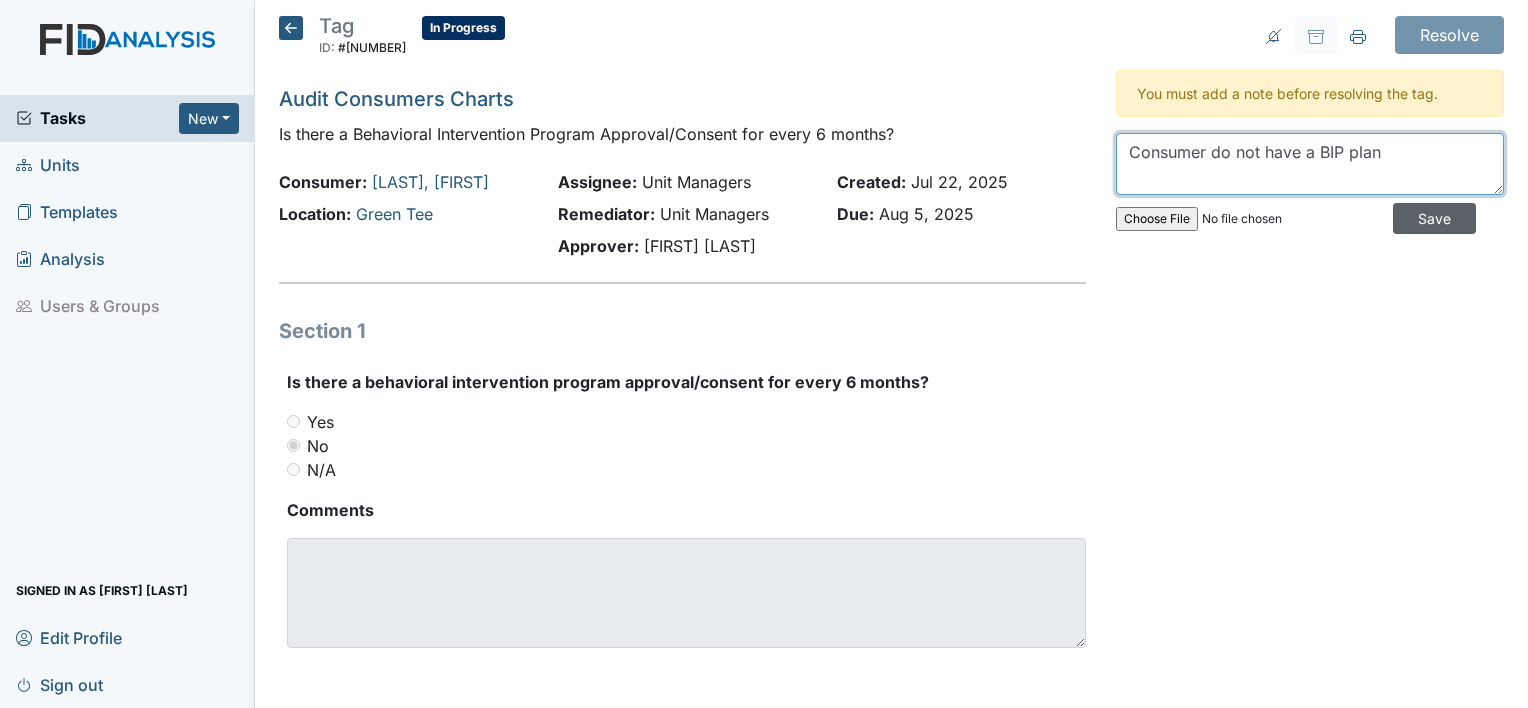 type on "Consumer do not have a BIP plan" 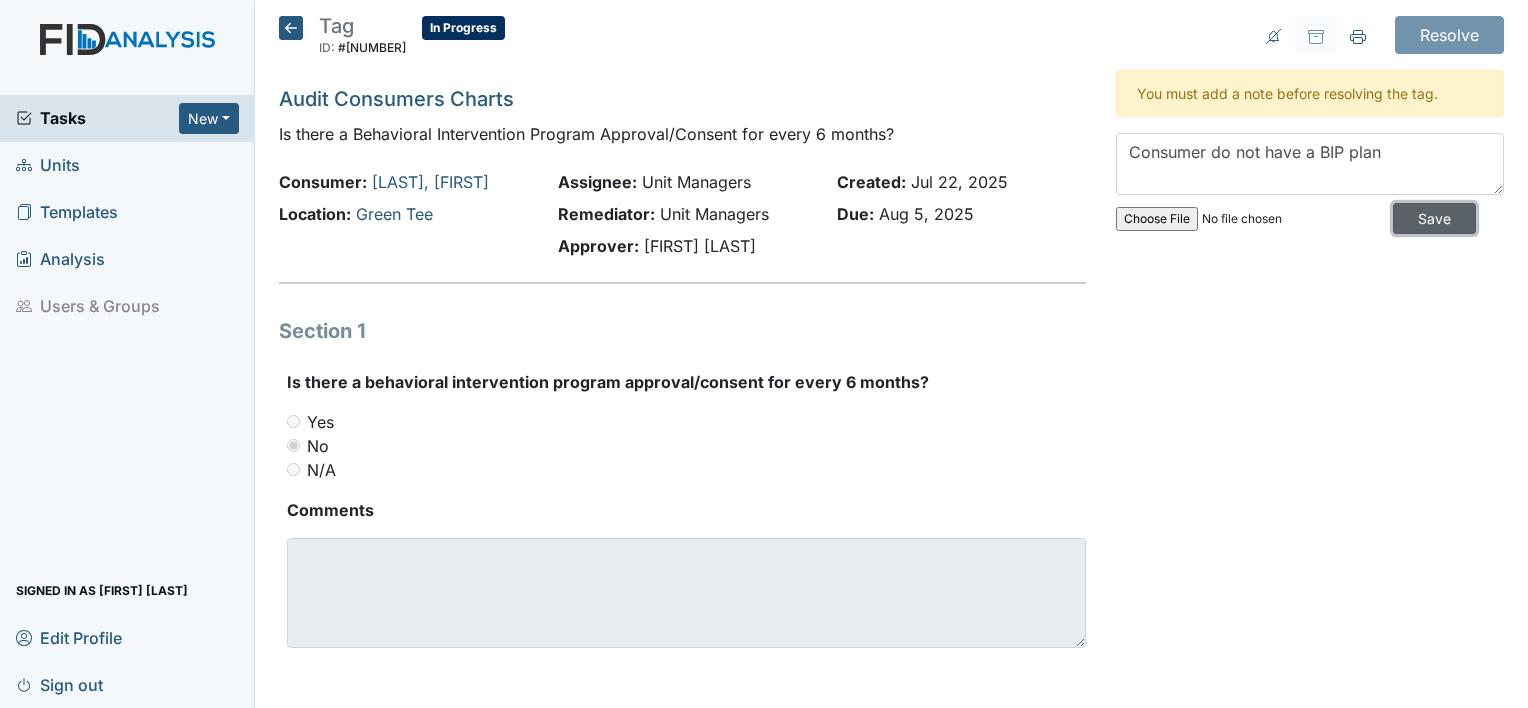click on "Save" at bounding box center [1434, 218] 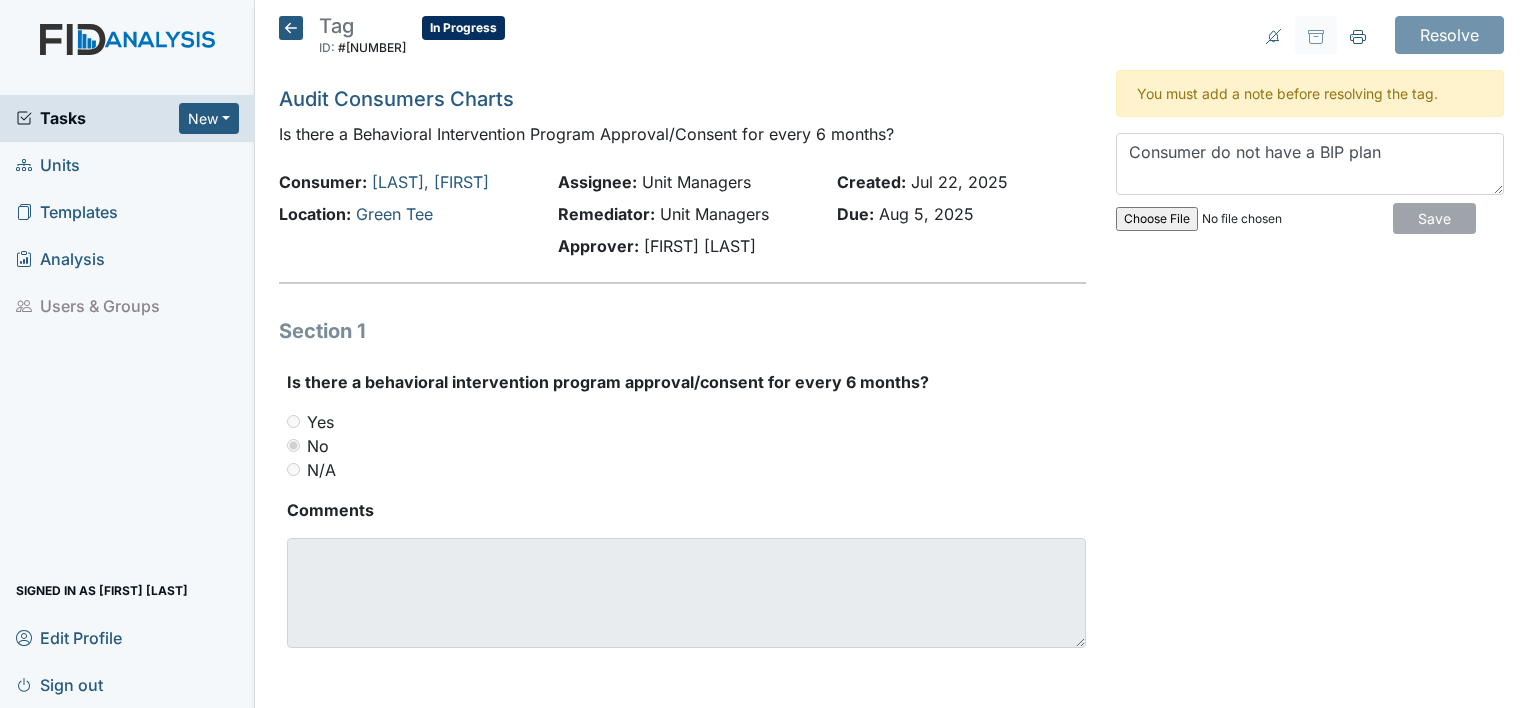 type 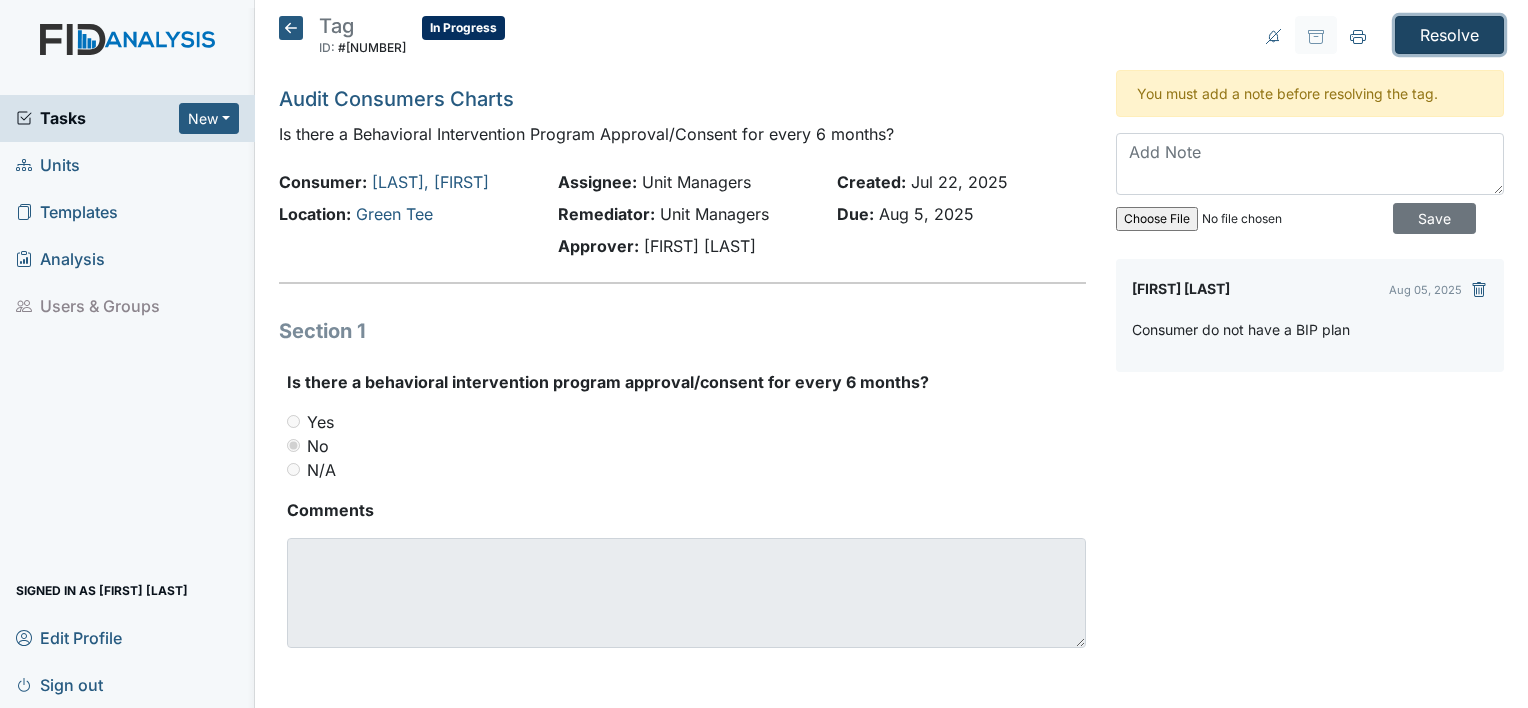click on "Resolve" at bounding box center [1449, 35] 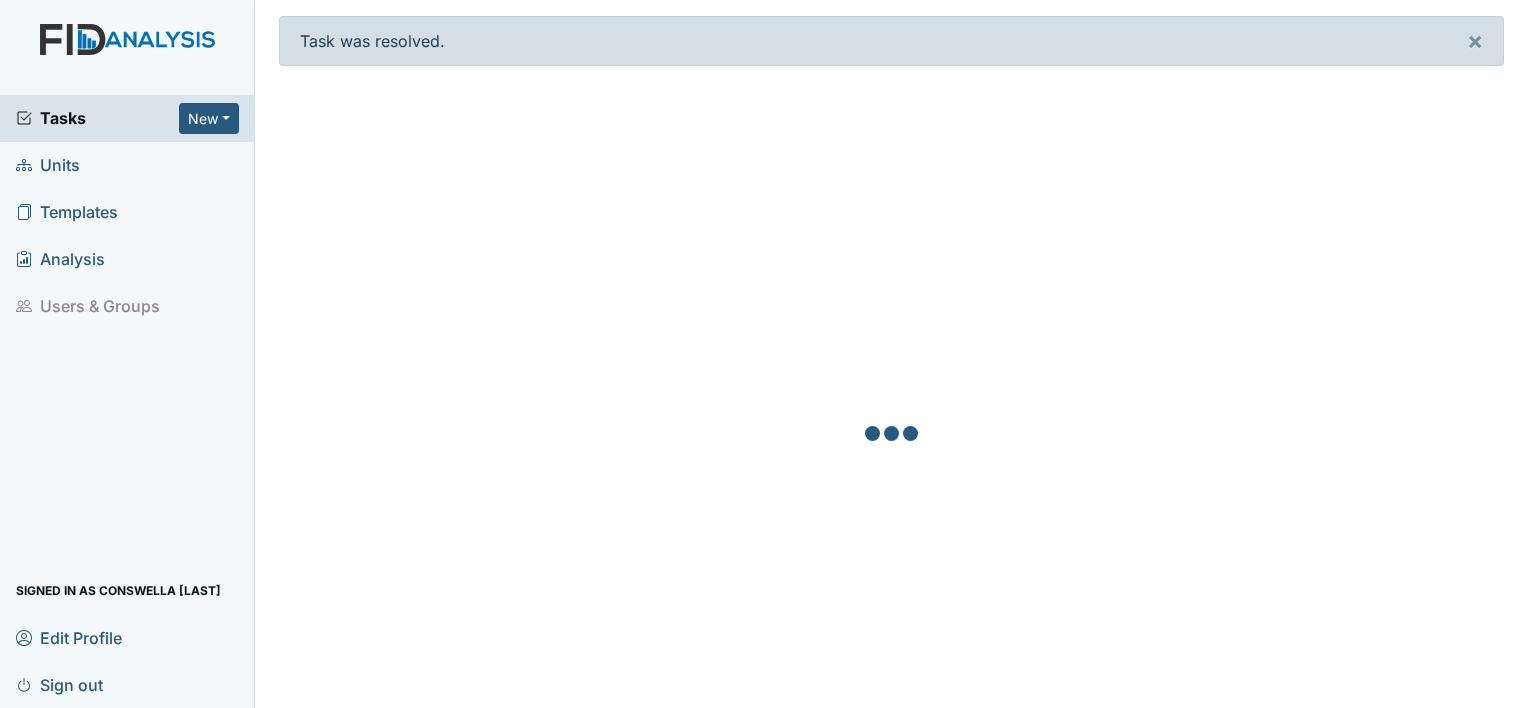 scroll, scrollTop: 0, scrollLeft: 0, axis: both 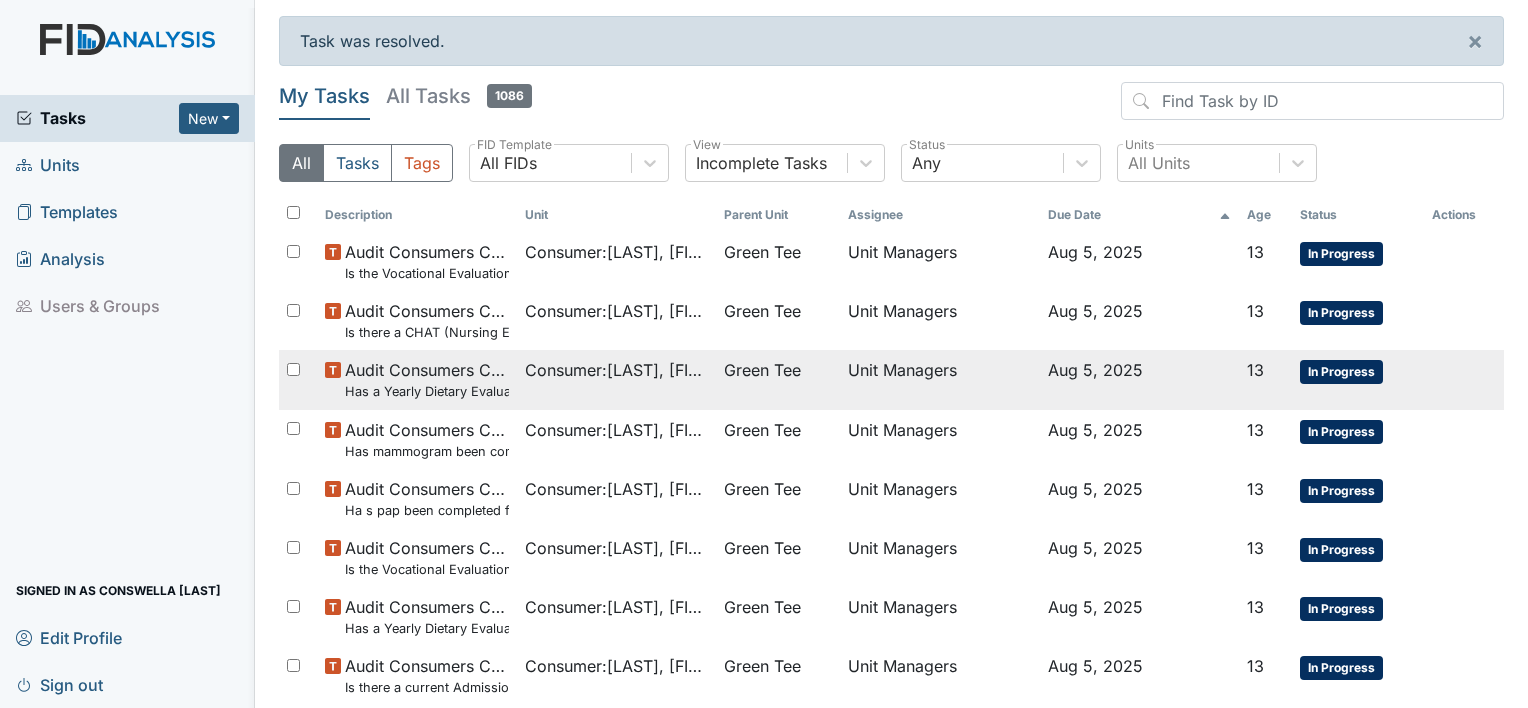 click on "Has a Yearly Dietary Evaluation been completed?" at bounding box center (427, 391) 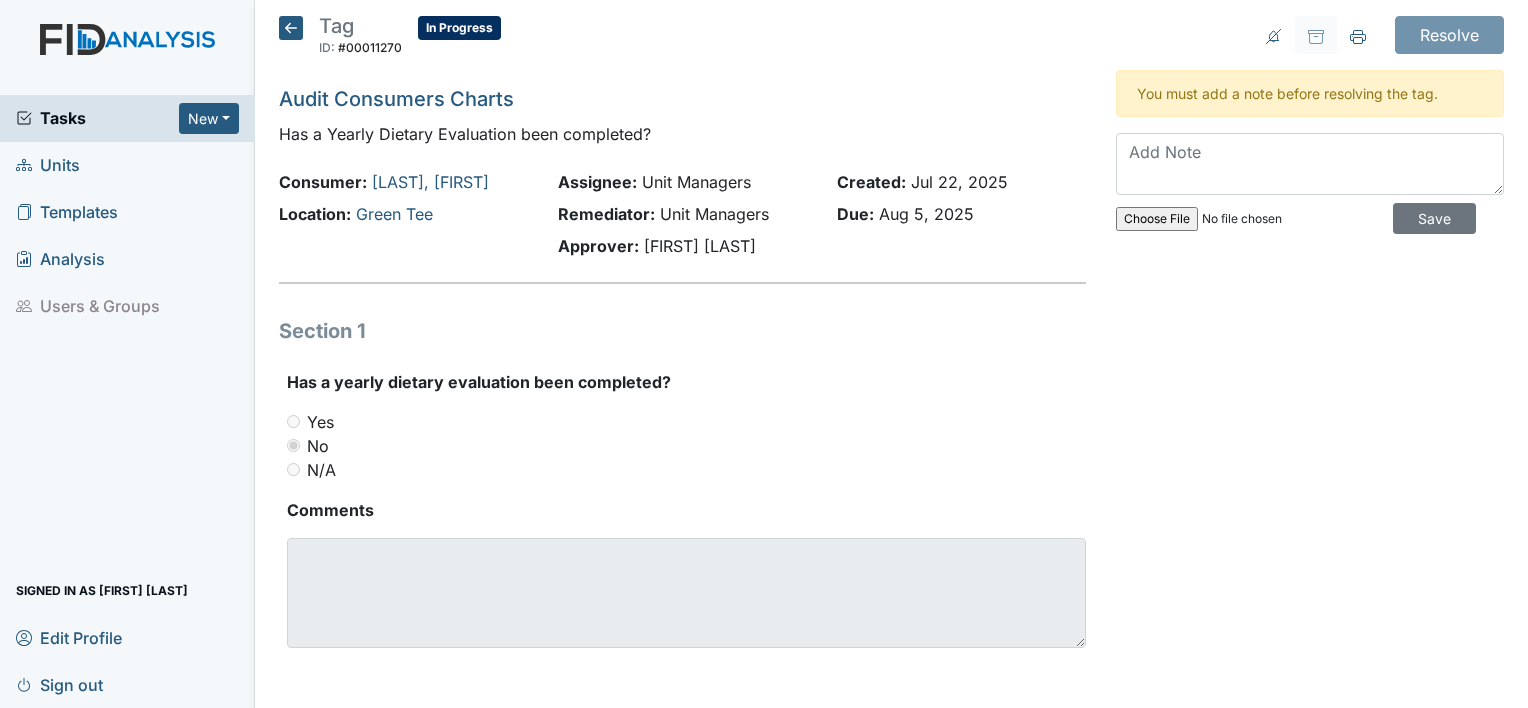 scroll, scrollTop: 0, scrollLeft: 0, axis: both 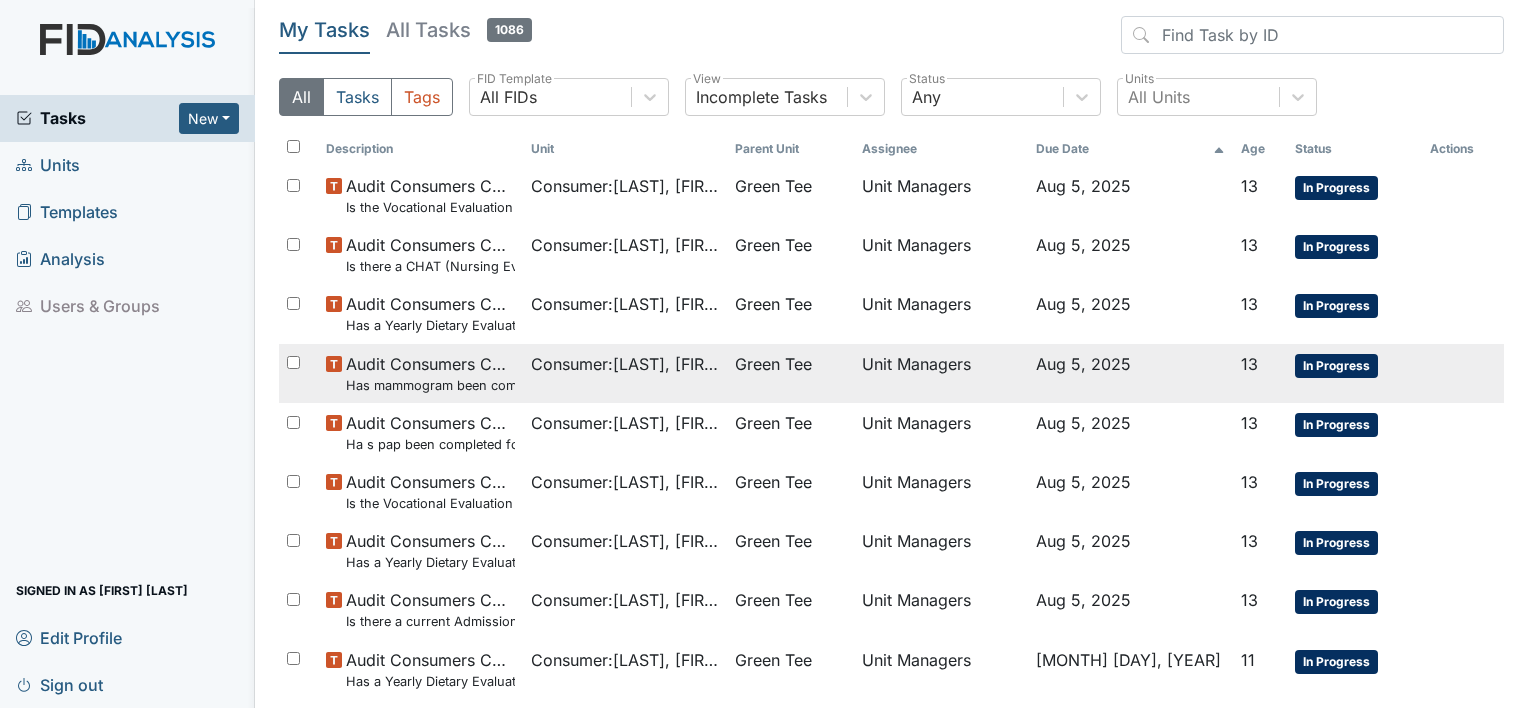 click on "In Progress" at bounding box center [1336, 366] 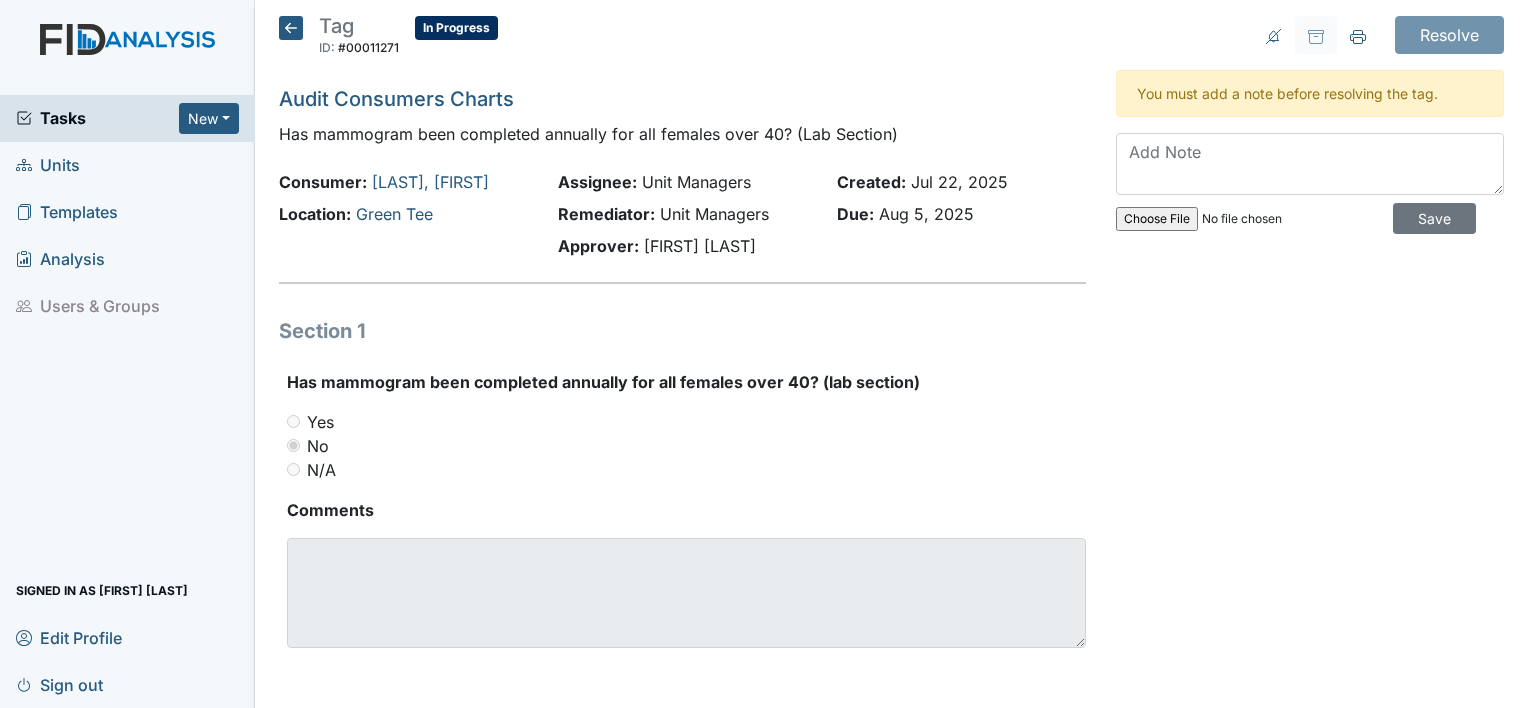 scroll, scrollTop: 0, scrollLeft: 0, axis: both 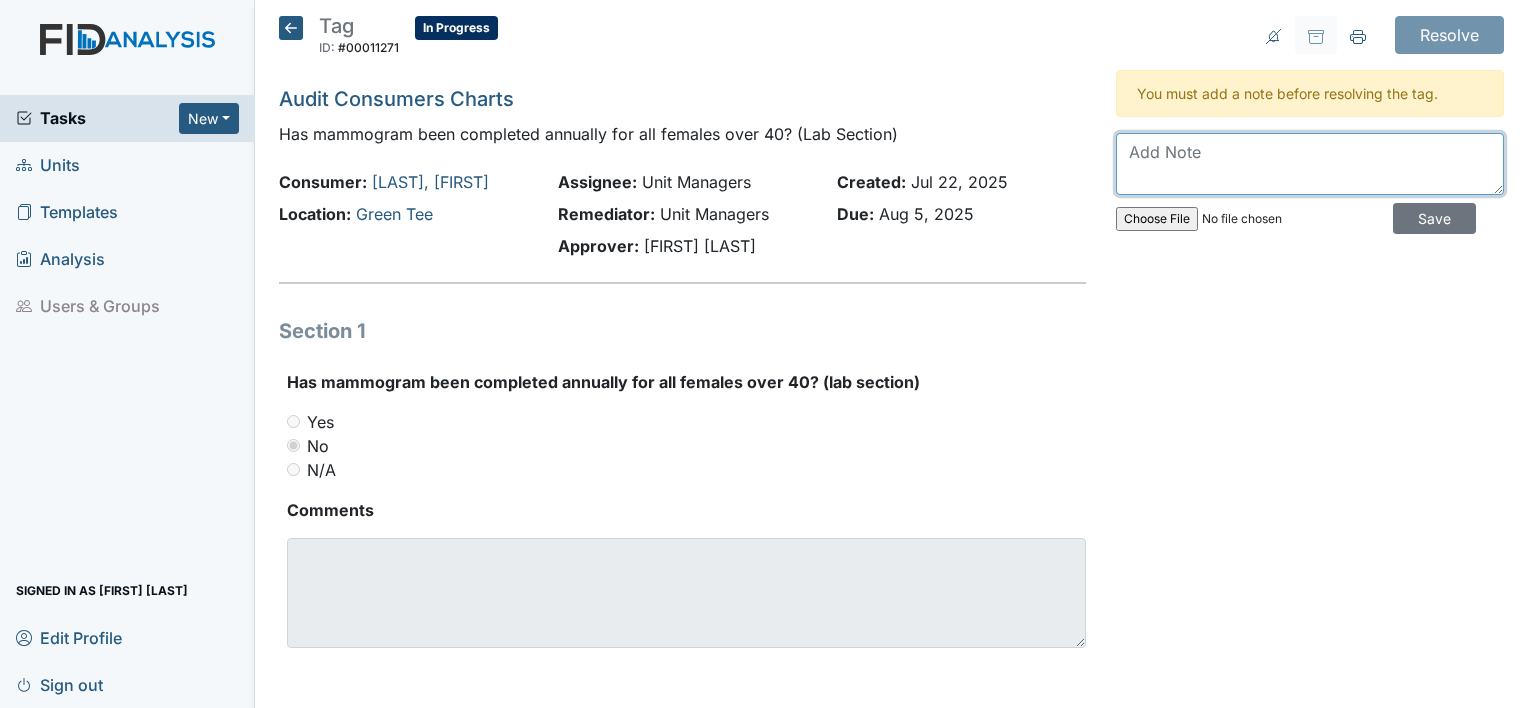 click at bounding box center (1310, 164) 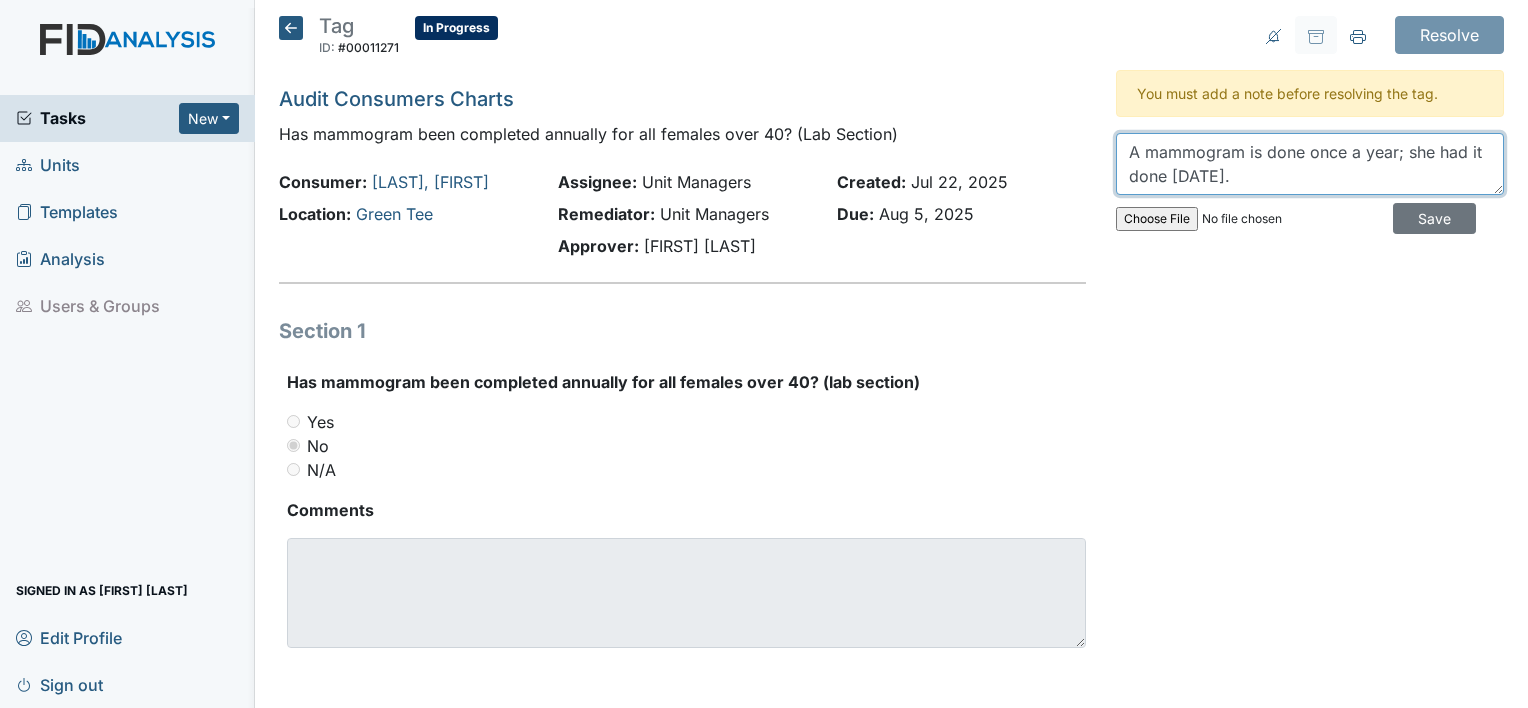 click on "A mammogram is done once a year; she had it done 9/18/24." at bounding box center [1310, 164] 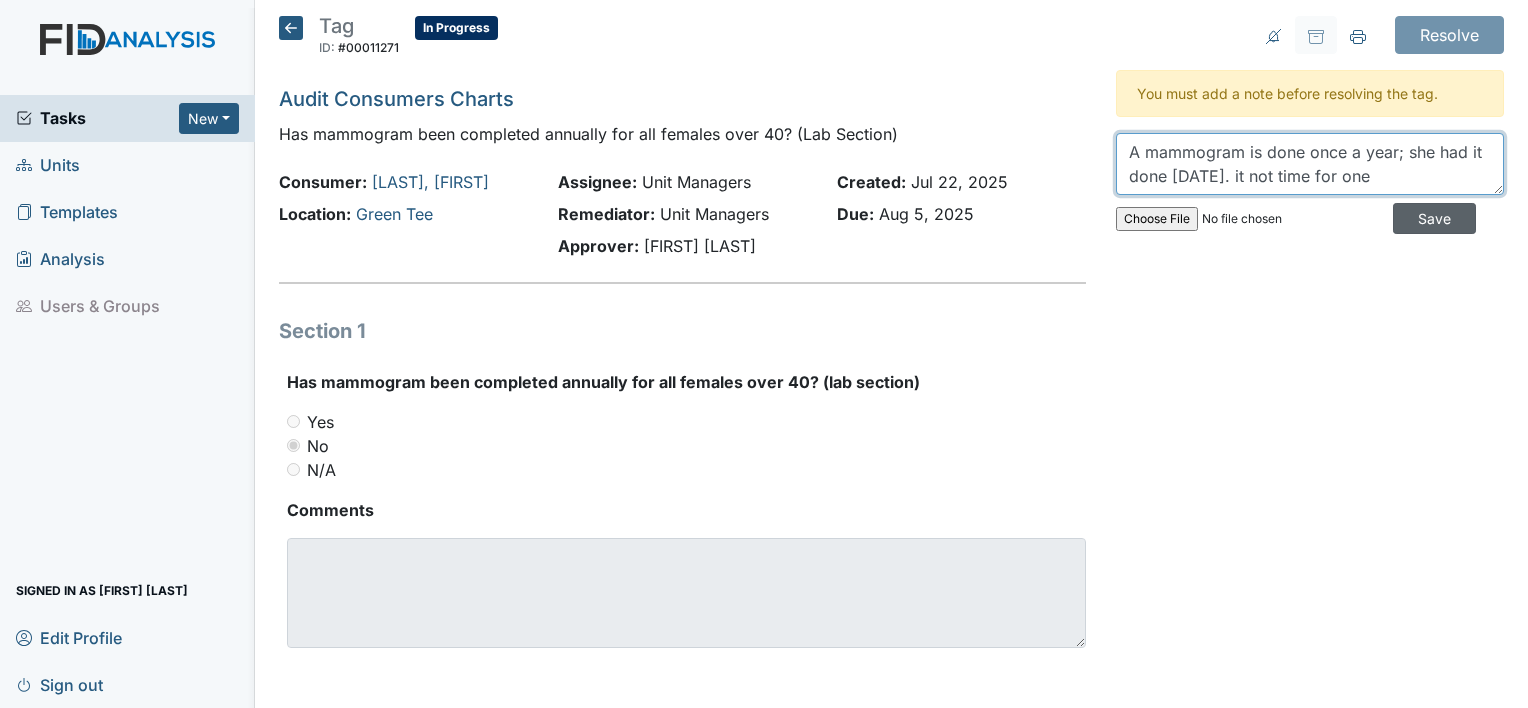 type on "A mammogram is done once a year; she had it done 9/18/24. it not time for one" 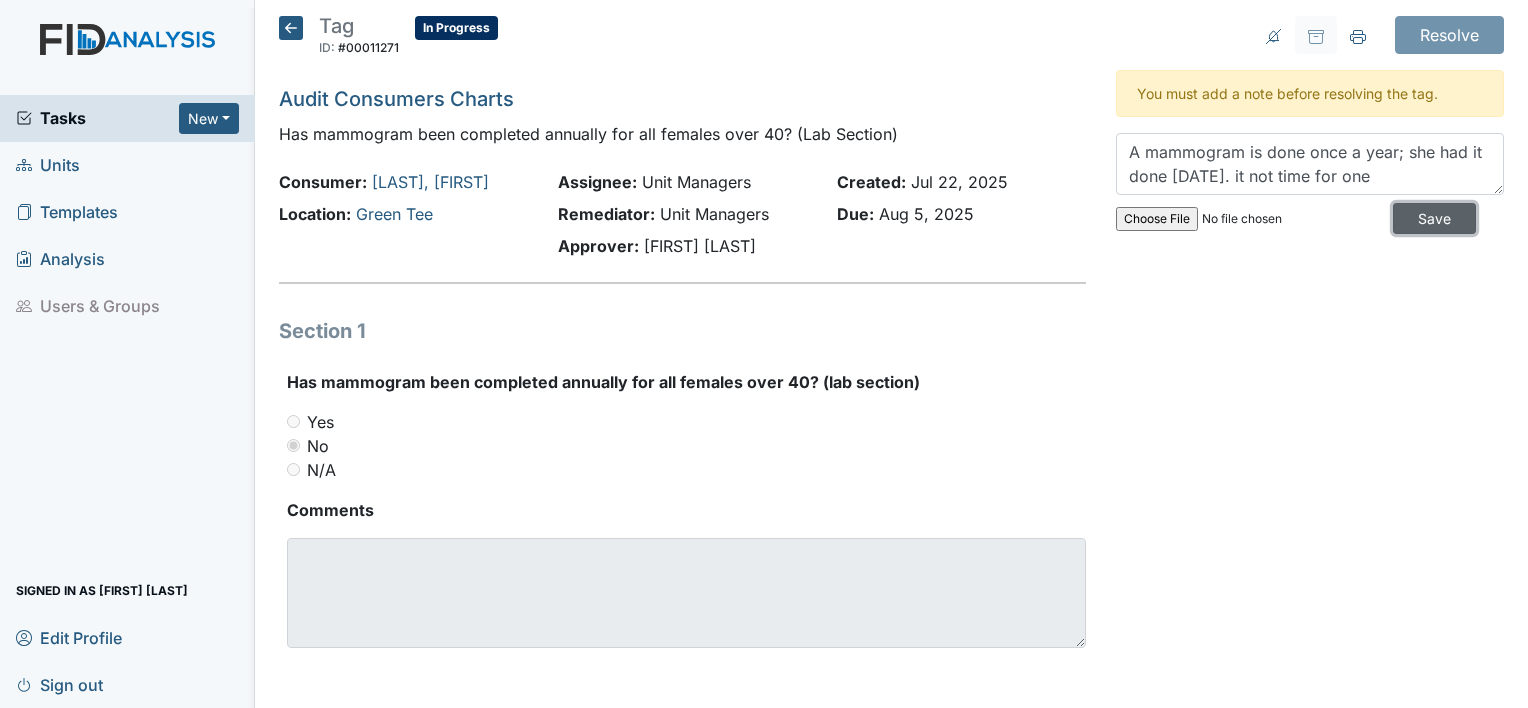 click on "Save" at bounding box center (1434, 218) 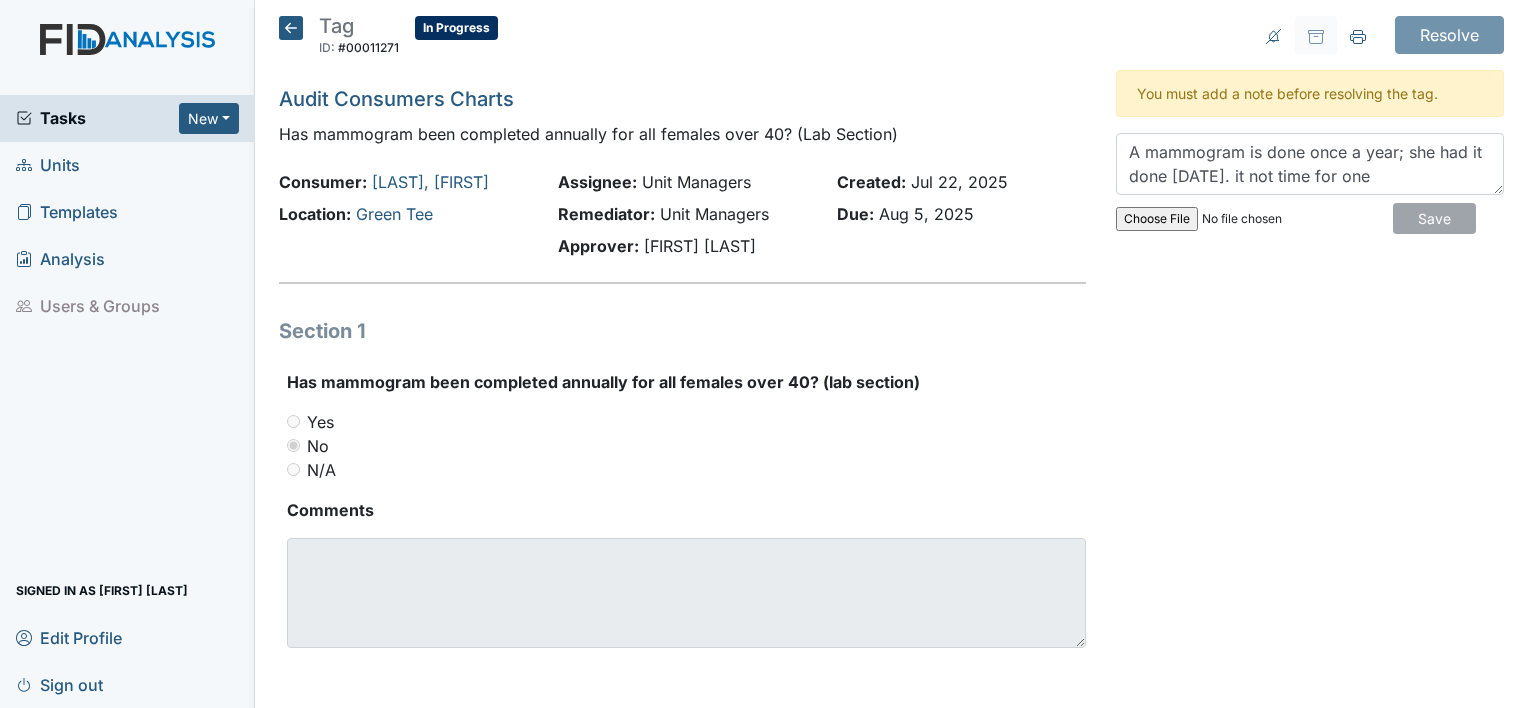 type 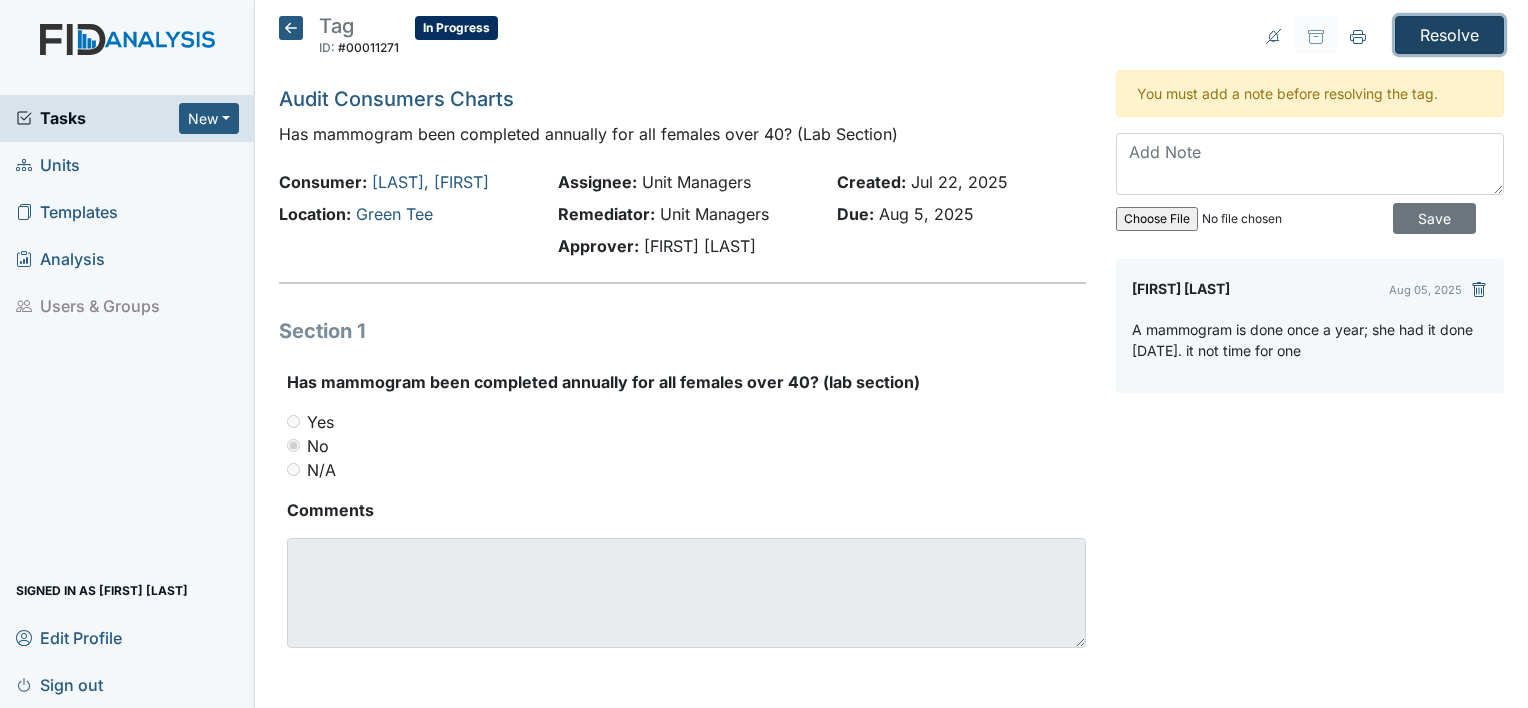 click on "Resolve" at bounding box center (1449, 35) 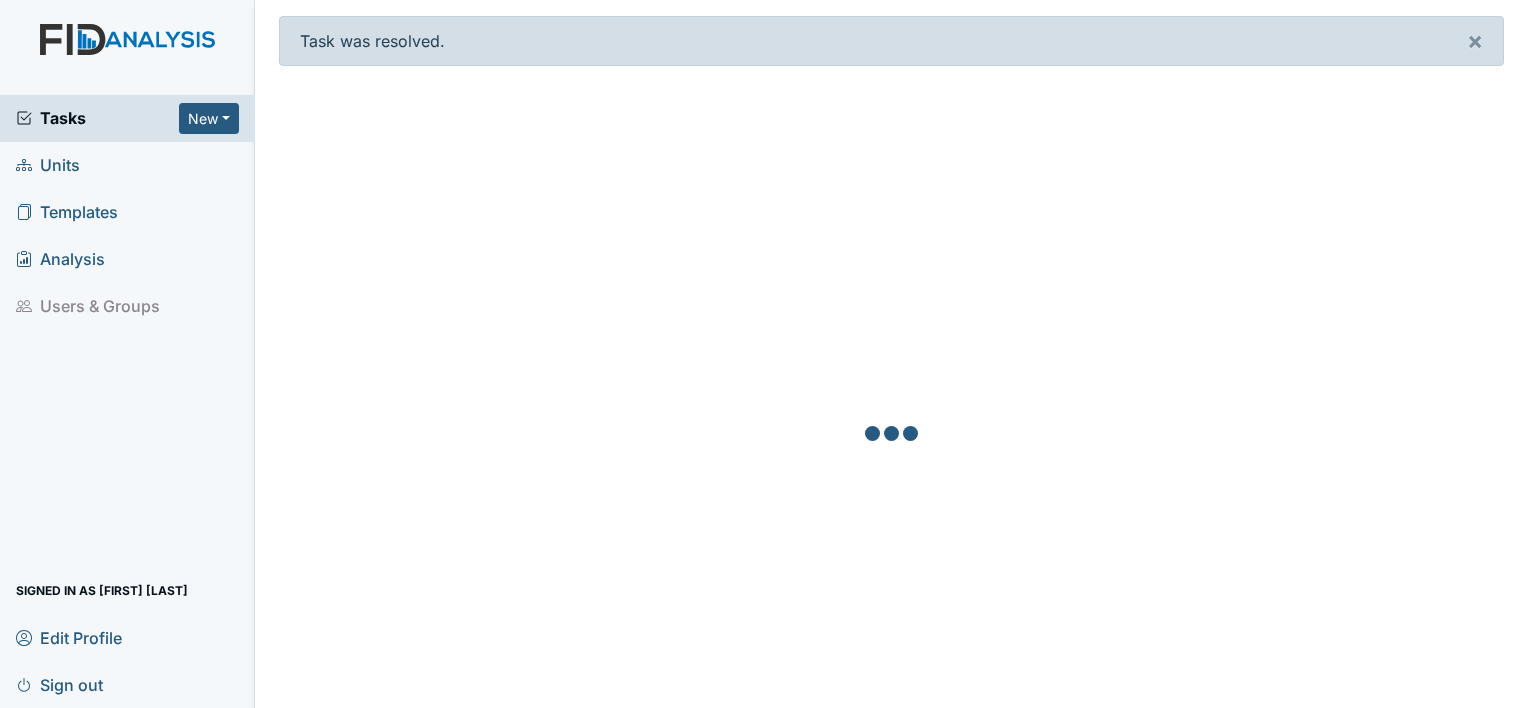 scroll, scrollTop: 0, scrollLeft: 0, axis: both 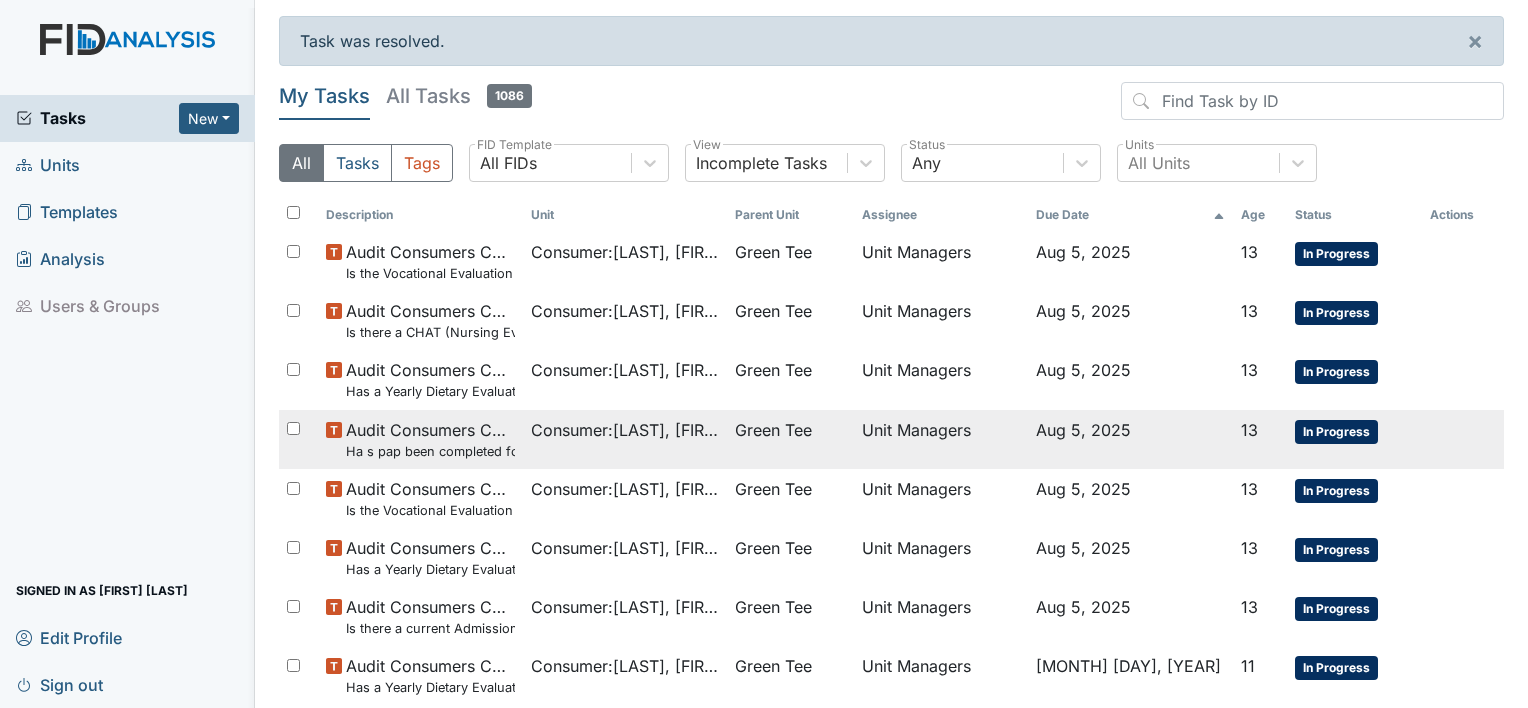 click on "Consumer : [LAST], [FIRST]" at bounding box center (625, 430) 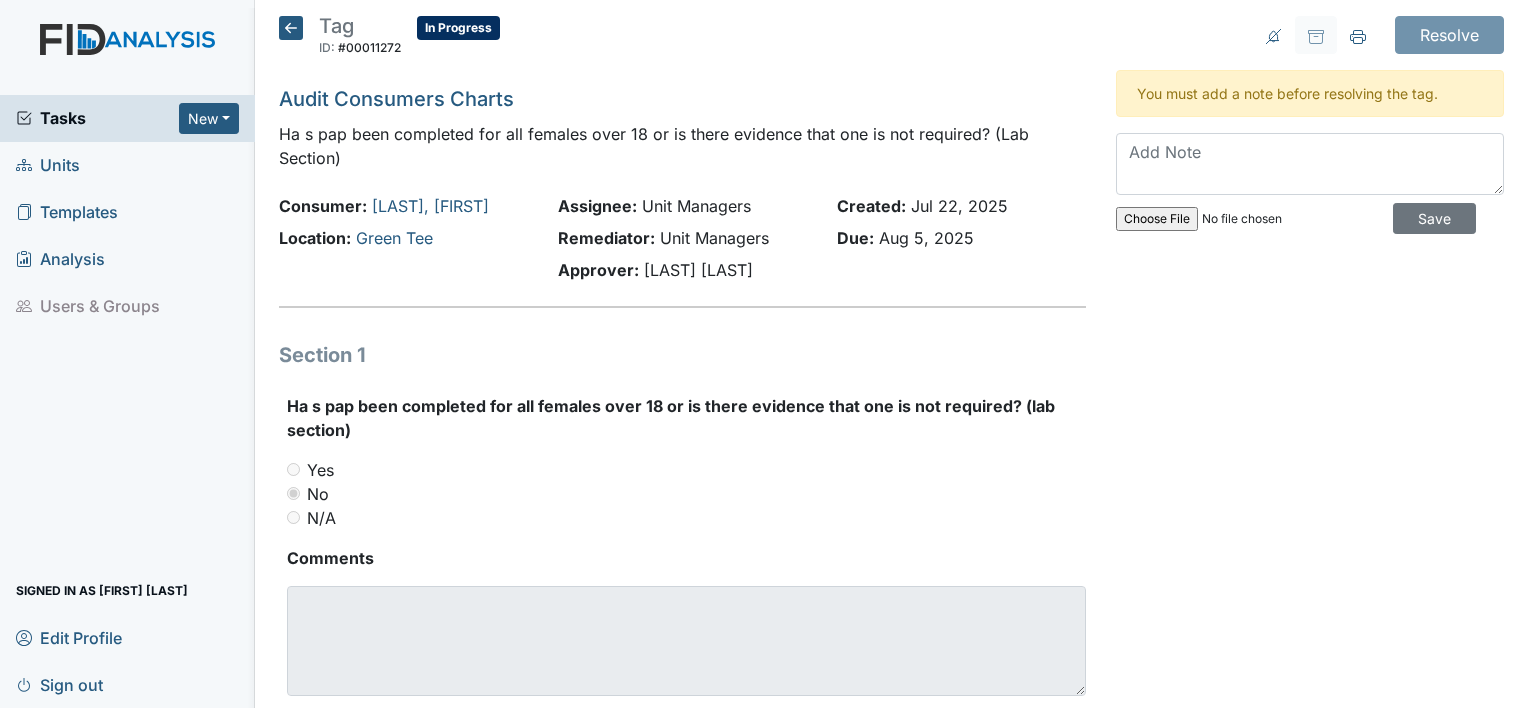 scroll, scrollTop: 0, scrollLeft: 0, axis: both 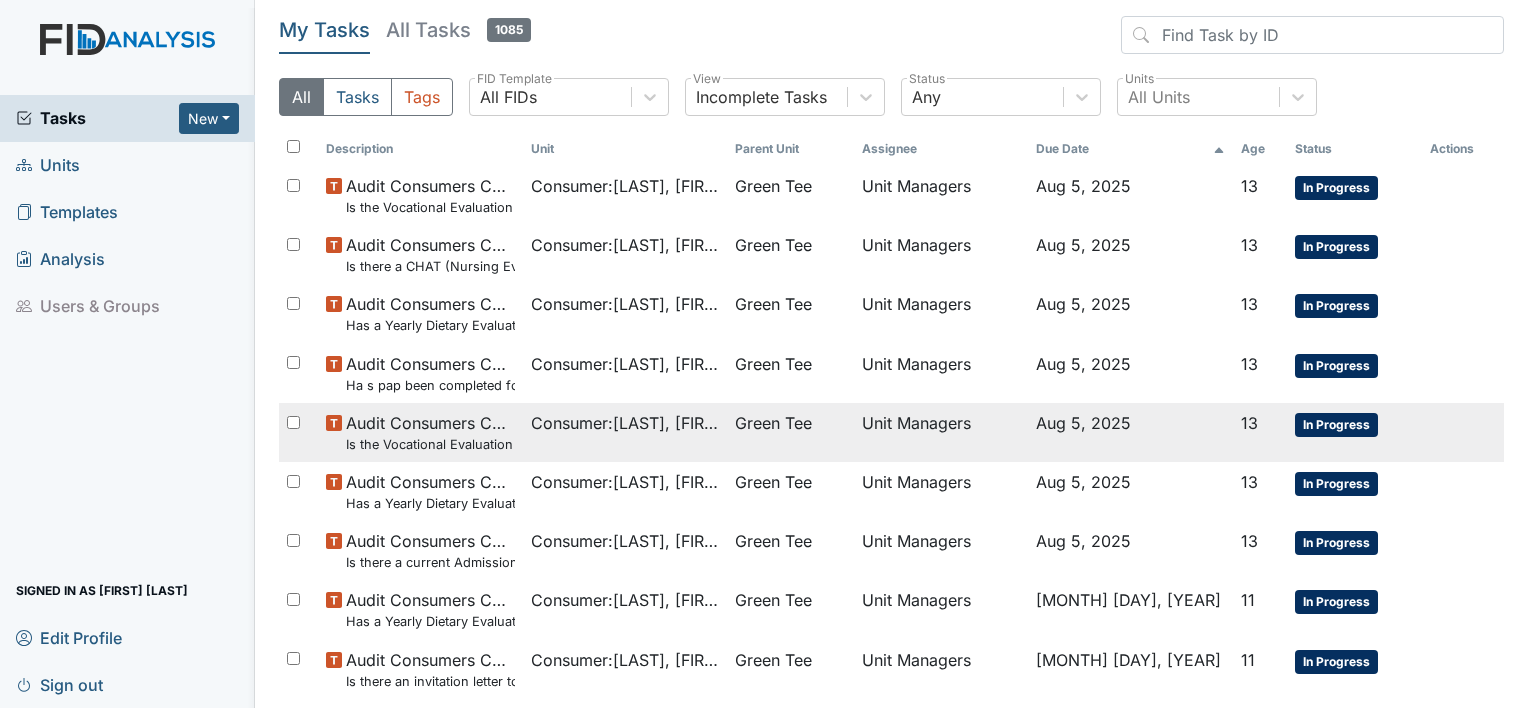 click on "Consumer :  Hines, Amanda" at bounding box center [625, 423] 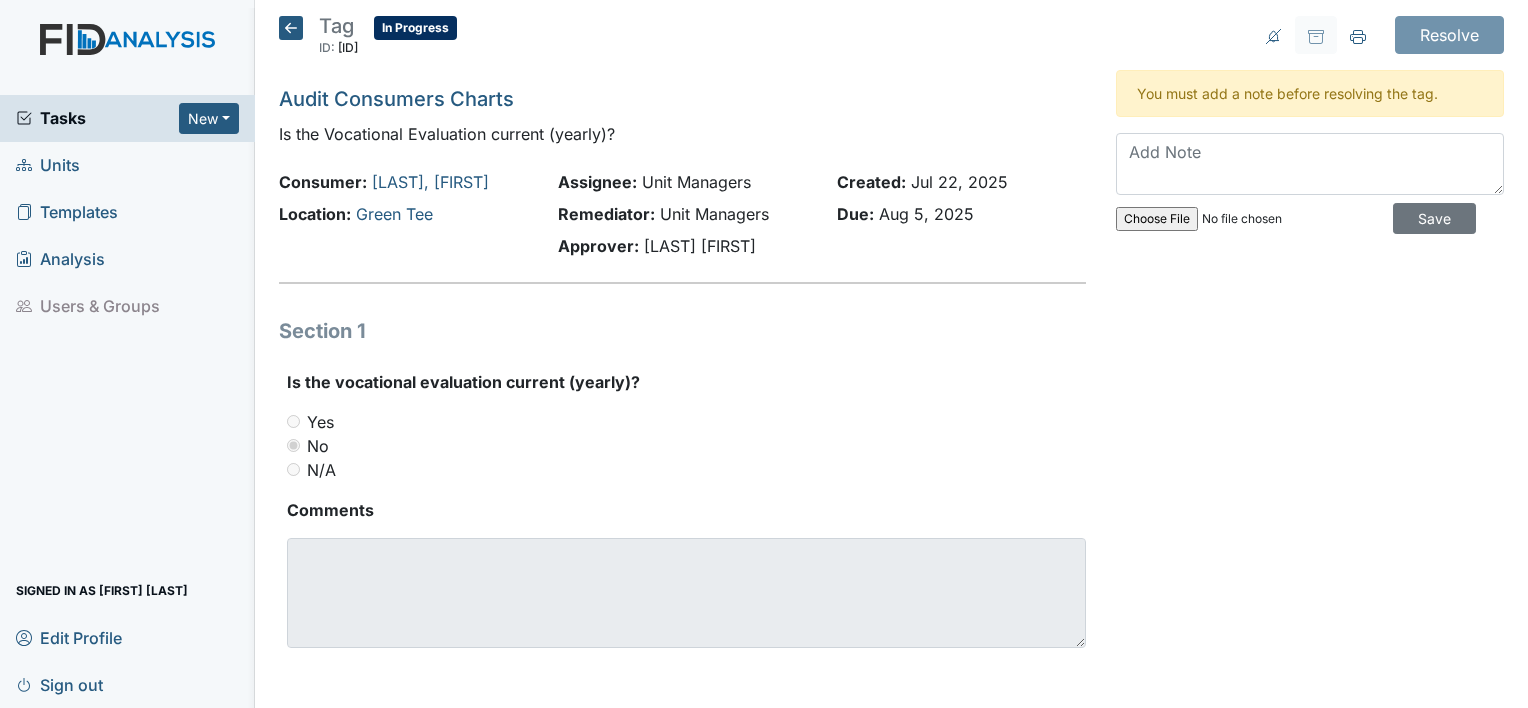 scroll, scrollTop: 0, scrollLeft: 0, axis: both 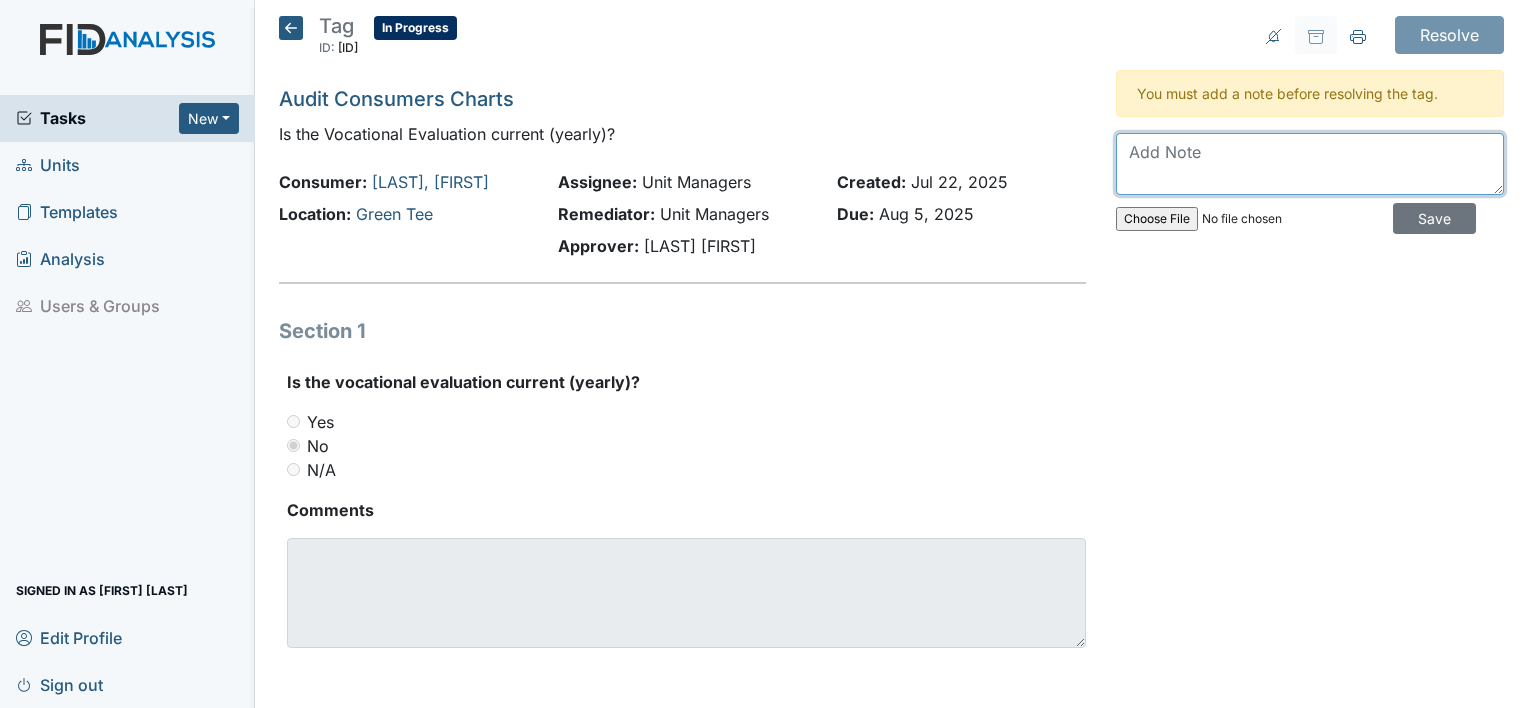 click at bounding box center [1310, 164] 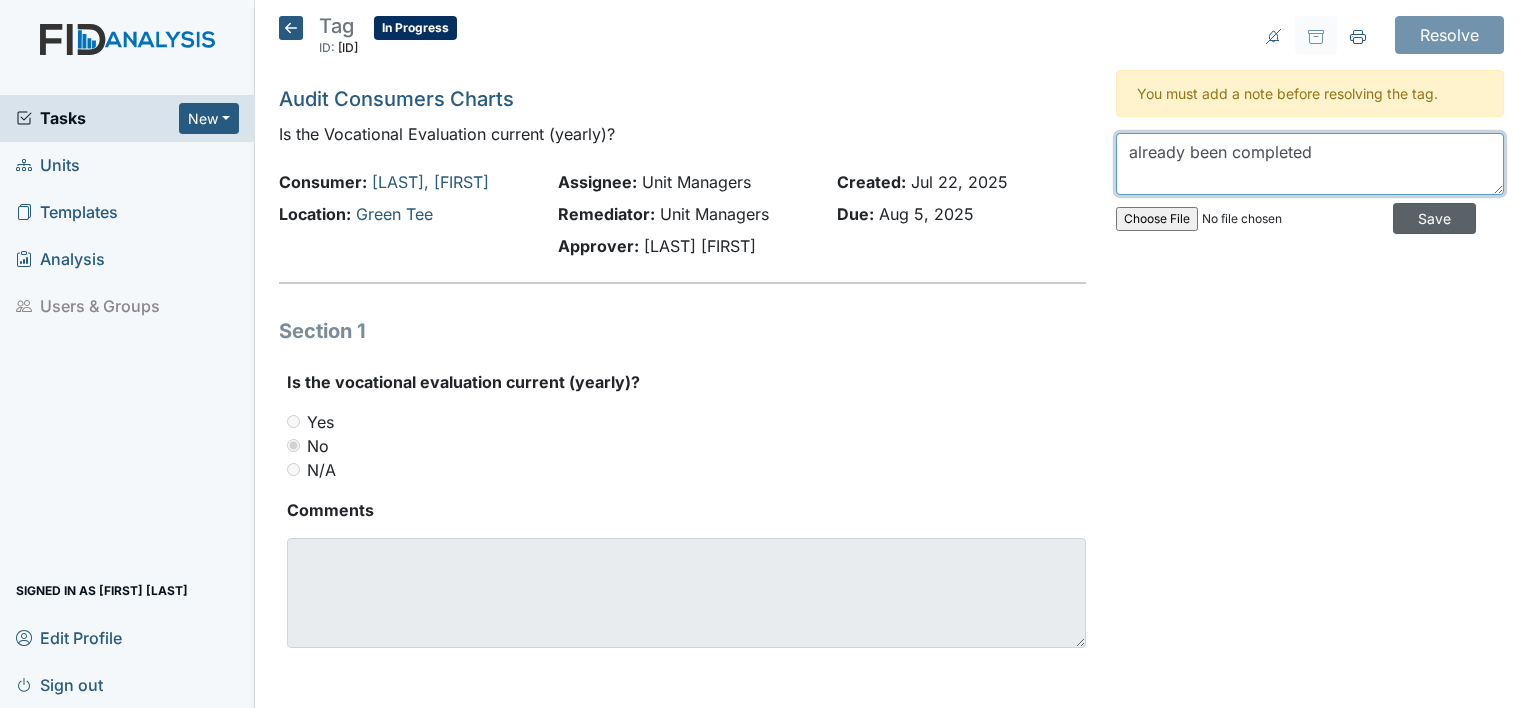 type on "already been completed" 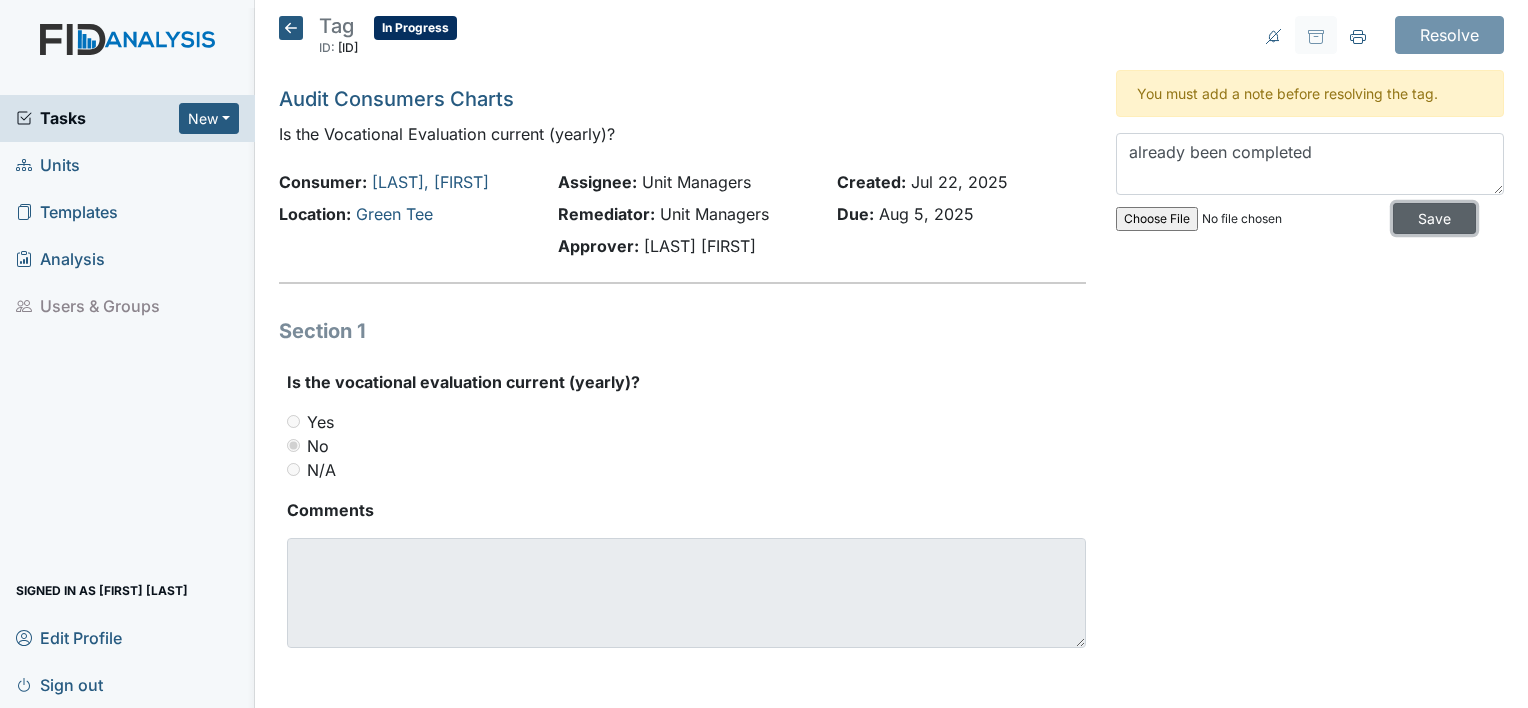 click on "Save" at bounding box center (1434, 218) 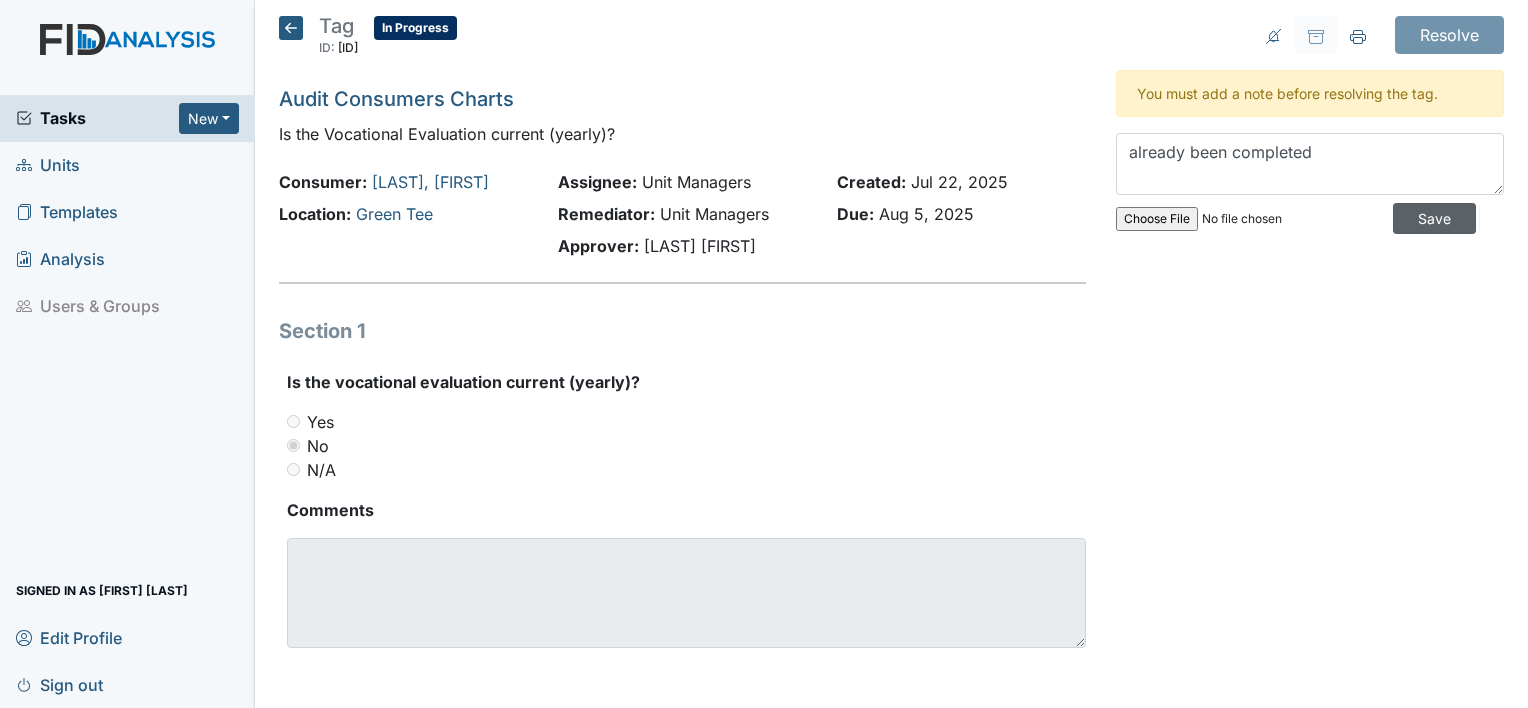 type 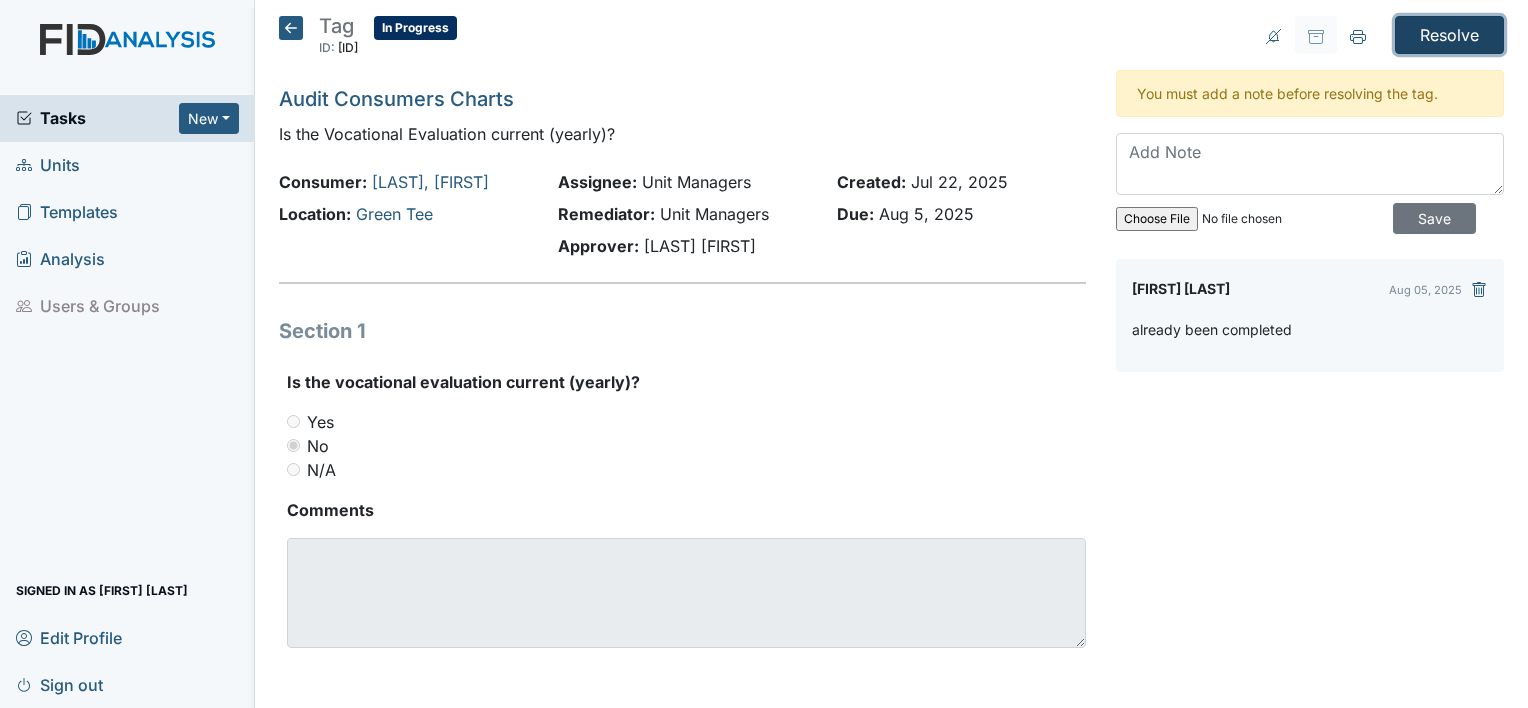 click on "Resolve" at bounding box center [1449, 35] 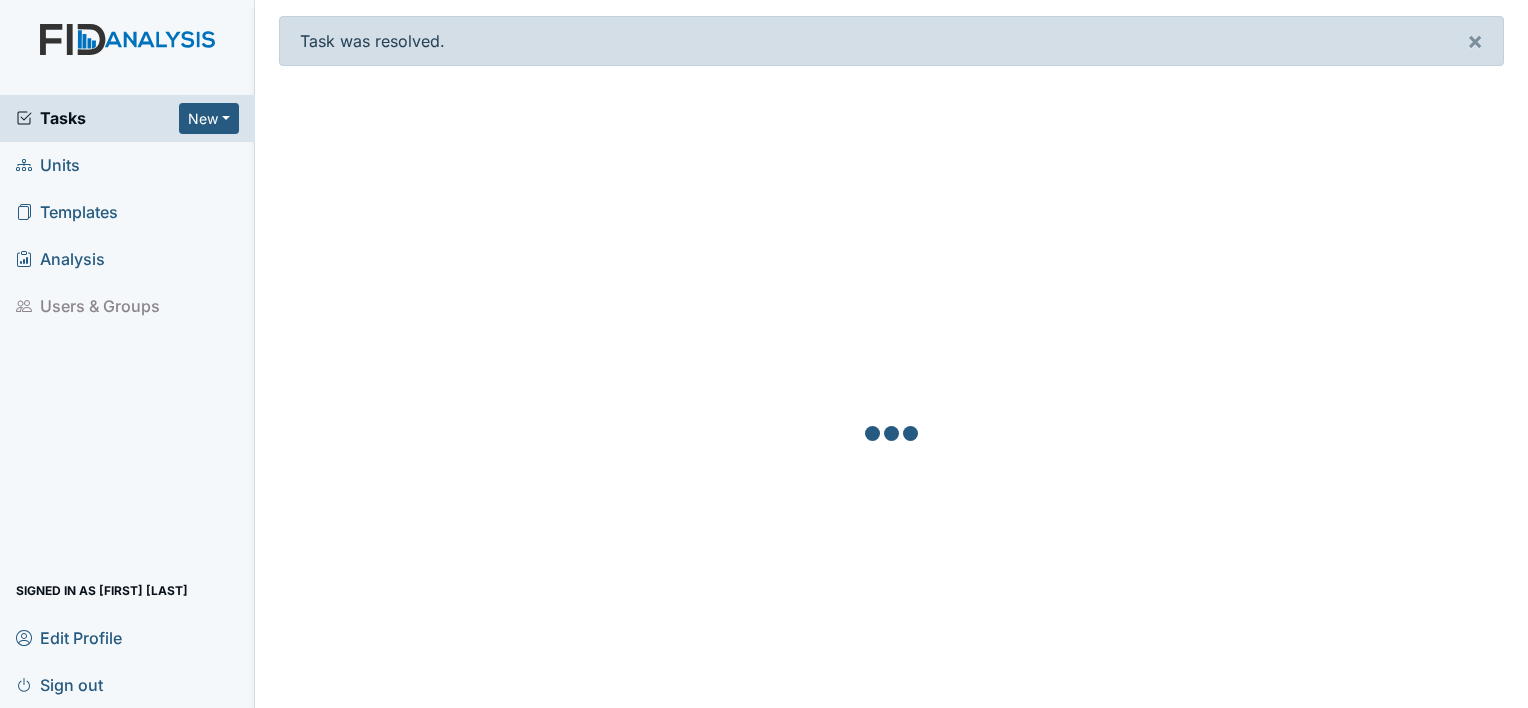 scroll, scrollTop: 0, scrollLeft: 0, axis: both 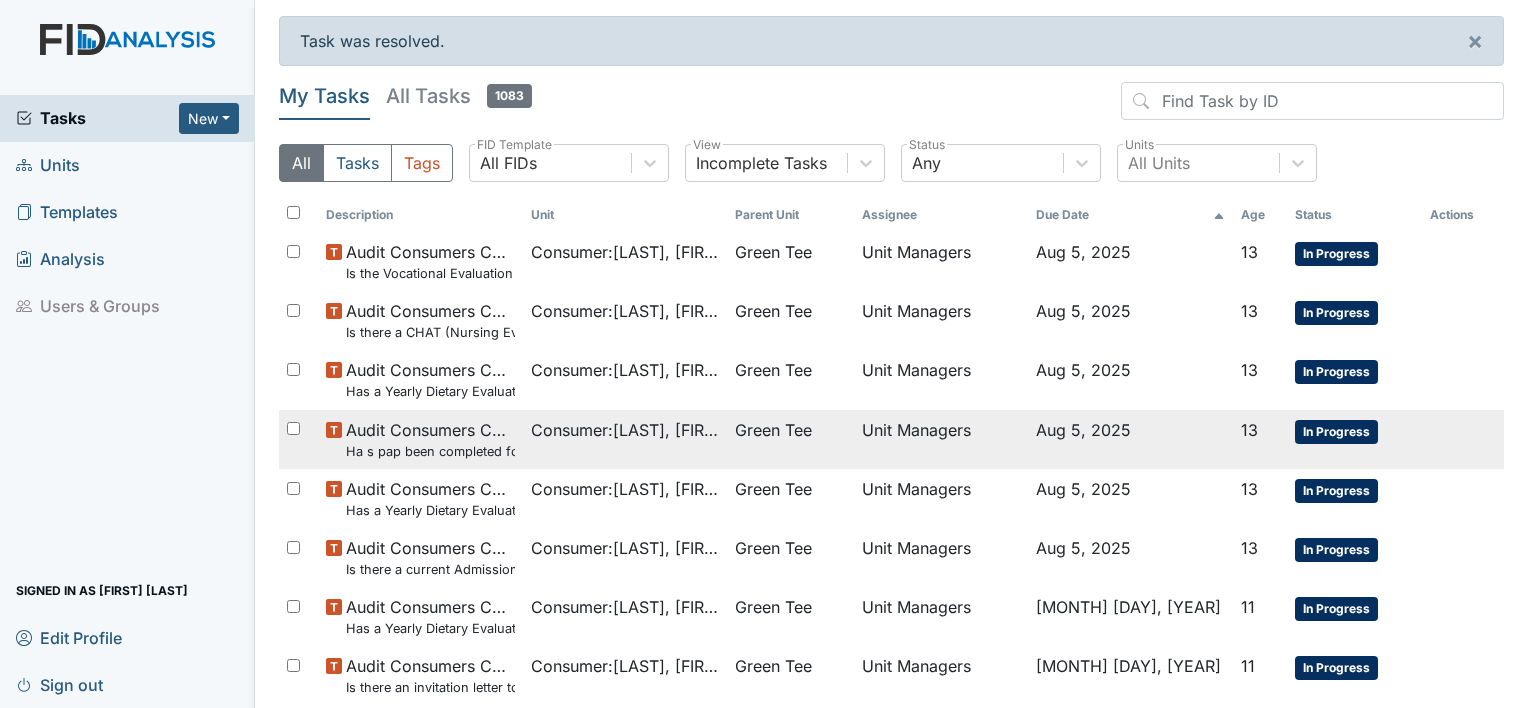 click on "Consumer : [LAST], [FIRST]" at bounding box center (625, 430) 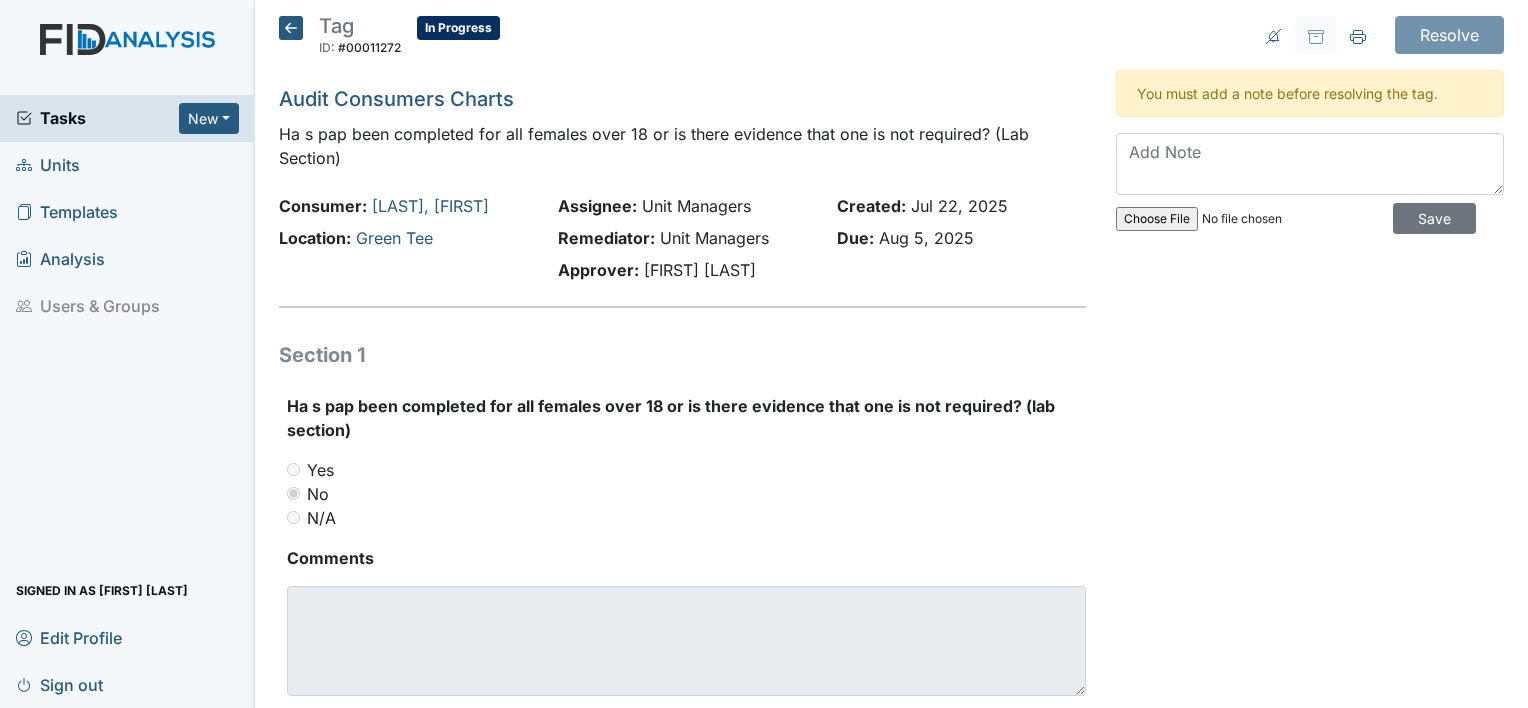 scroll, scrollTop: 0, scrollLeft: 0, axis: both 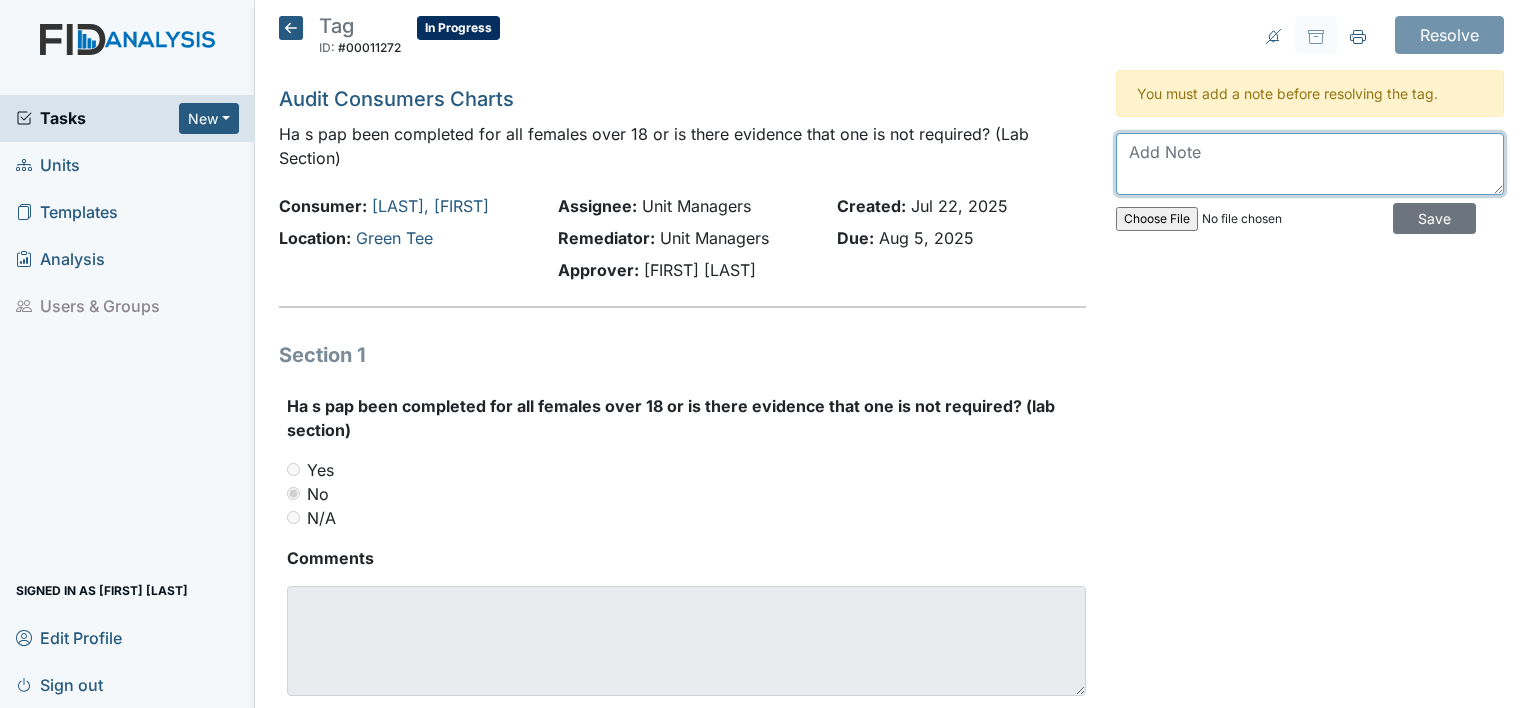 click at bounding box center (1310, 164) 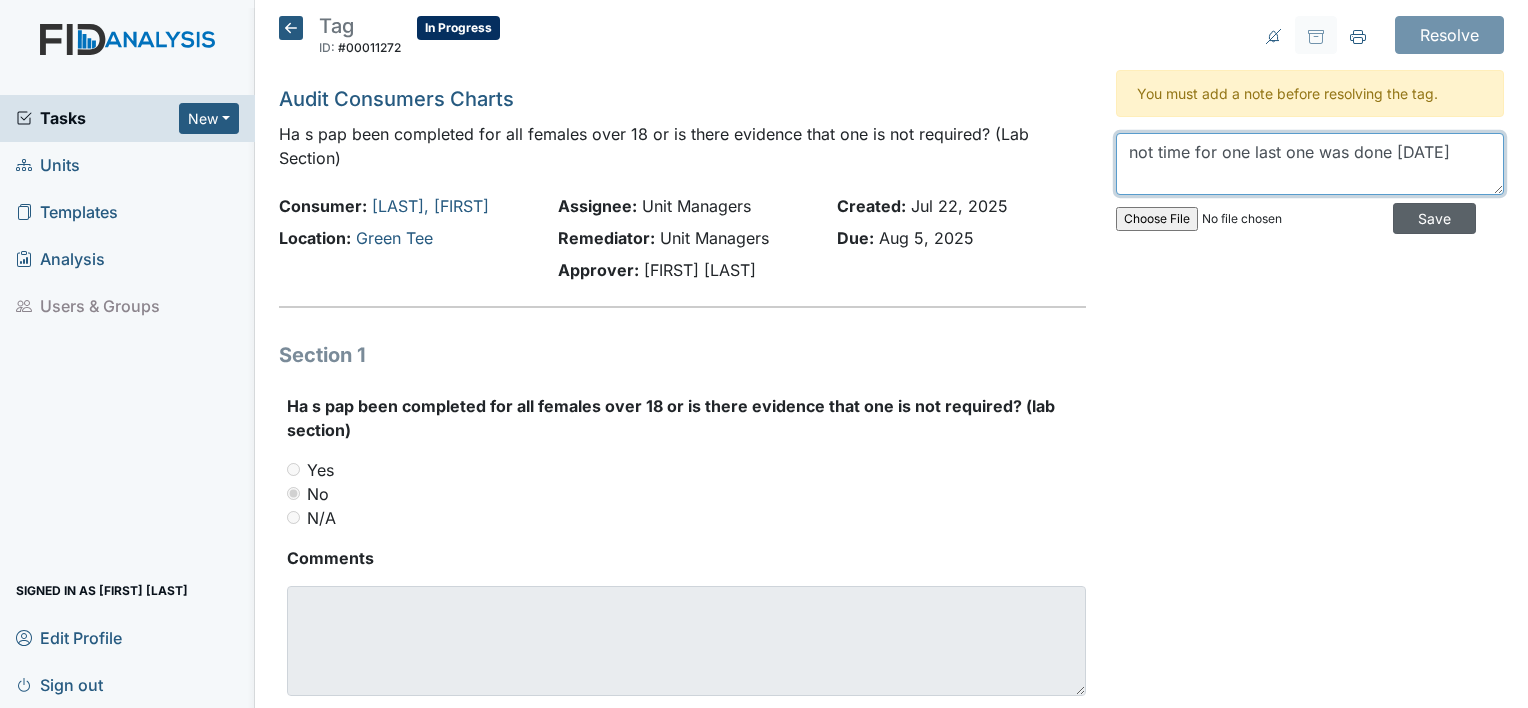 type on "not time for one last one was done 9/18/2024" 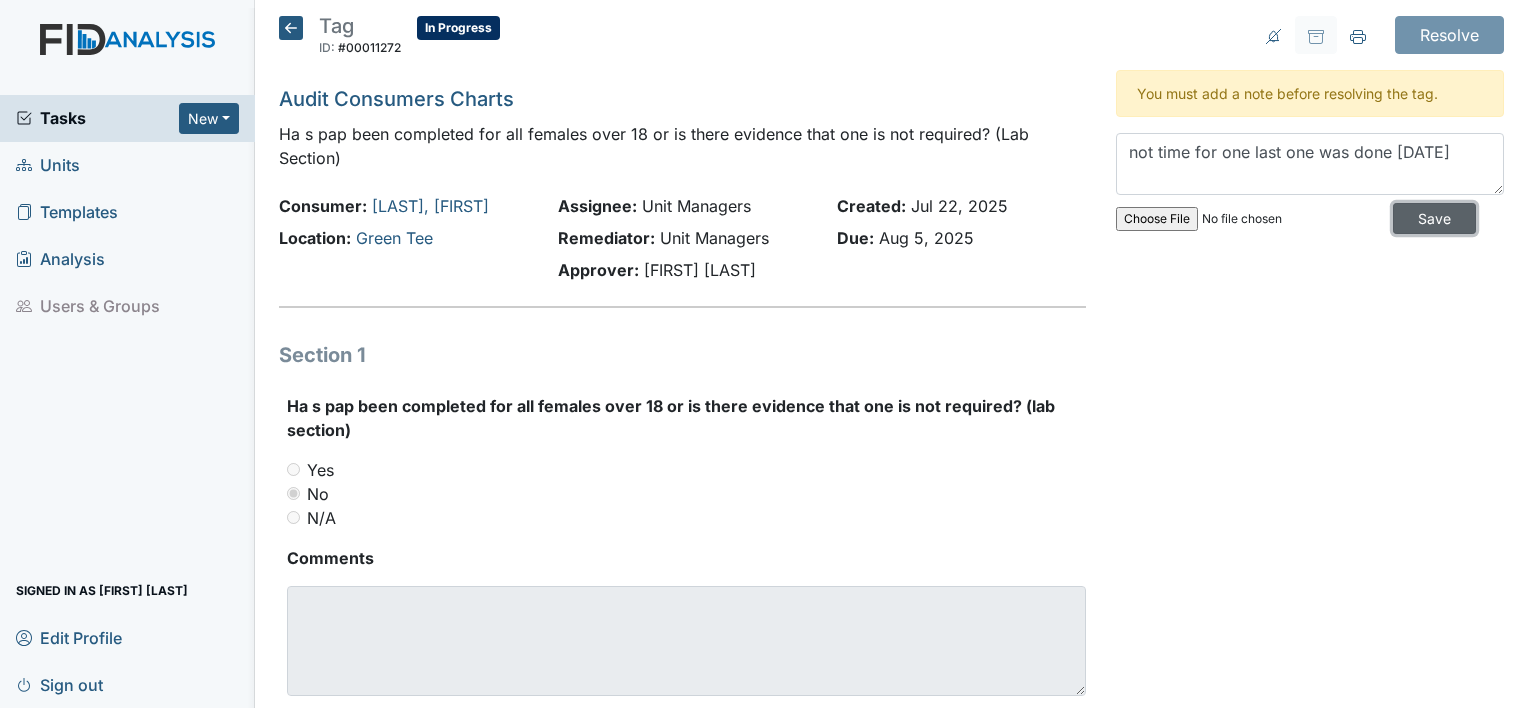 click on "Save" at bounding box center [1434, 218] 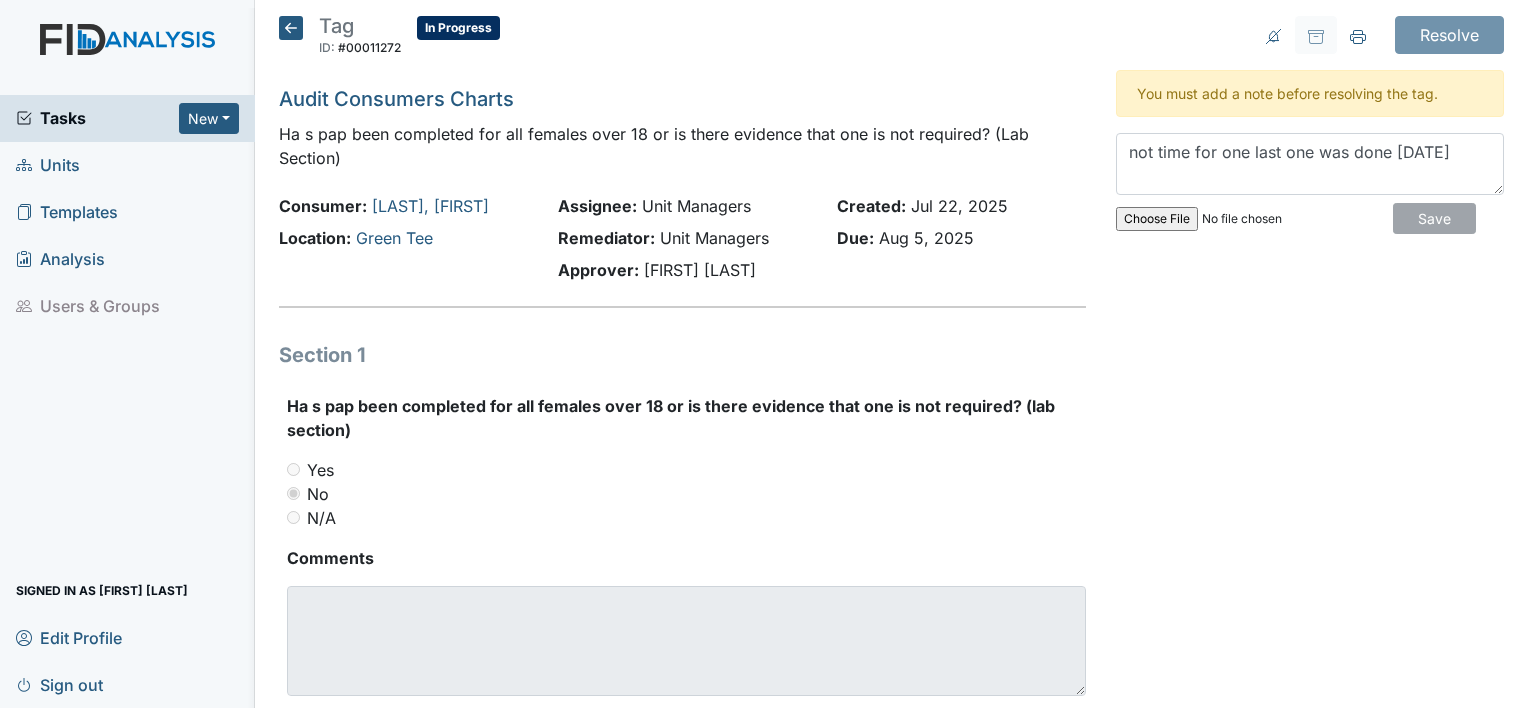 type 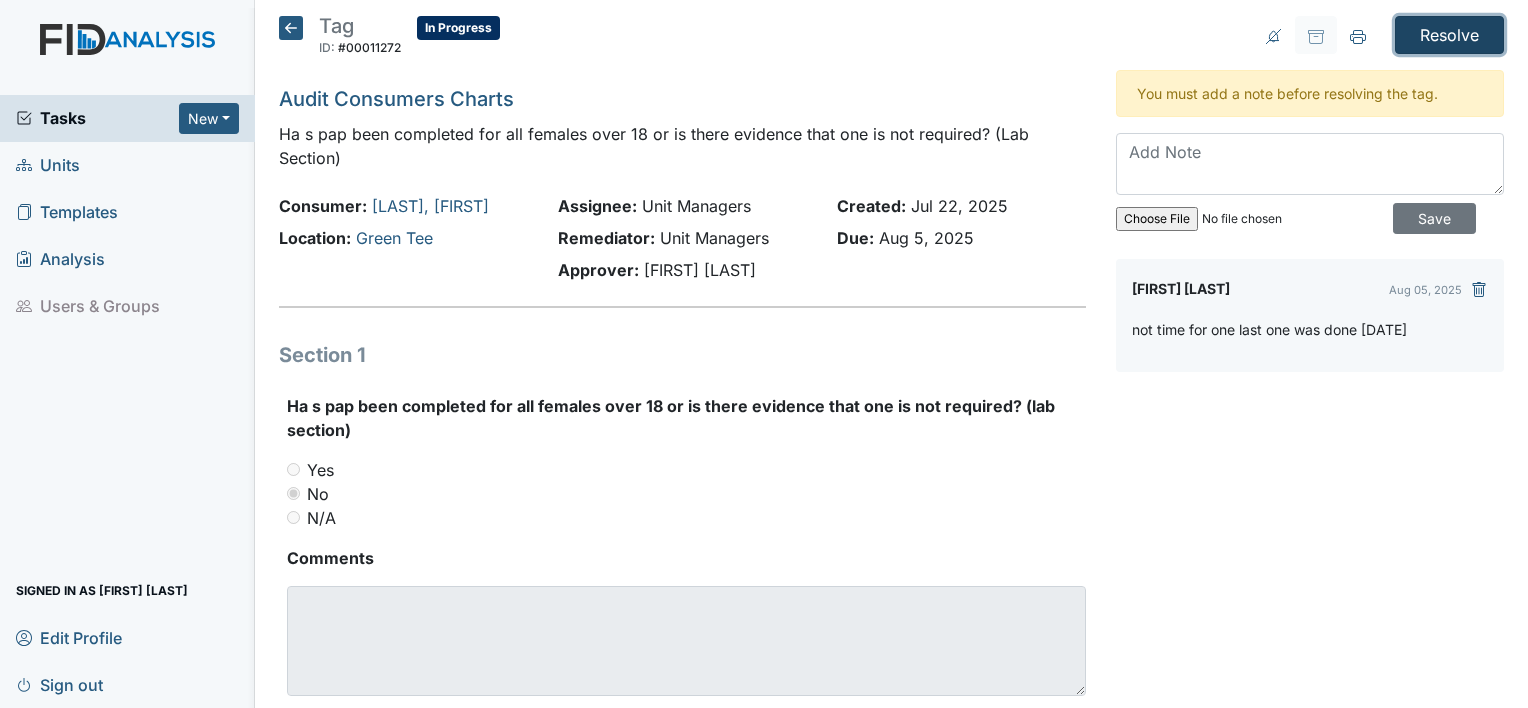 click on "Resolve" at bounding box center (1449, 35) 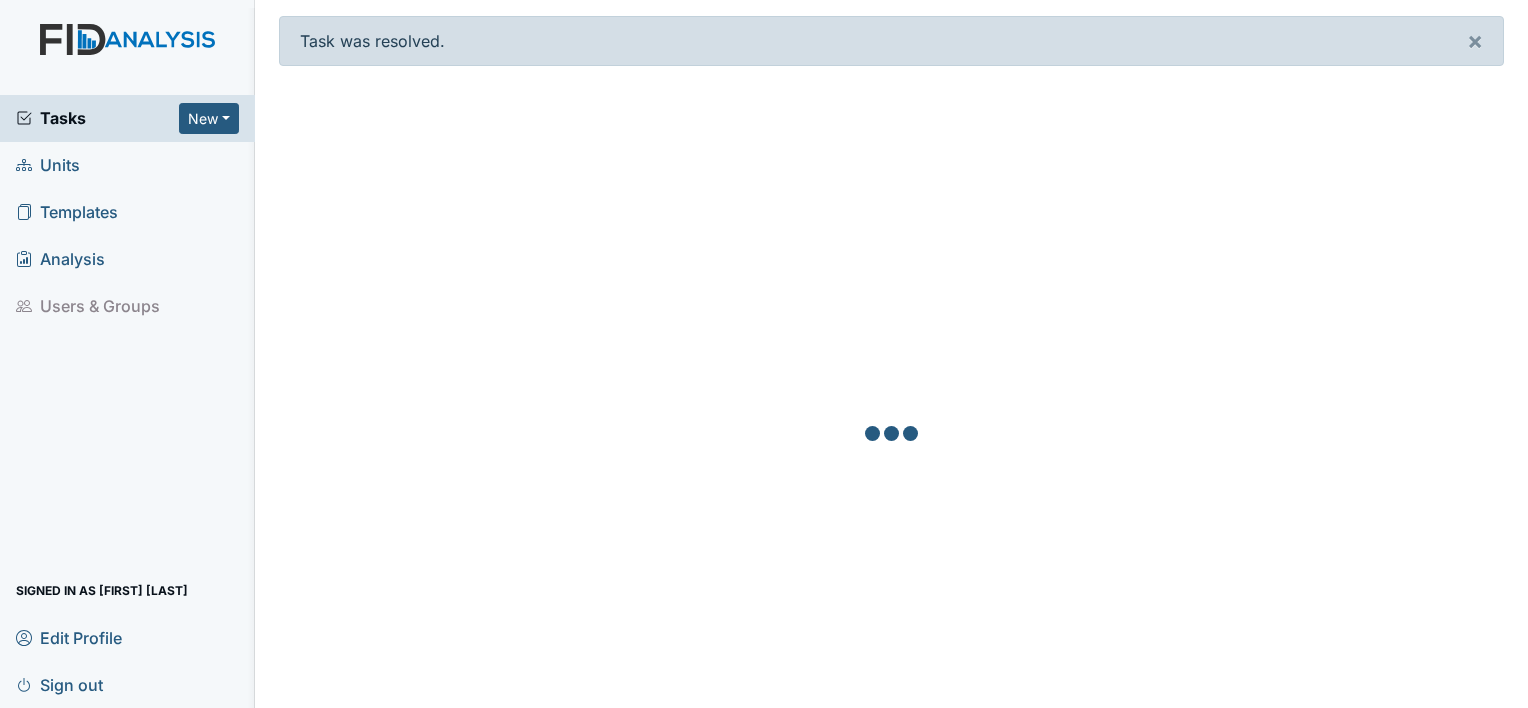 scroll, scrollTop: 0, scrollLeft: 0, axis: both 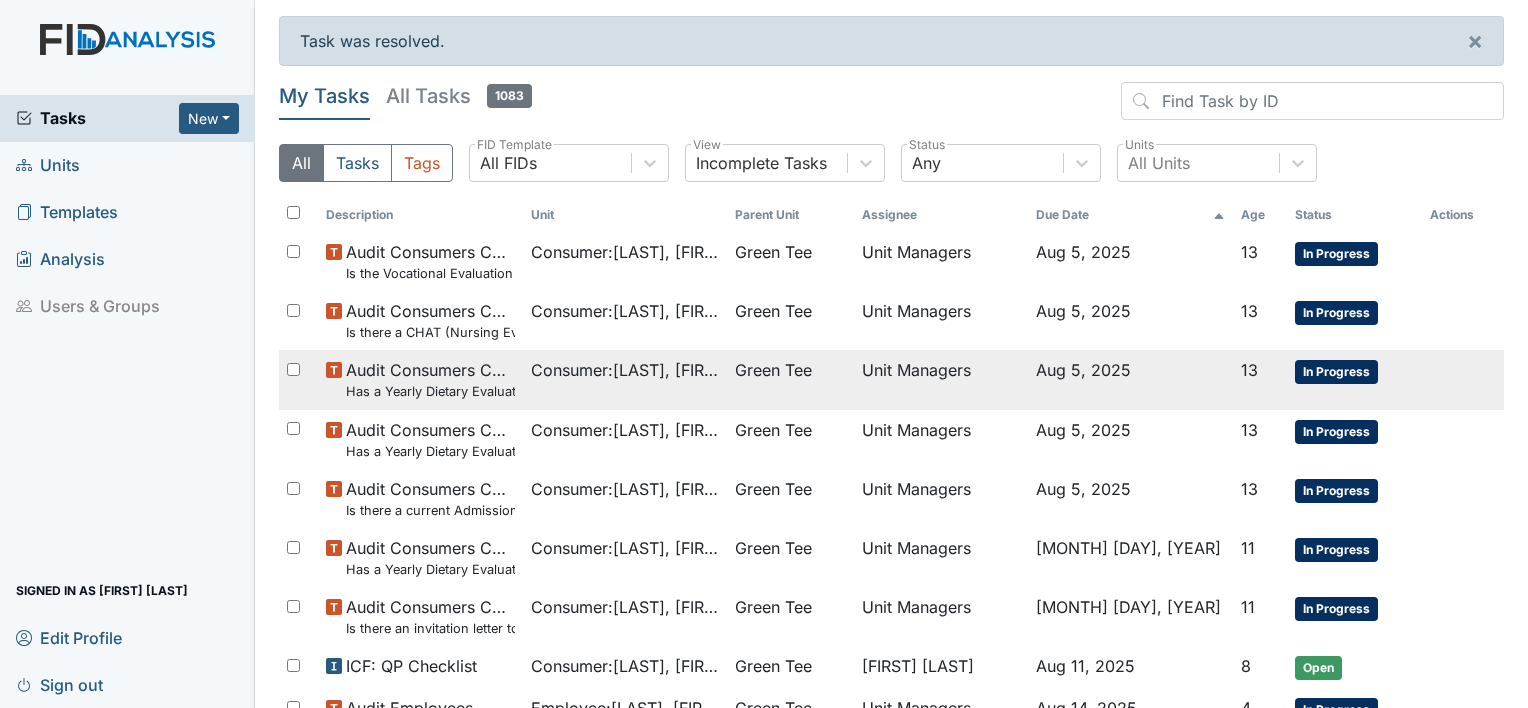 click on "Audit Consumers Charts Has a Yearly Dietary Evaluation been completed?" at bounding box center (430, 379) 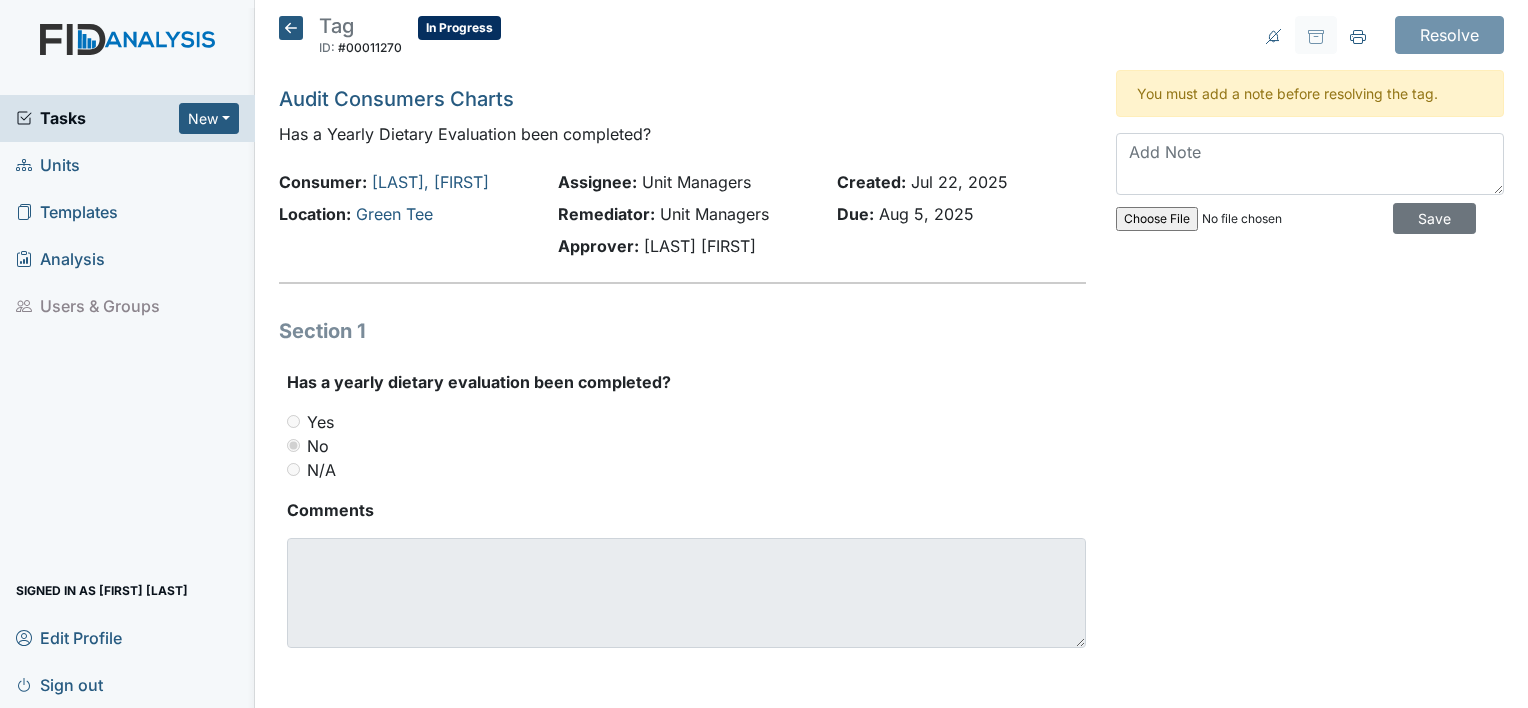 scroll, scrollTop: 0, scrollLeft: 0, axis: both 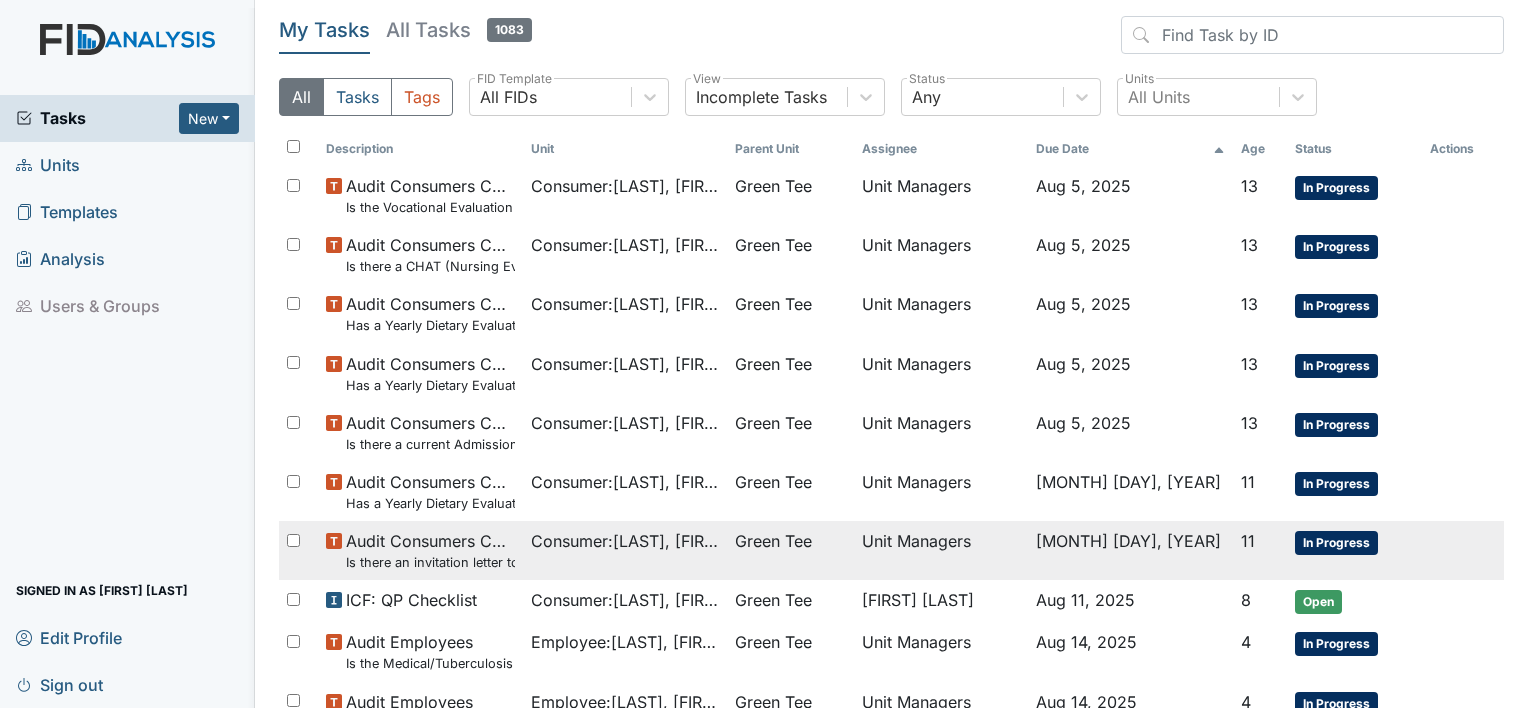 click on "Consumer :  Keaton, Valerie" at bounding box center (625, 541) 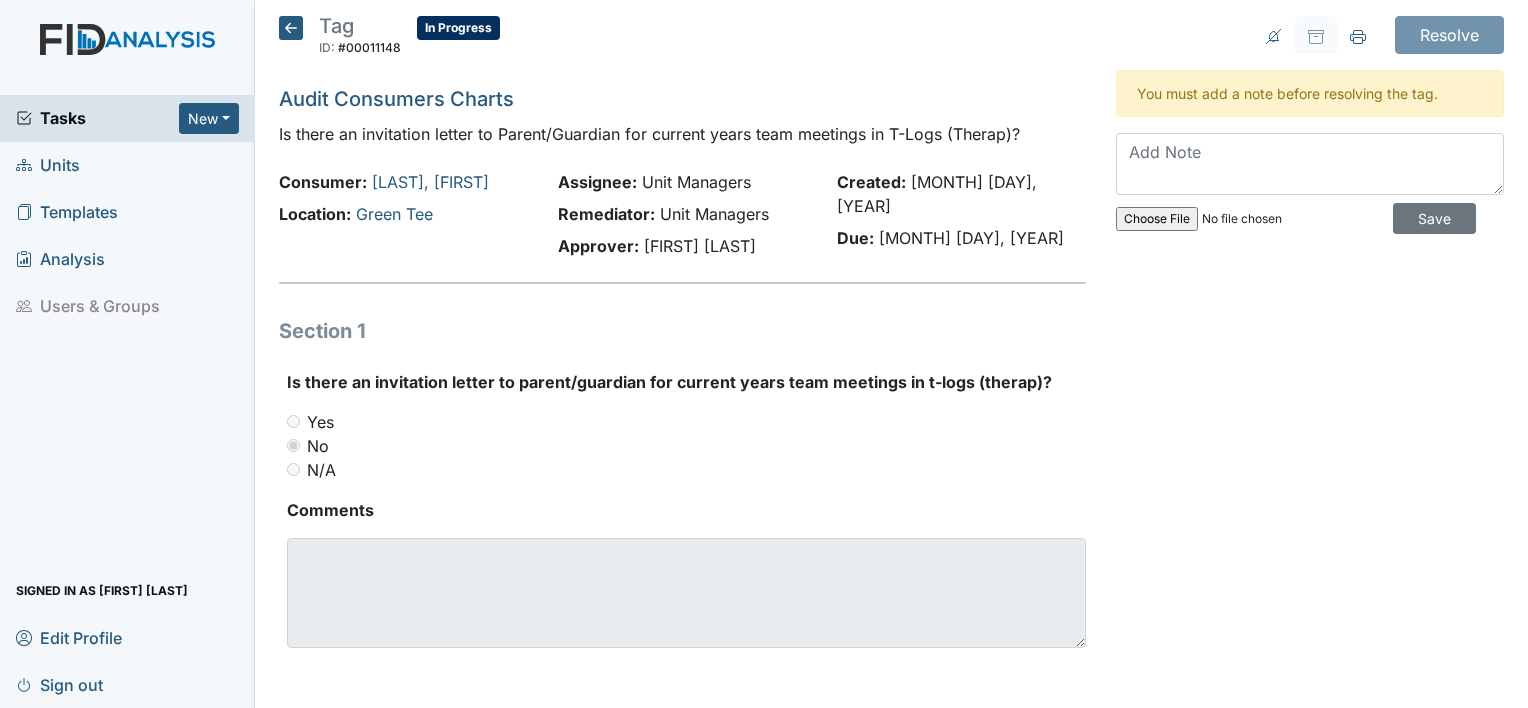 scroll, scrollTop: 0, scrollLeft: 0, axis: both 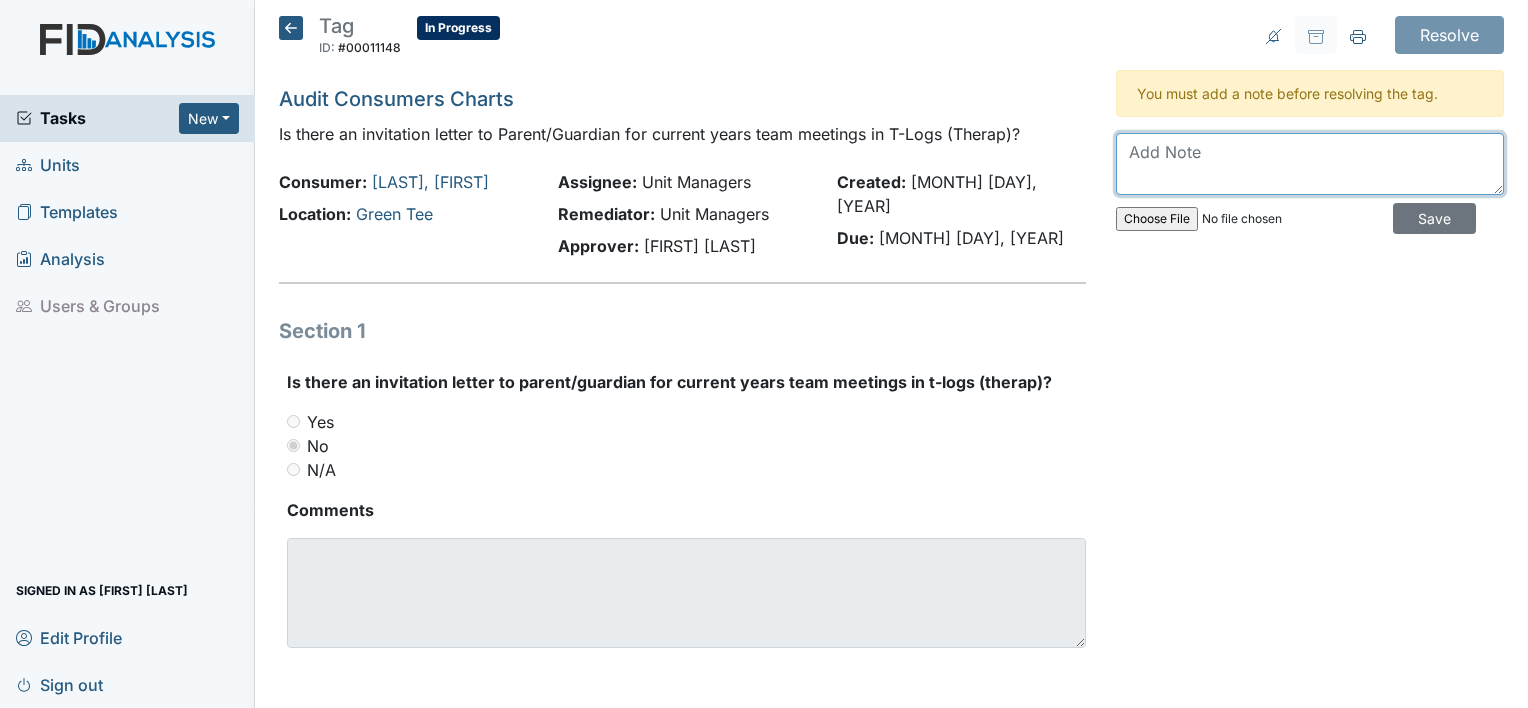 click at bounding box center [1310, 164] 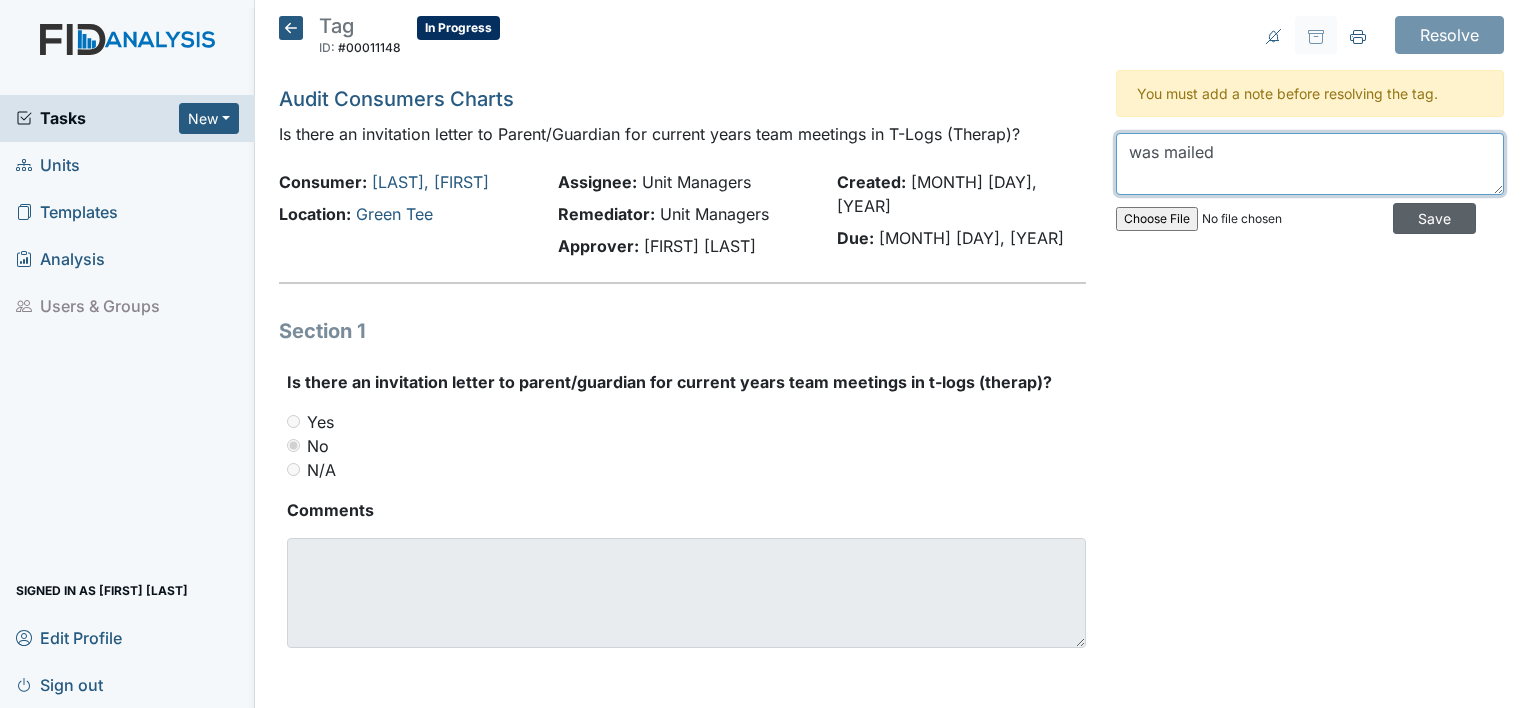type on "was mailed" 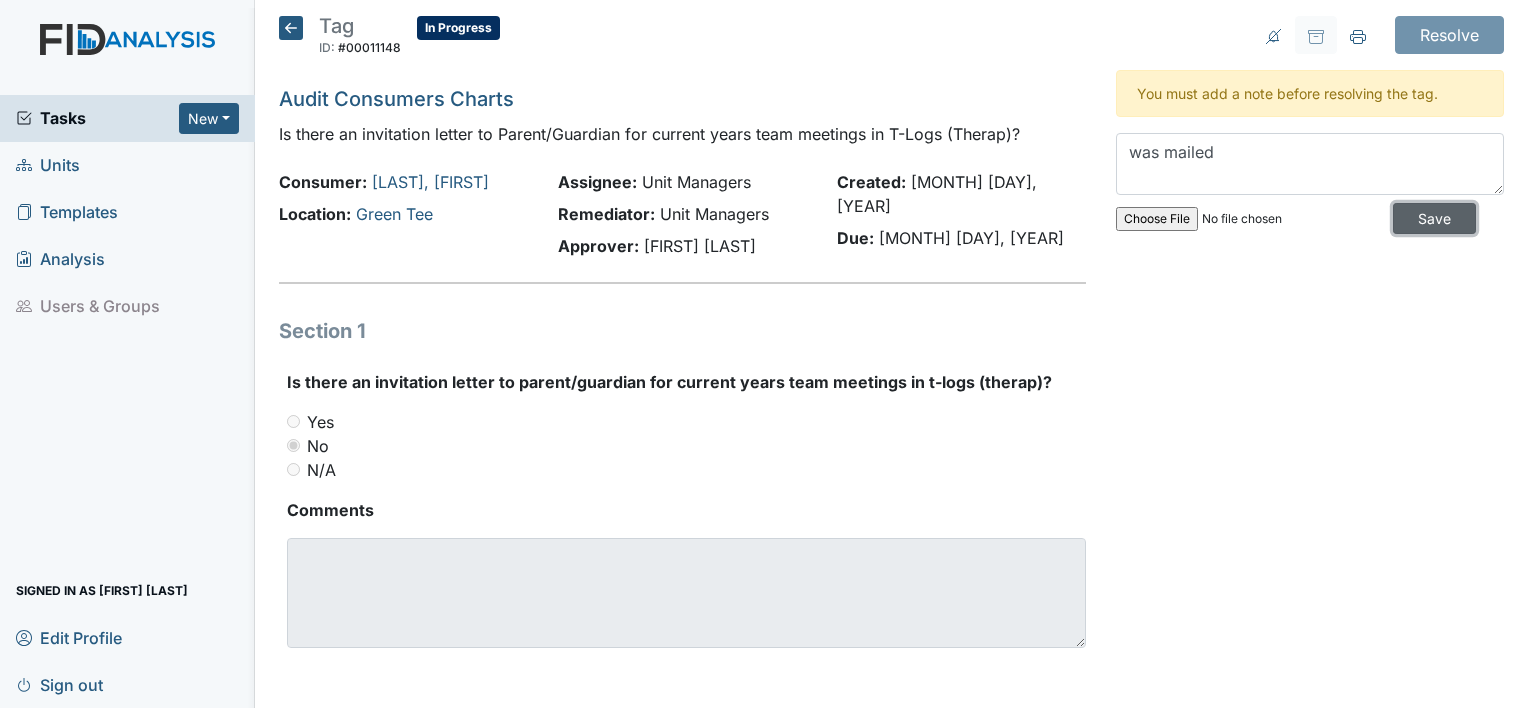 click on "Save" at bounding box center (1434, 218) 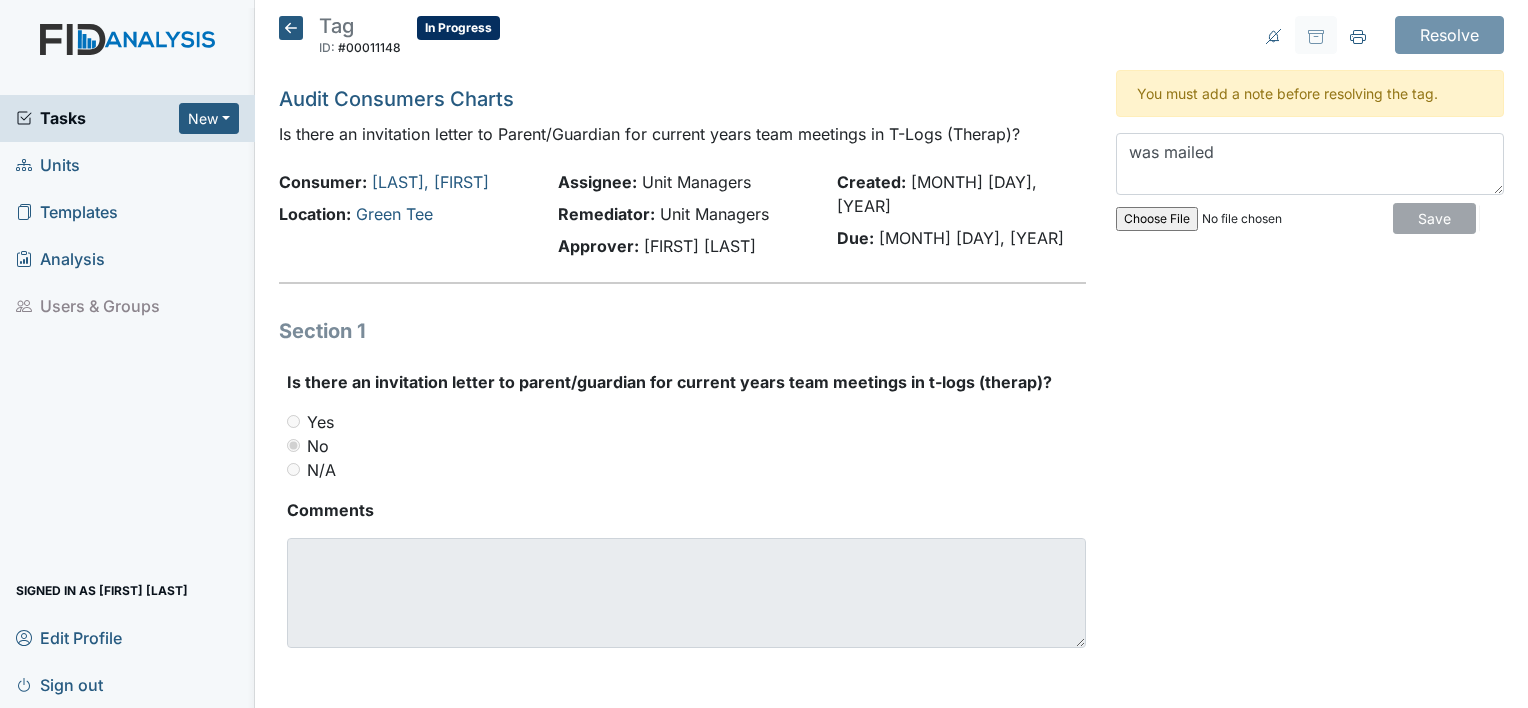 type 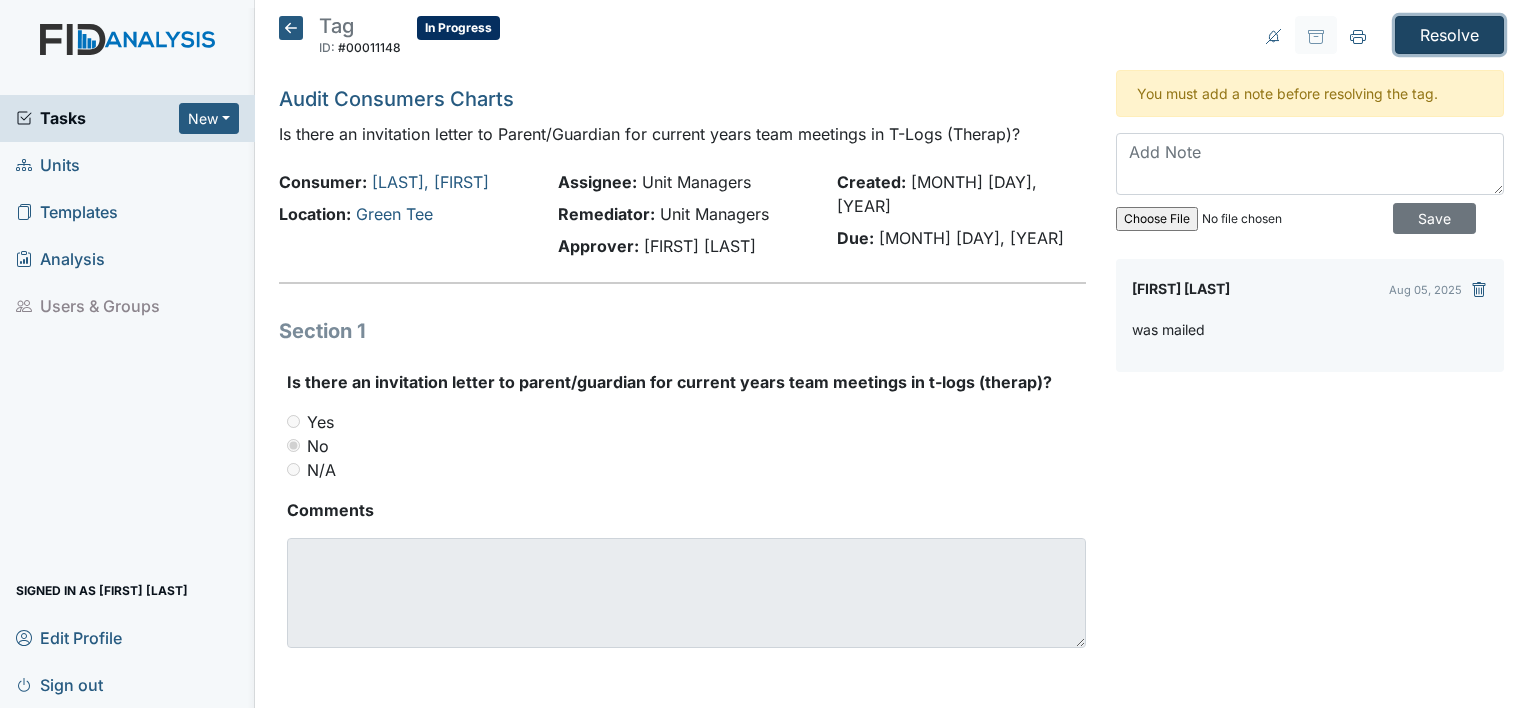 click on "Resolve" at bounding box center [1449, 35] 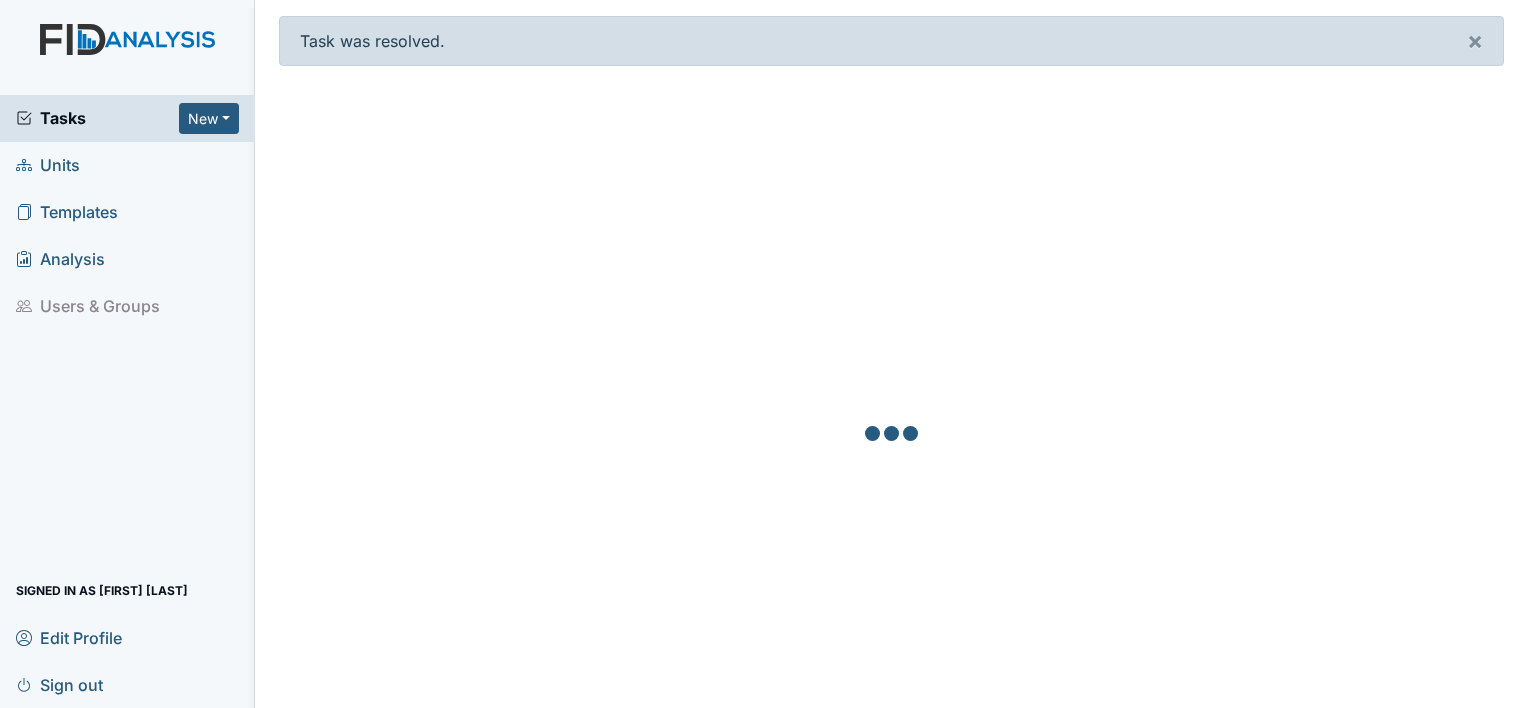 scroll, scrollTop: 0, scrollLeft: 0, axis: both 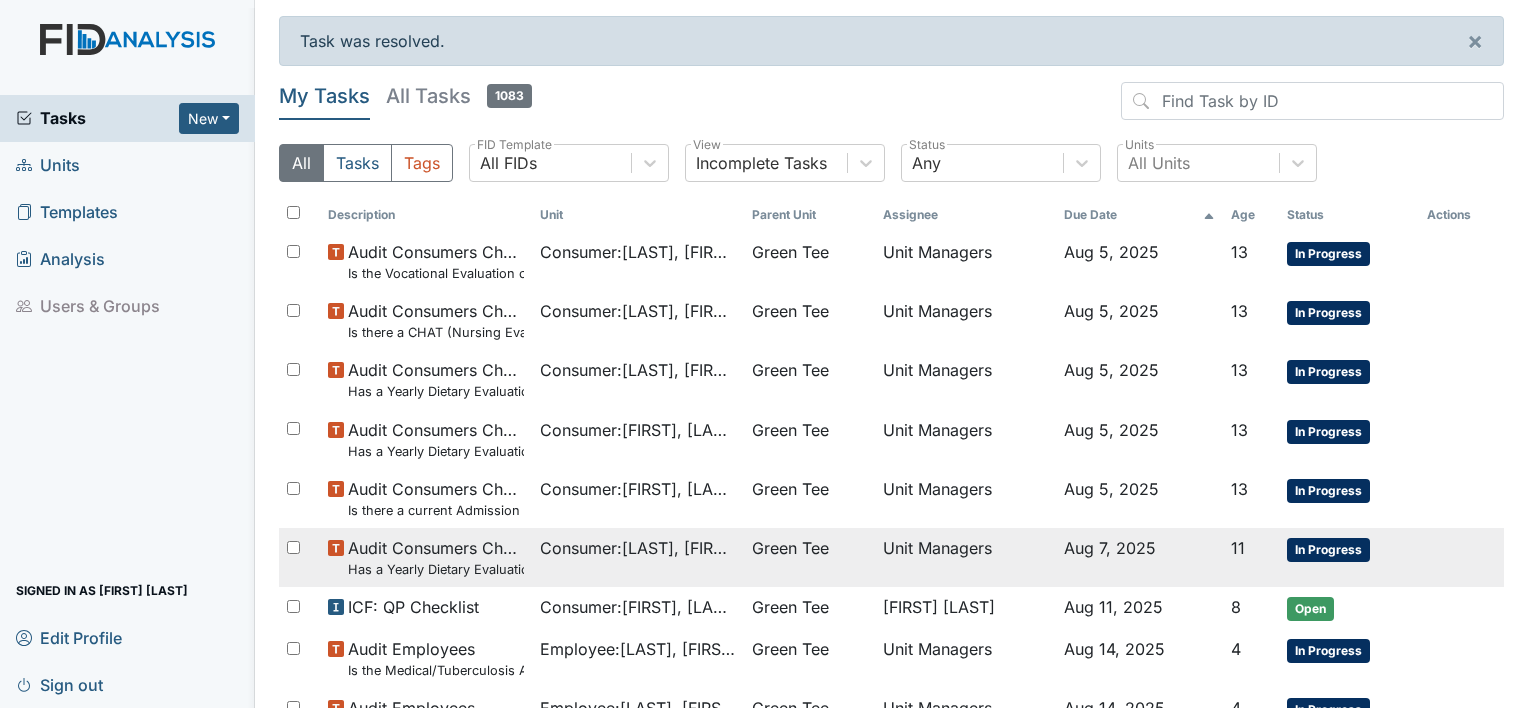 click on "Audit Consumers Charts Has a Yearly Dietary Evaluation been completed?" at bounding box center [436, 557] 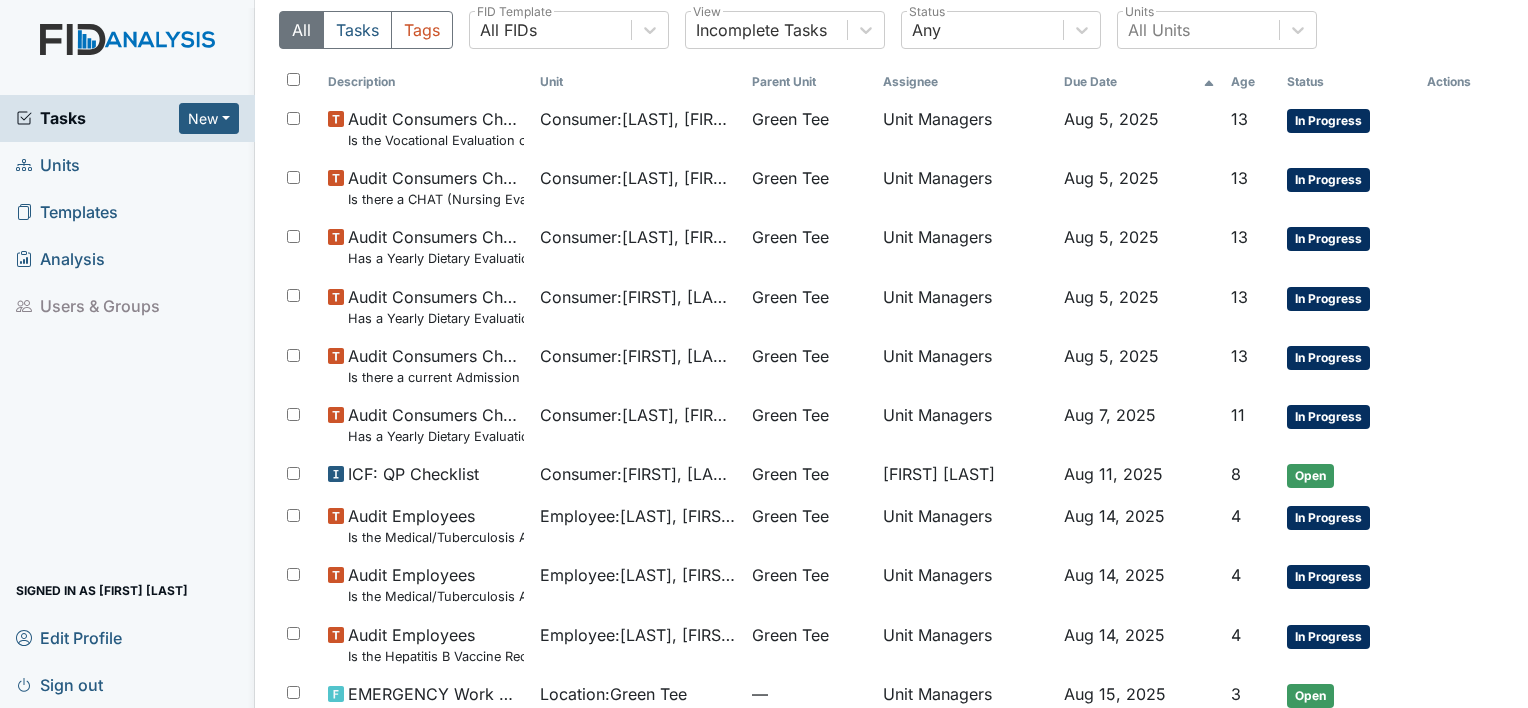scroll, scrollTop: 243, scrollLeft: 0, axis: vertical 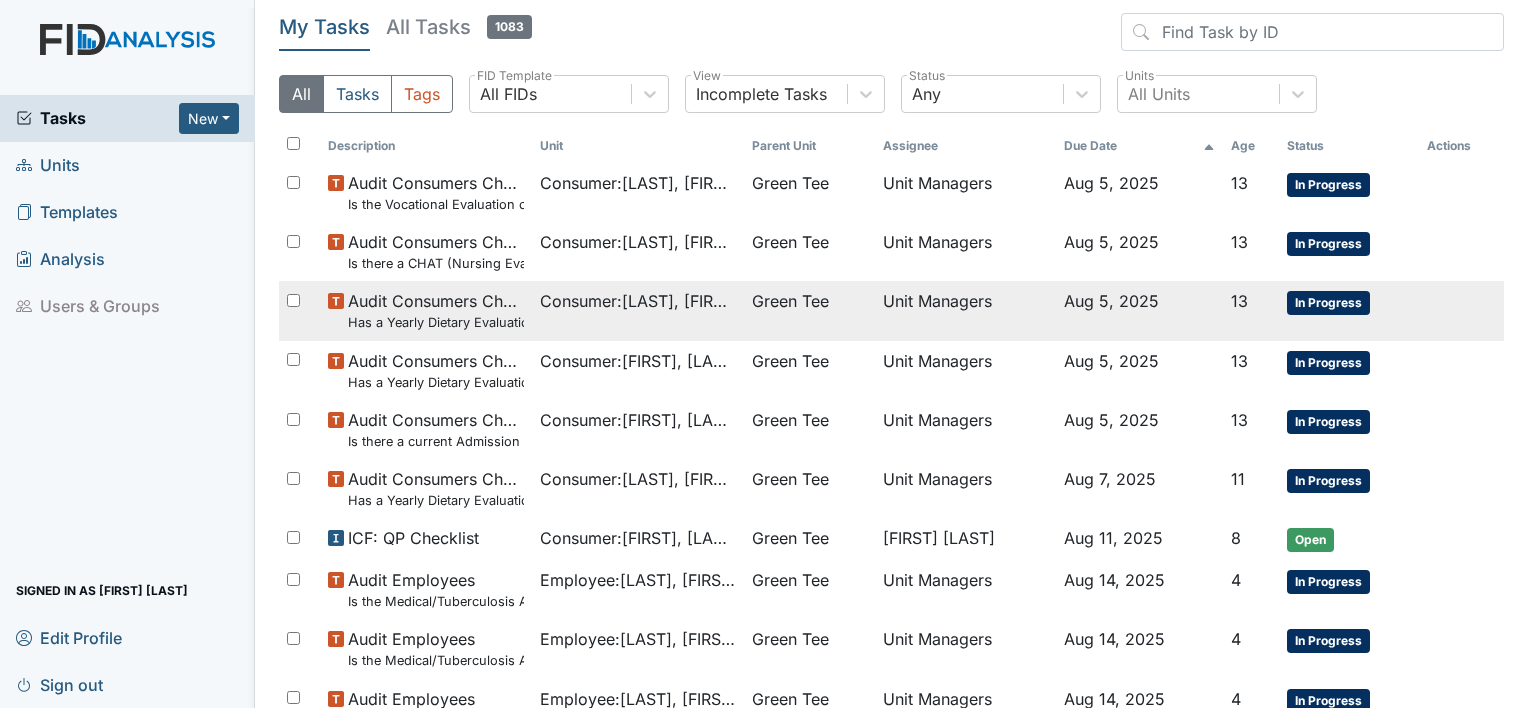 drag, startPoint x: 427, startPoint y: 269, endPoint x: 620, endPoint y: 296, distance: 194.87946 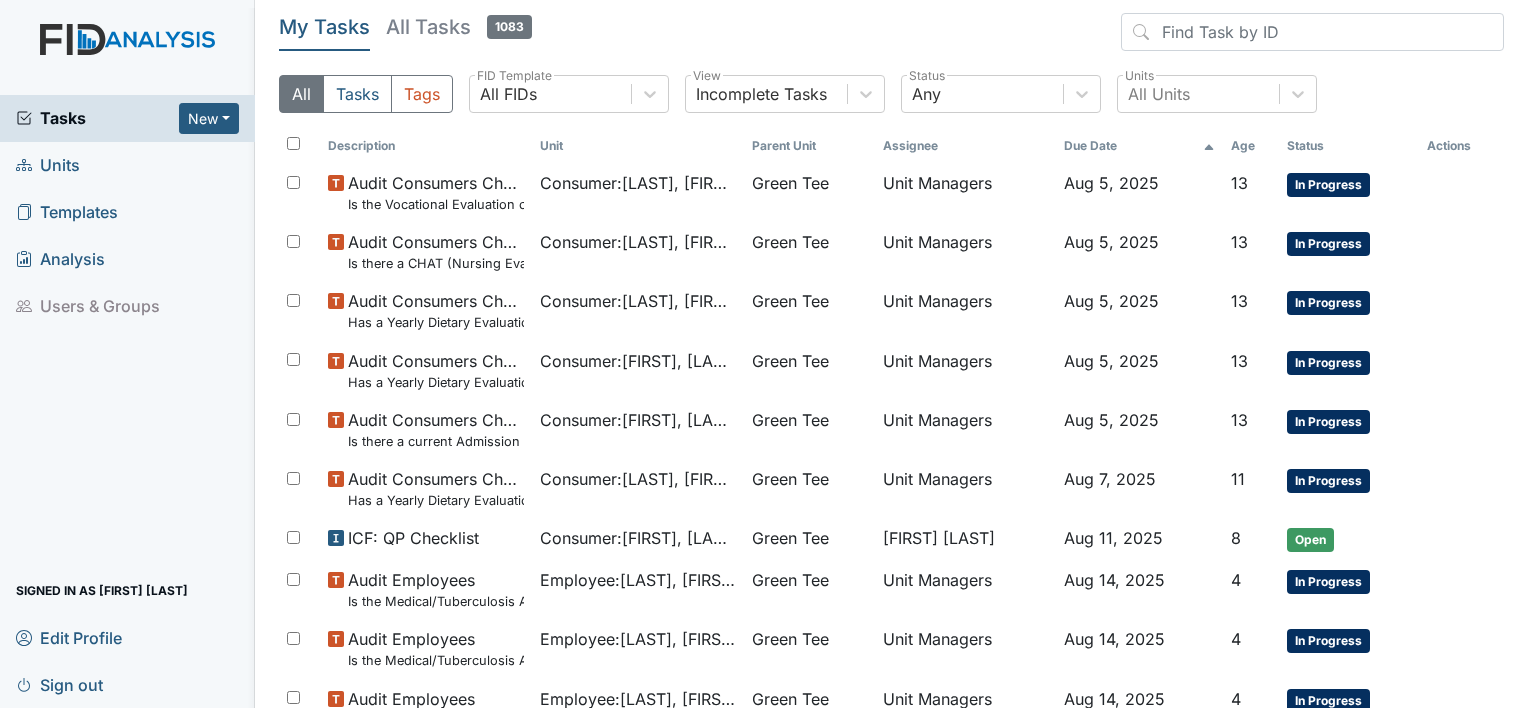 click on "Tasks
New
Form
Inspection
Document
Bundle
Units
Templates
Analysis
Users & Groups
Signed in as Conswella Graham
Edit Profile
Sign out" at bounding box center (127, 401) 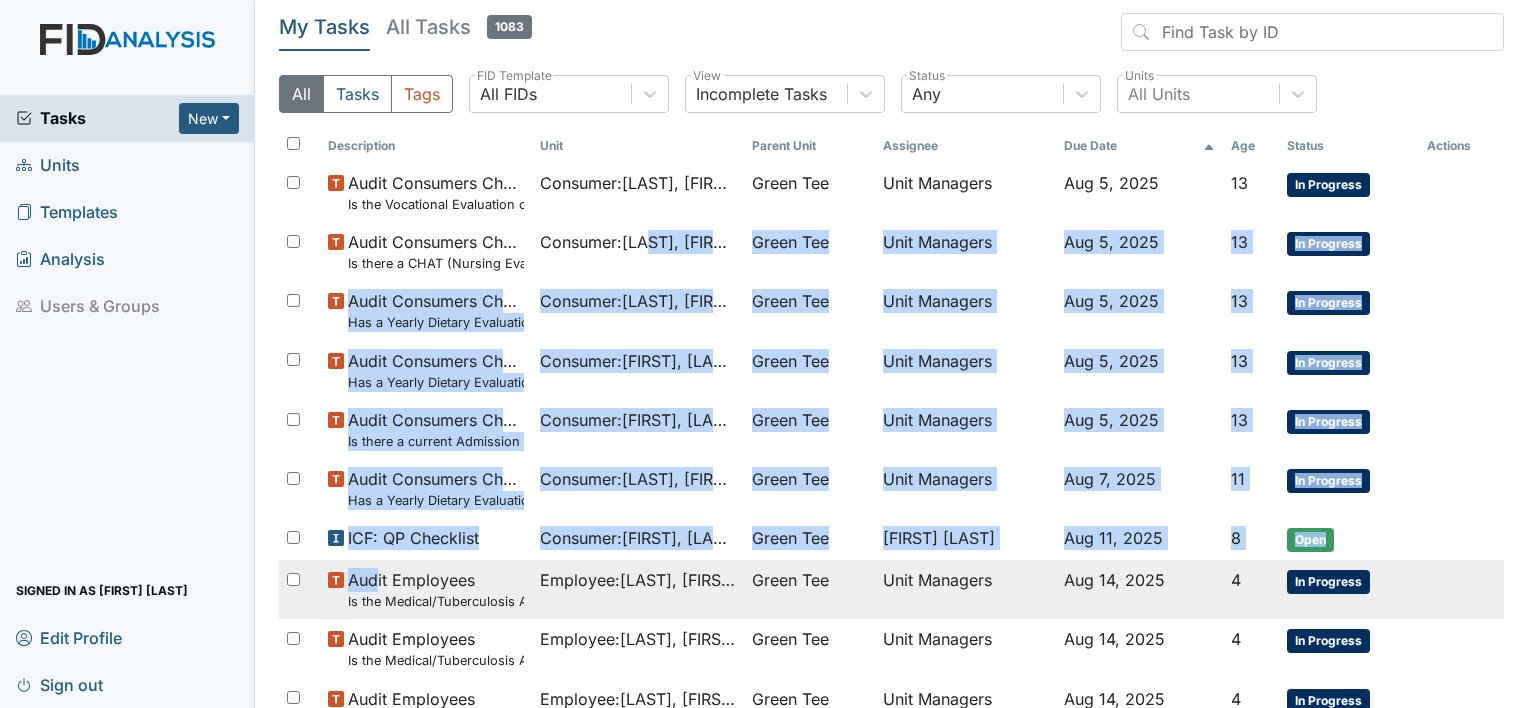 drag, startPoint x: 644, startPoint y: 267, endPoint x: 375, endPoint y: 568, distance: 403.68552 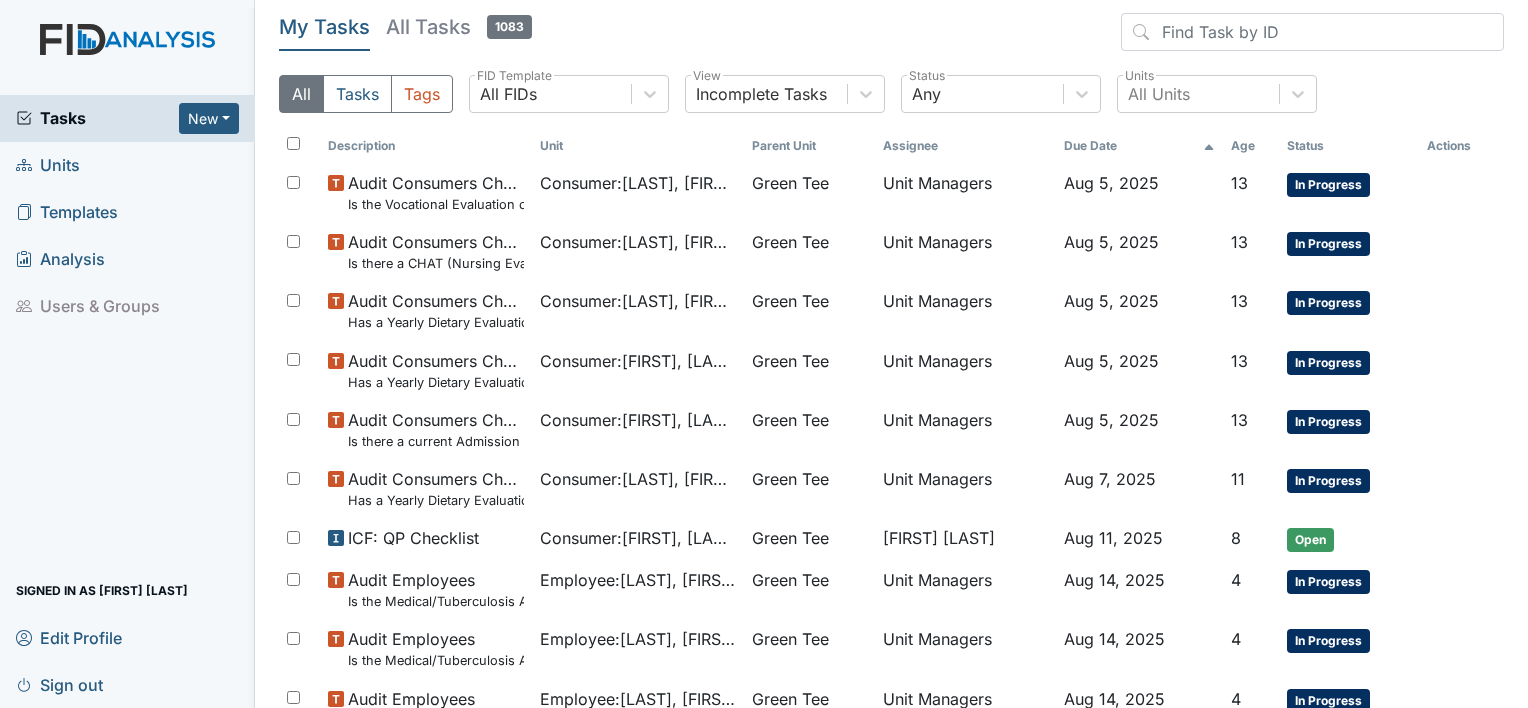 click on "Tasks
New
Form
Inspection
Document
Bundle
Units
Templates
Analysis
Users & Groups
Signed in as Conswella Graham
Edit Profile
Sign out" at bounding box center (127, 401) 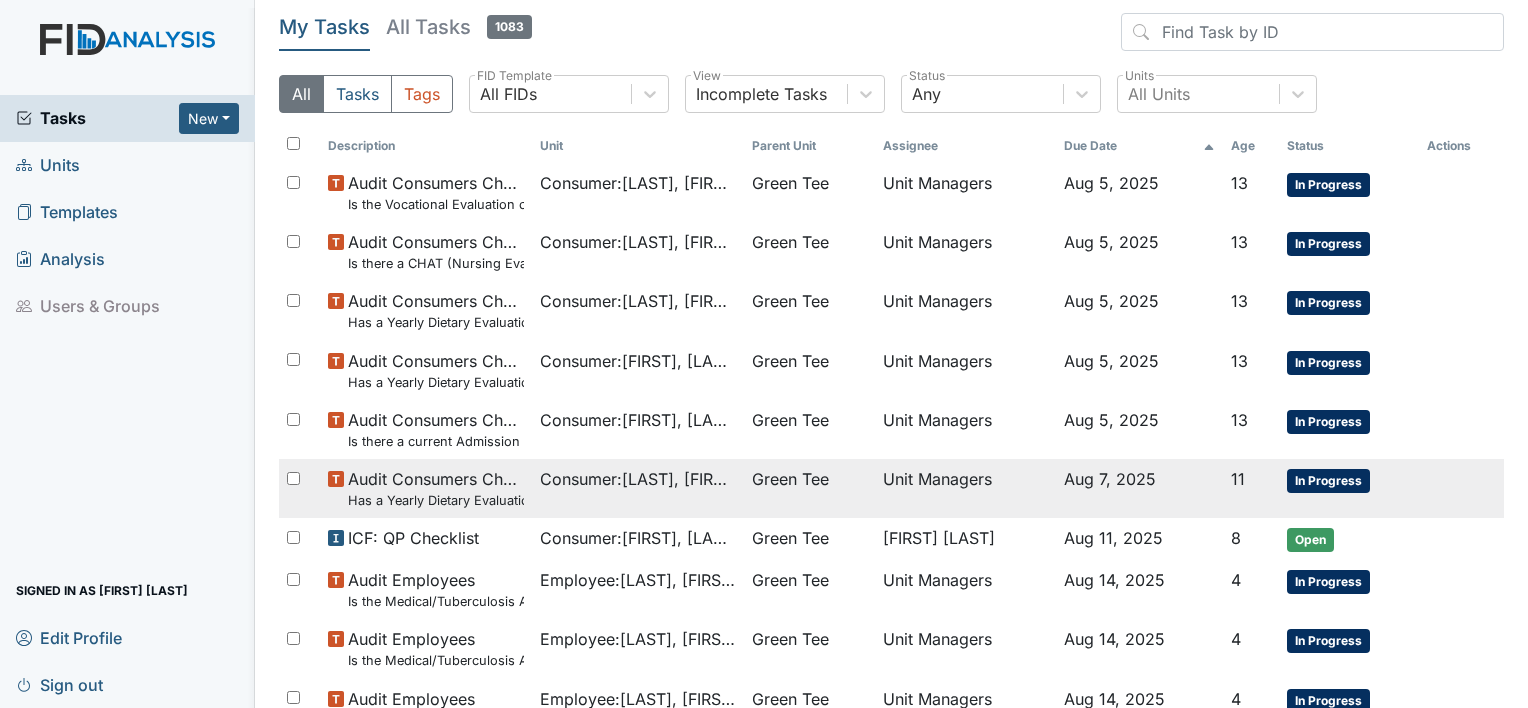 click on "Consumer :  Keaton, Valerie" at bounding box center (638, 479) 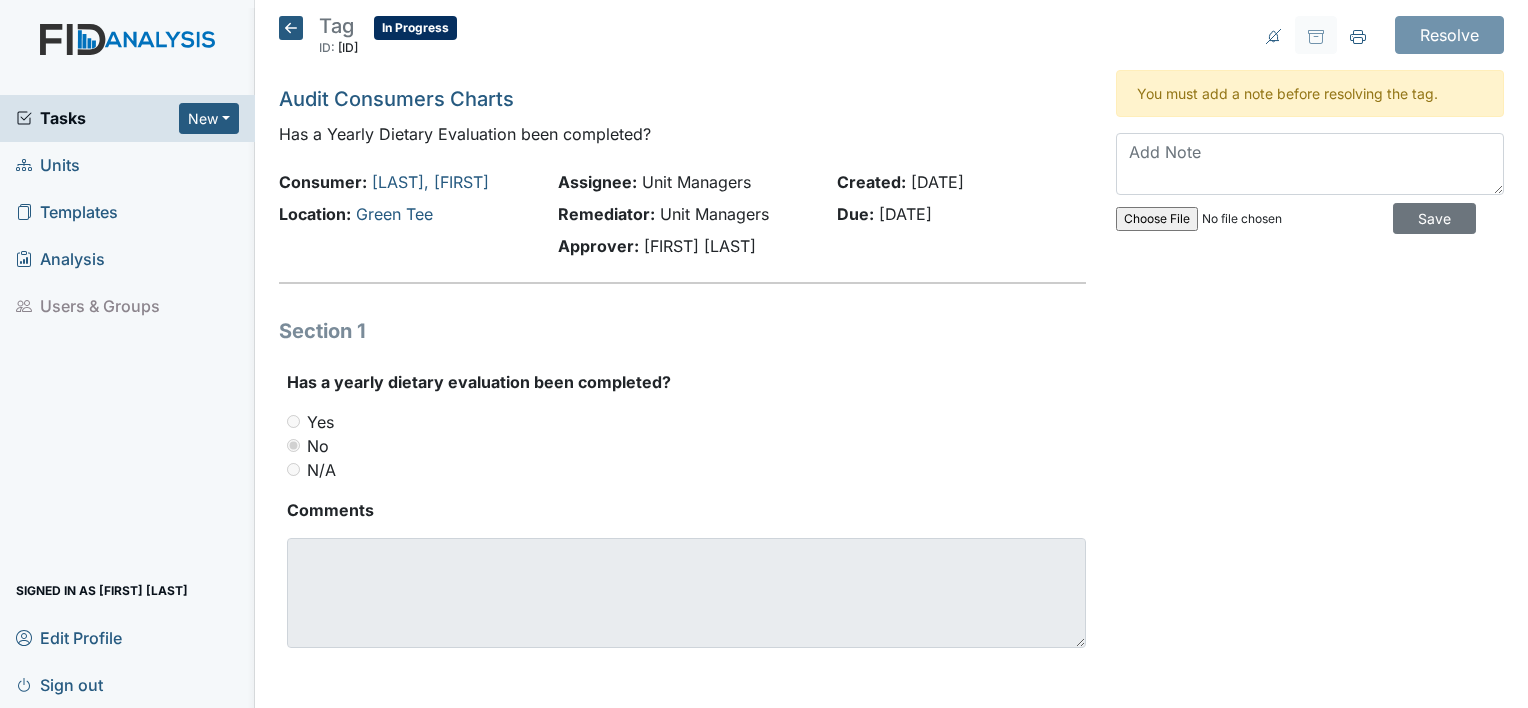 scroll, scrollTop: 0, scrollLeft: 0, axis: both 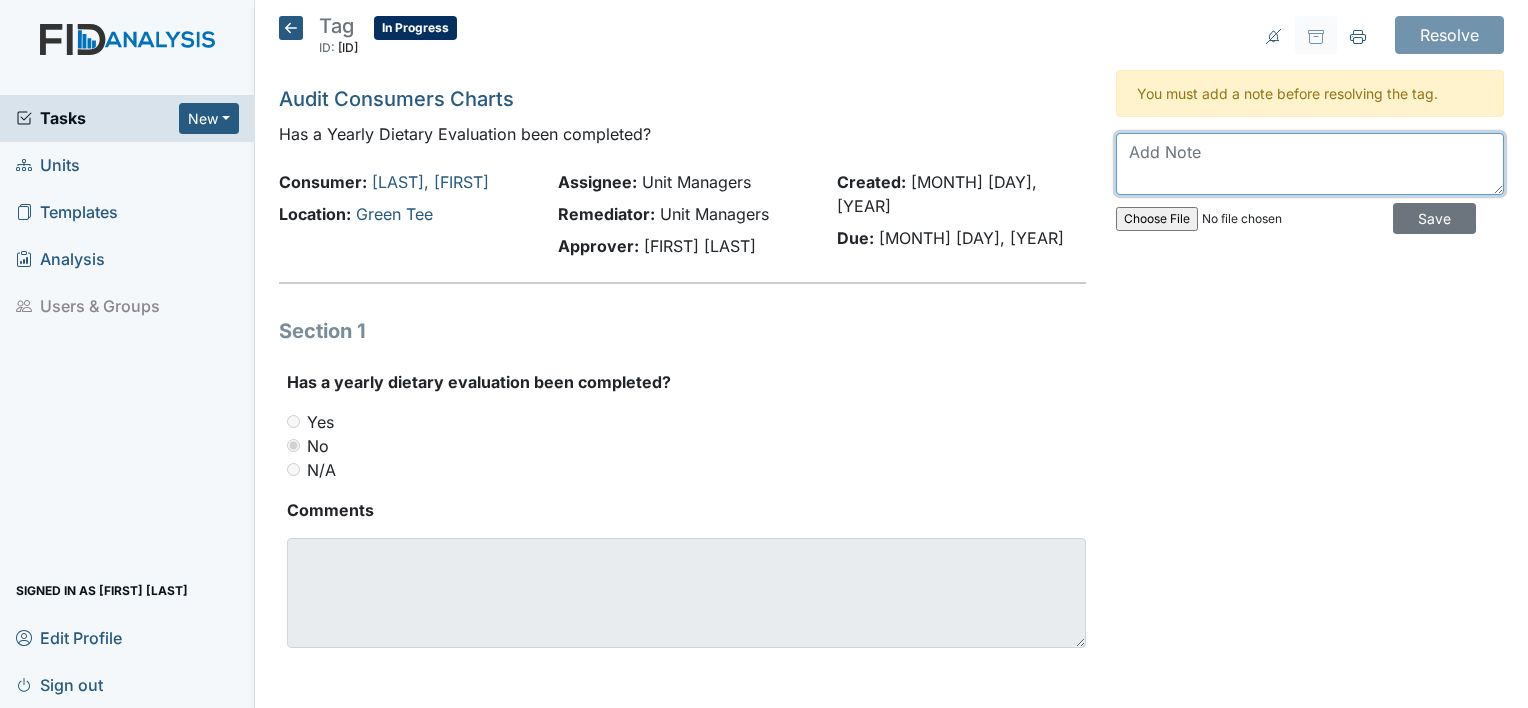 click at bounding box center (1310, 164) 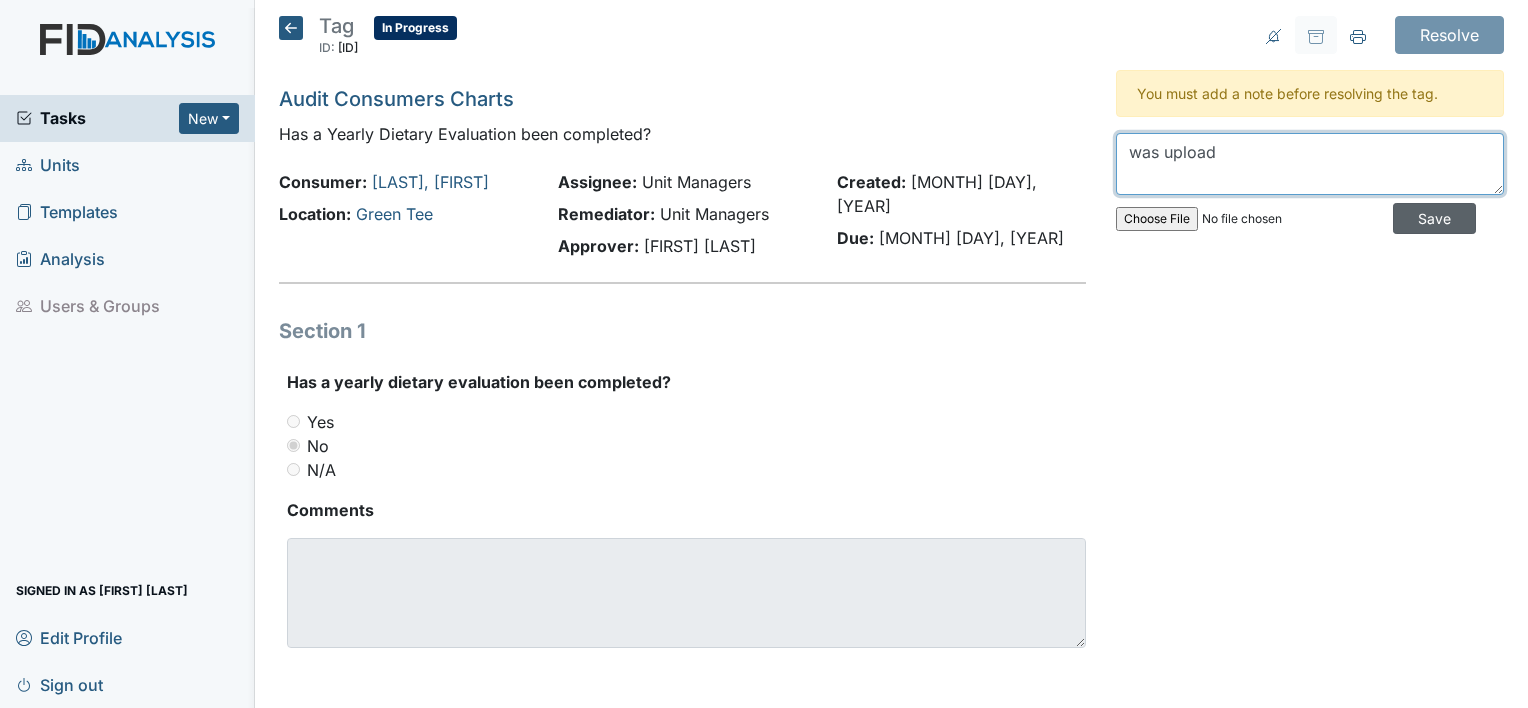 type on "was upload" 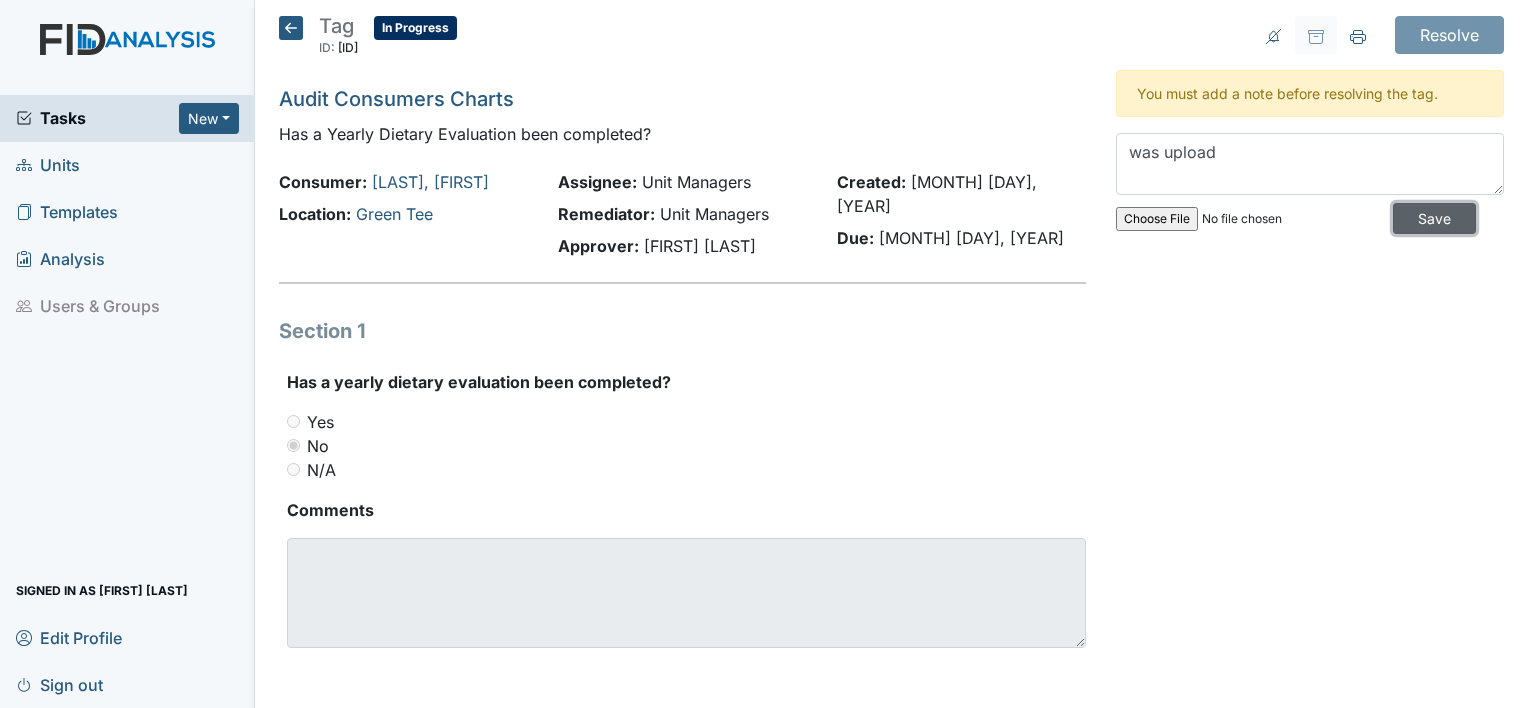 click on "Save" at bounding box center [1434, 218] 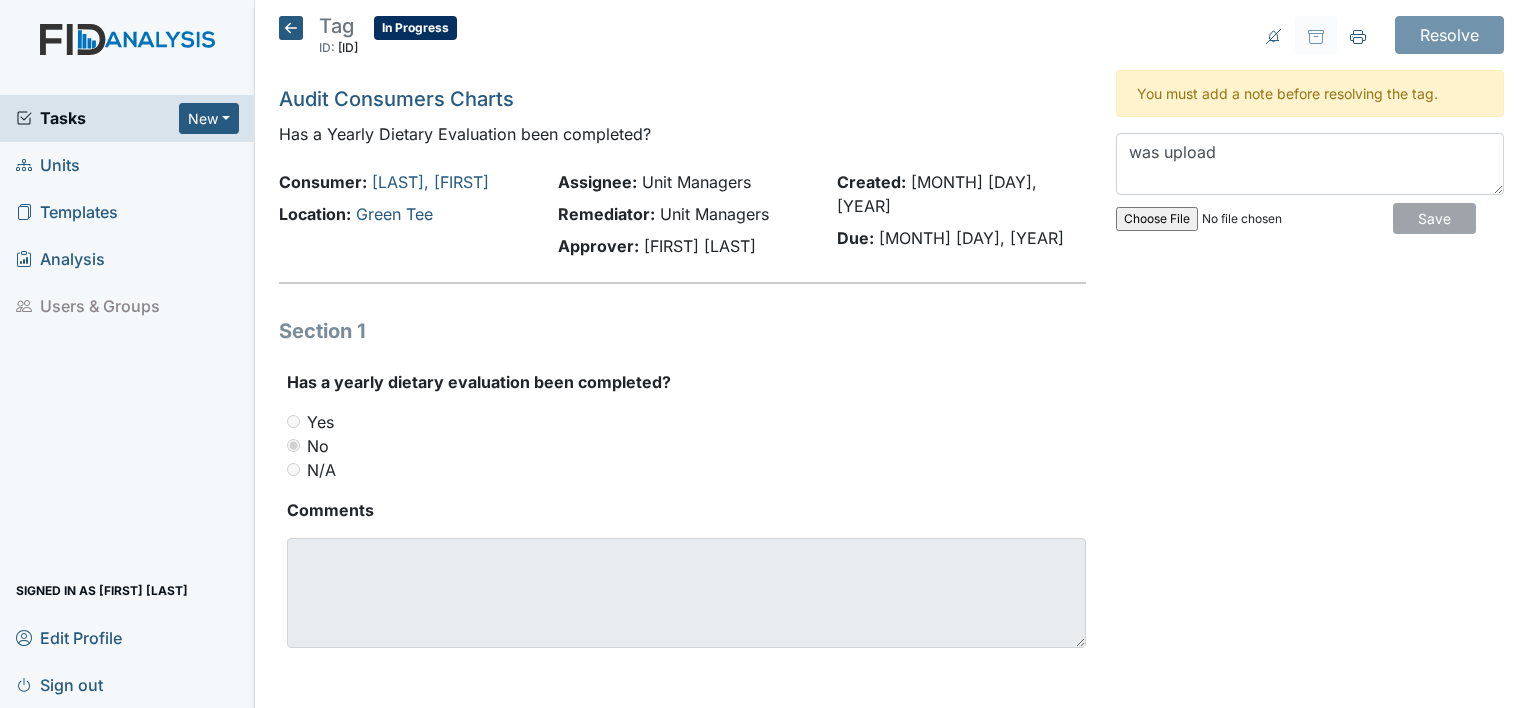 type 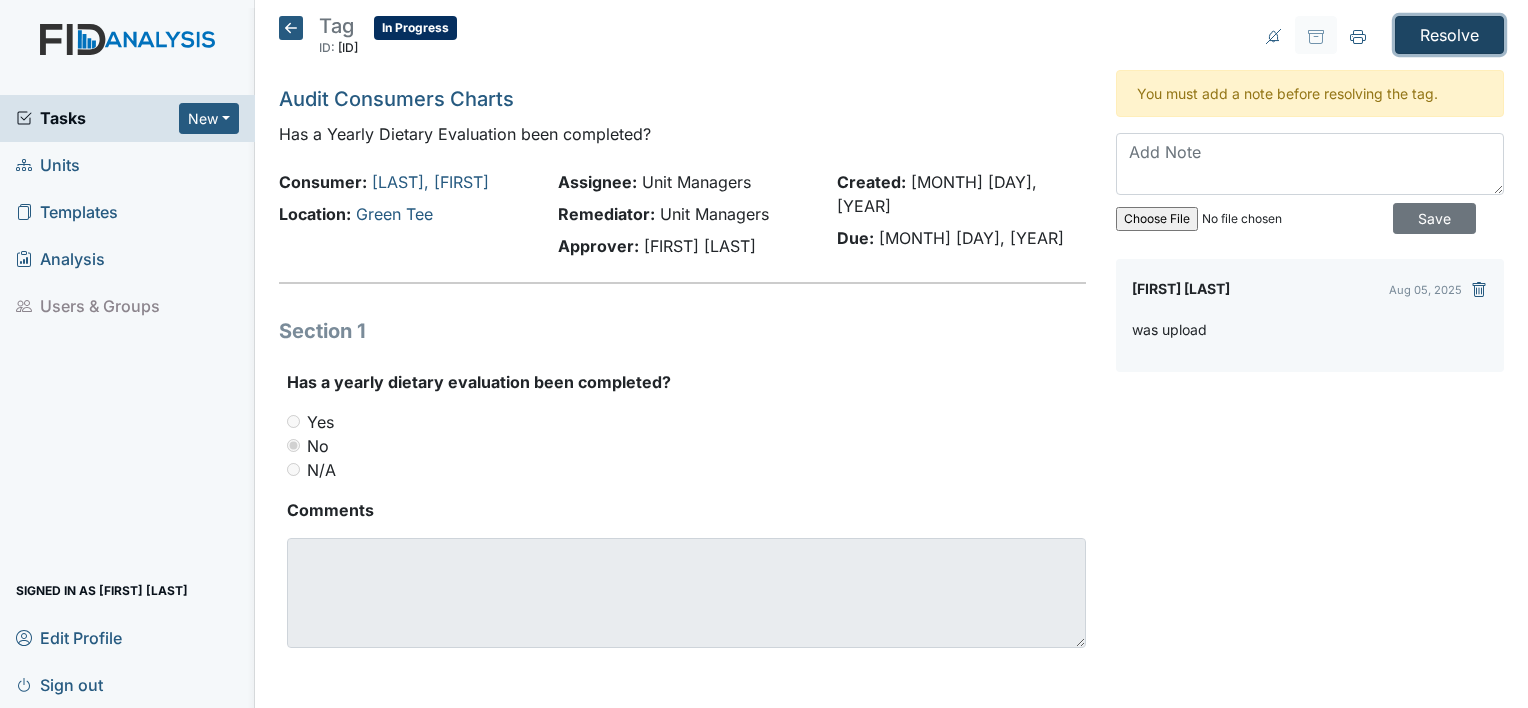 click on "Resolve" at bounding box center [1449, 35] 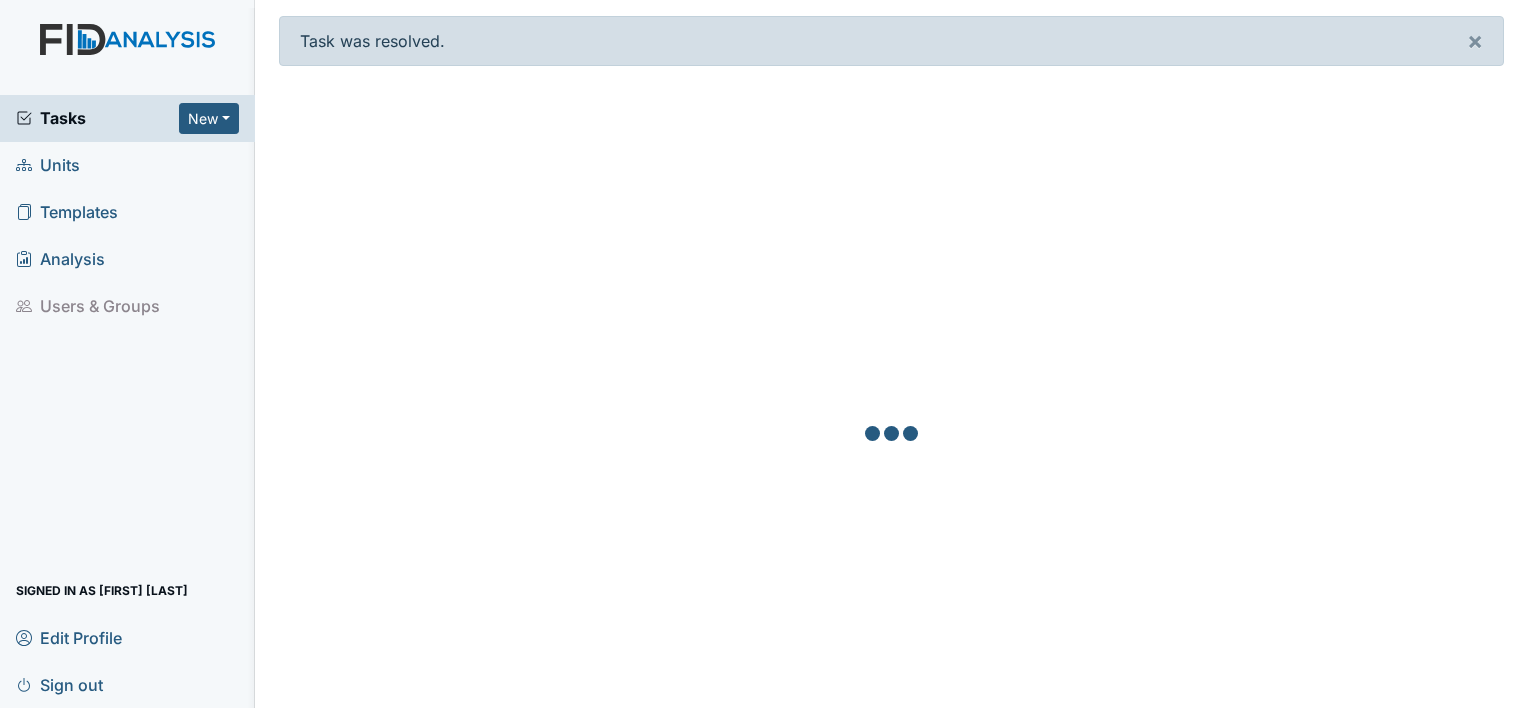 scroll, scrollTop: 0, scrollLeft: 0, axis: both 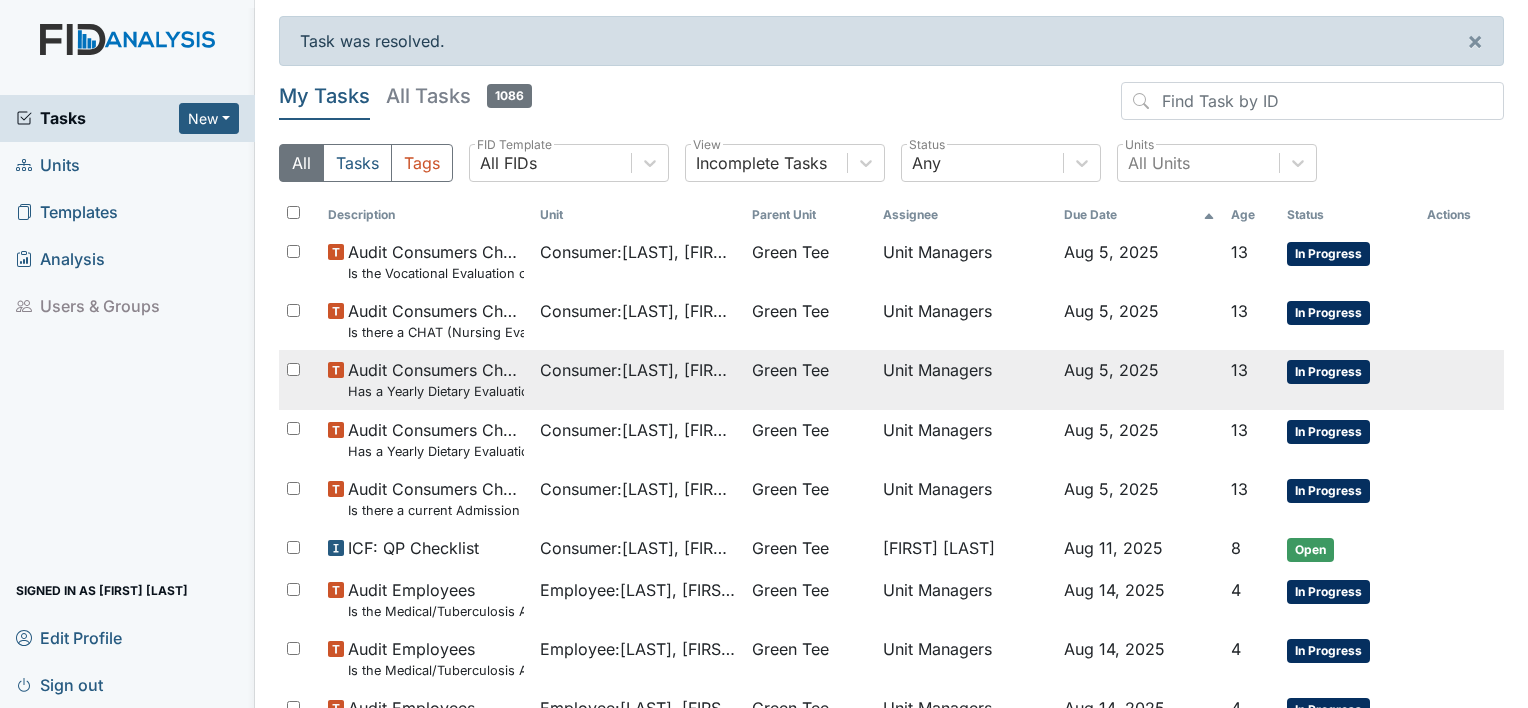 click on "Consumer : [LAST], [FIRST]" at bounding box center [638, 370] 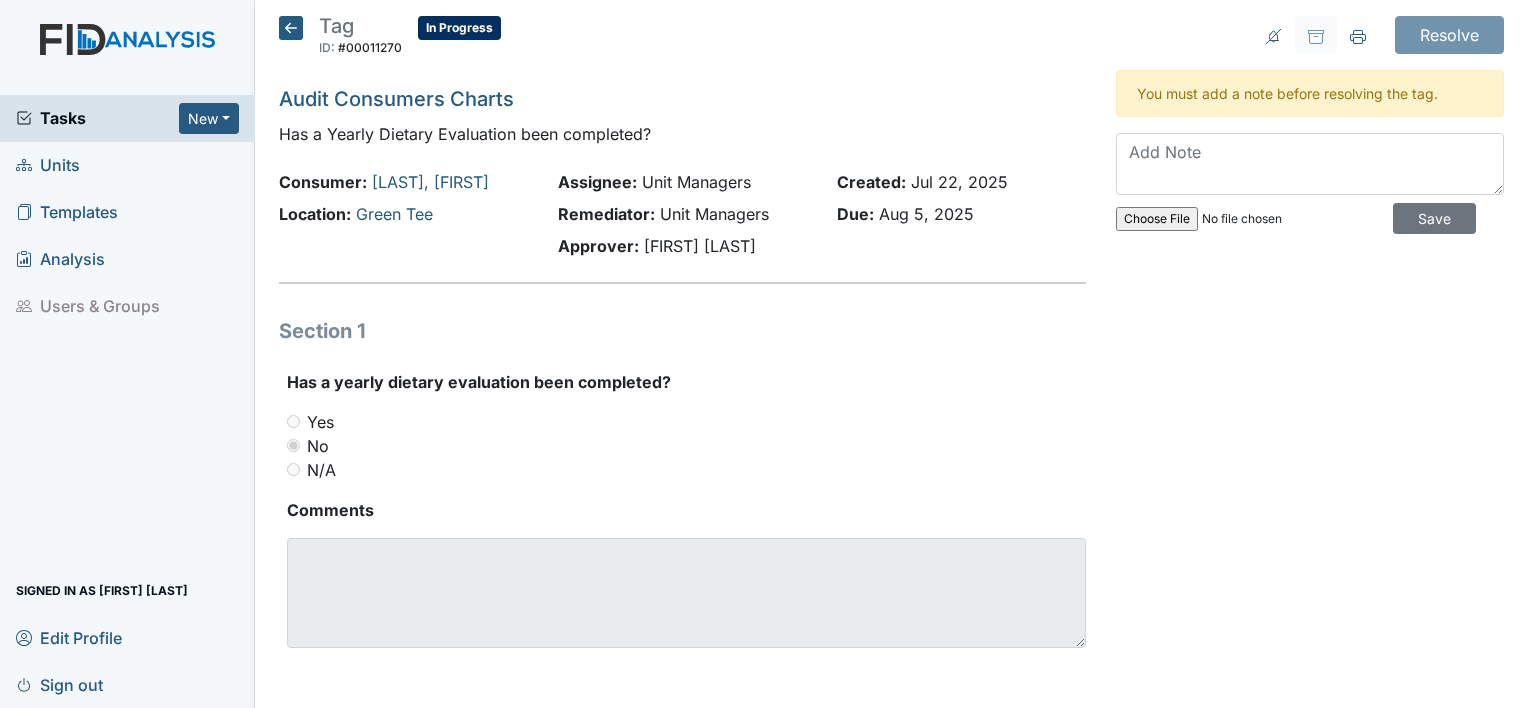 scroll, scrollTop: 0, scrollLeft: 0, axis: both 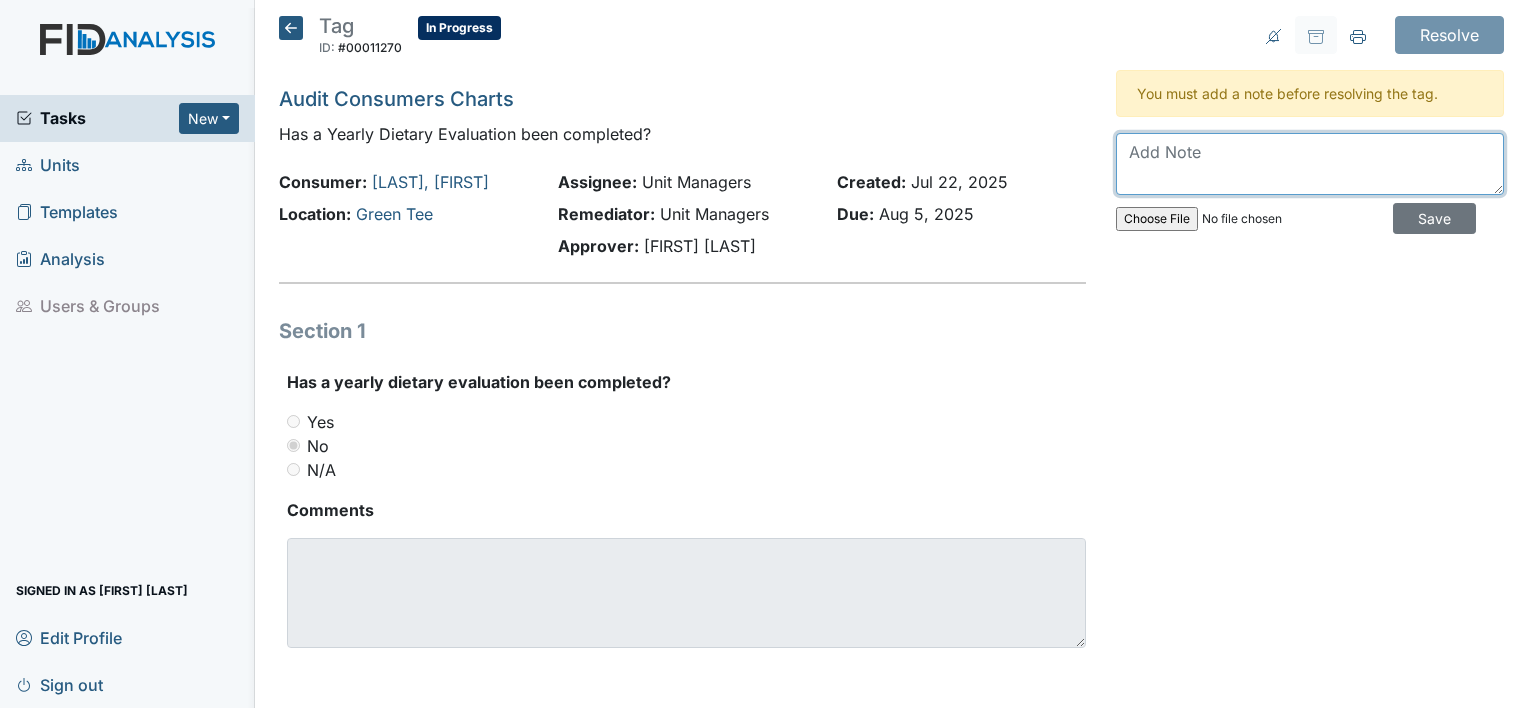 click at bounding box center (1310, 164) 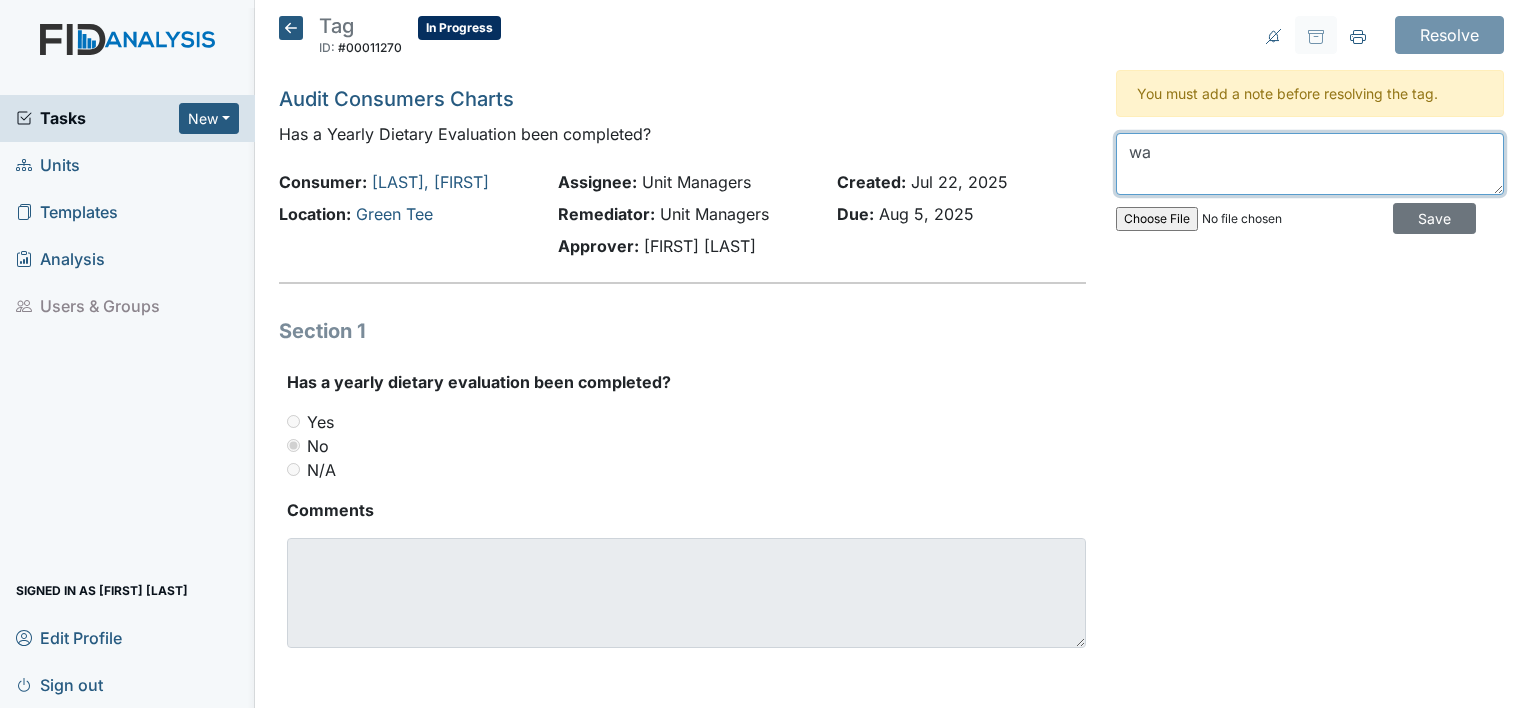 type on "w" 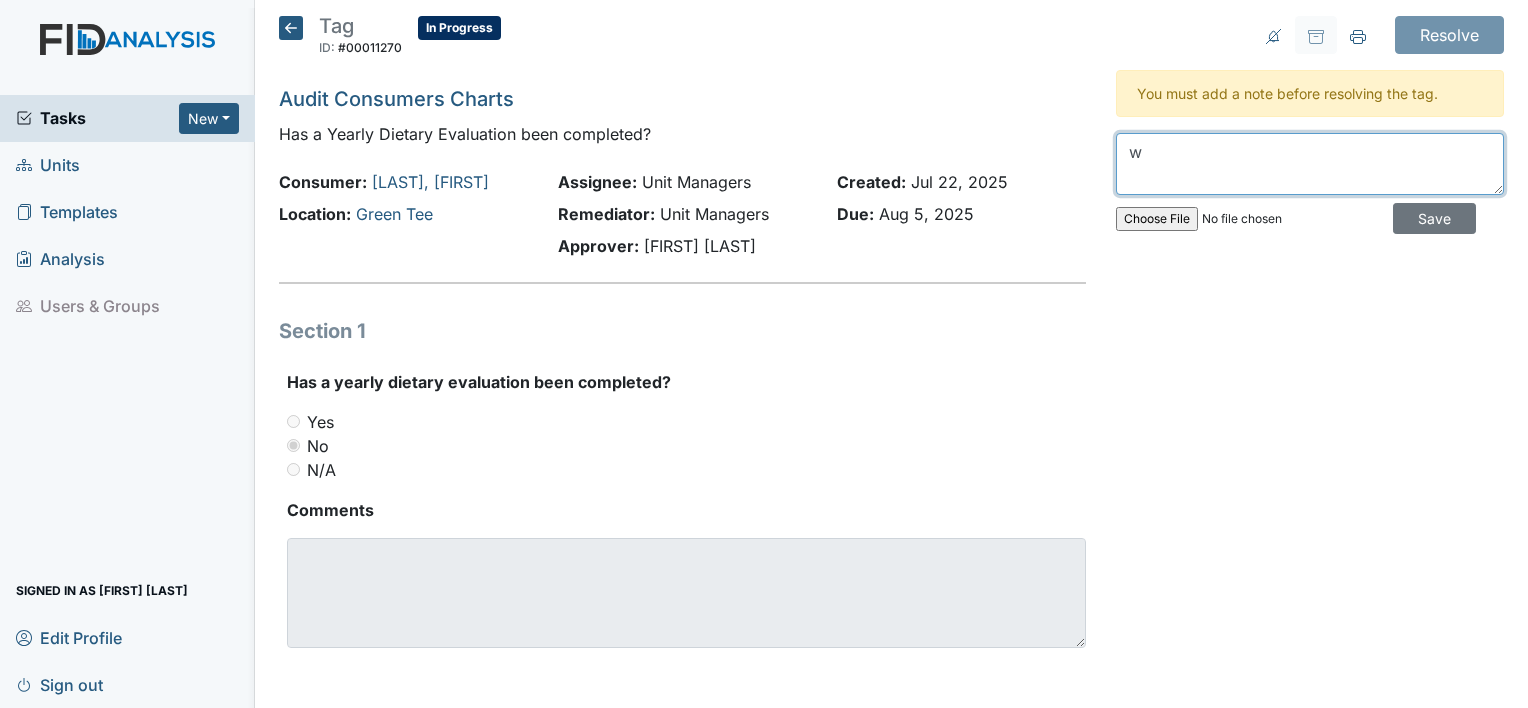 type 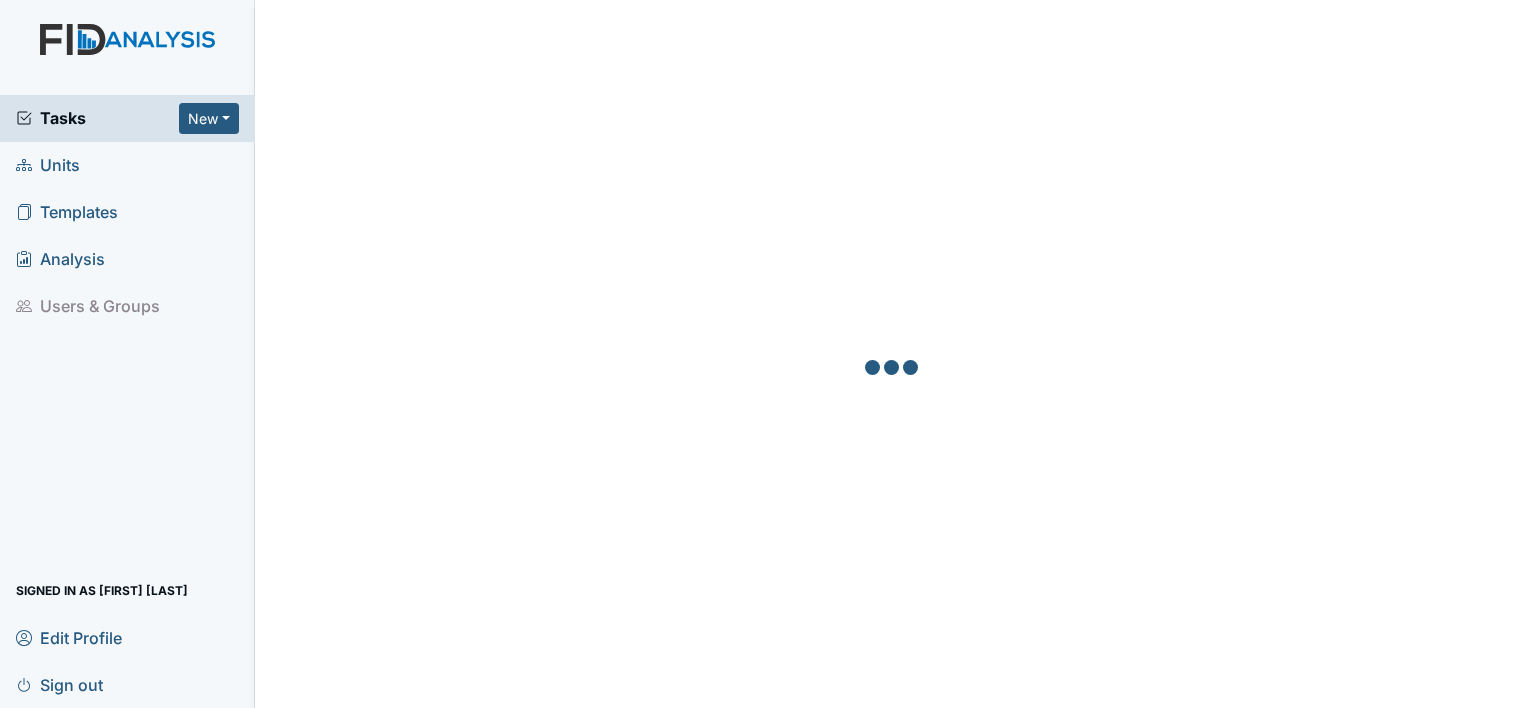 scroll, scrollTop: 0, scrollLeft: 0, axis: both 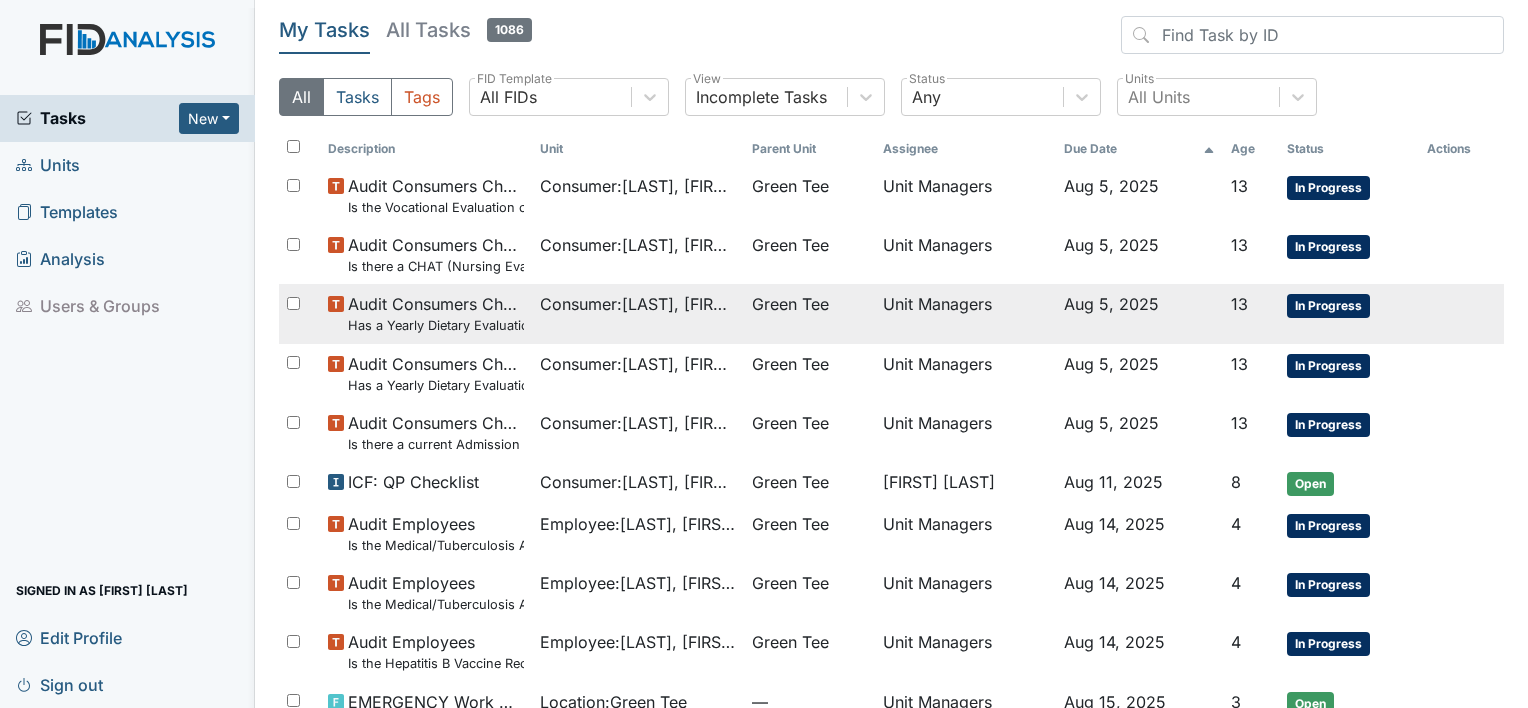 click on "In Progress" at bounding box center (1328, 306) 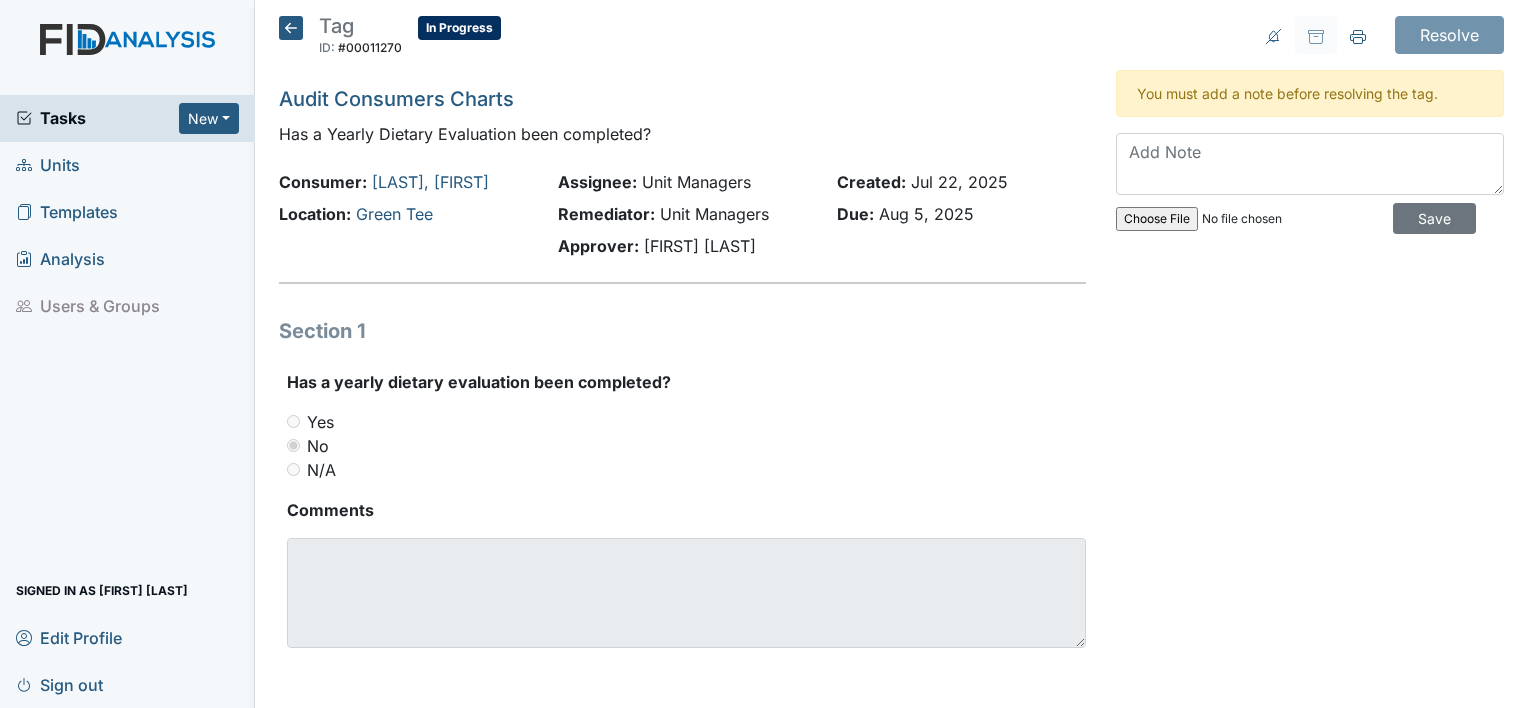 scroll, scrollTop: 0, scrollLeft: 0, axis: both 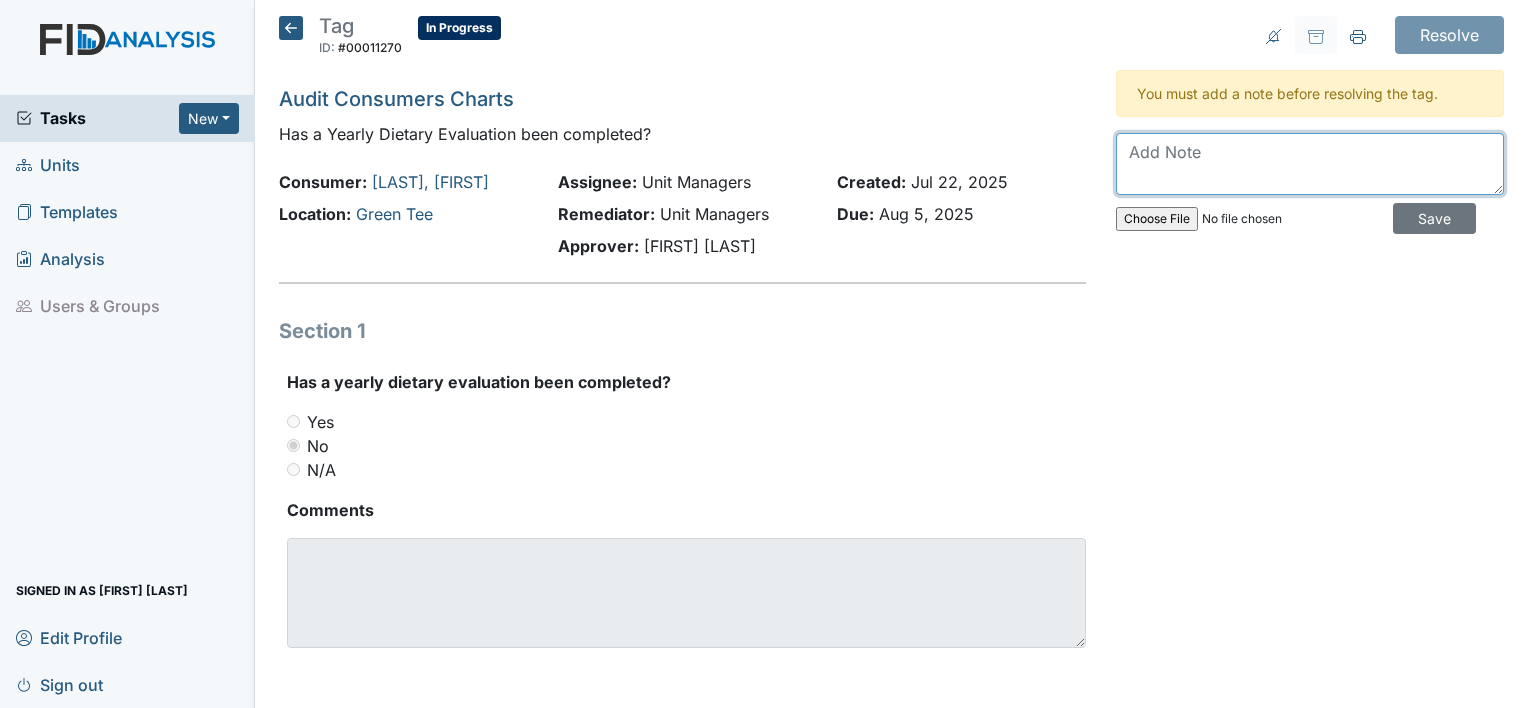 click at bounding box center [1310, 164] 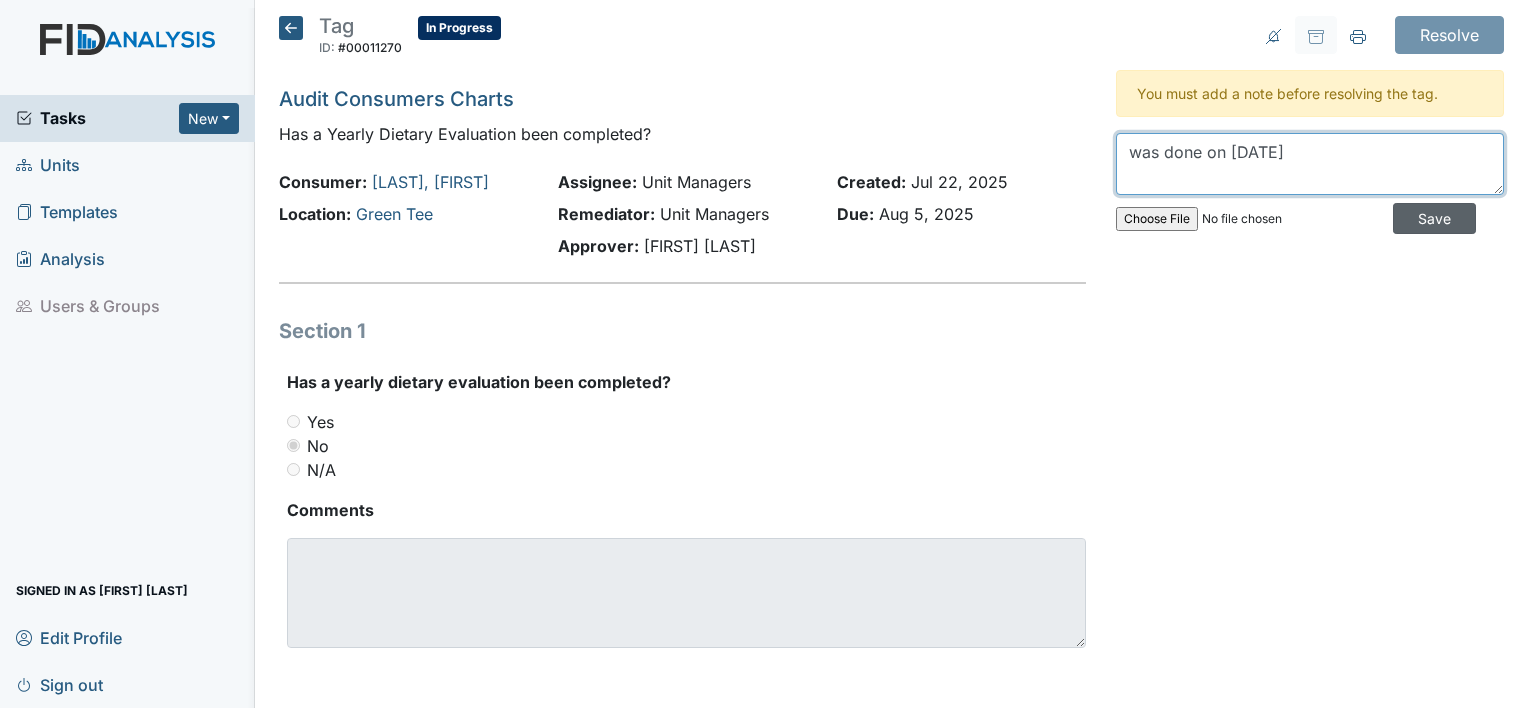 type on "was done on [DATE]" 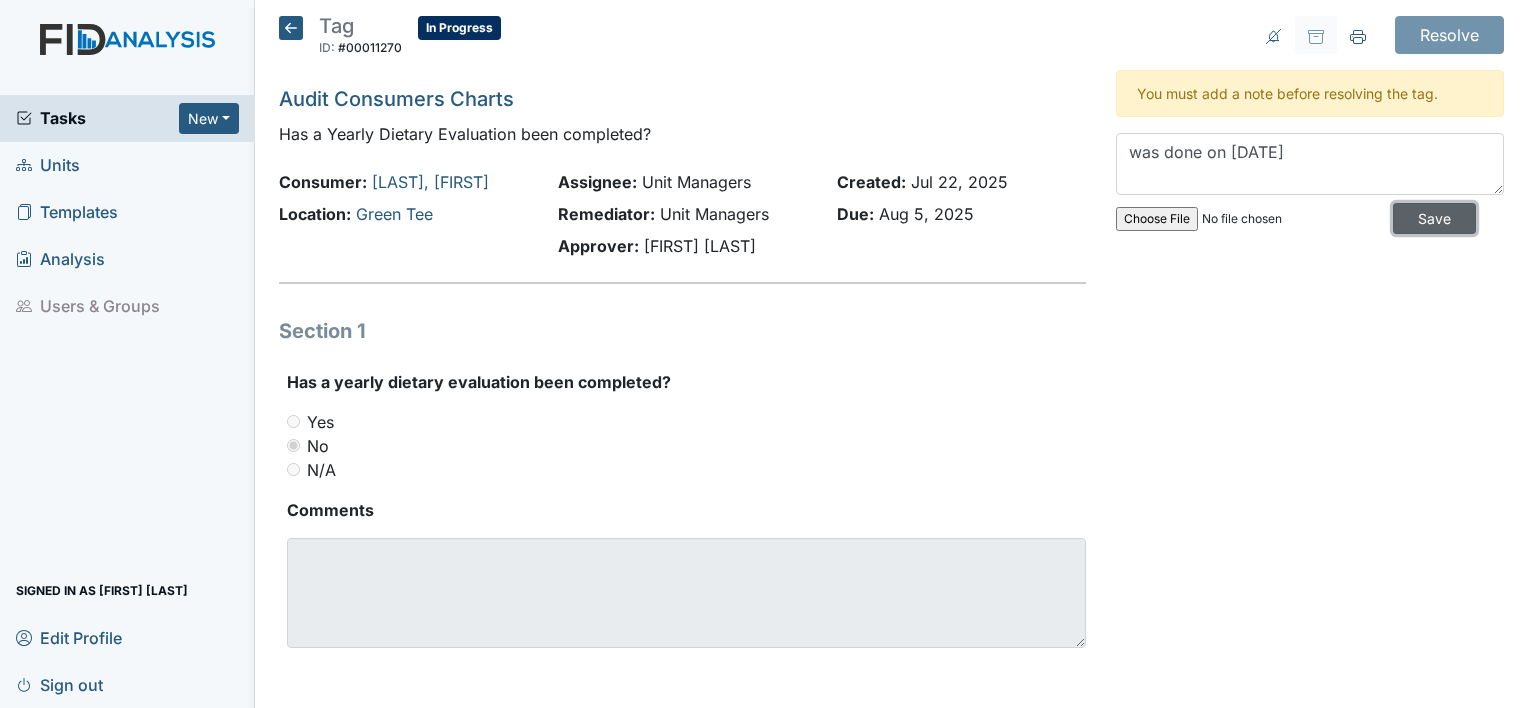 click on "Save" at bounding box center (1434, 218) 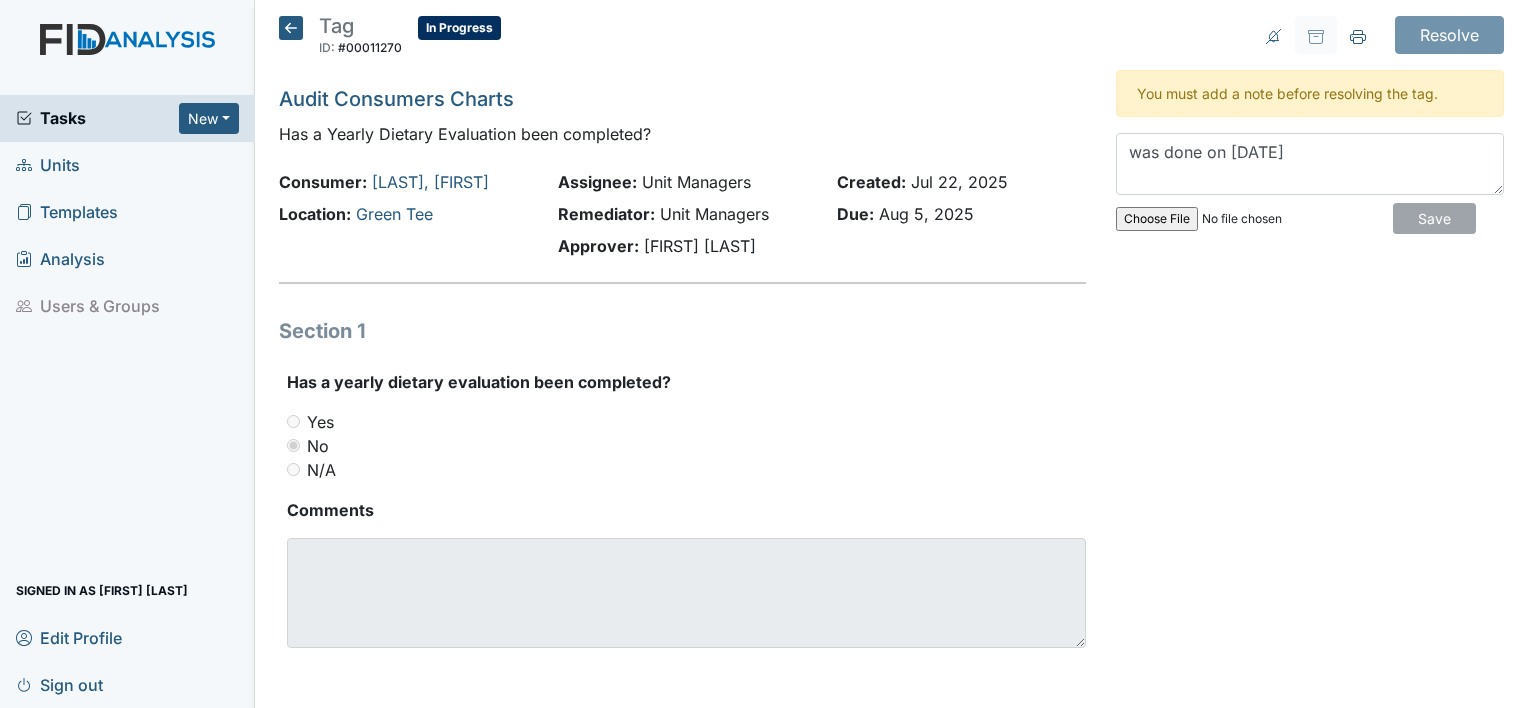 type 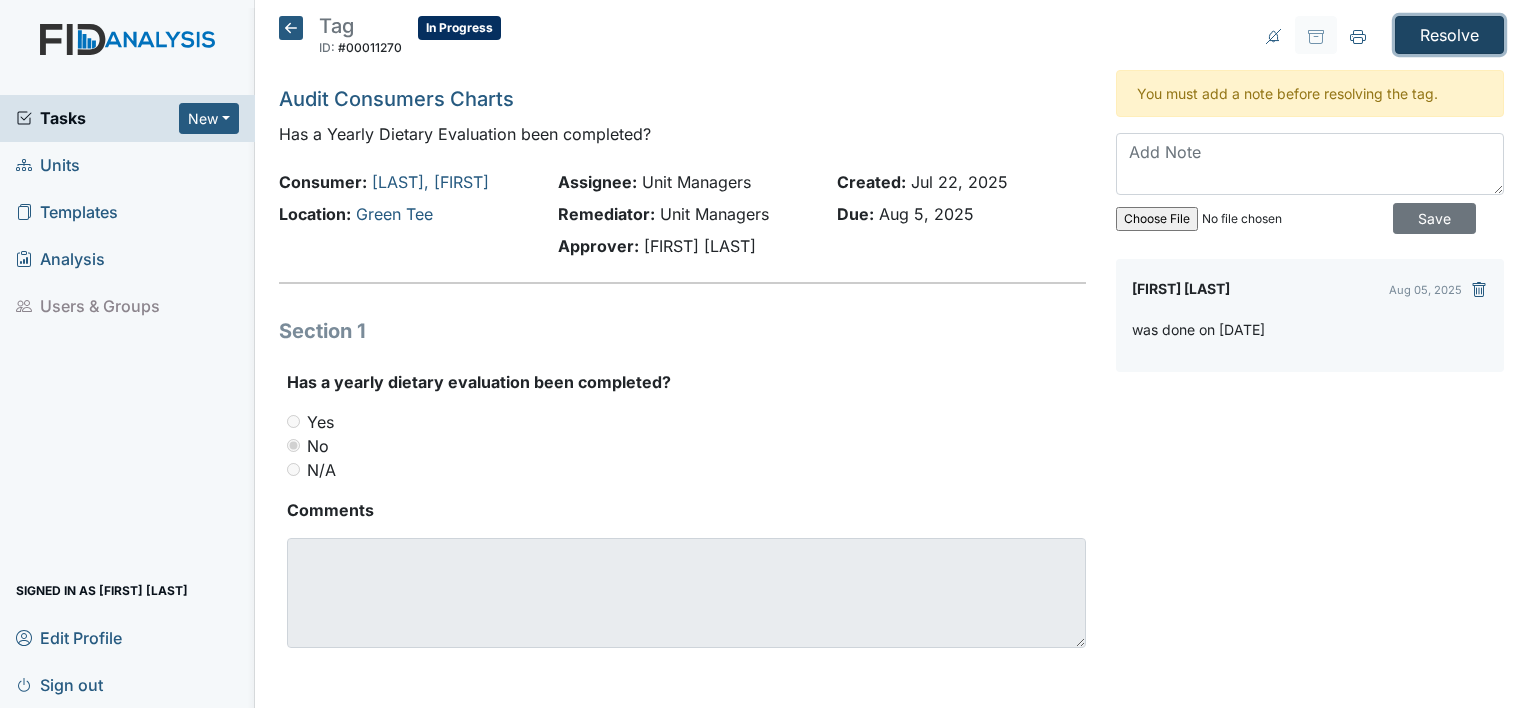 click on "Resolve" at bounding box center (1449, 35) 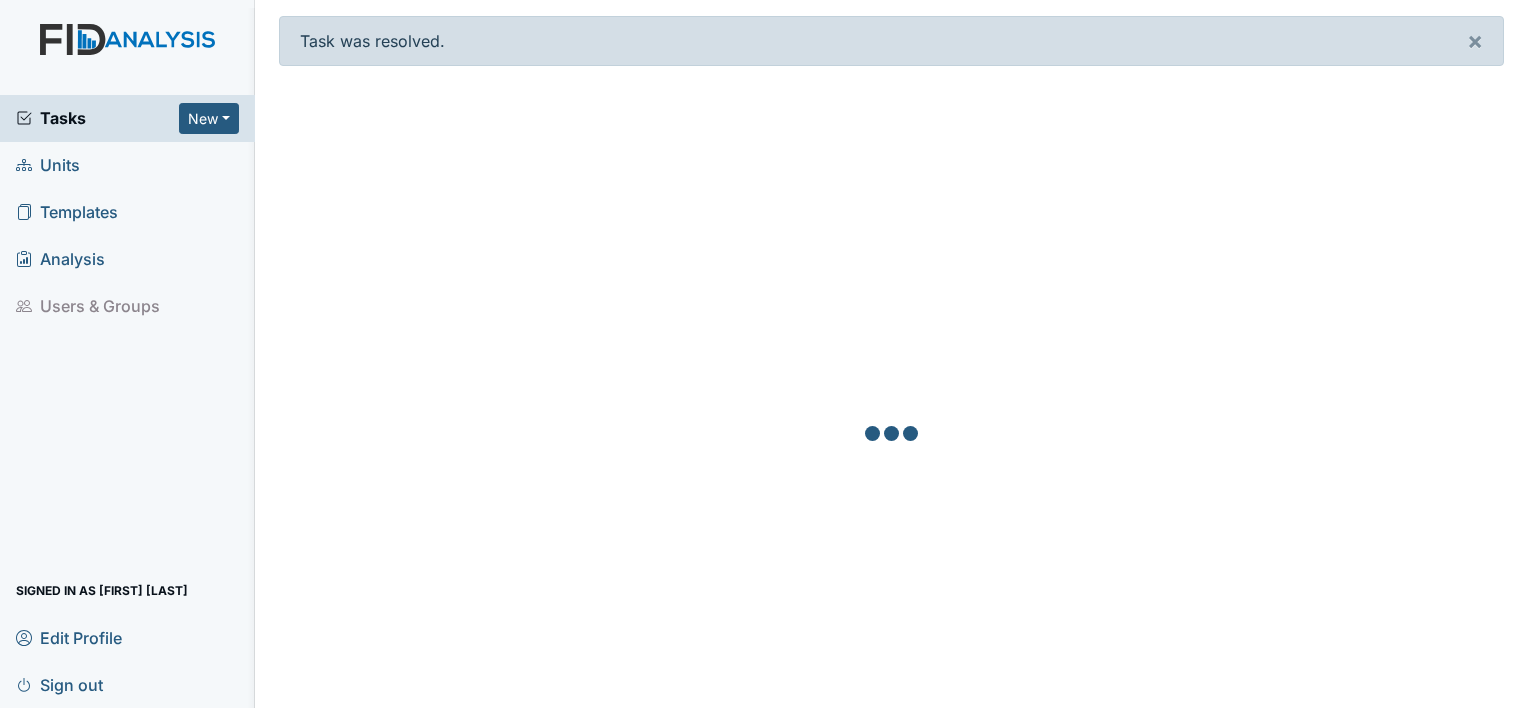 scroll, scrollTop: 0, scrollLeft: 0, axis: both 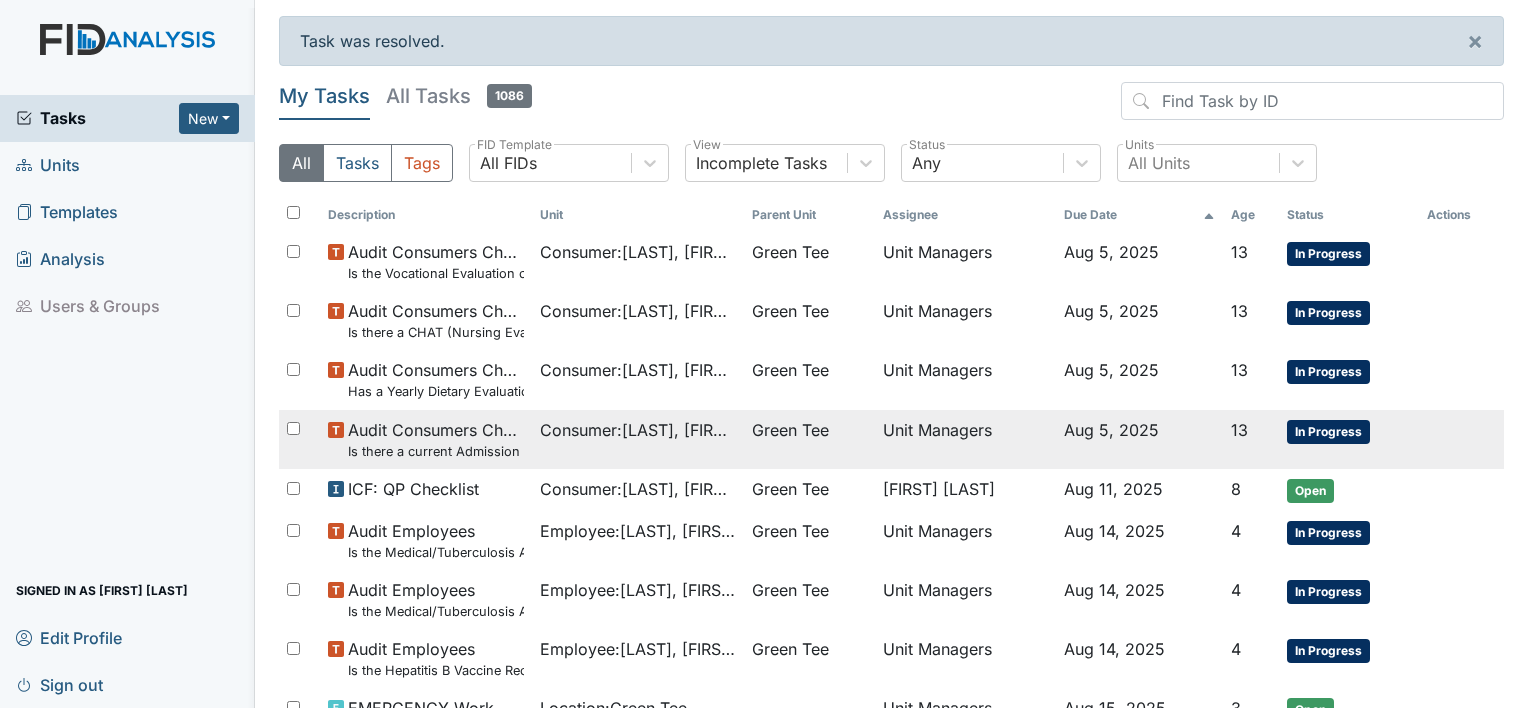click on "Is there a current Admission Agreement (within one year)?" at bounding box center (436, 451) 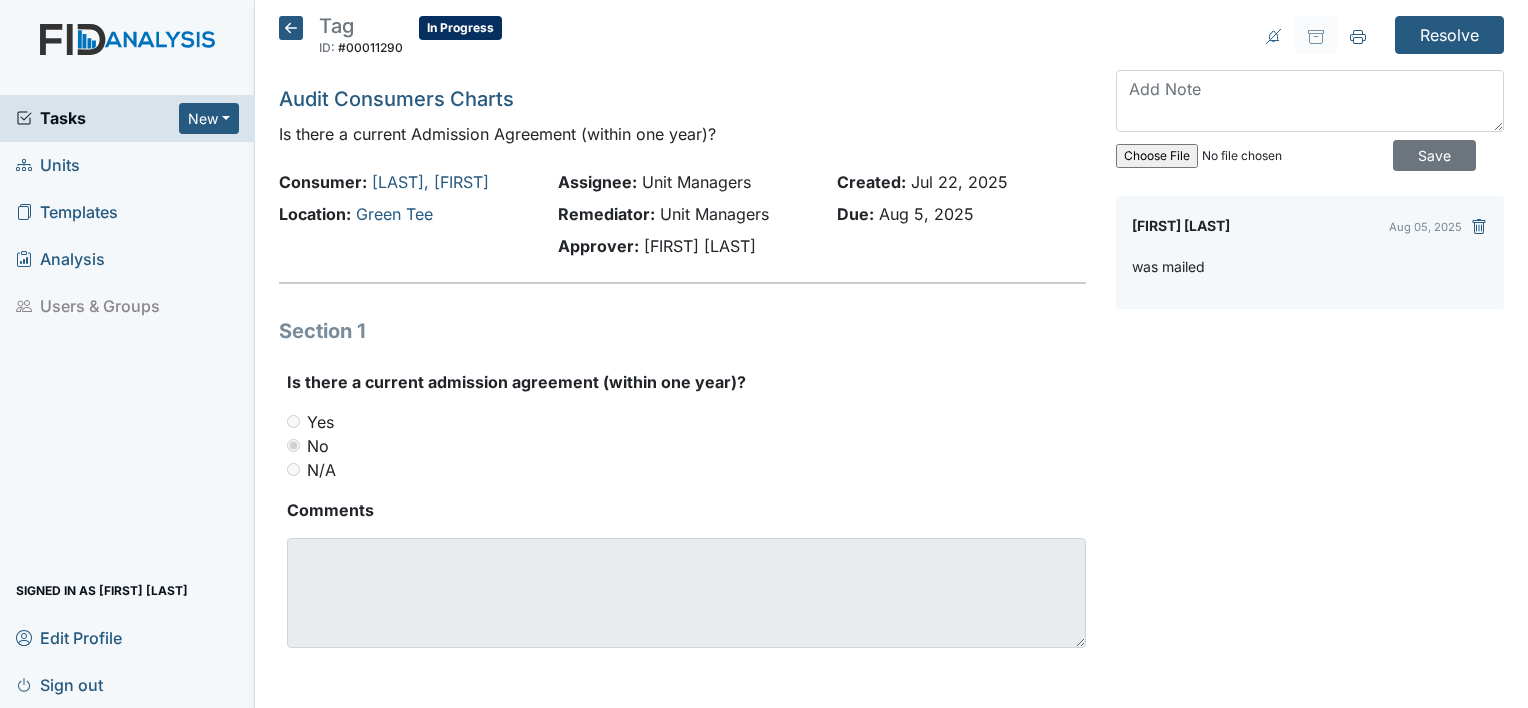 scroll, scrollTop: 0, scrollLeft: 0, axis: both 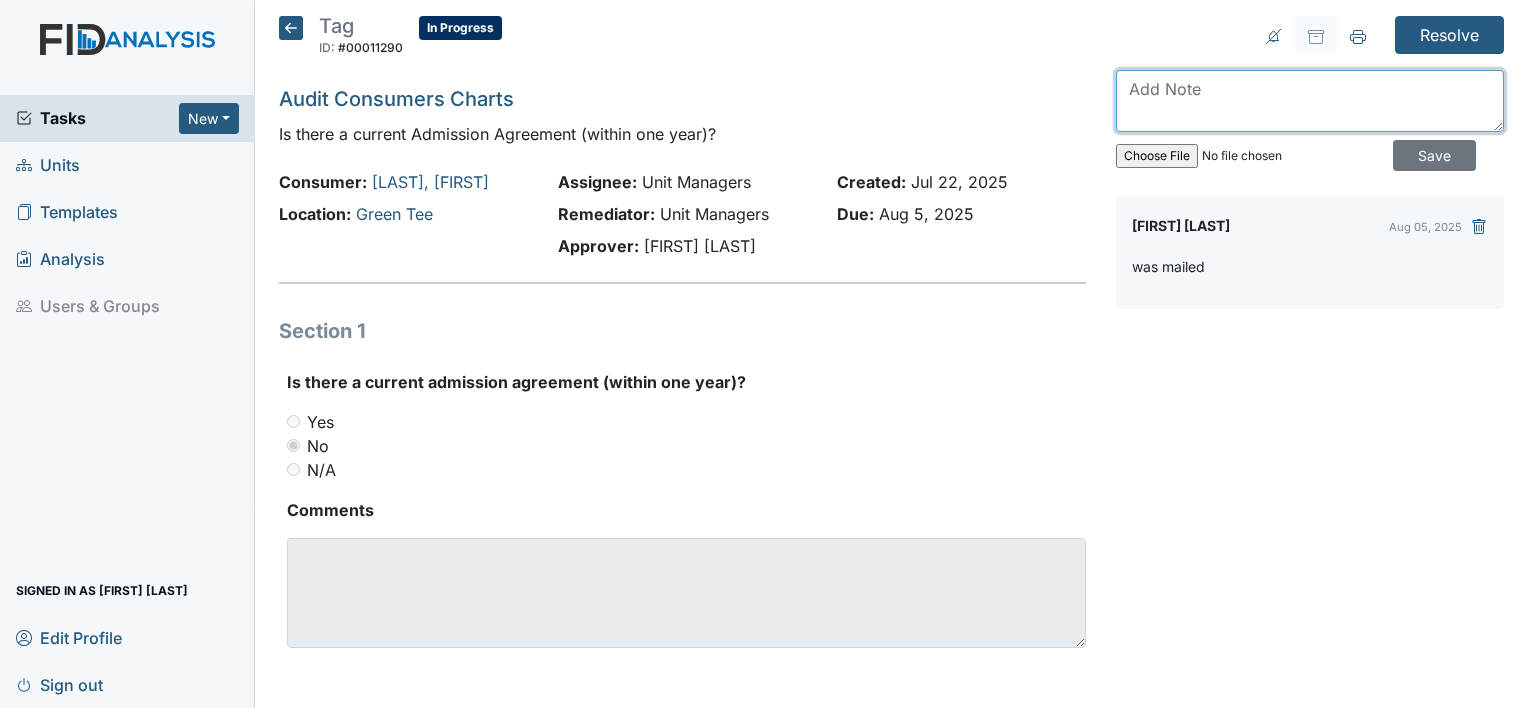 click at bounding box center [1310, 101] 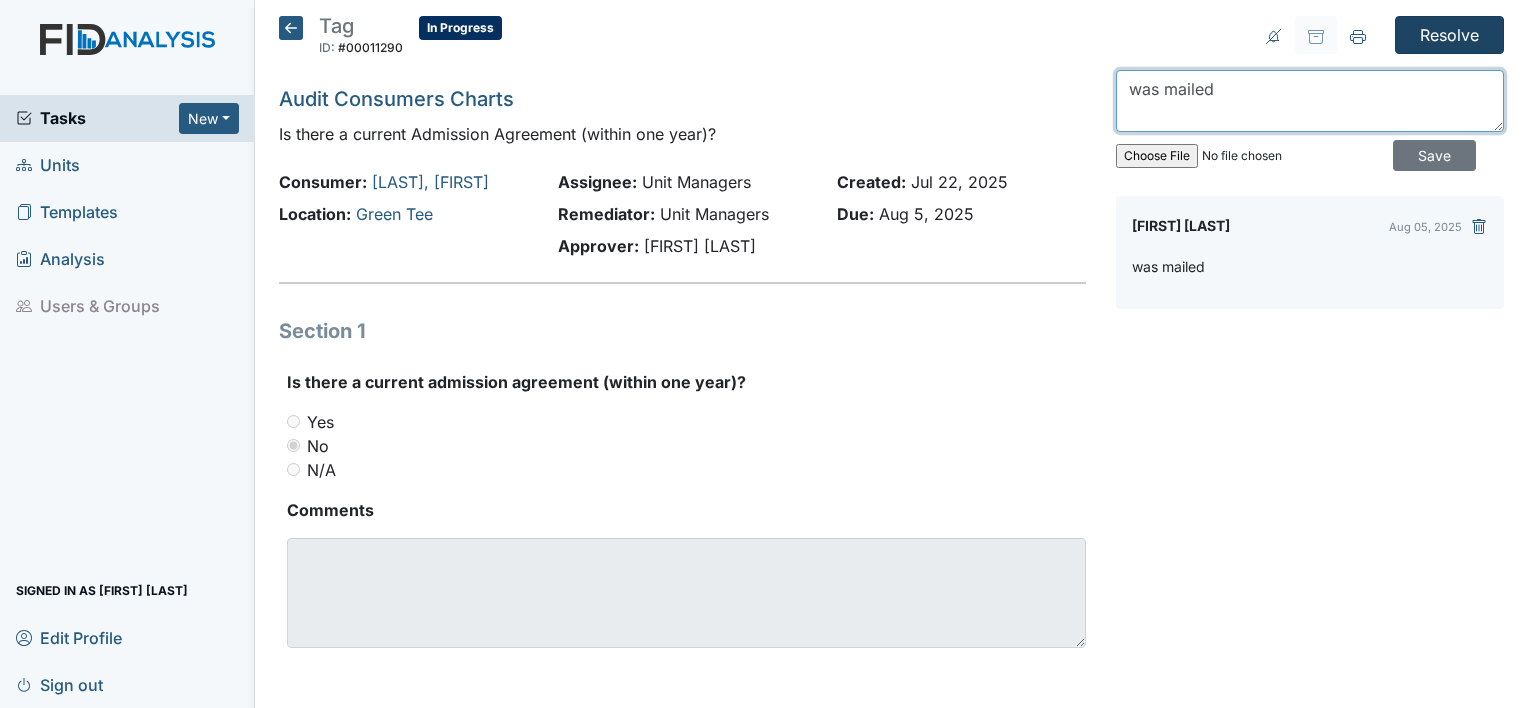 type on "was mailed" 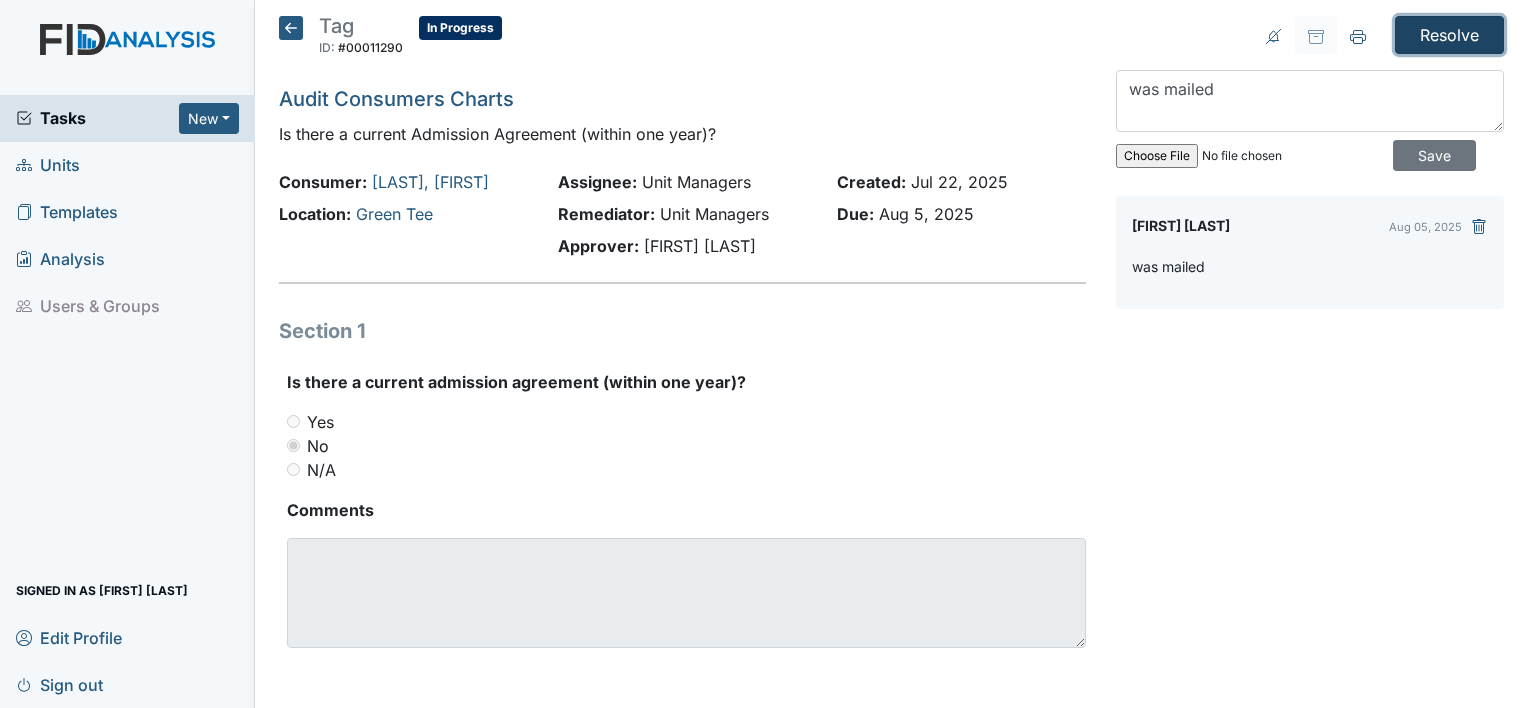 click on "Resolve" at bounding box center [1449, 35] 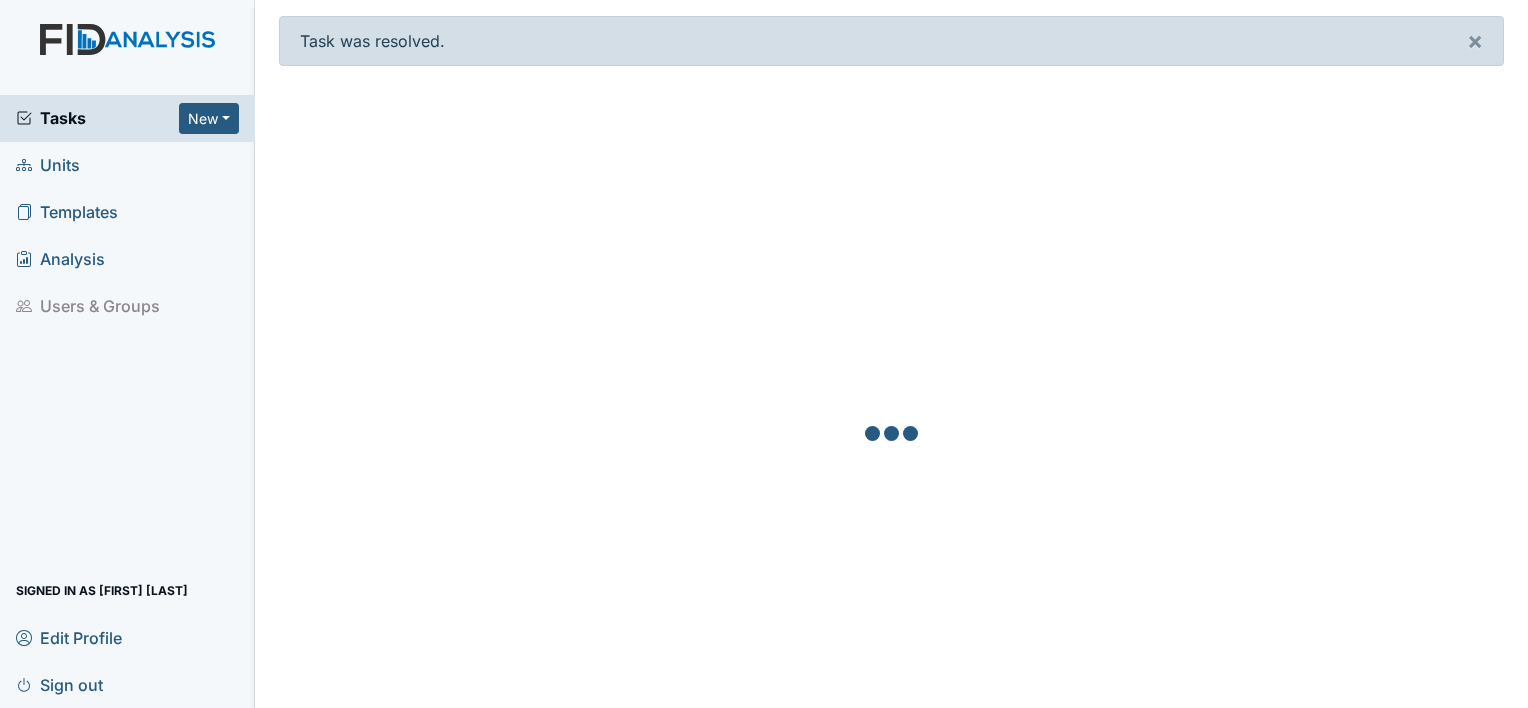 scroll, scrollTop: 0, scrollLeft: 0, axis: both 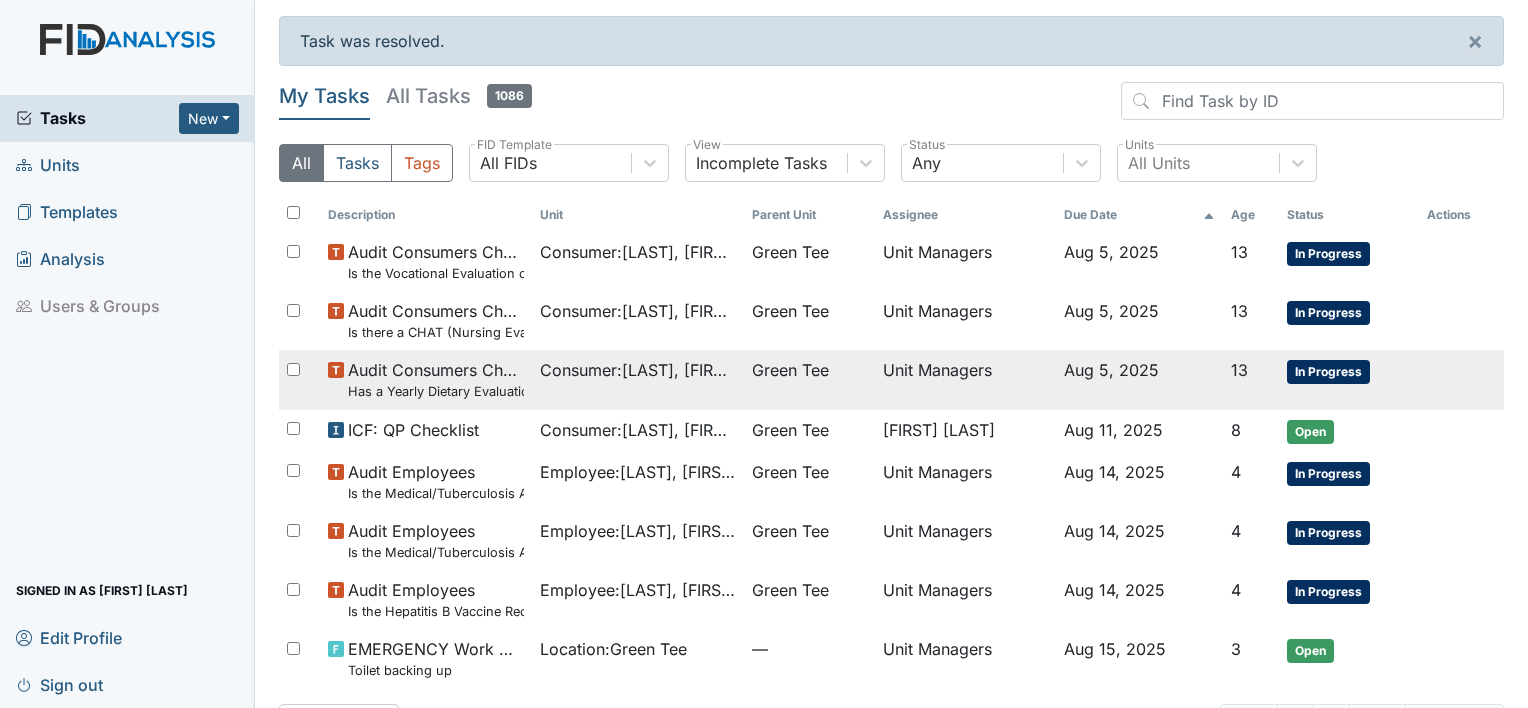 click on "Consumer :  Hines, Amanda" at bounding box center [638, 370] 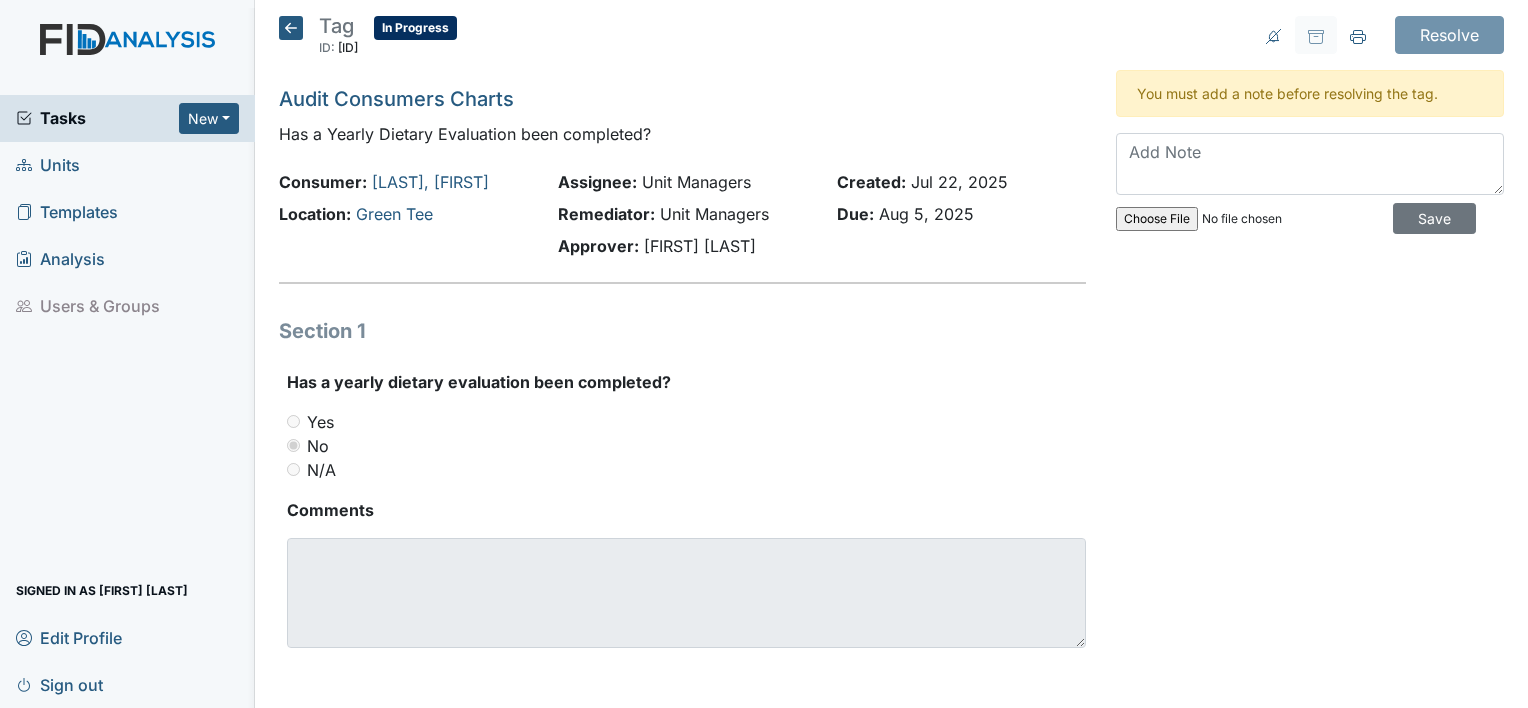 scroll, scrollTop: 0, scrollLeft: 0, axis: both 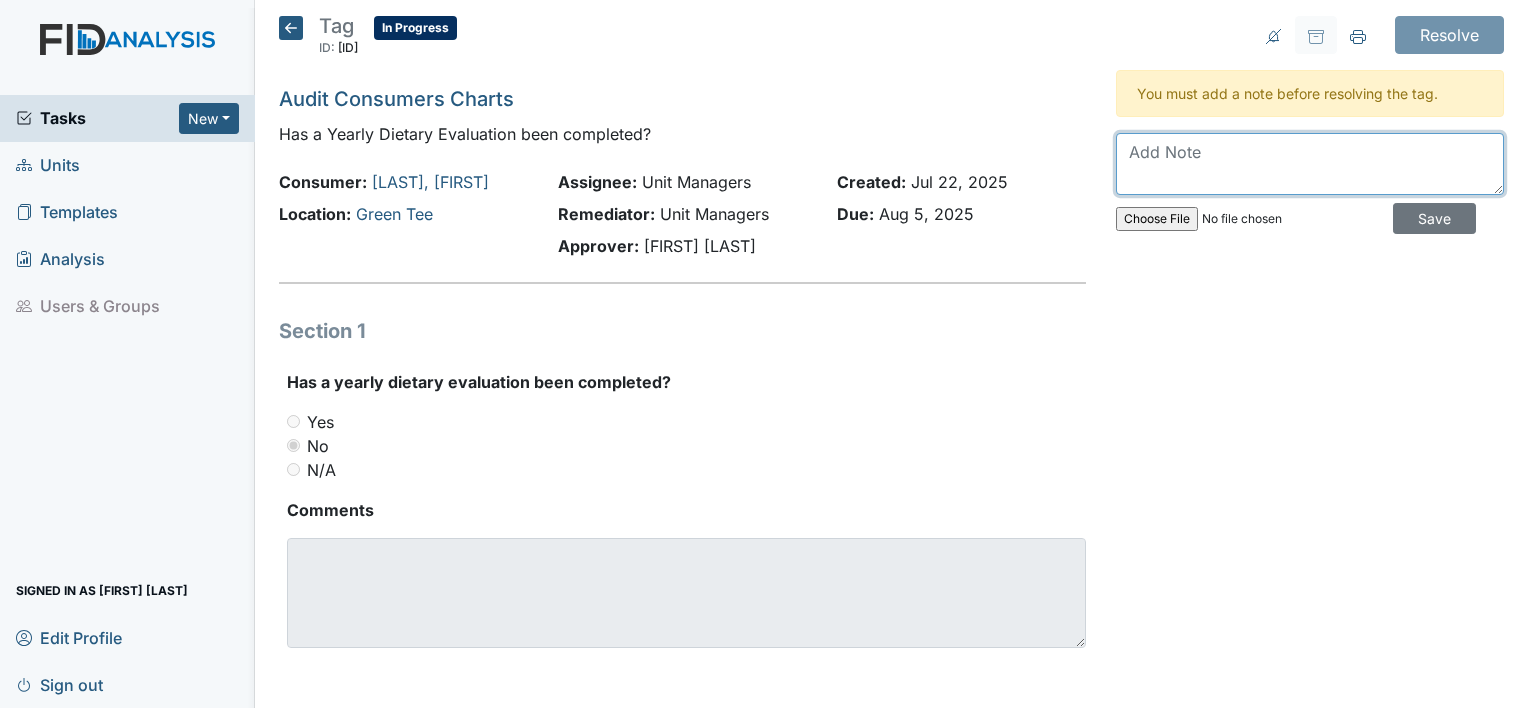 click at bounding box center [1310, 164] 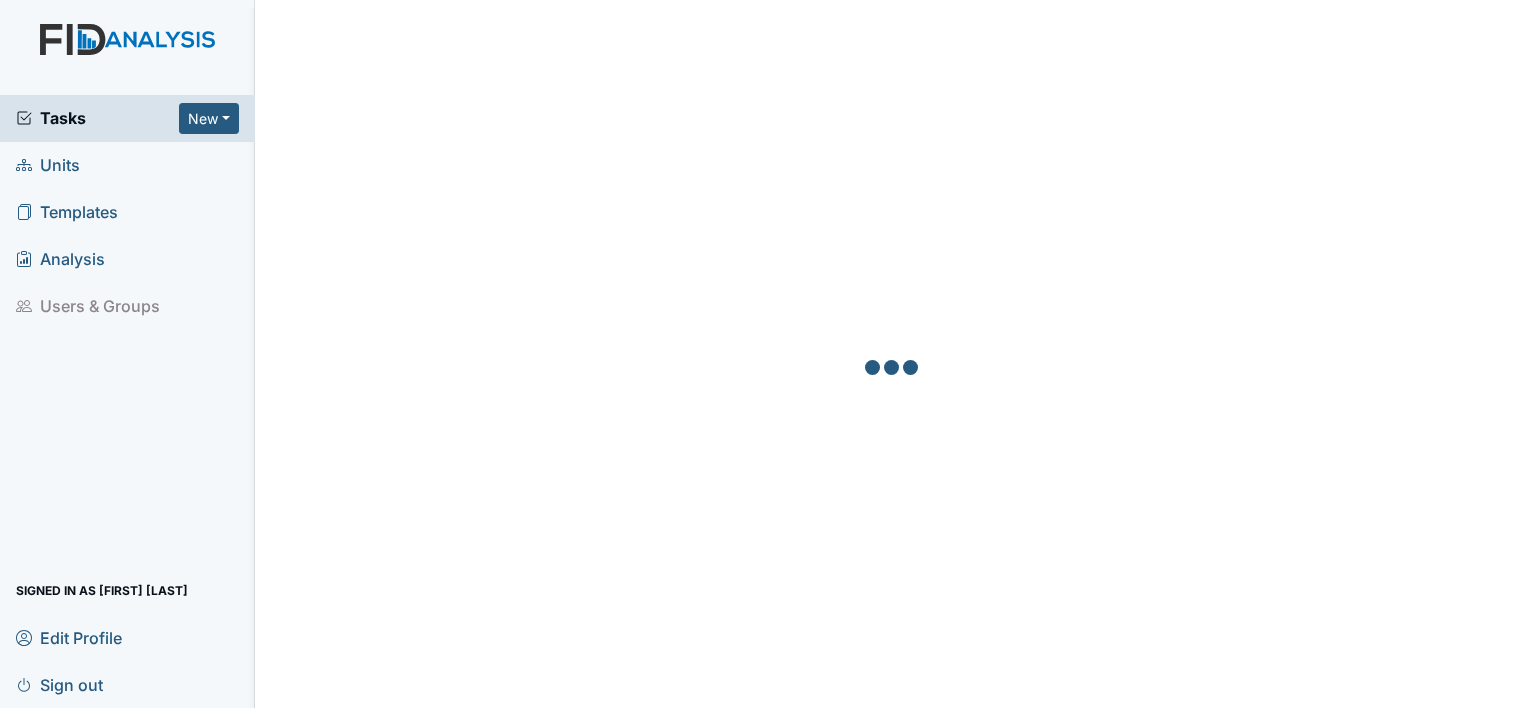 scroll, scrollTop: 0, scrollLeft: 0, axis: both 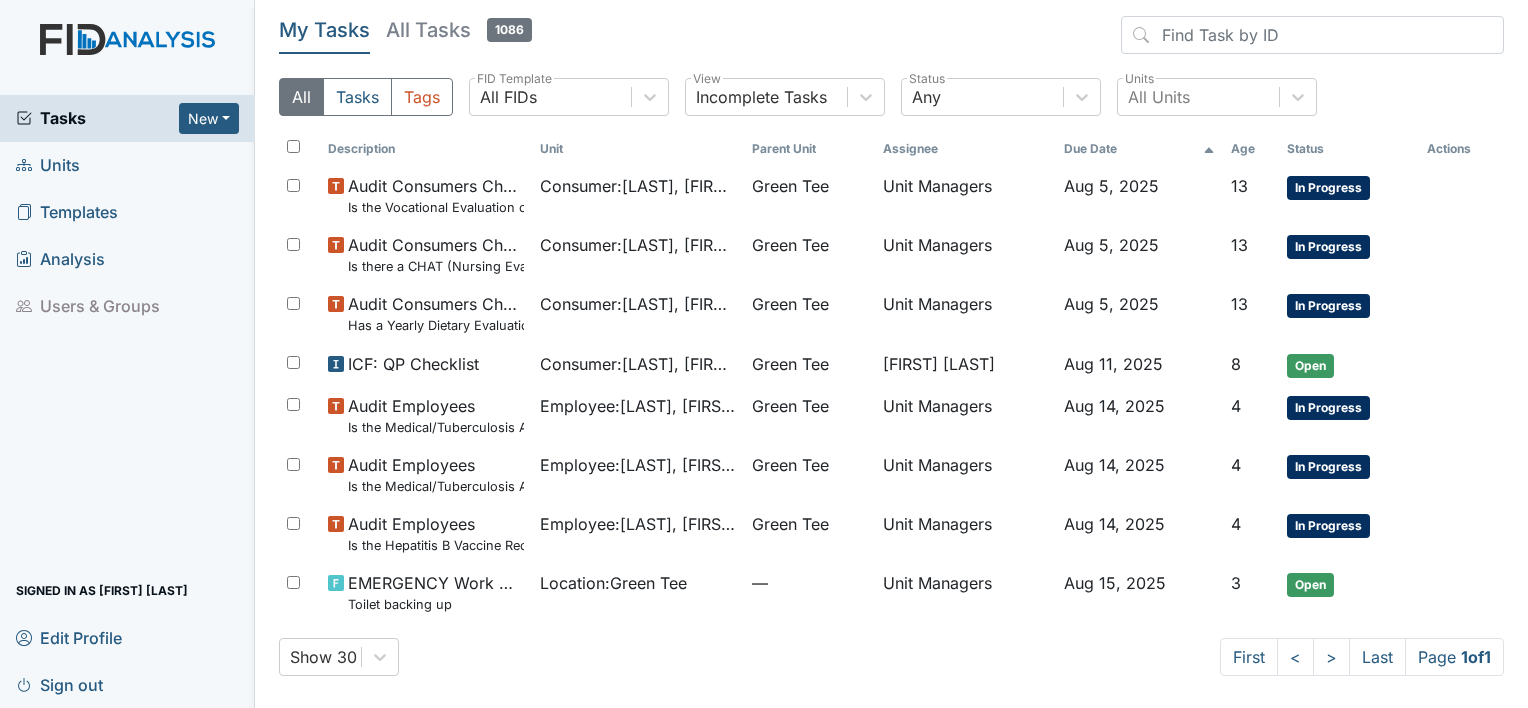 click on "Templates" at bounding box center (67, 212) 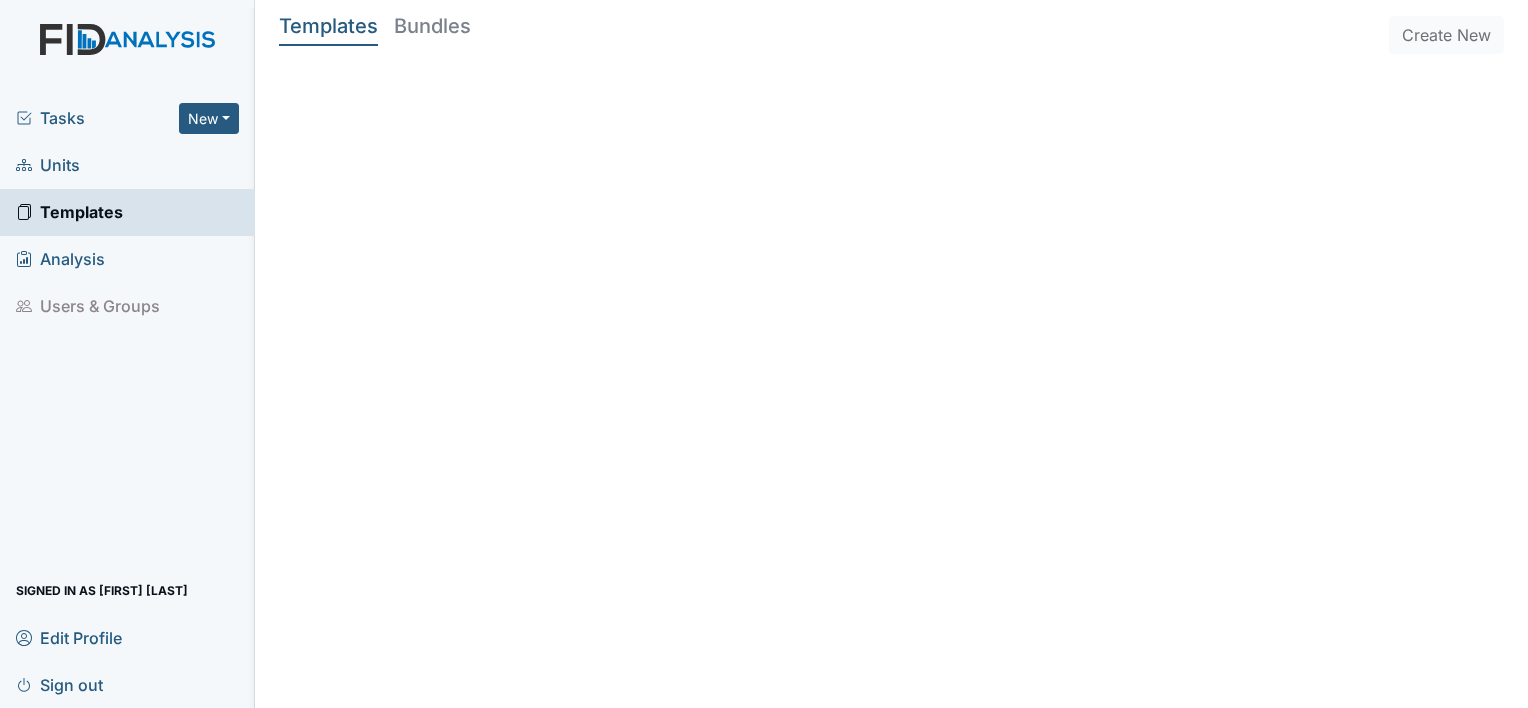 scroll, scrollTop: 0, scrollLeft: 0, axis: both 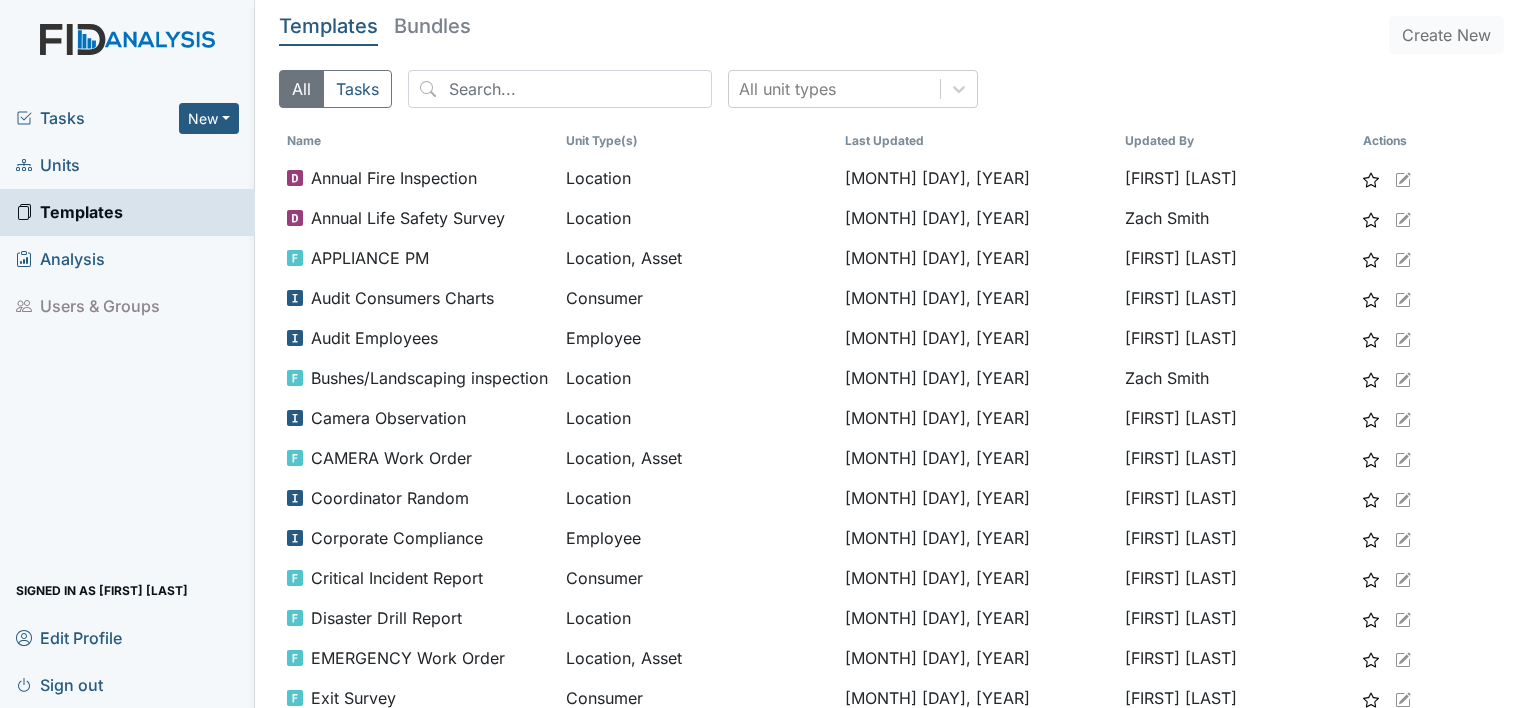 click on "Tasks" at bounding box center (97, 118) 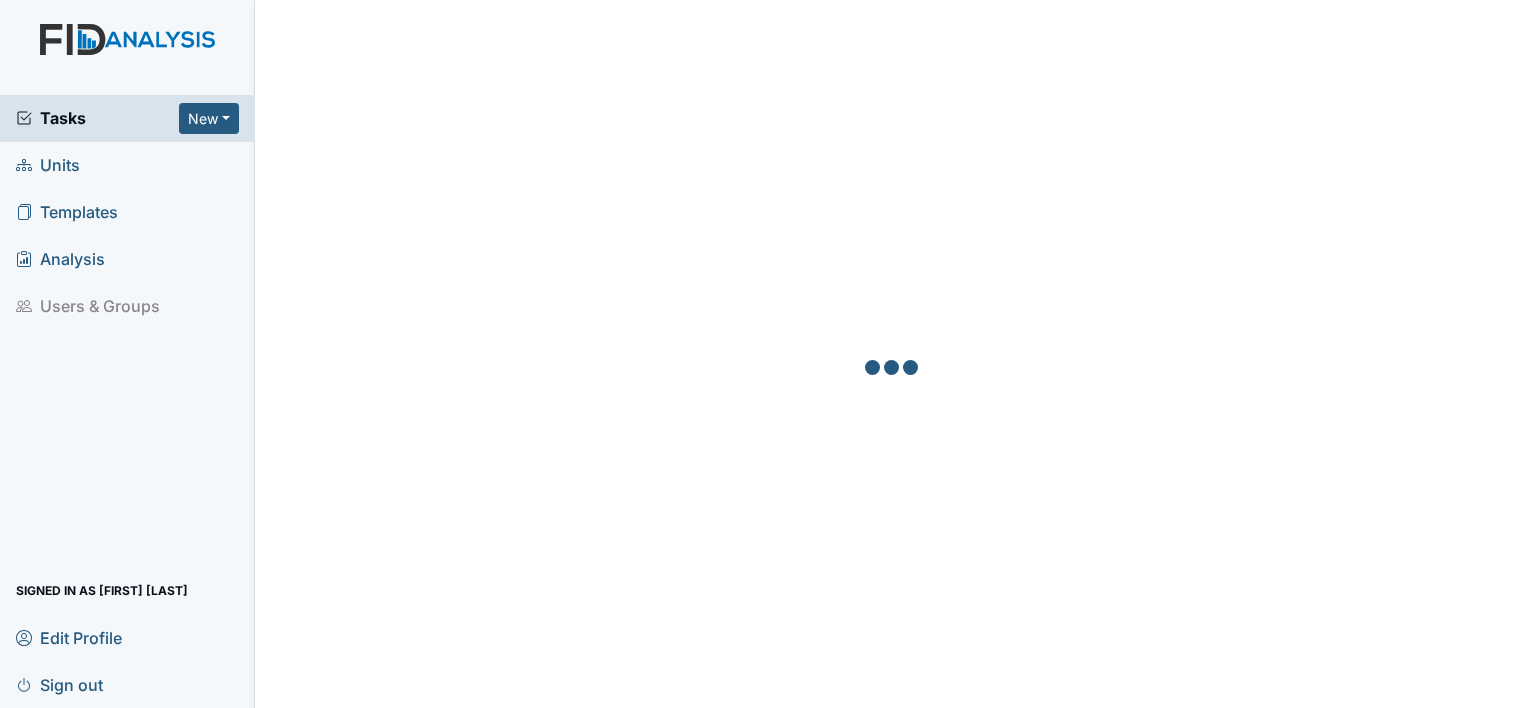 scroll, scrollTop: 0, scrollLeft: 0, axis: both 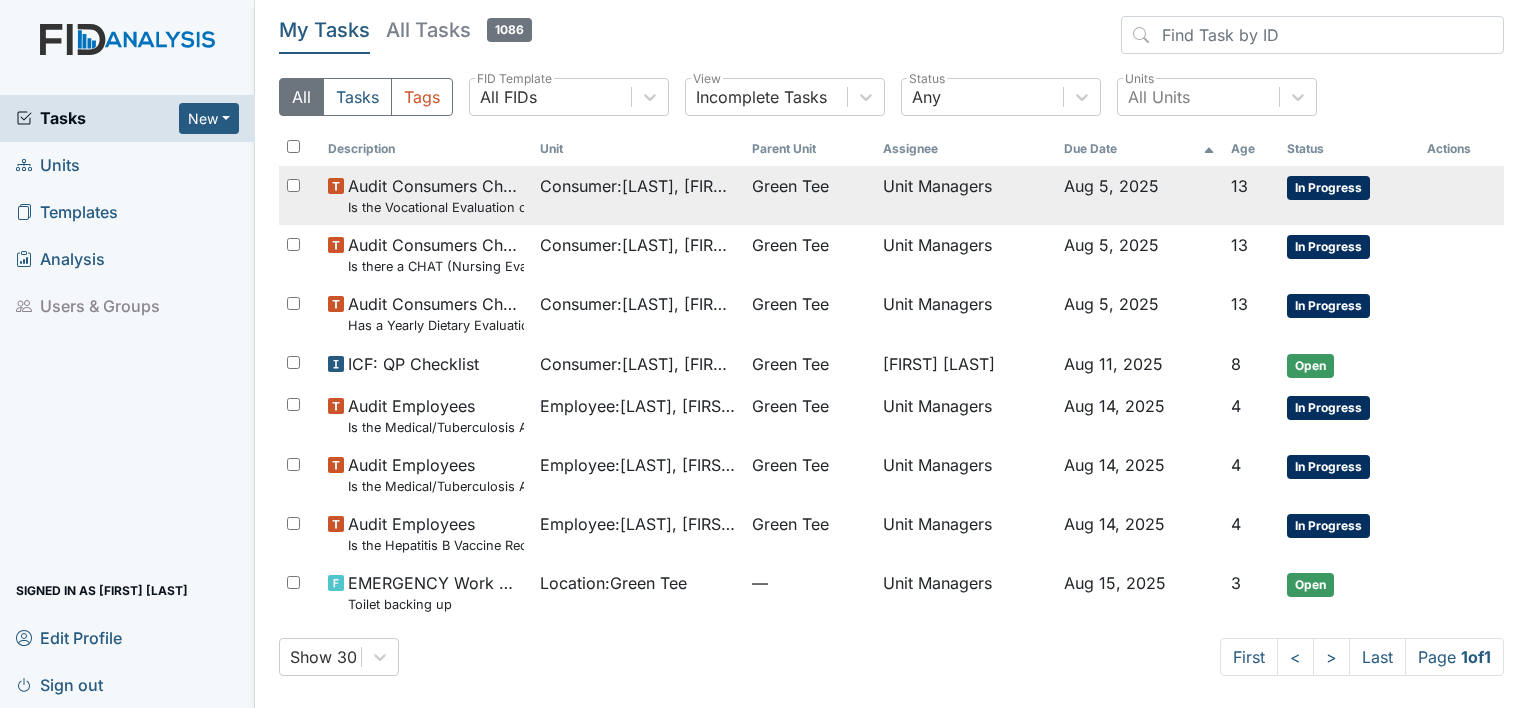 click on "In Progress" at bounding box center (1328, 188) 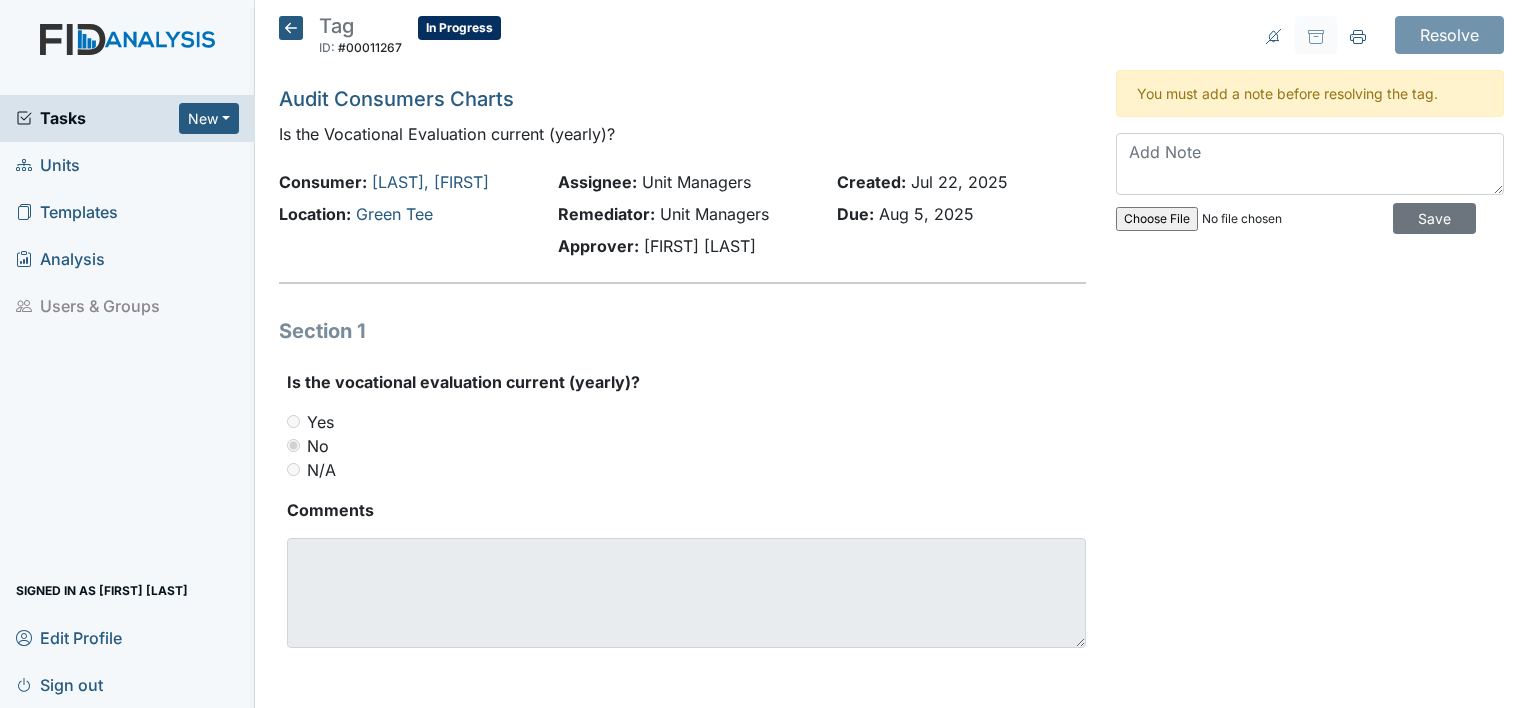 scroll, scrollTop: 0, scrollLeft: 0, axis: both 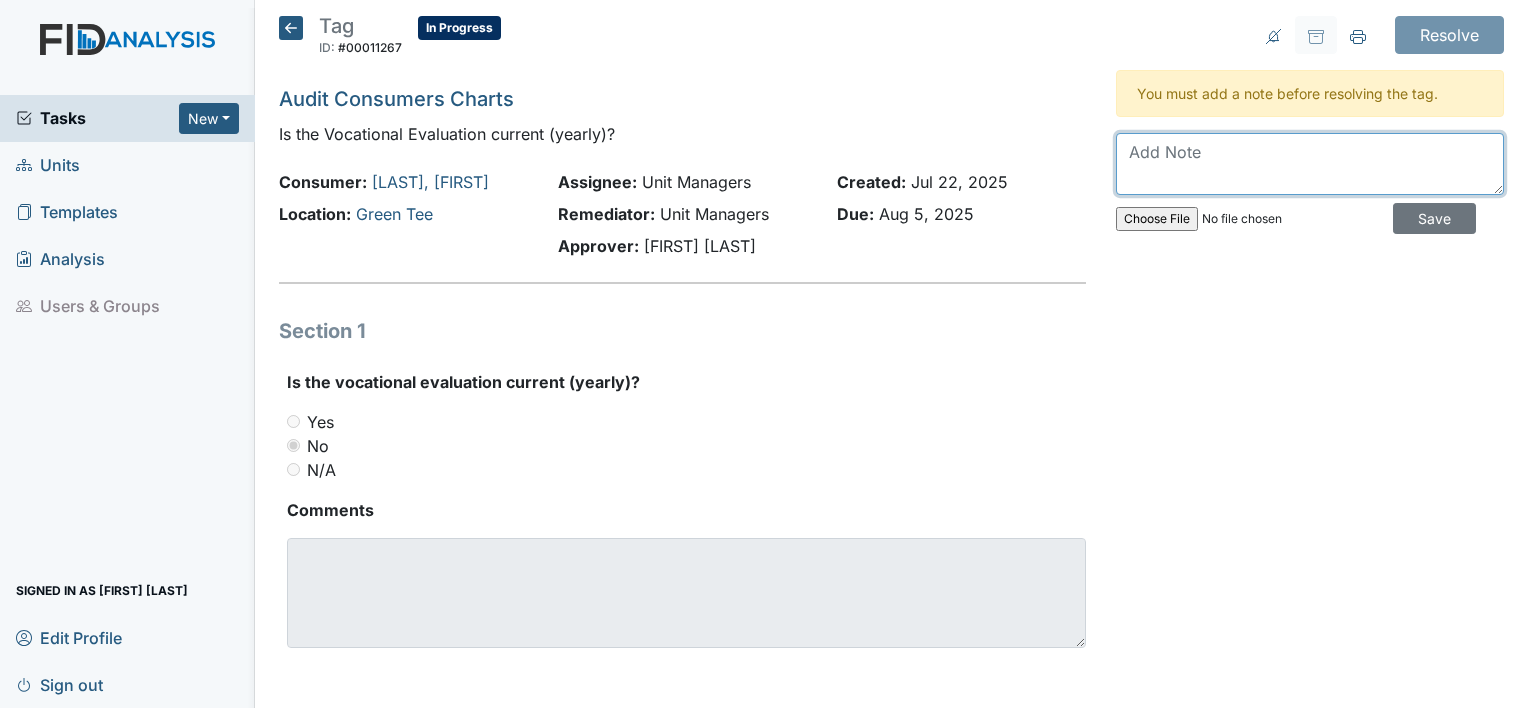 click at bounding box center (1310, 164) 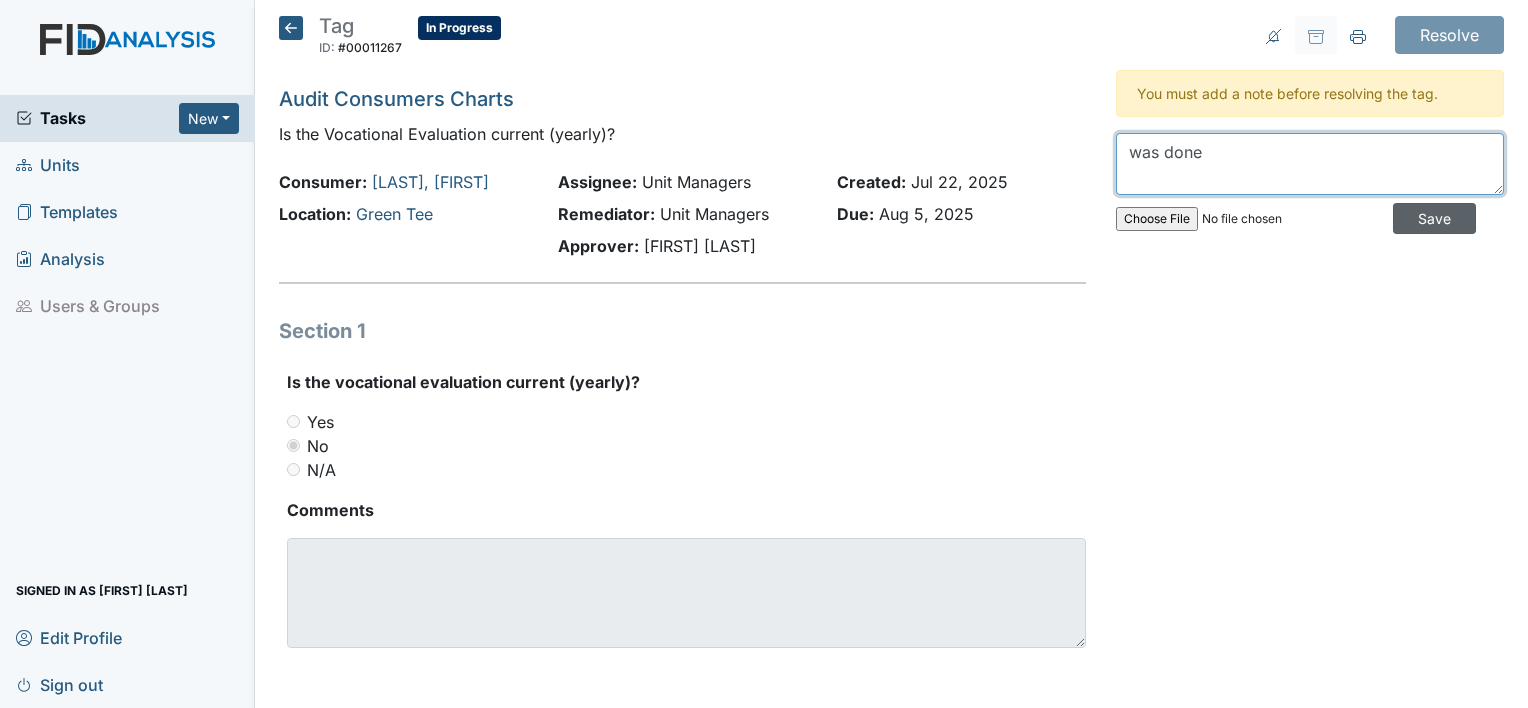 type on "was done" 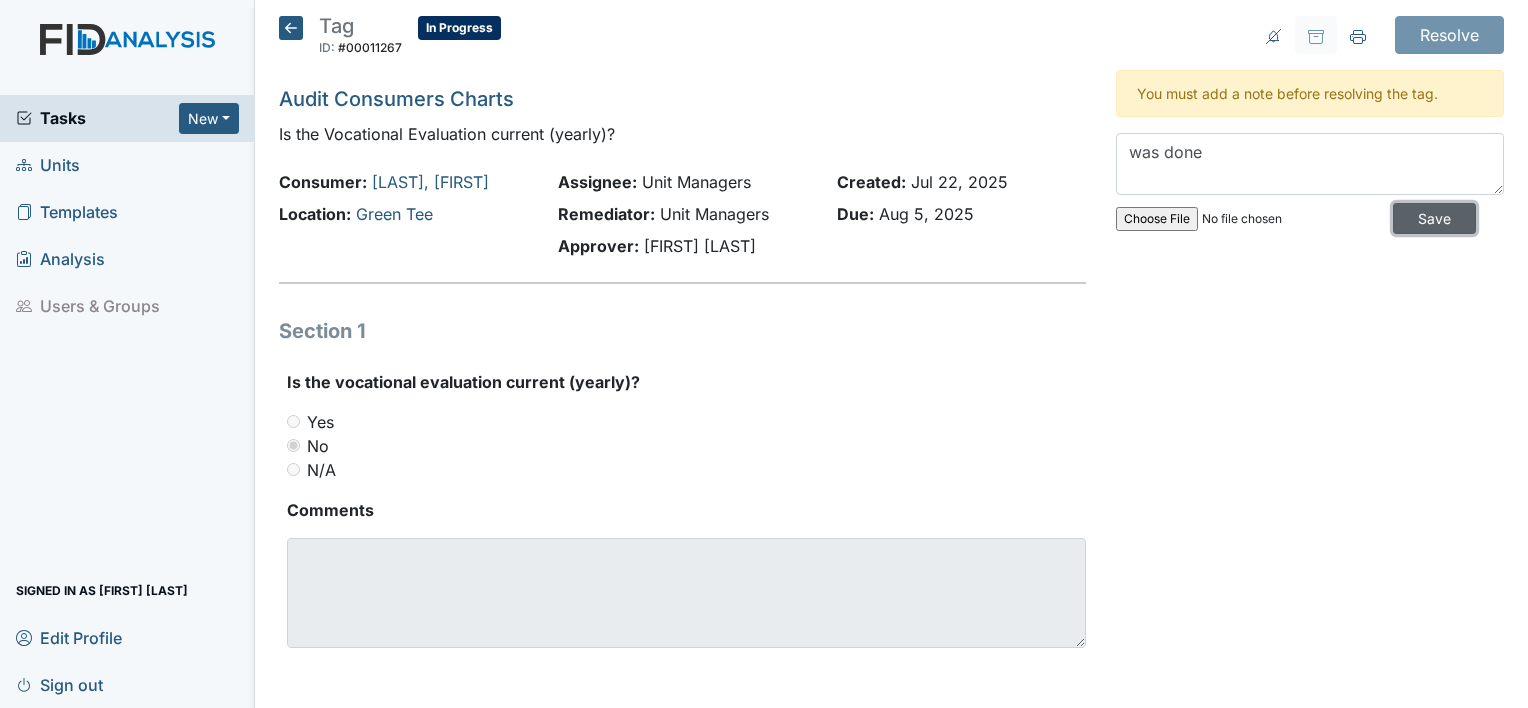 click on "Save" at bounding box center [1434, 218] 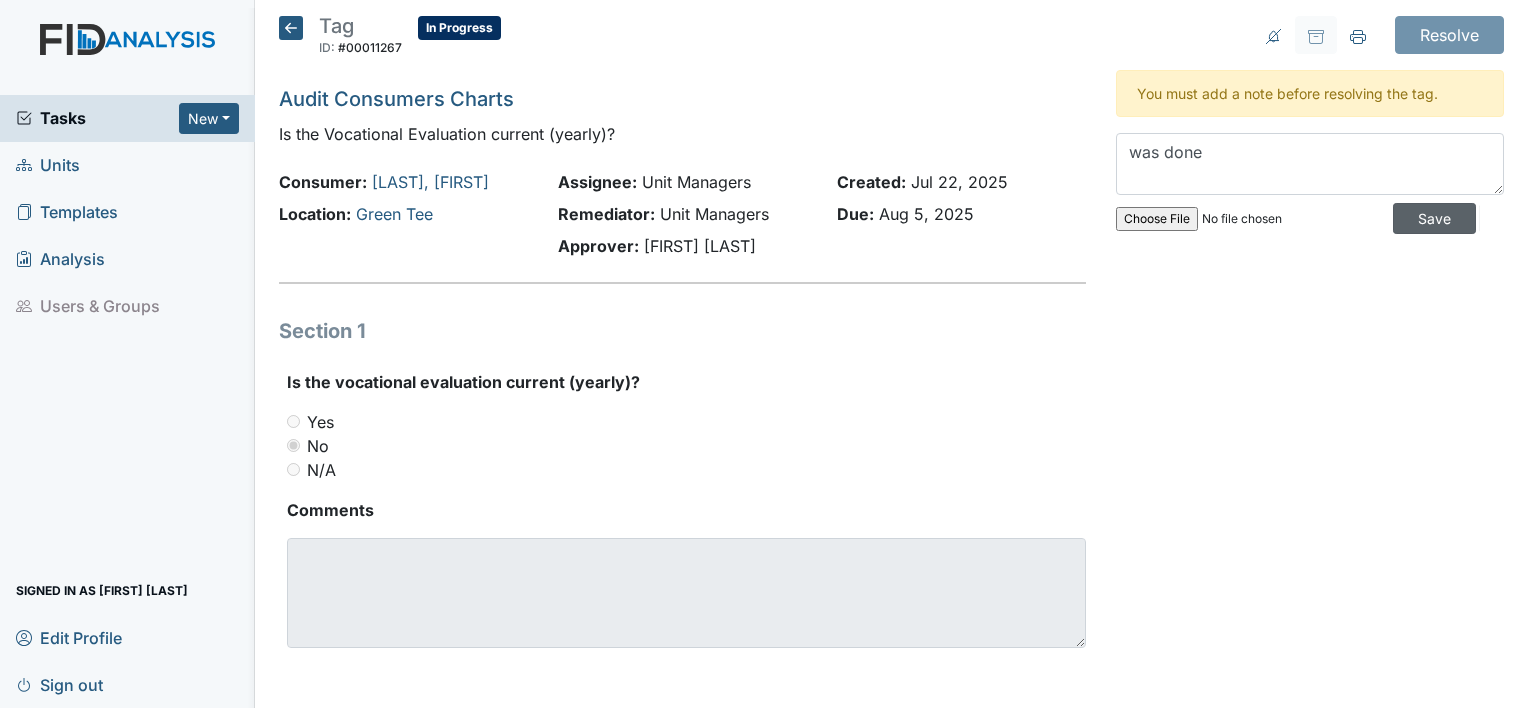 type 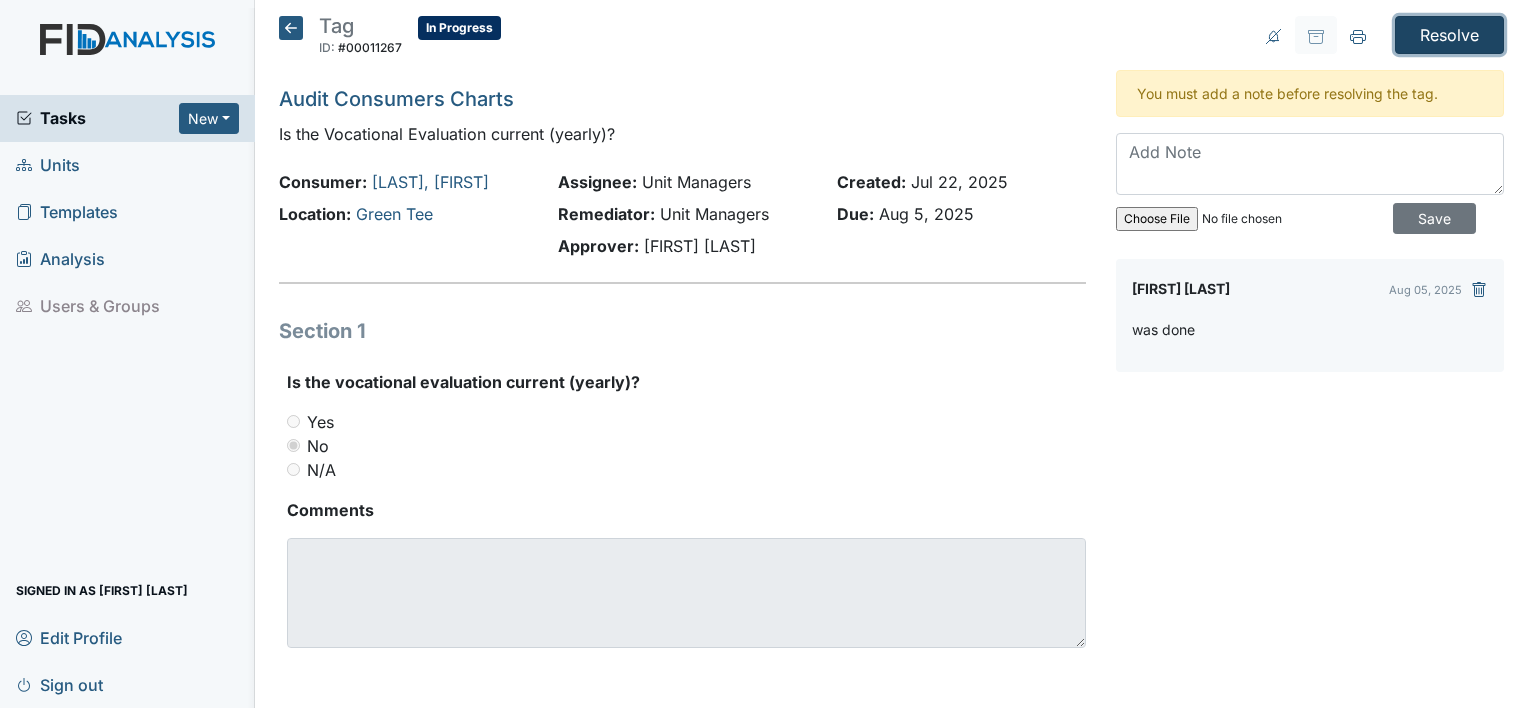 click on "Resolve" at bounding box center [1449, 35] 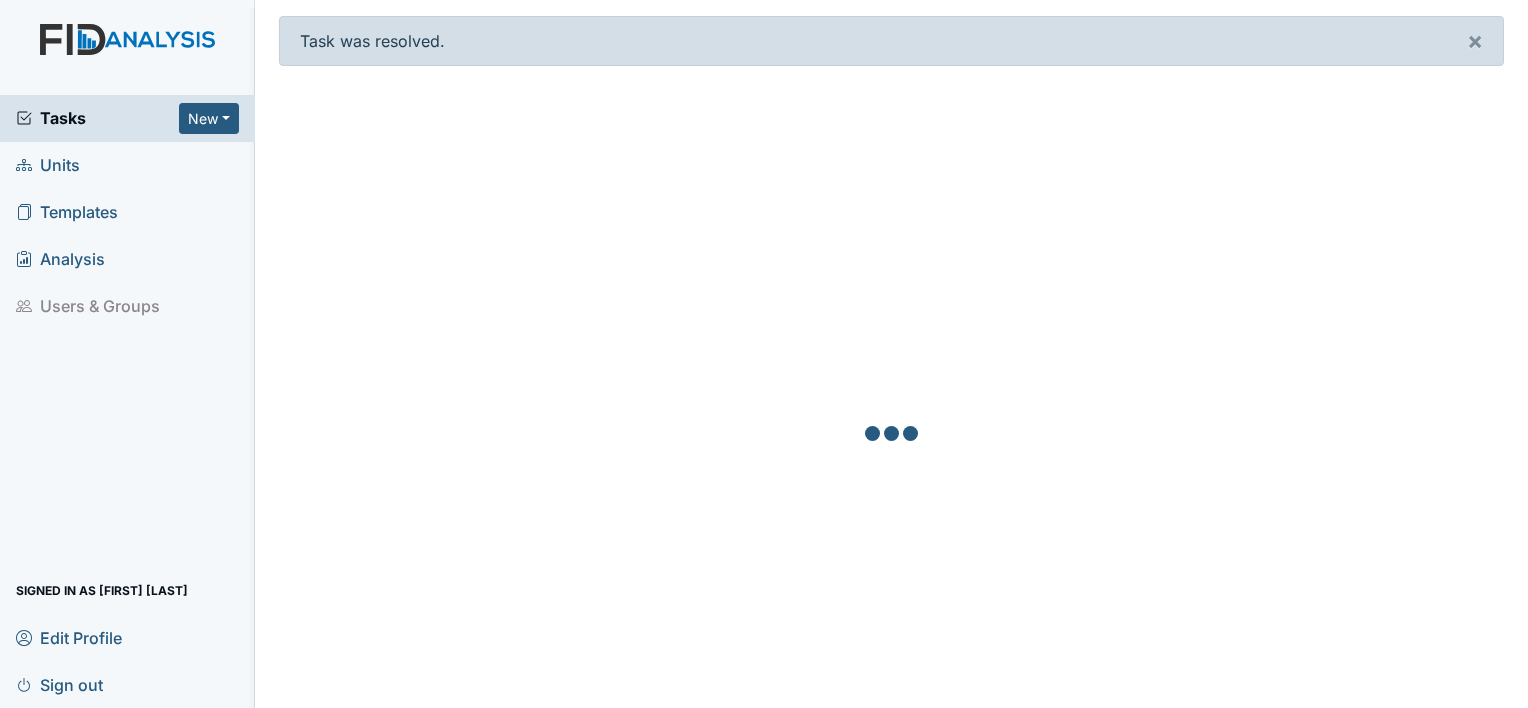 scroll, scrollTop: 0, scrollLeft: 0, axis: both 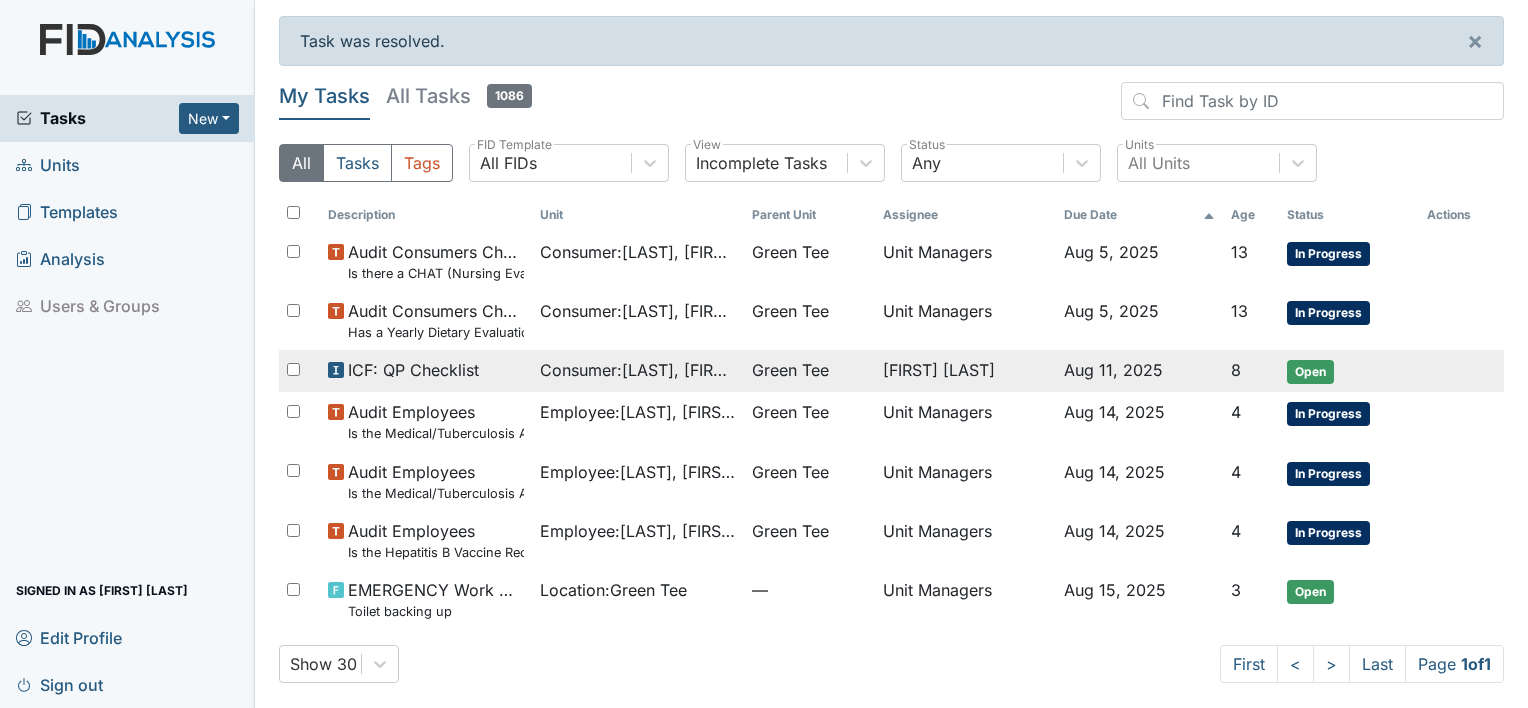 click on "ICF: QP Checklist" at bounding box center [413, 370] 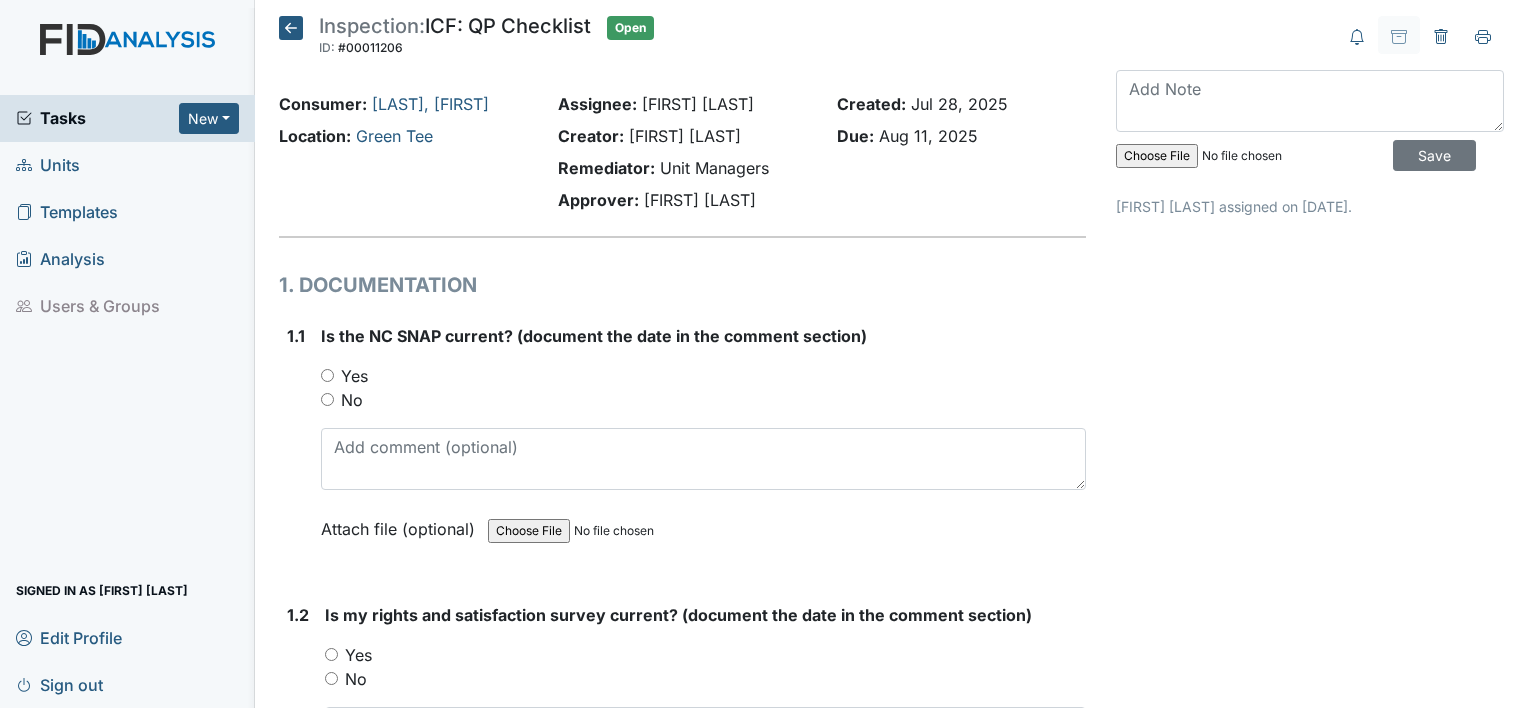 scroll, scrollTop: 0, scrollLeft: 0, axis: both 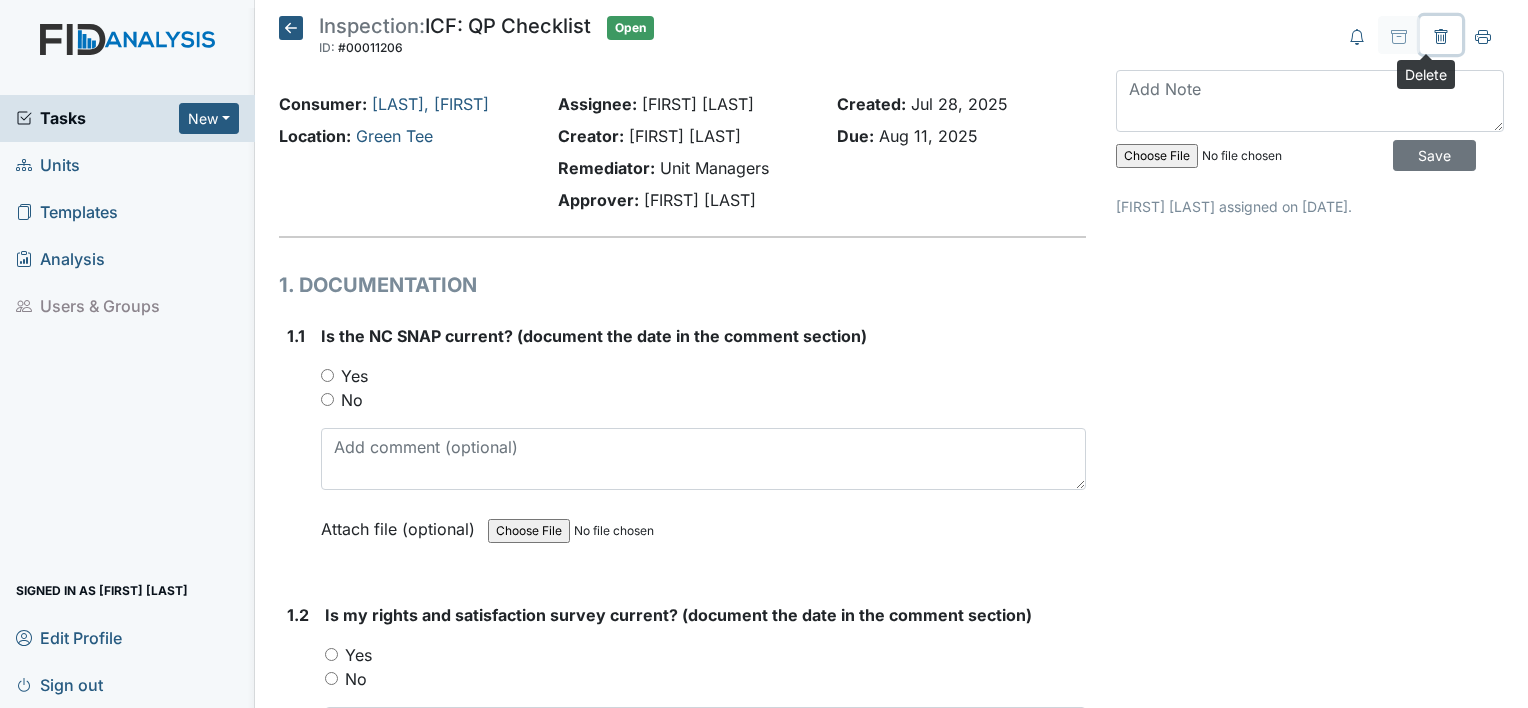 click 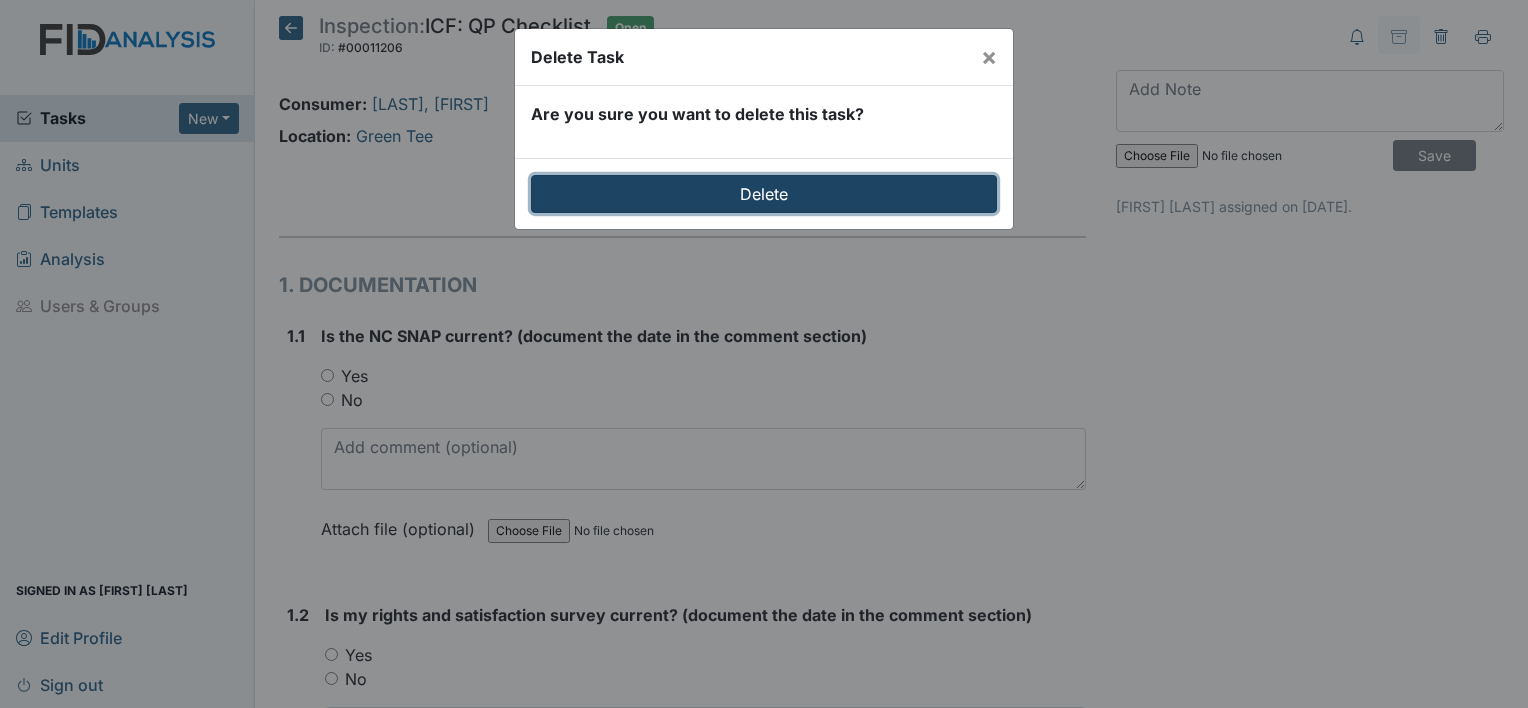 click on "Delete" at bounding box center (764, 194) 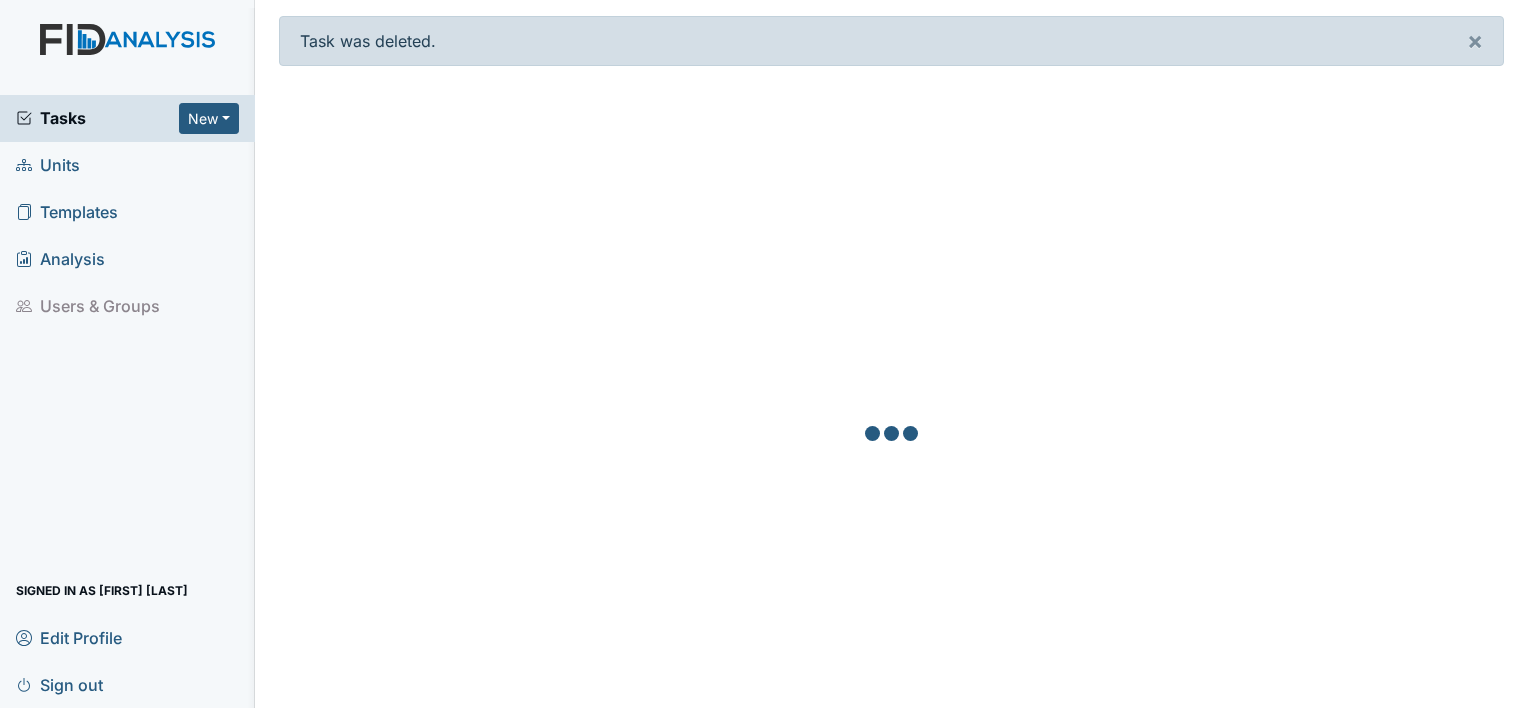 scroll, scrollTop: 0, scrollLeft: 0, axis: both 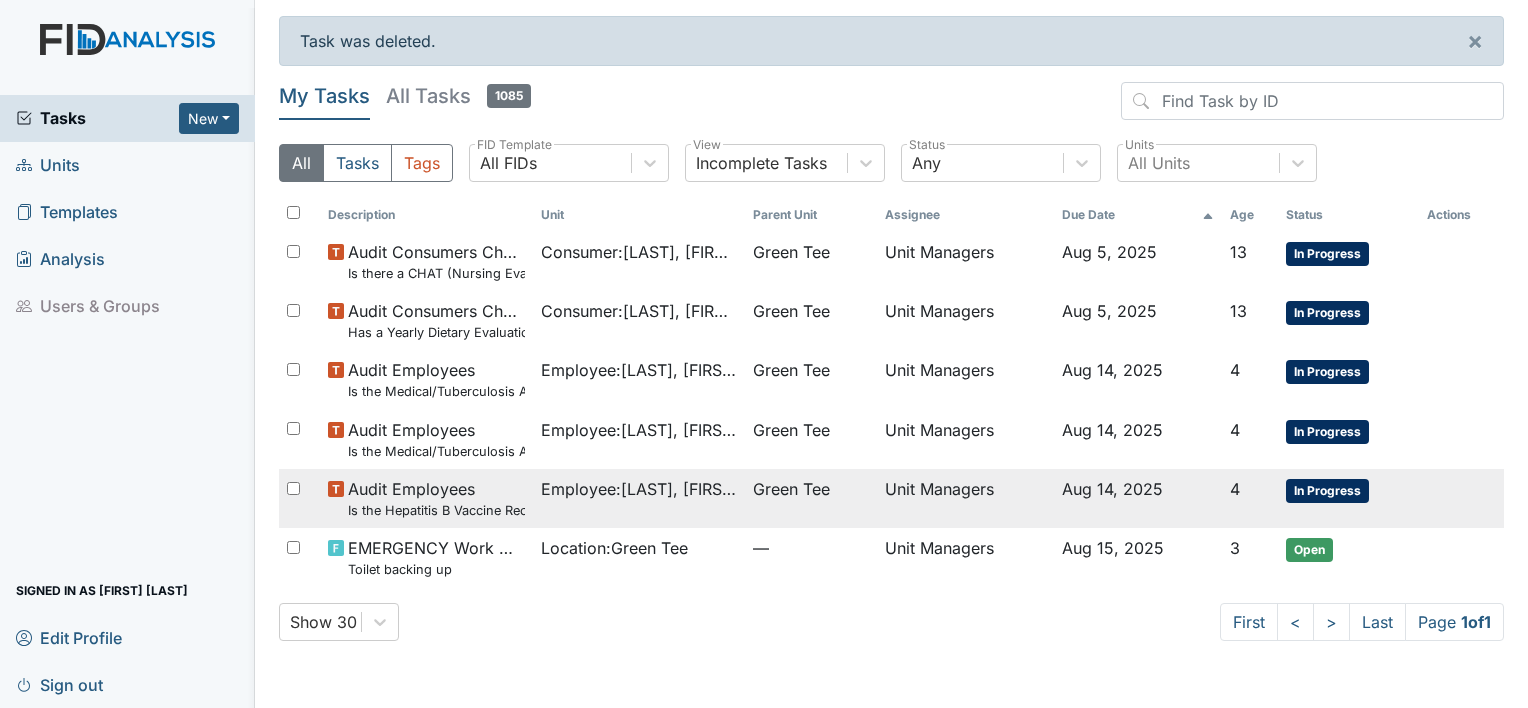click on "Employee :  Battle, Latonya" at bounding box center (639, 489) 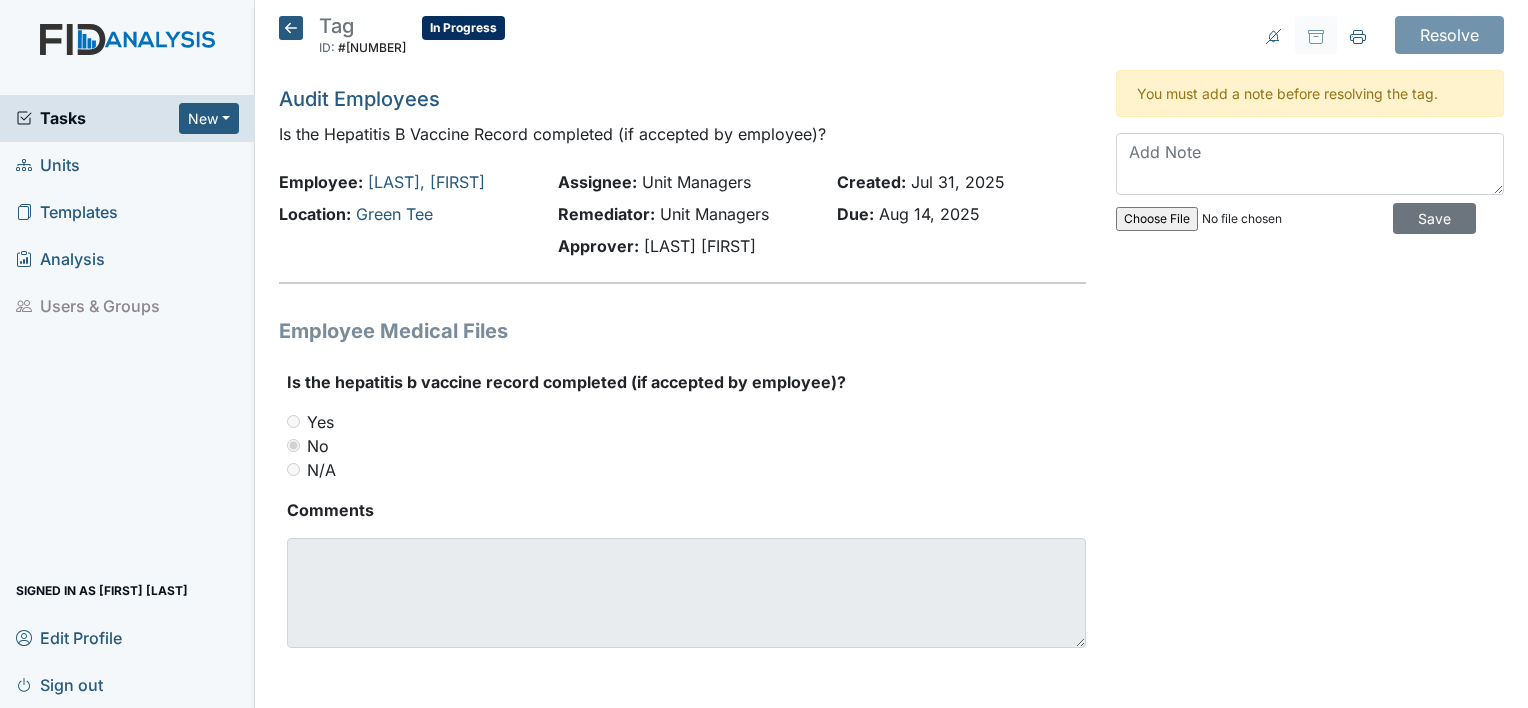 scroll, scrollTop: 0, scrollLeft: 0, axis: both 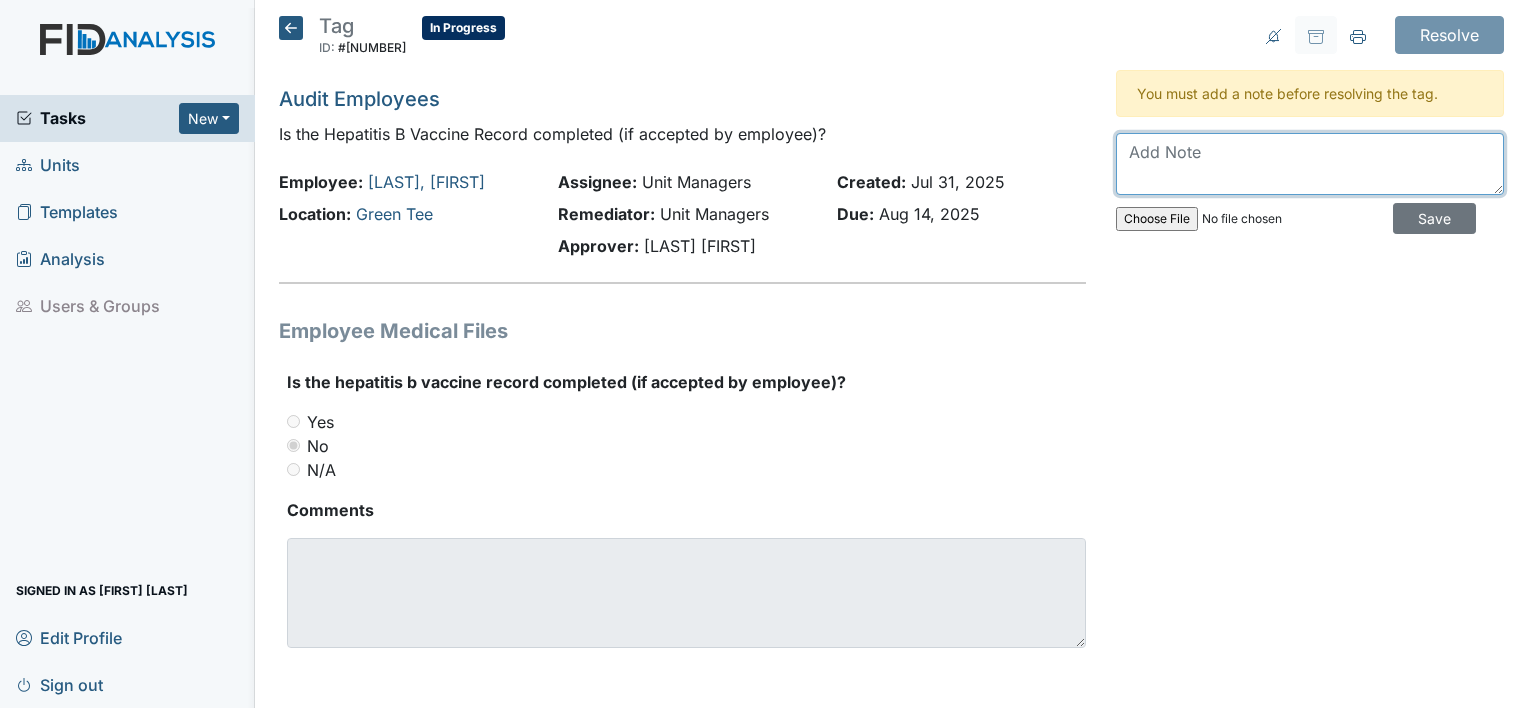 click at bounding box center (1310, 164) 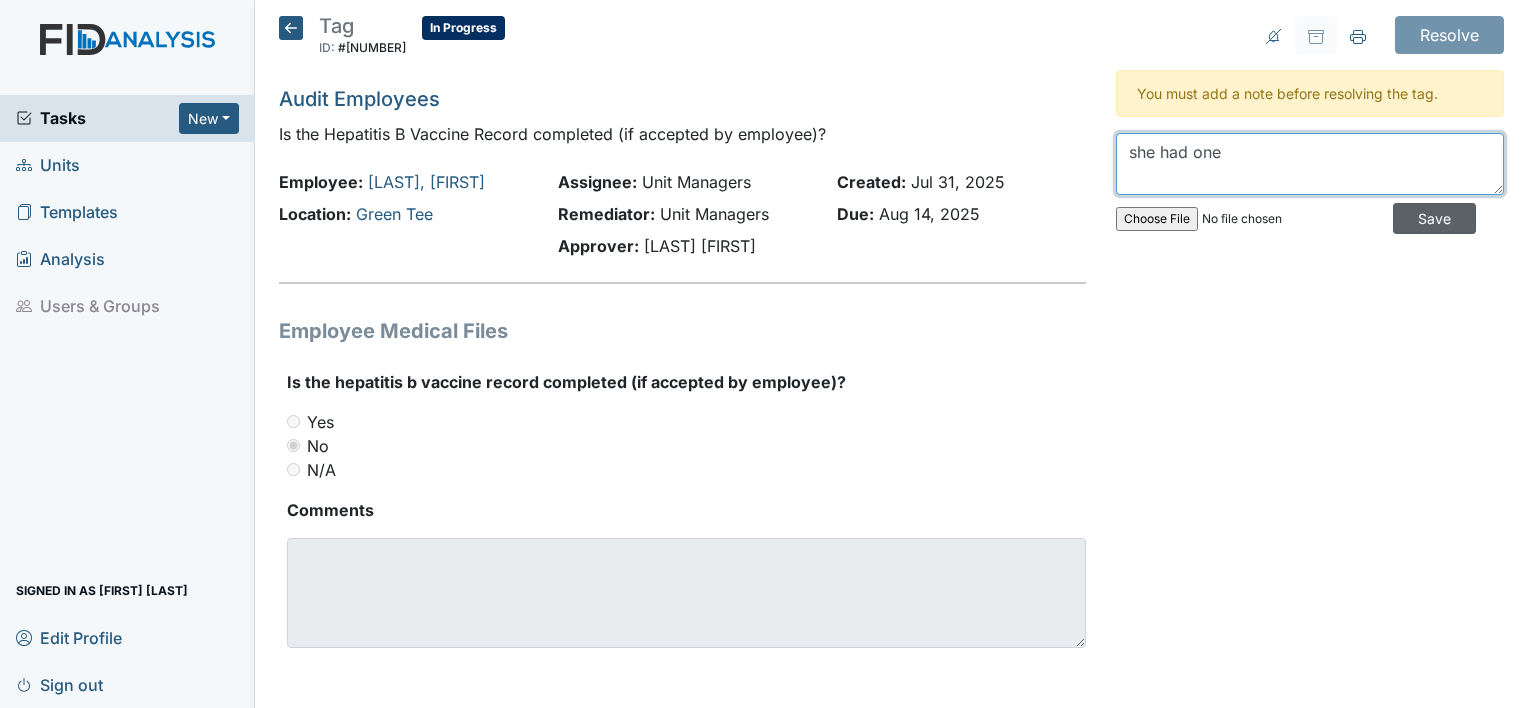 type on "she had one" 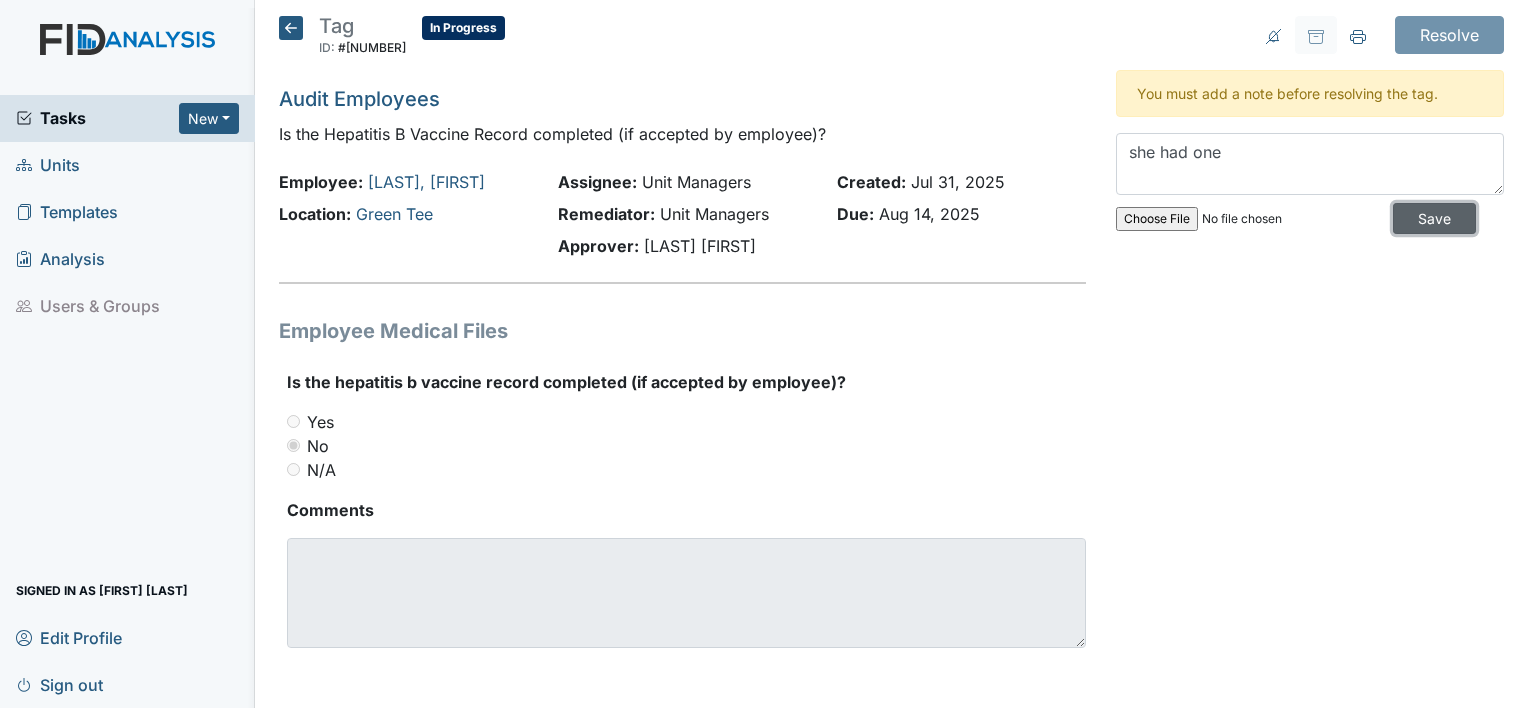 click on "Save" at bounding box center [1434, 218] 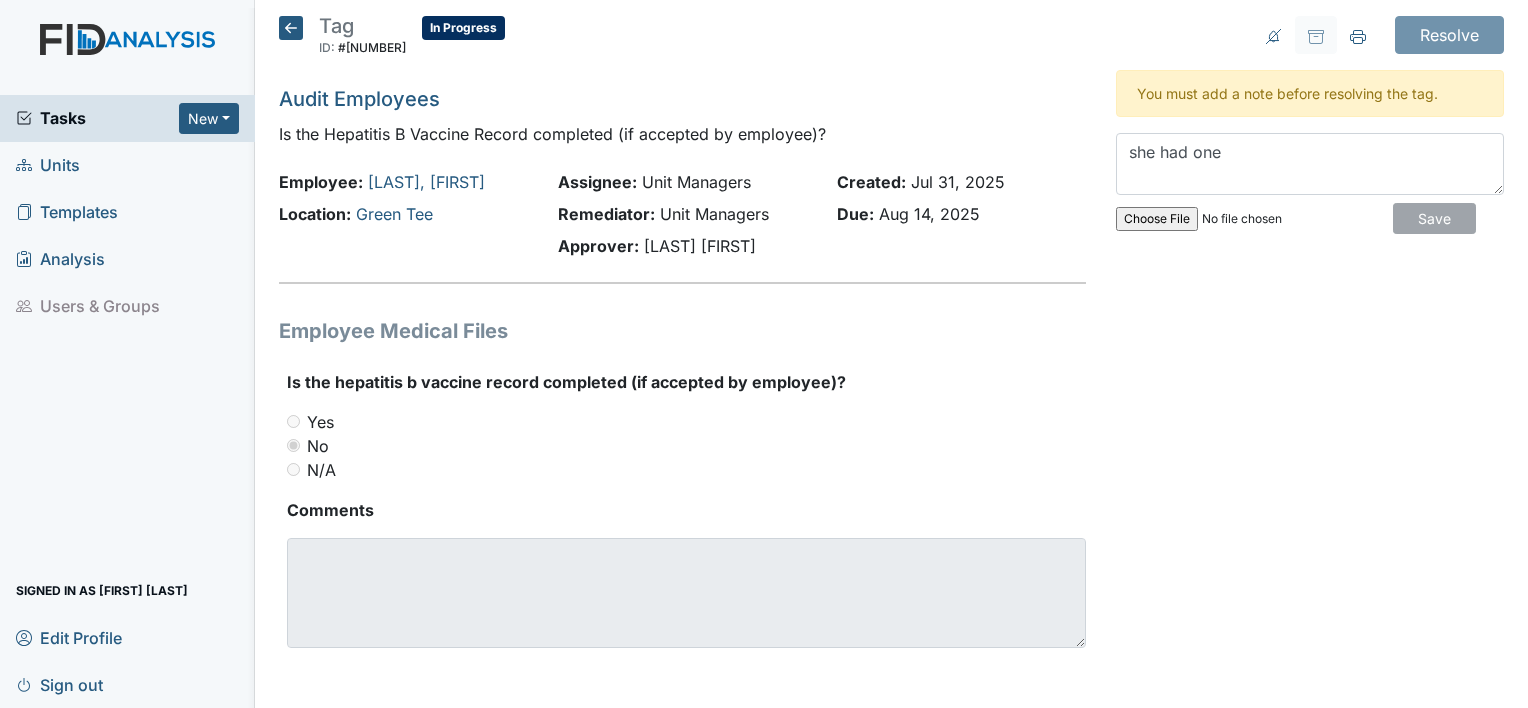 type 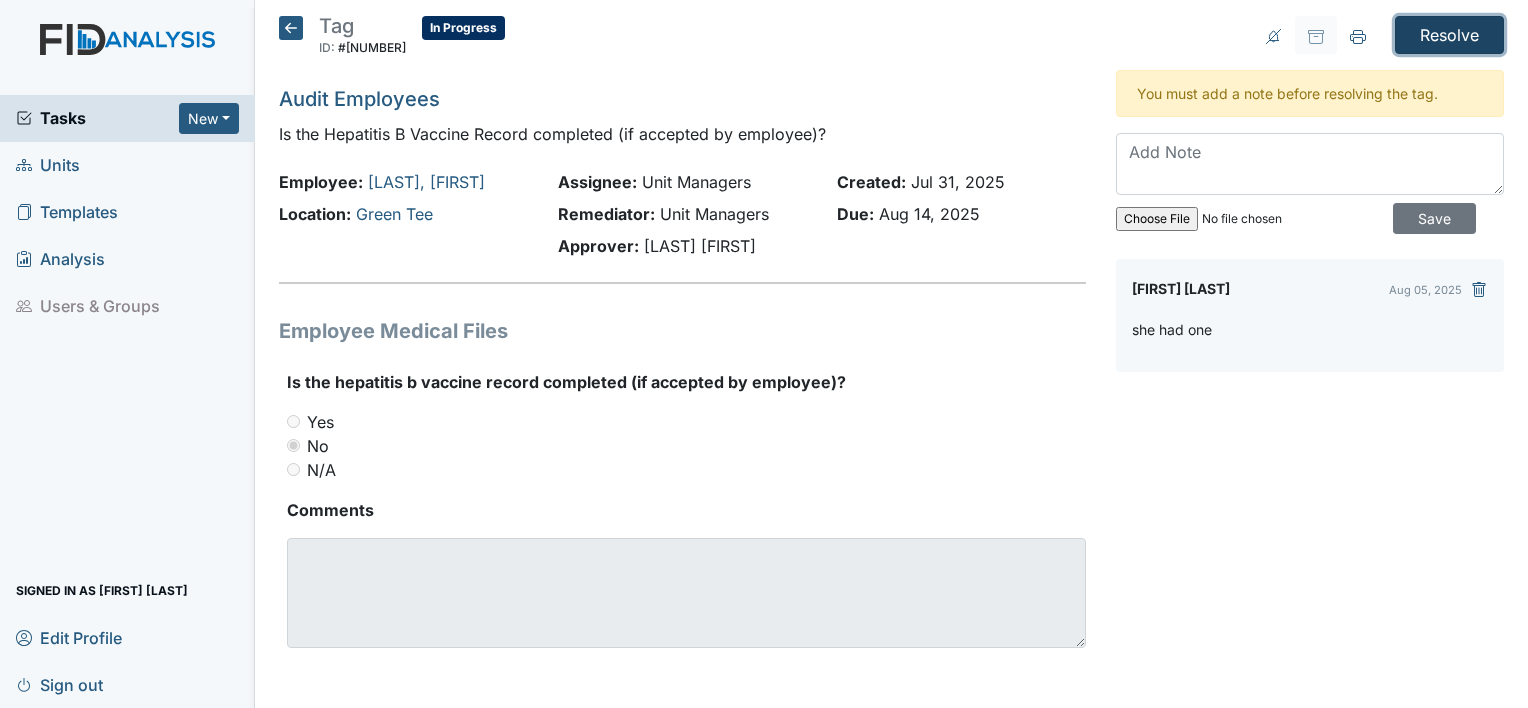 click on "Resolve" at bounding box center [1449, 35] 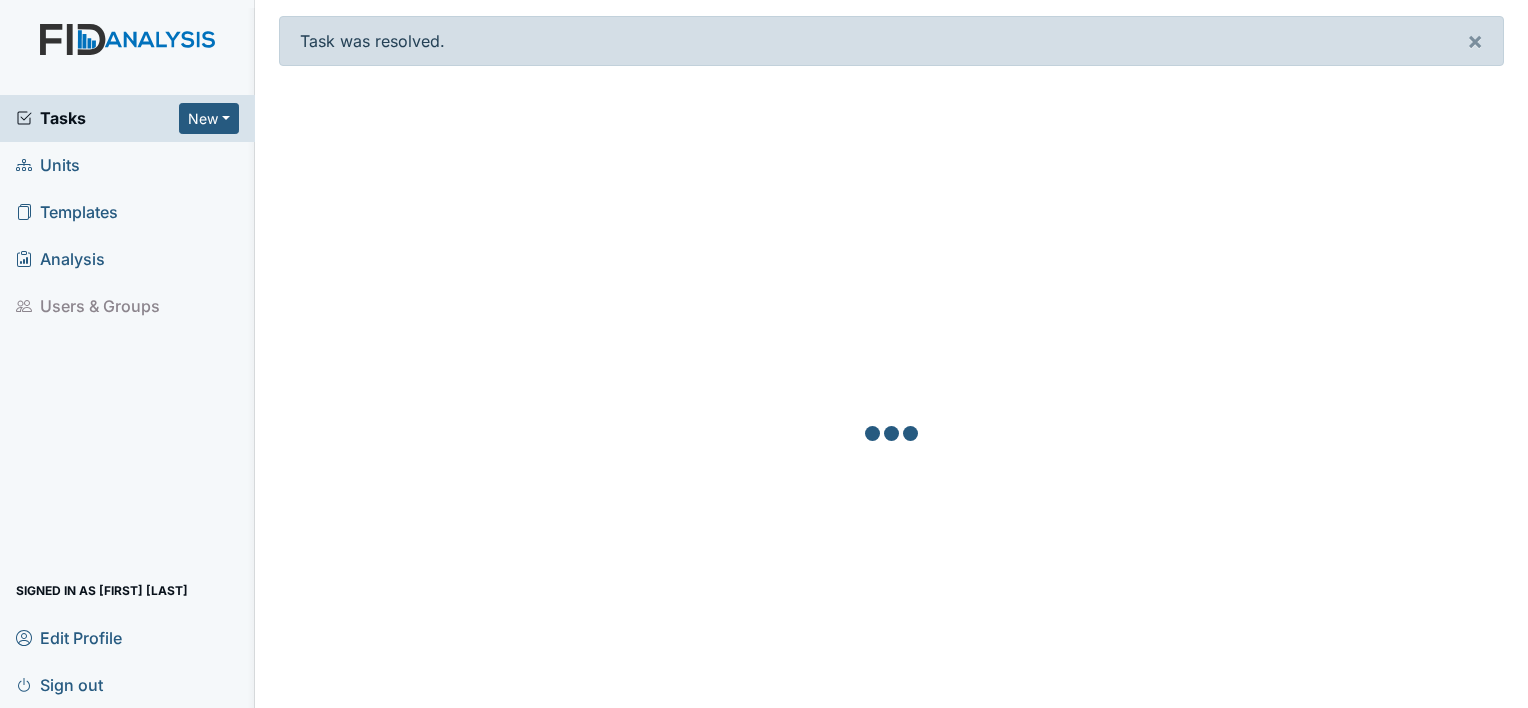 scroll, scrollTop: 0, scrollLeft: 0, axis: both 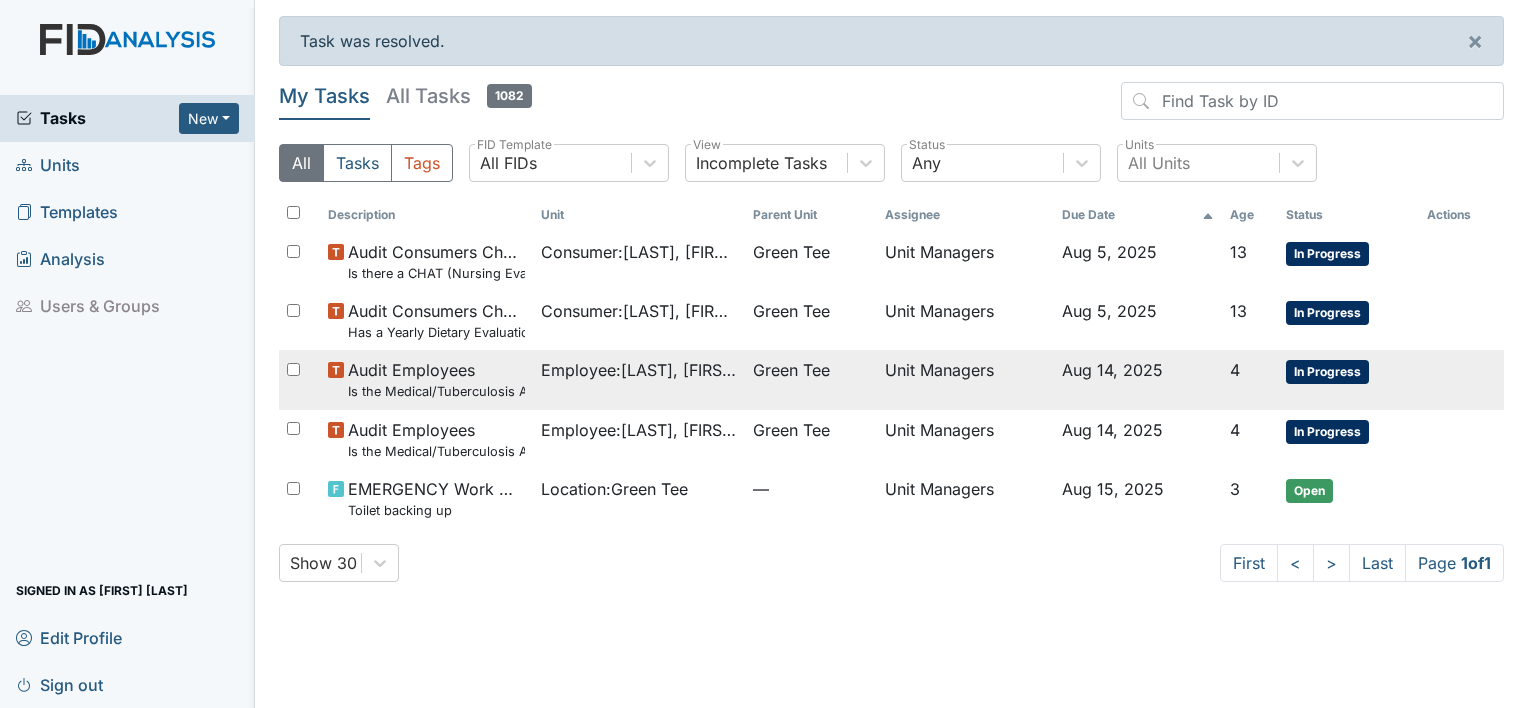 click on "Employee :  [LAST], [FIRST]" at bounding box center [639, 370] 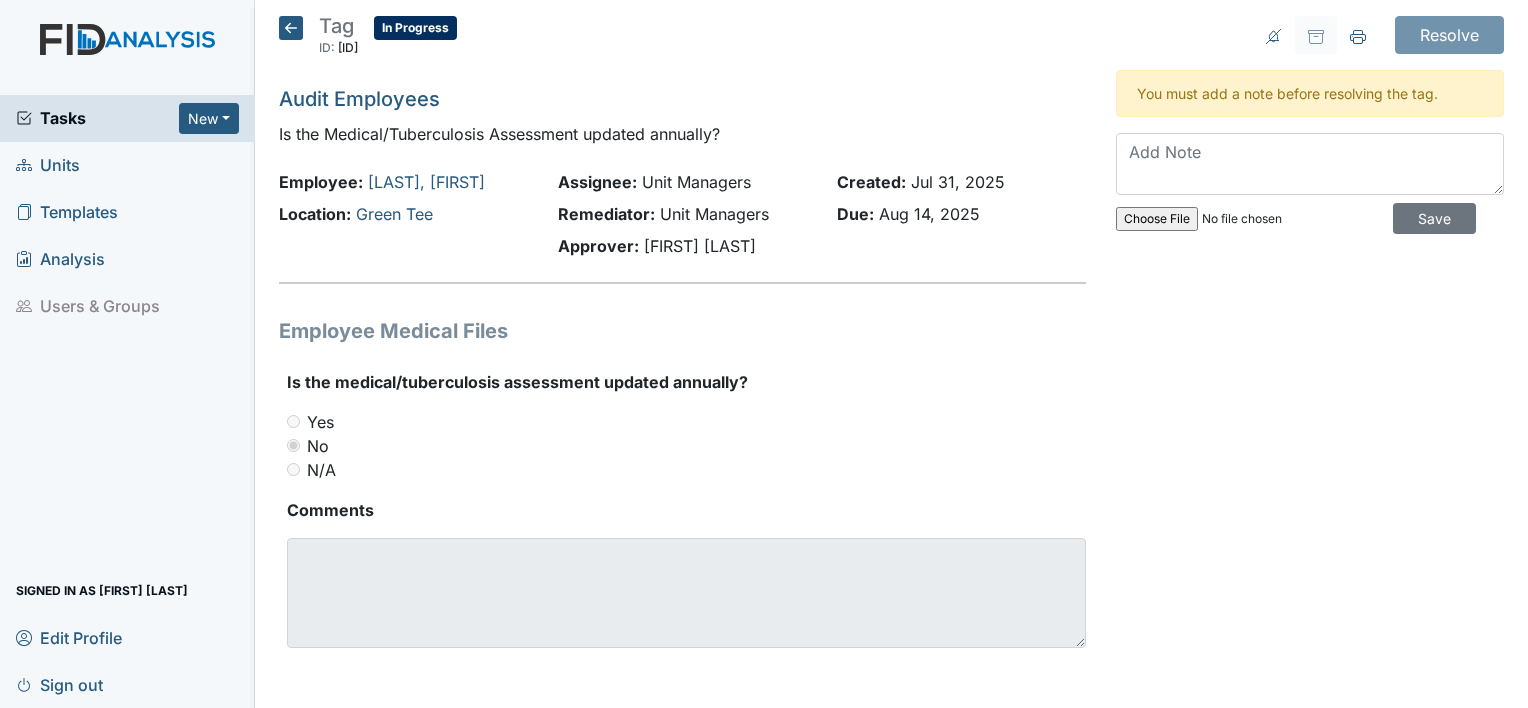 scroll, scrollTop: 0, scrollLeft: 0, axis: both 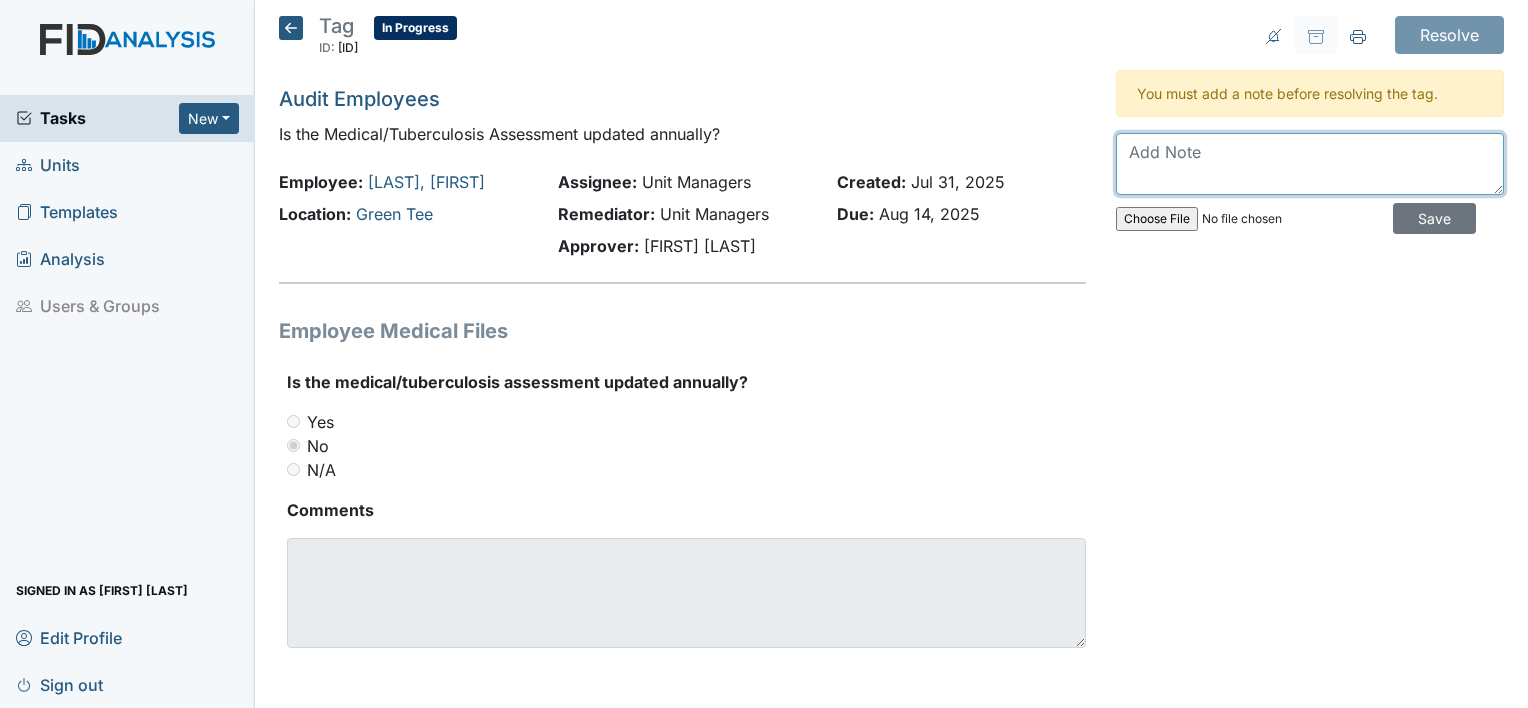 click at bounding box center (1310, 164) 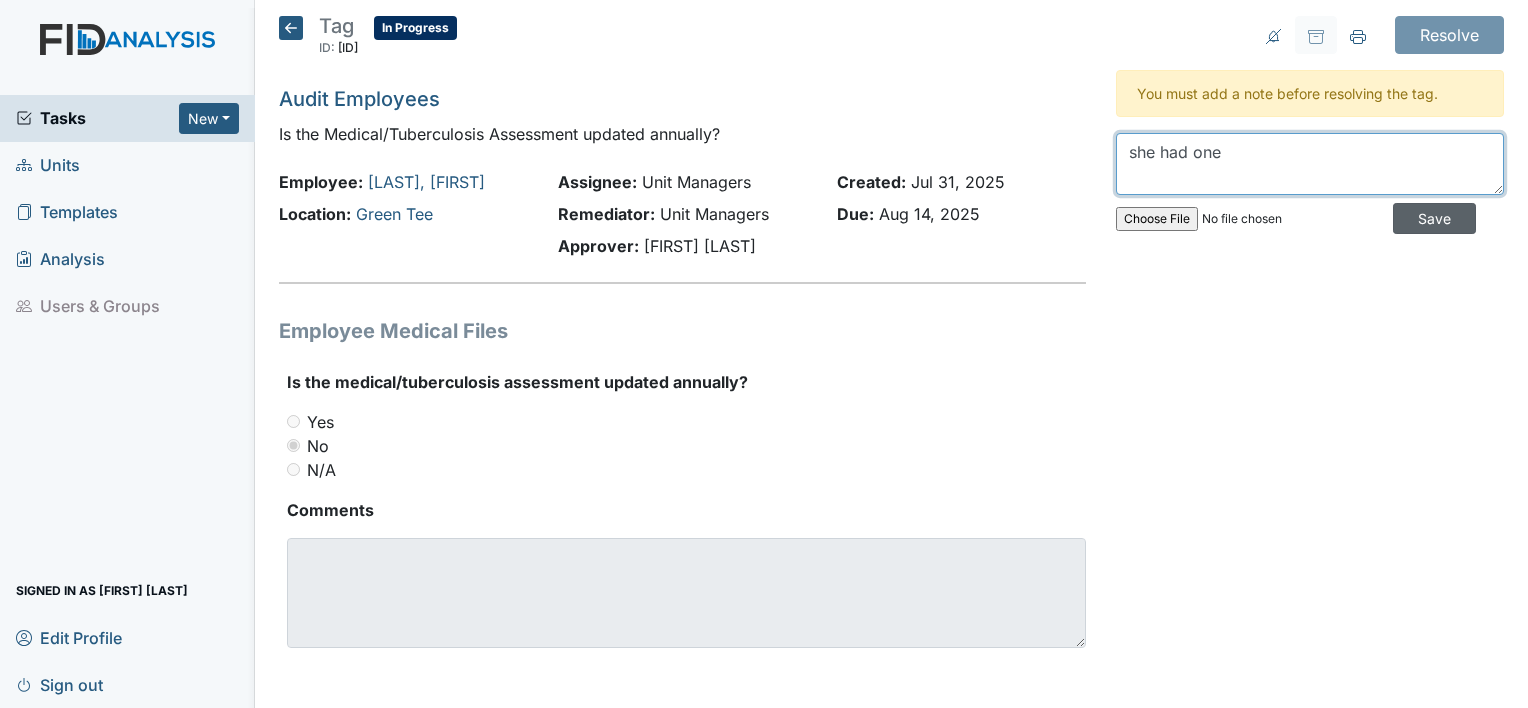type on "she had one" 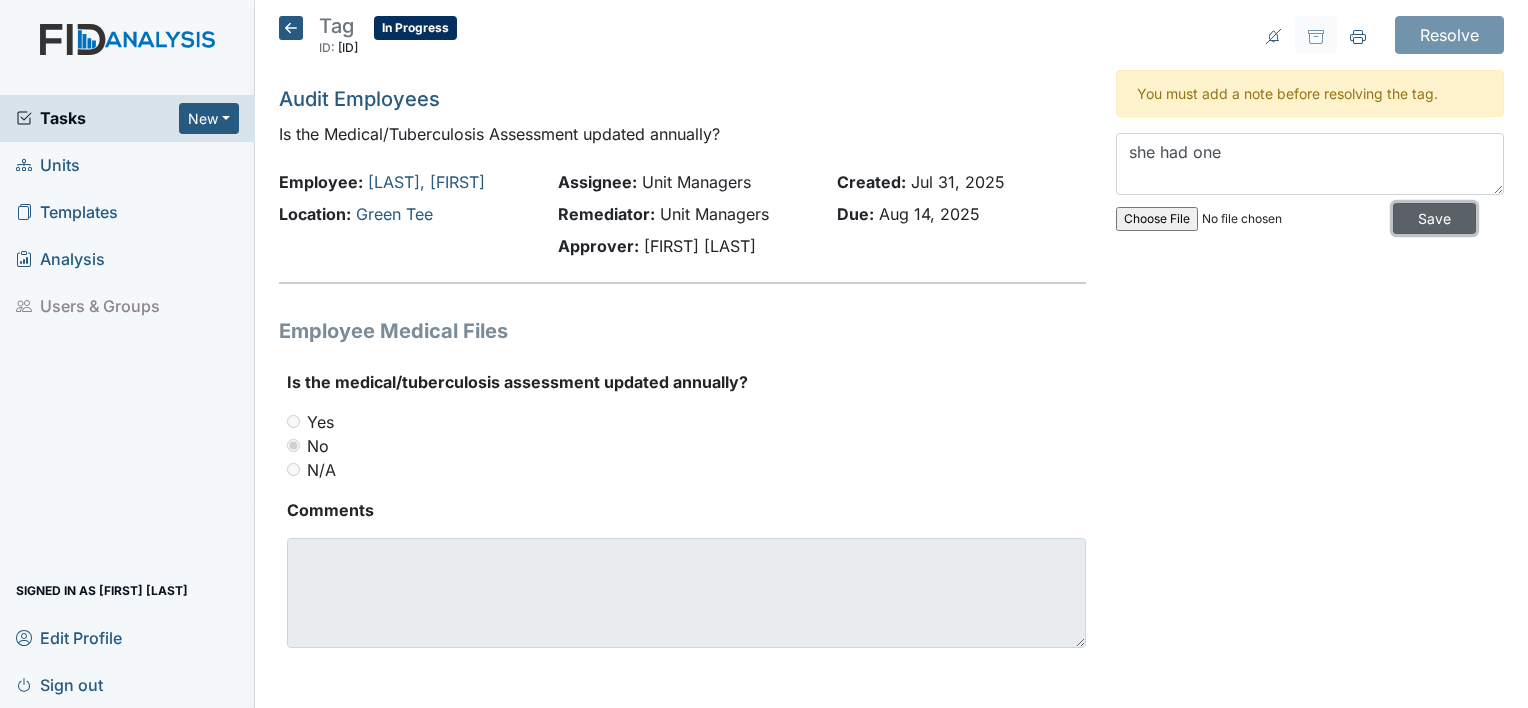 click on "Save" at bounding box center [1434, 218] 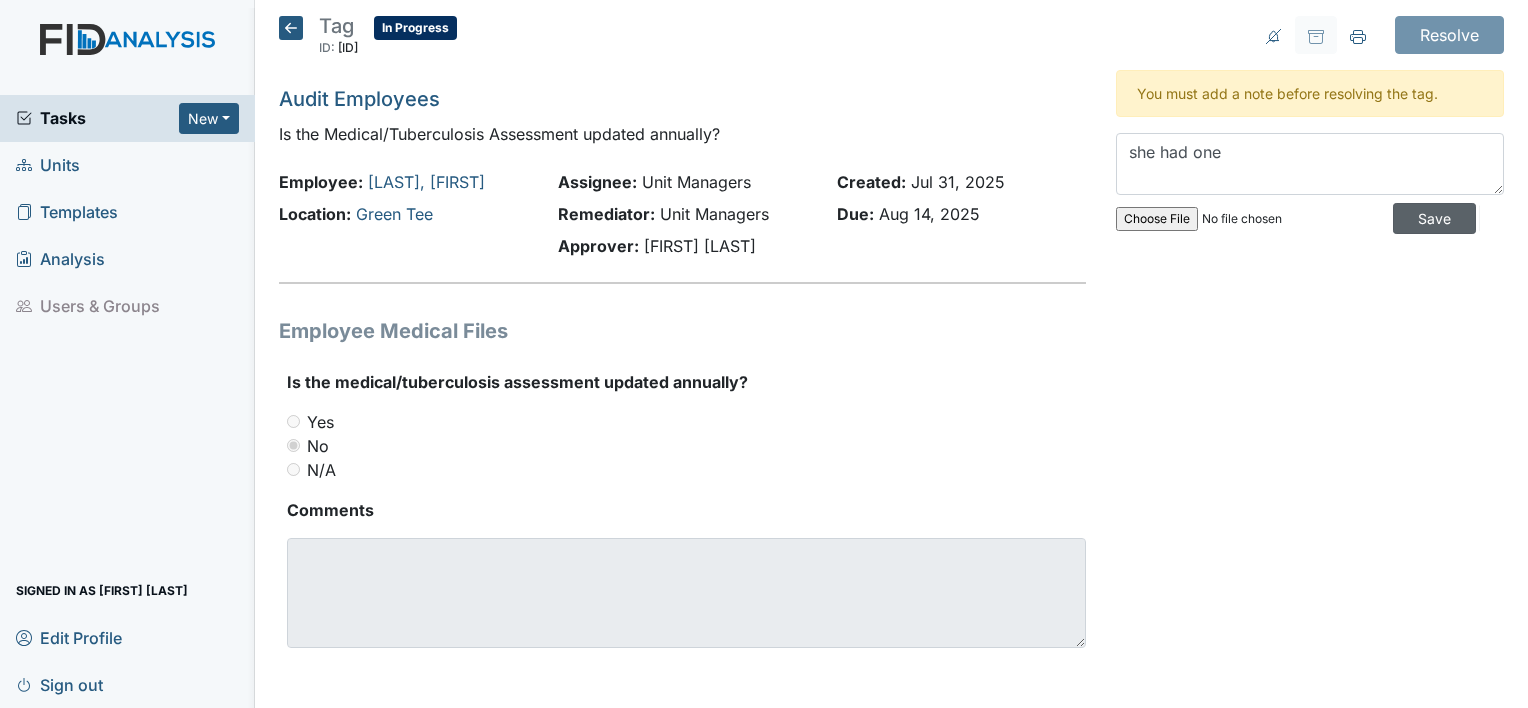 type 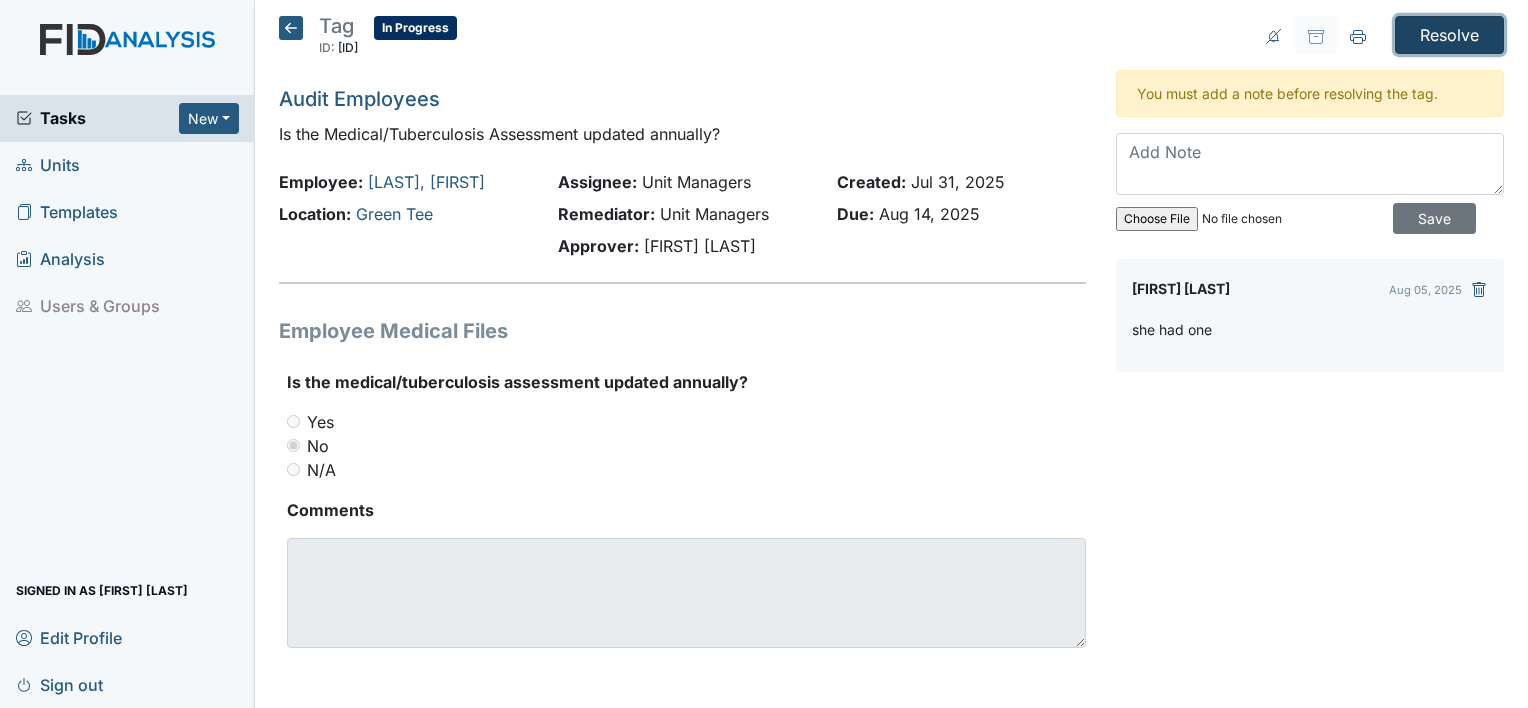 click on "Resolve" at bounding box center [1449, 35] 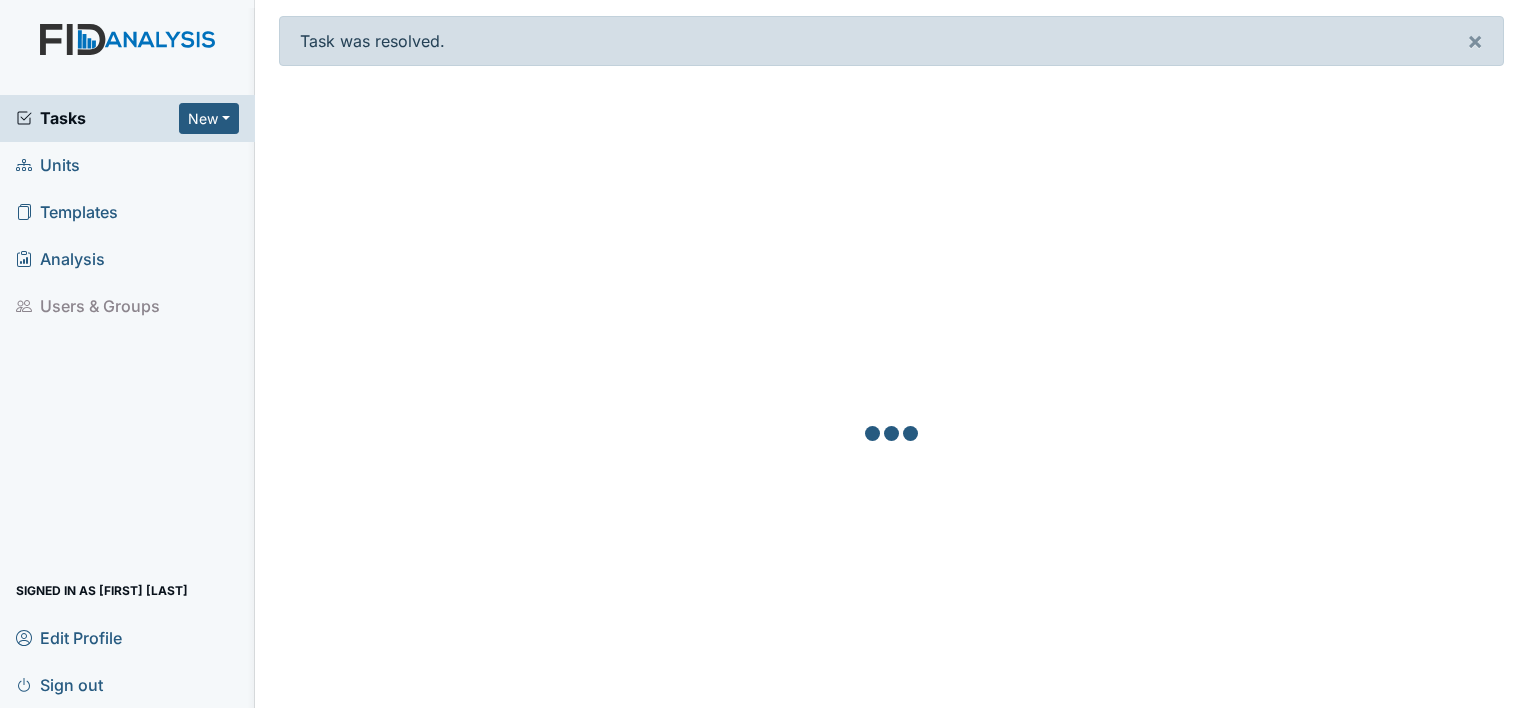 scroll, scrollTop: 0, scrollLeft: 0, axis: both 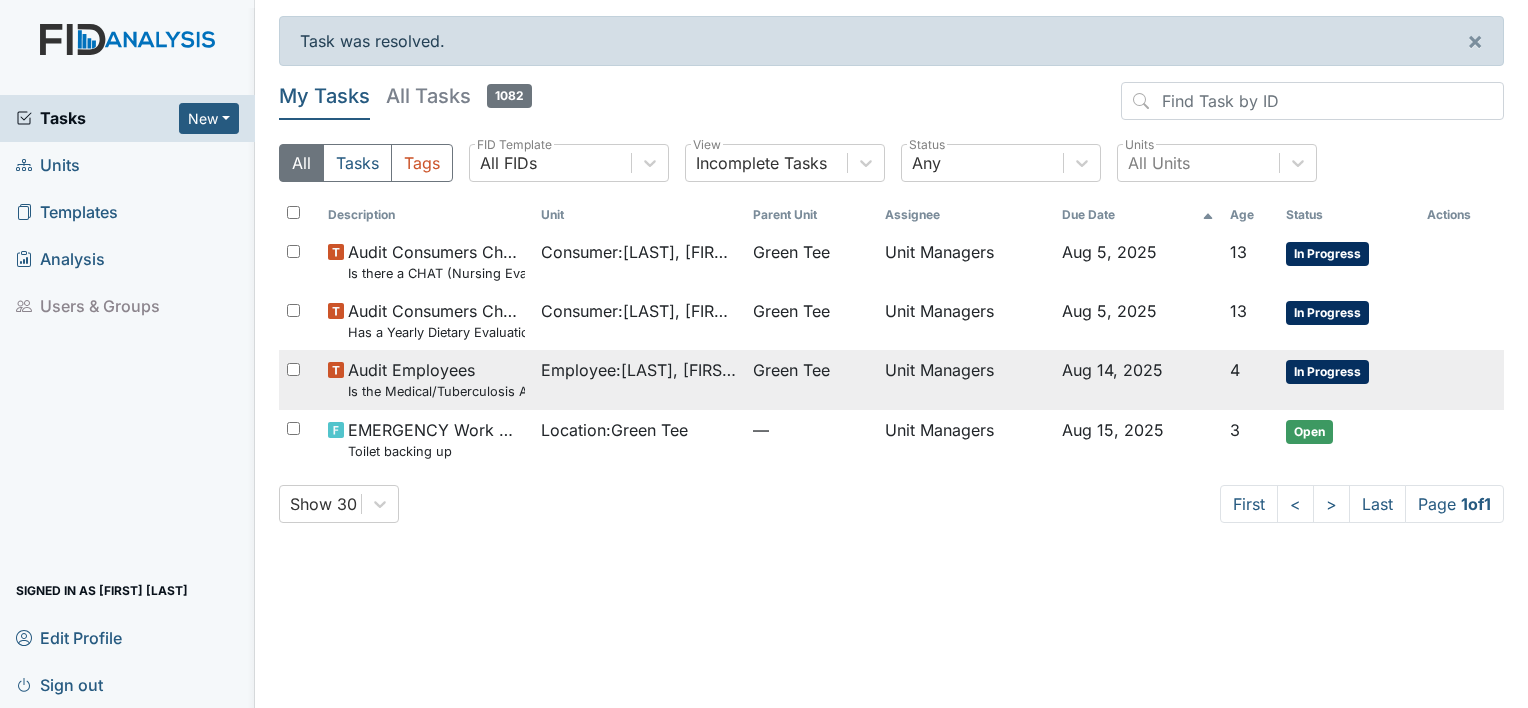 click on "Employee :  Battle, Latonya" at bounding box center [639, 370] 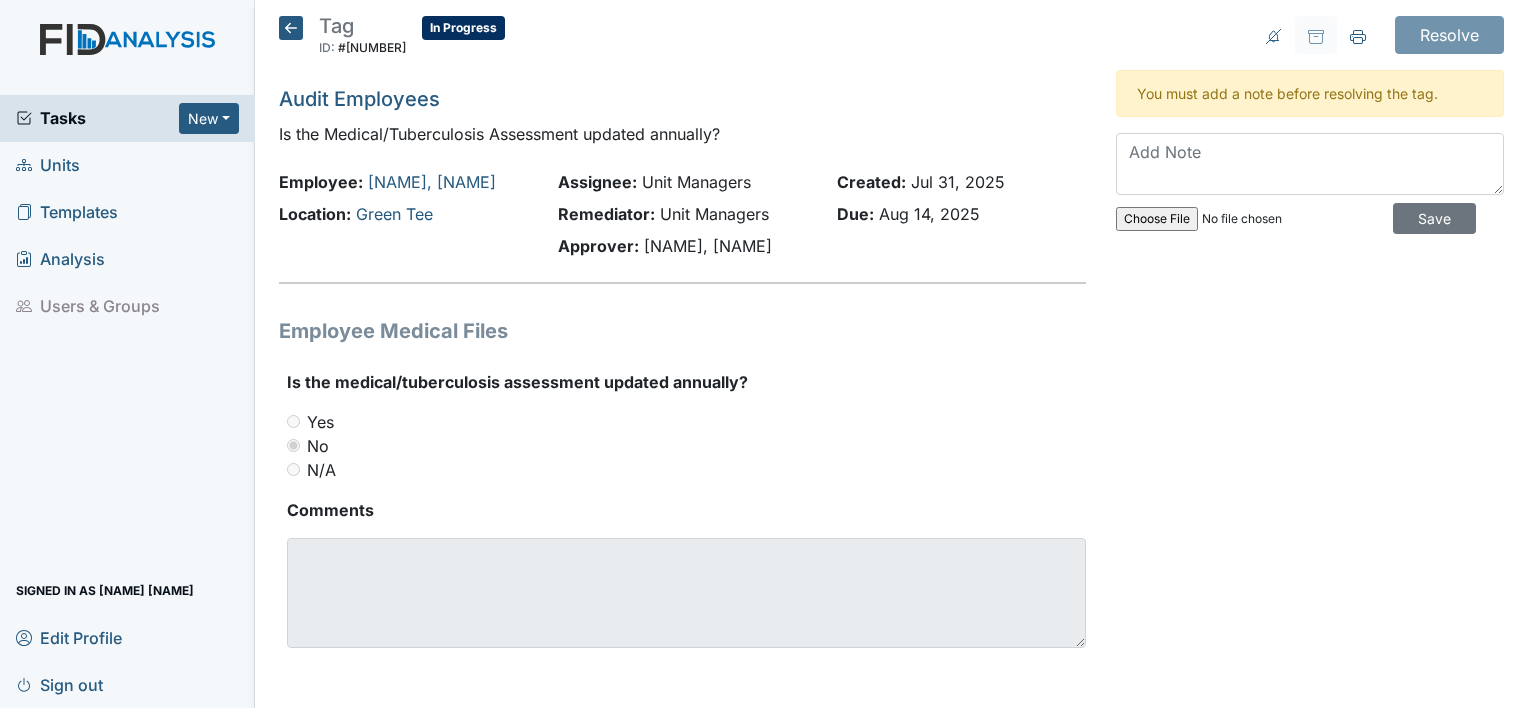 scroll, scrollTop: 0, scrollLeft: 0, axis: both 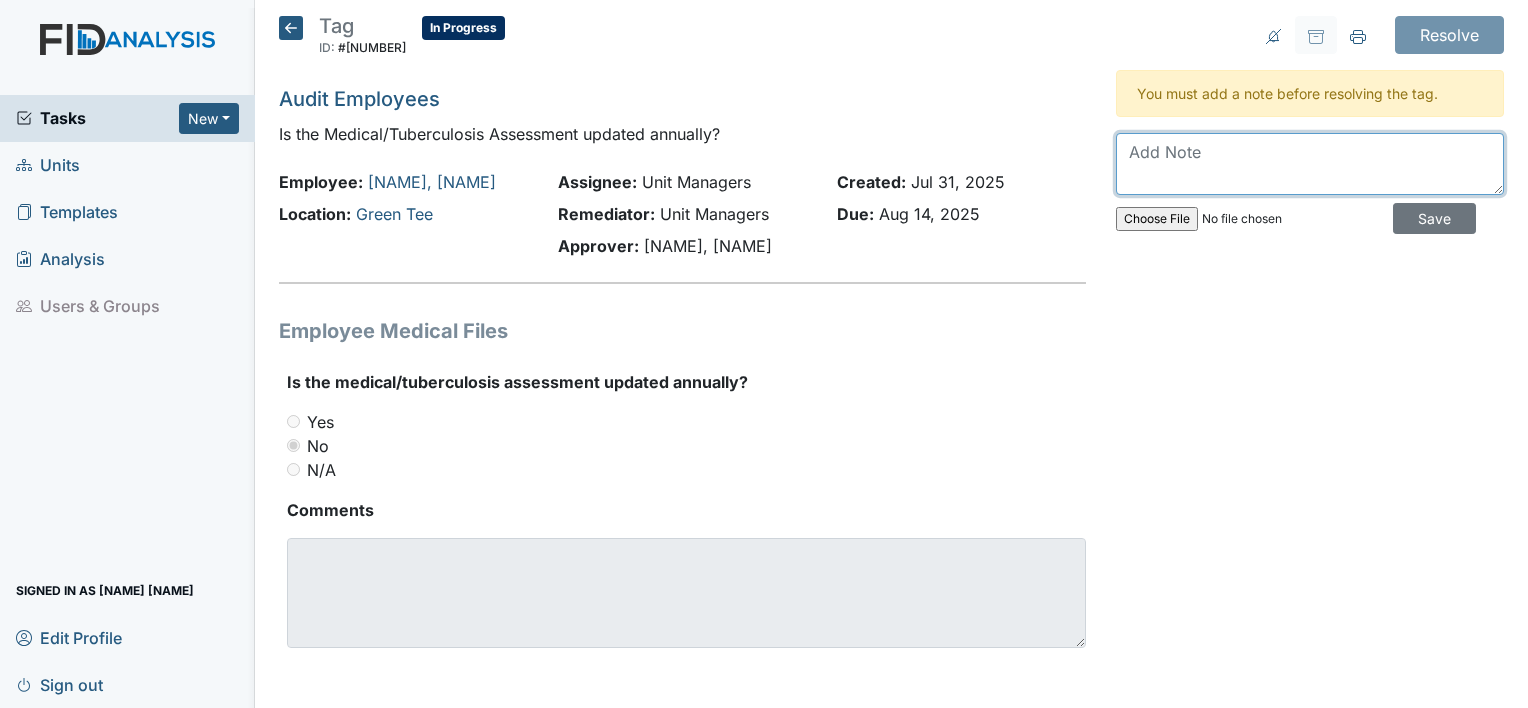 click at bounding box center (1310, 164) 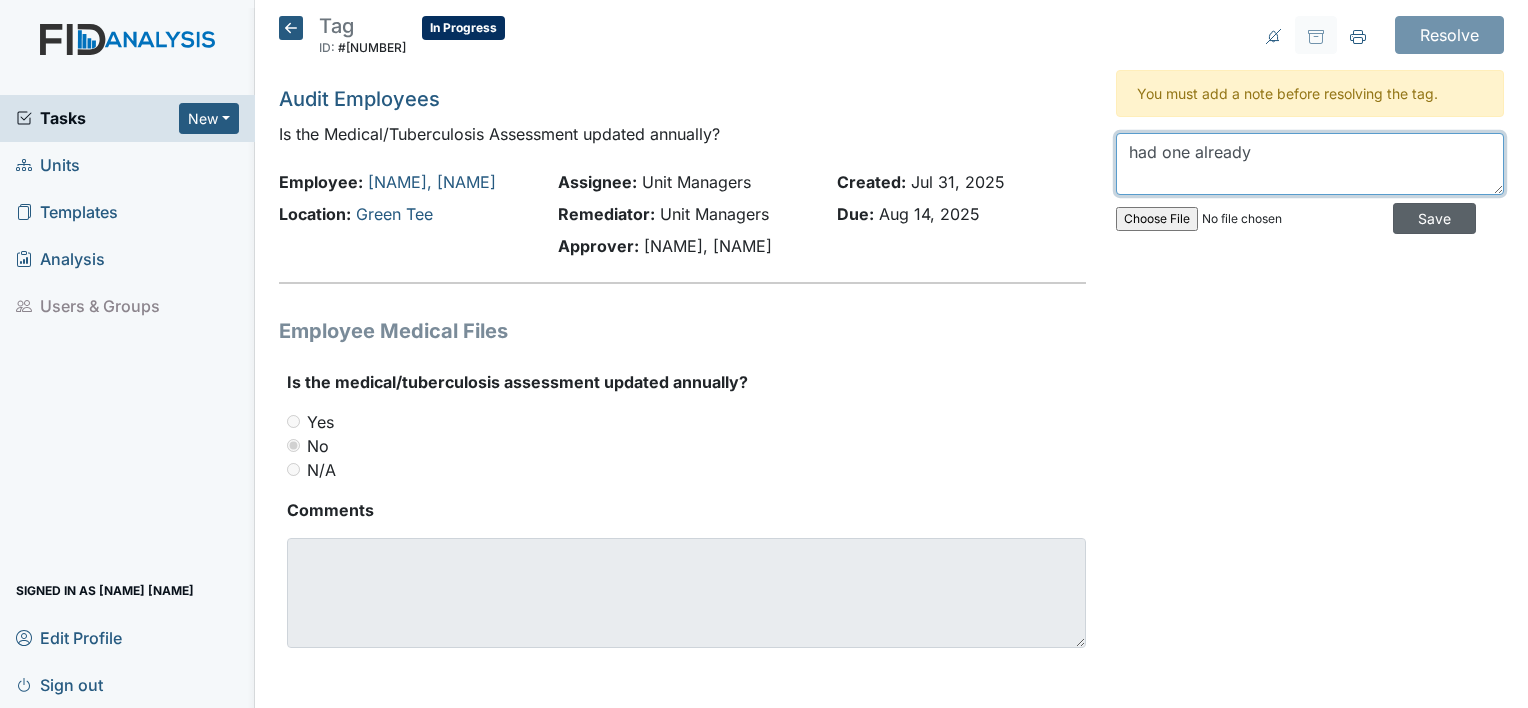 type on "had one already" 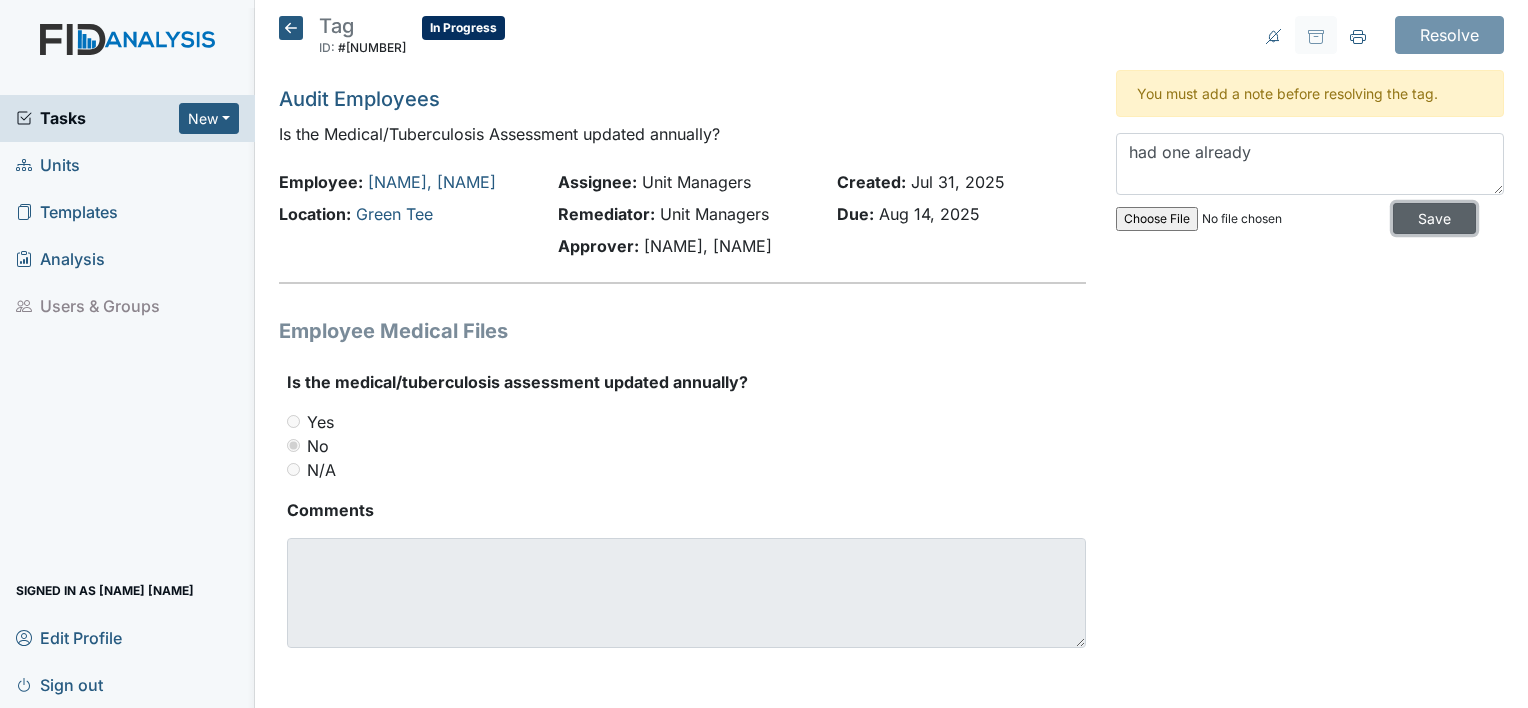 click on "Save" at bounding box center [1434, 218] 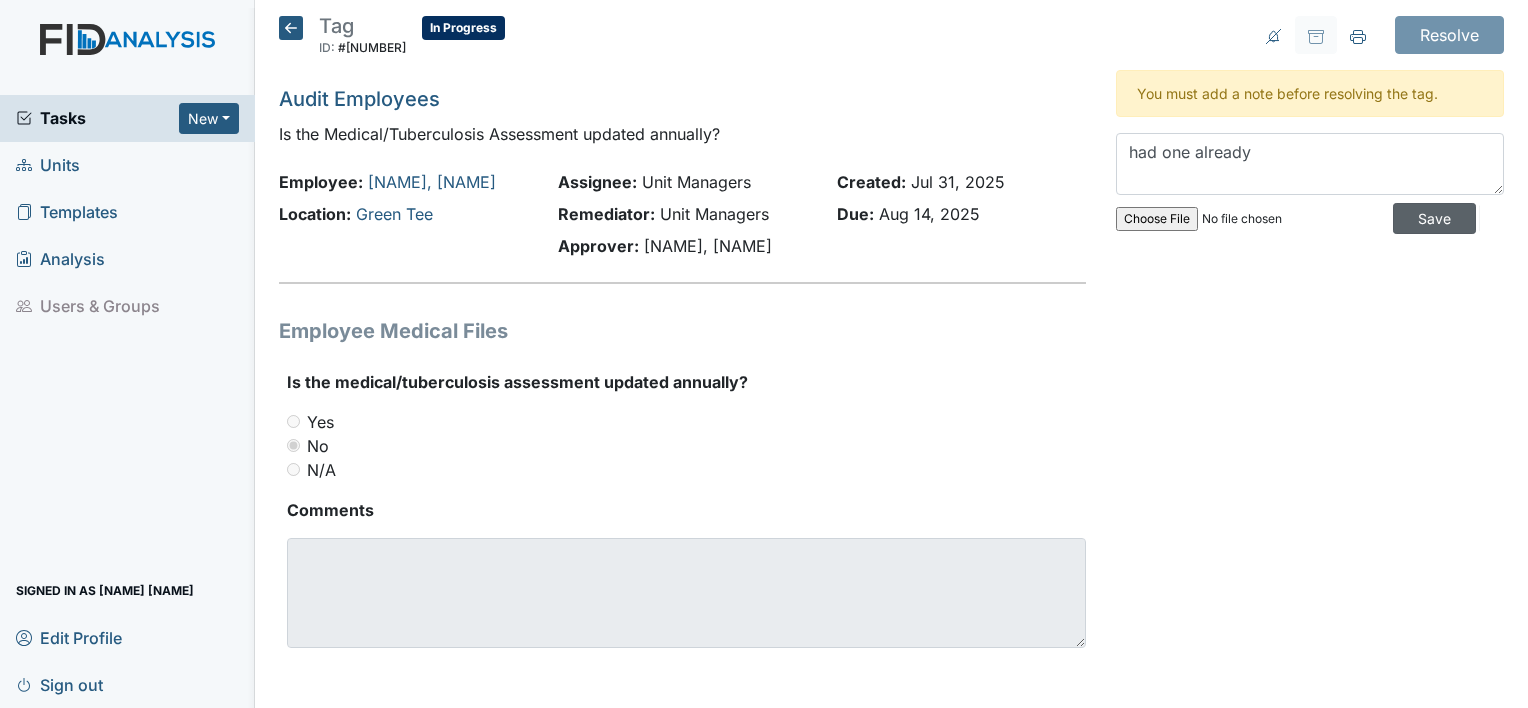 type 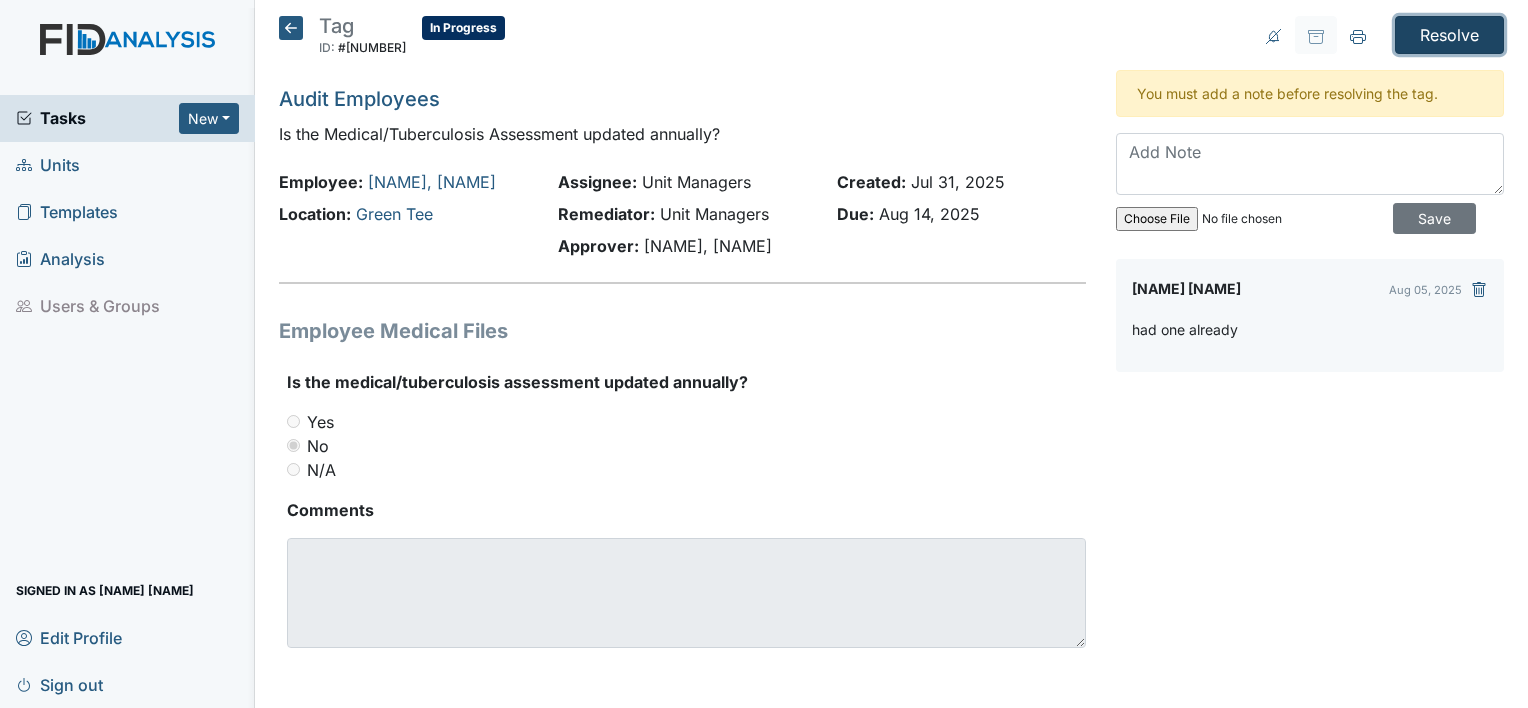 click on "Resolve" at bounding box center (1449, 35) 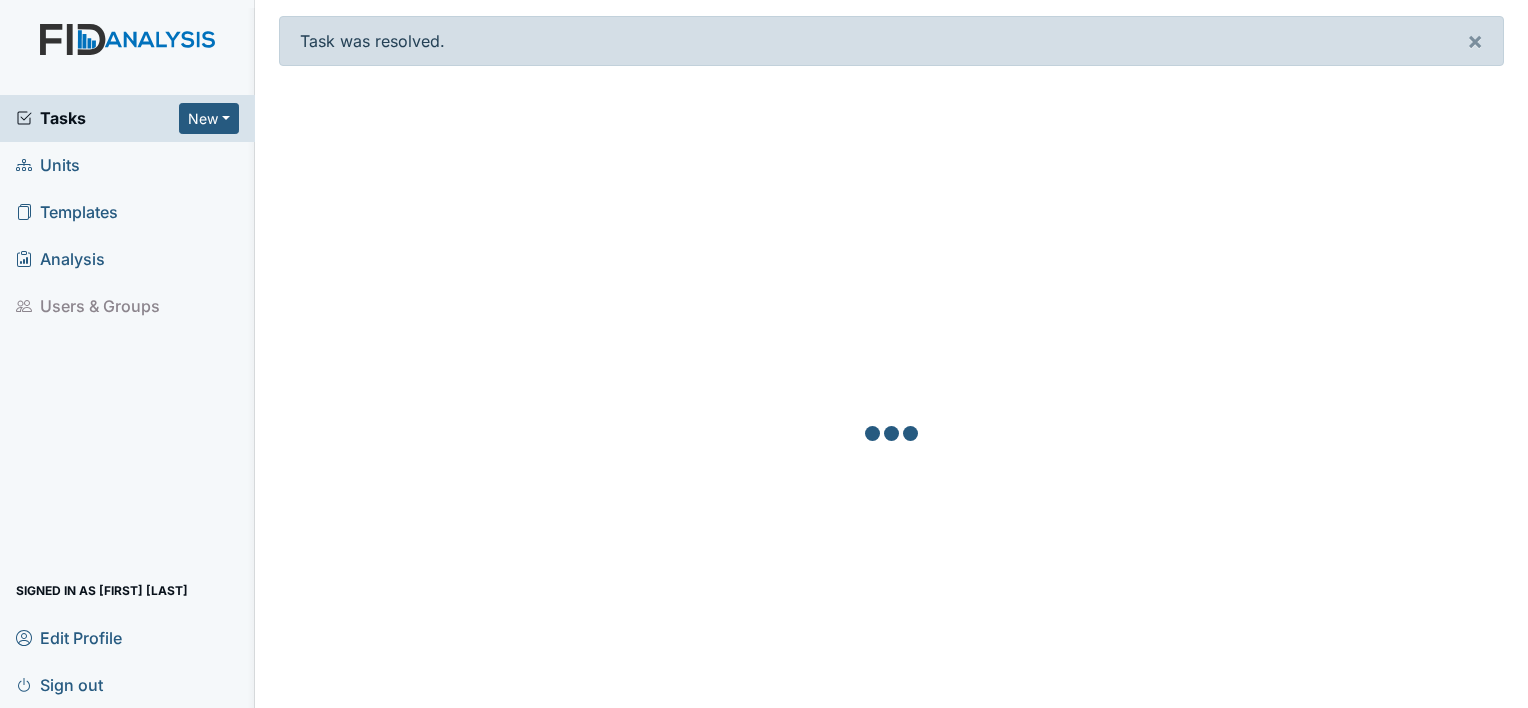 scroll, scrollTop: 0, scrollLeft: 0, axis: both 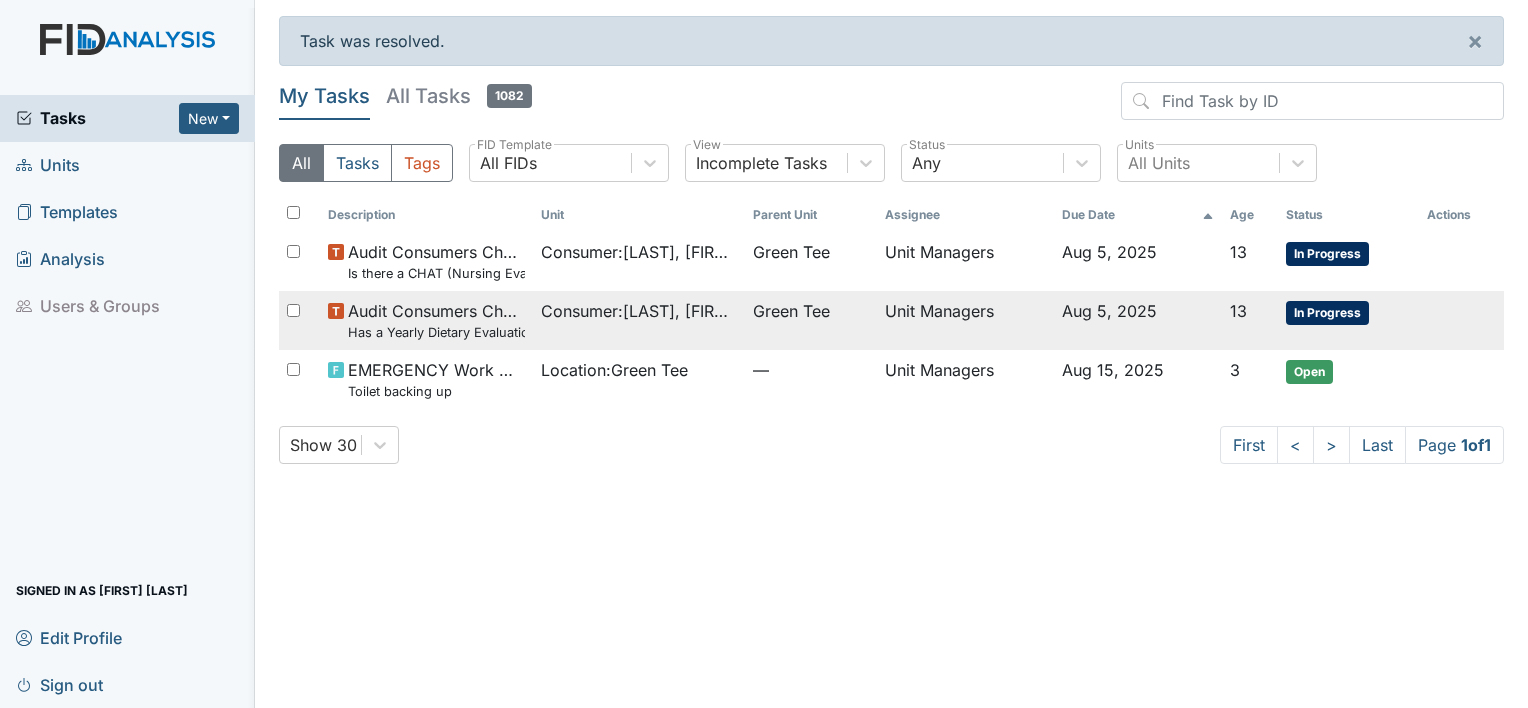 click on "Consumer : [LAST], [FIRST]" at bounding box center (639, 311) 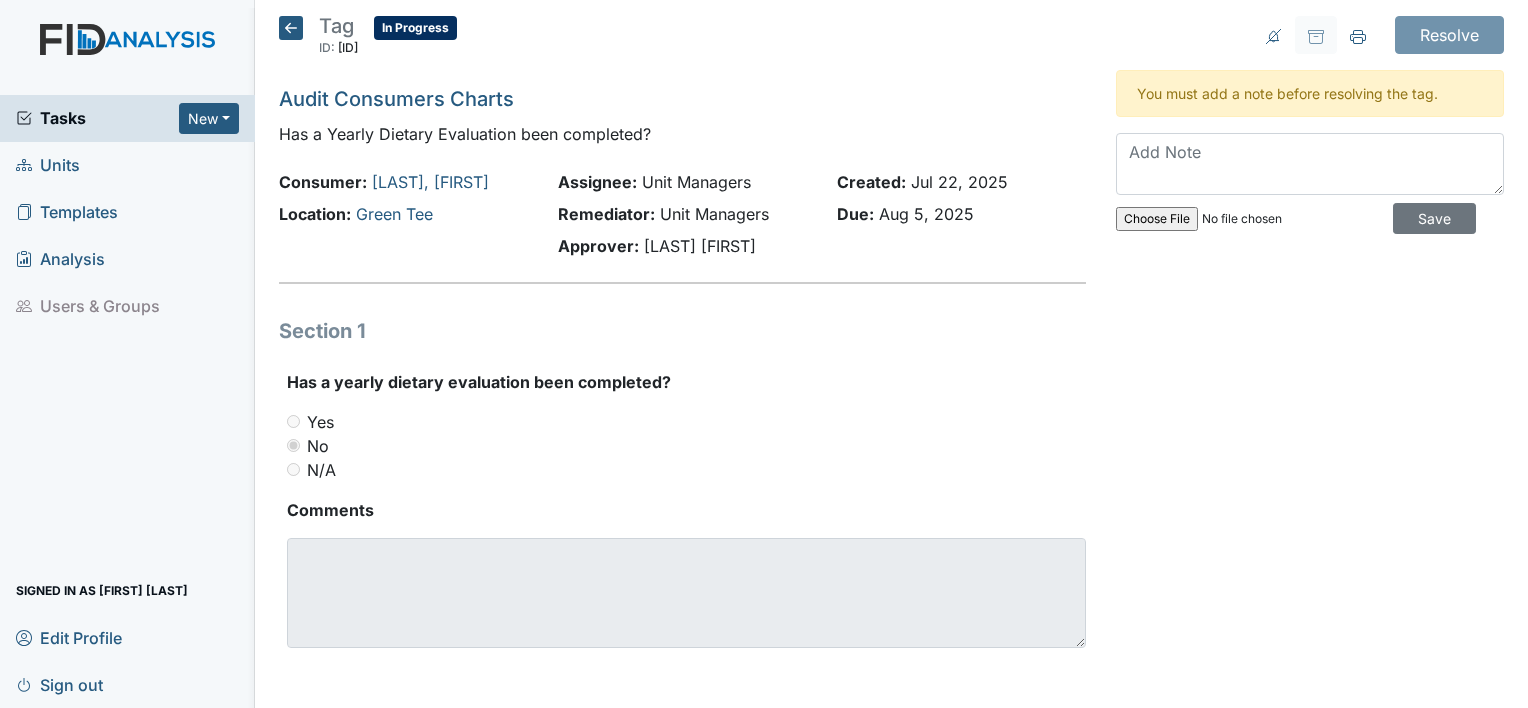 scroll, scrollTop: 0, scrollLeft: 0, axis: both 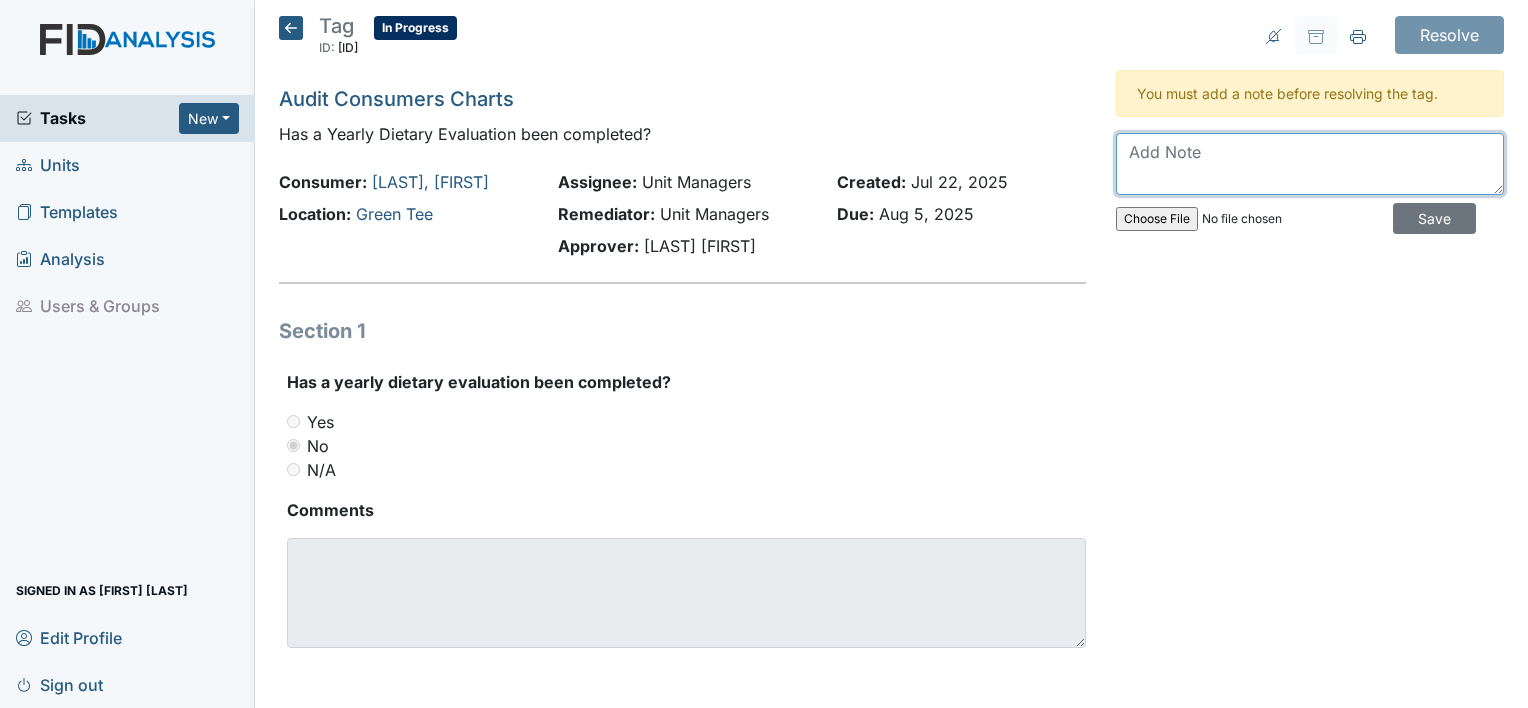 click at bounding box center [1310, 164] 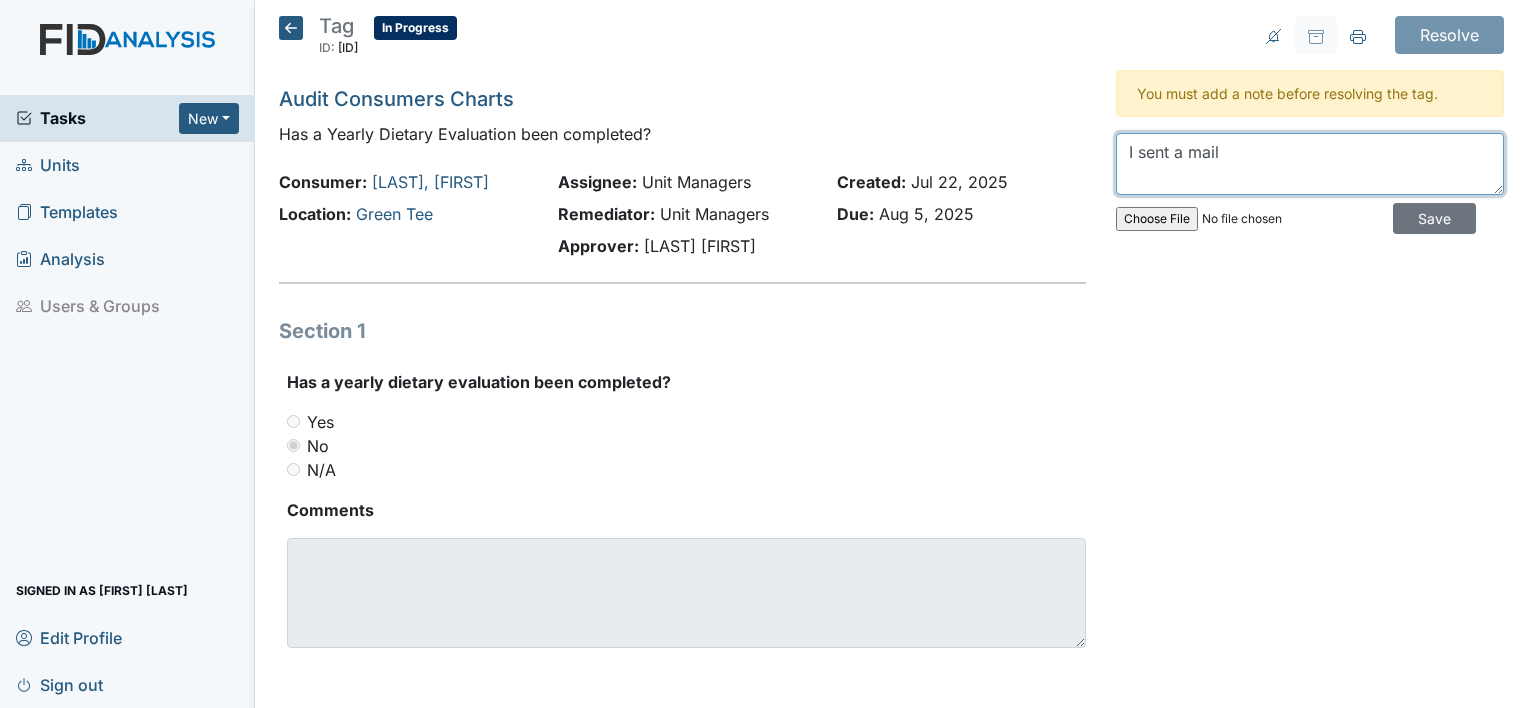 click on "I sent a mail" at bounding box center (1310, 164) 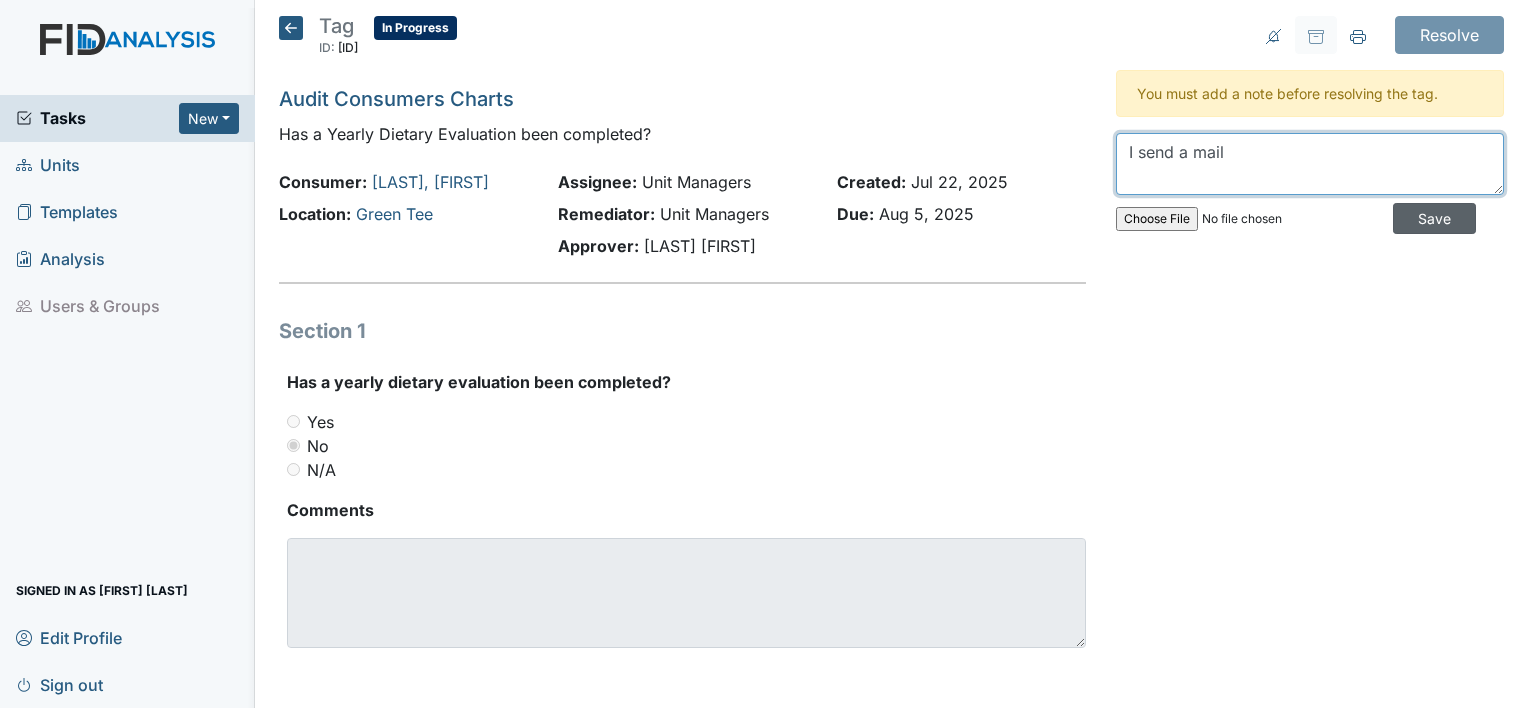 type on "I send a mail" 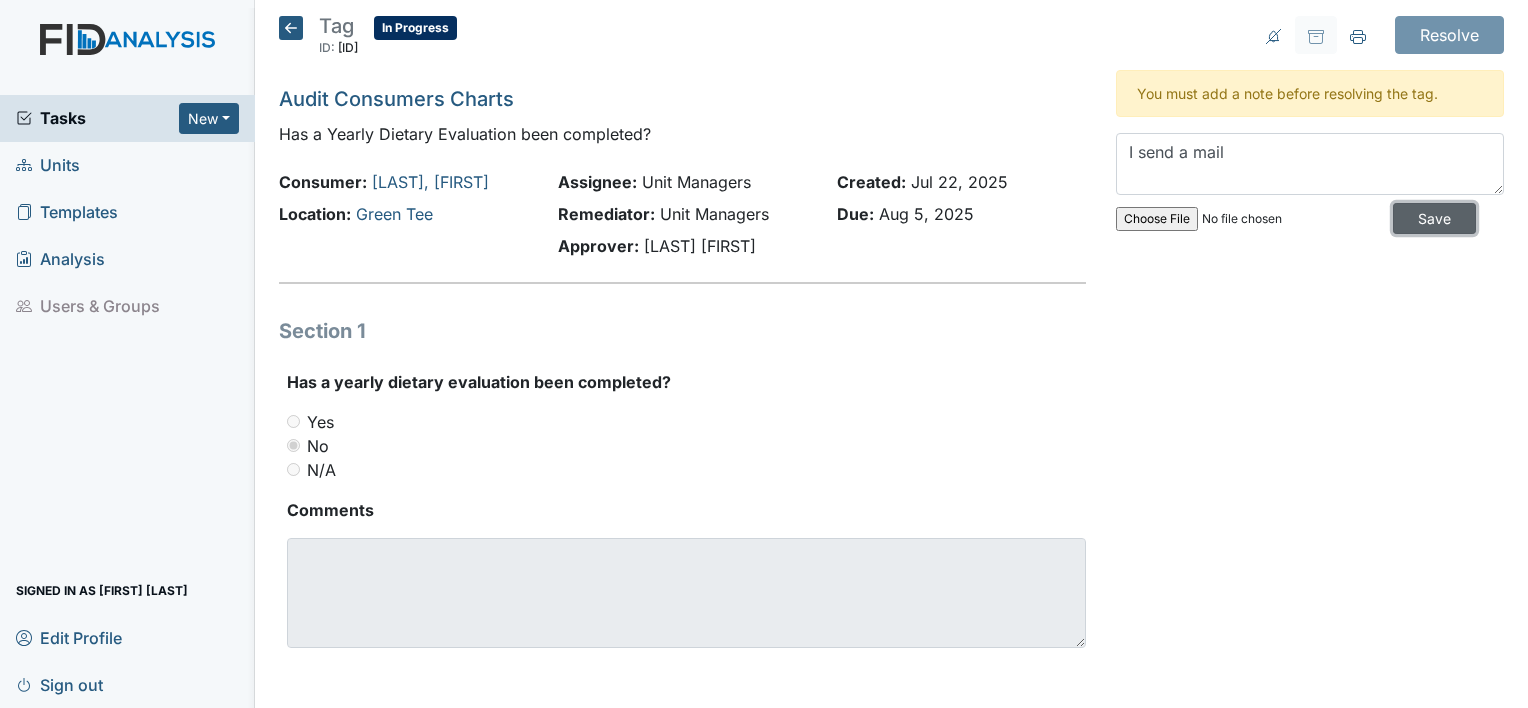 click on "Save" at bounding box center (1434, 218) 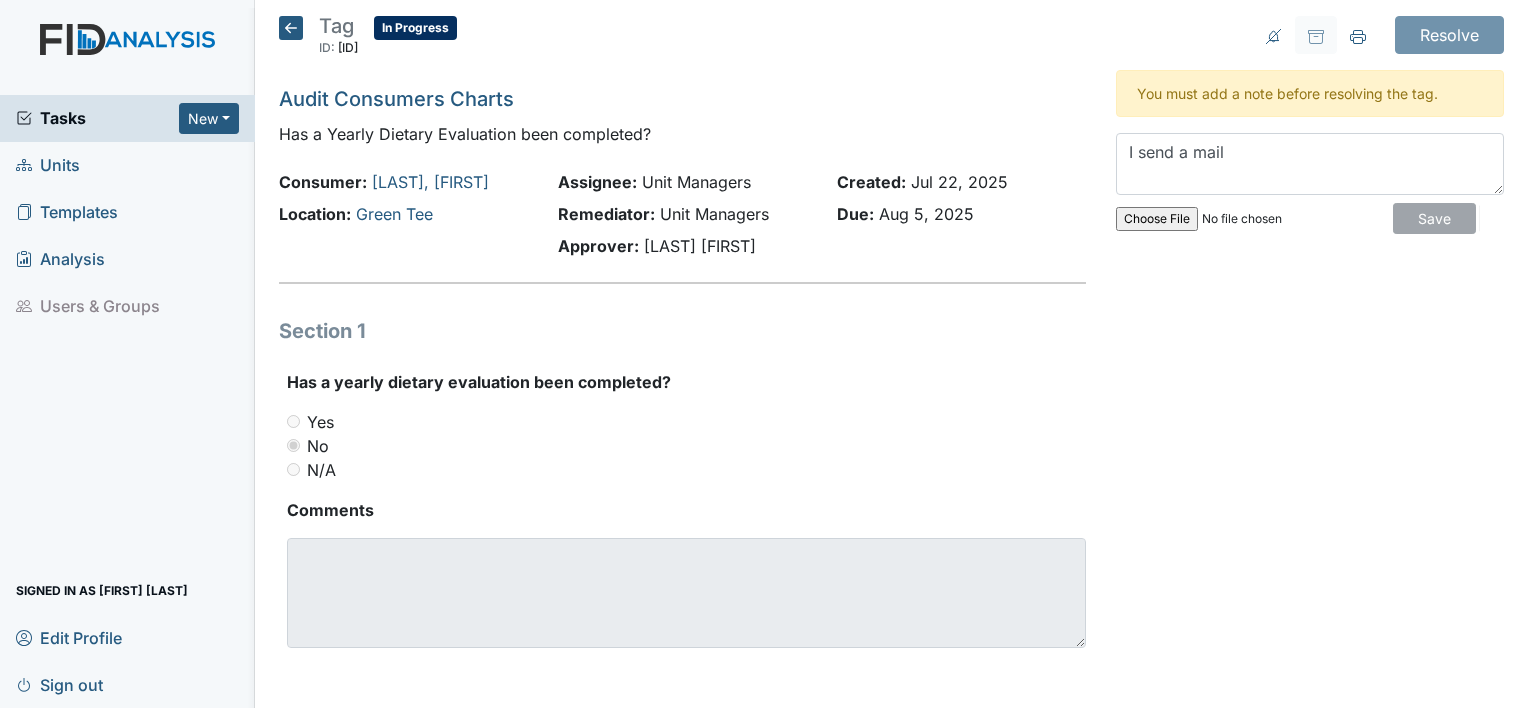 type 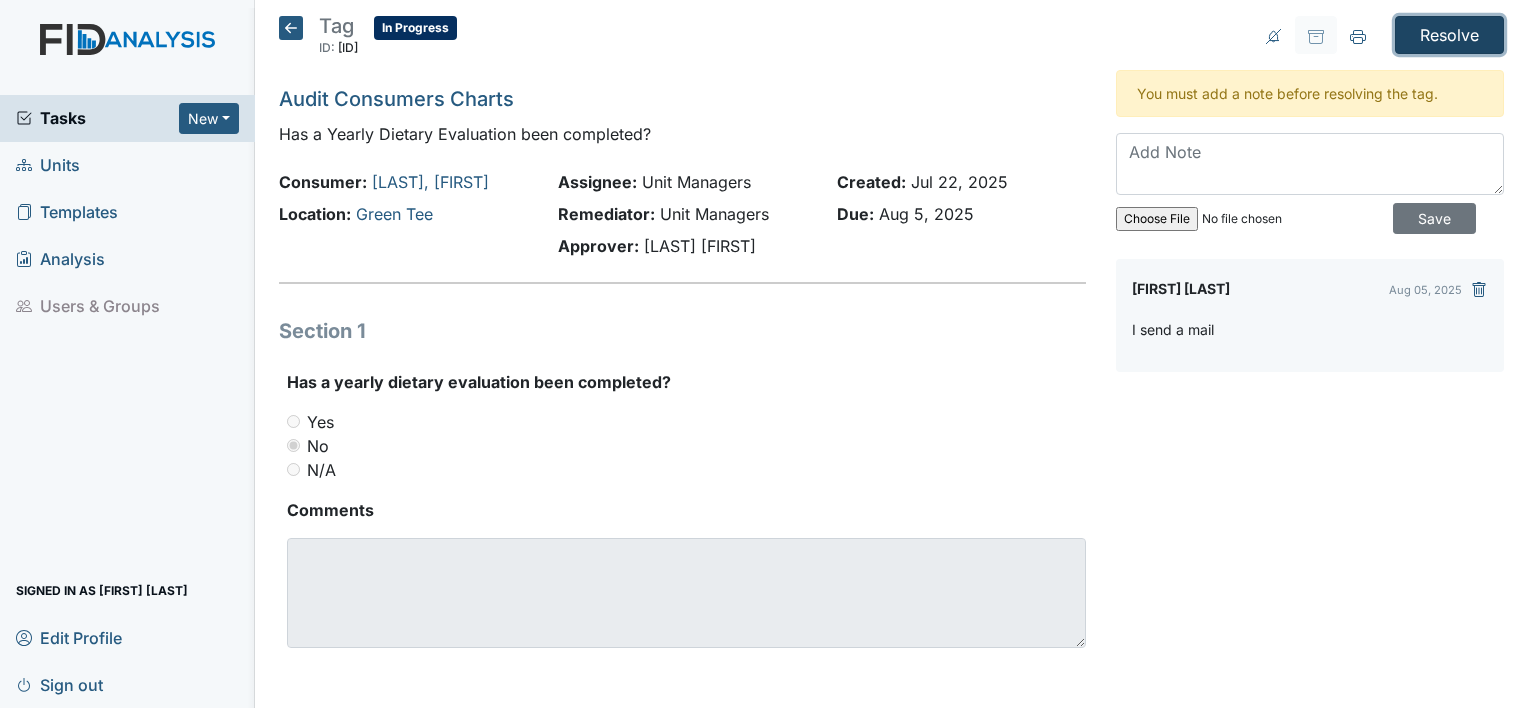 click on "Resolve" at bounding box center [1449, 35] 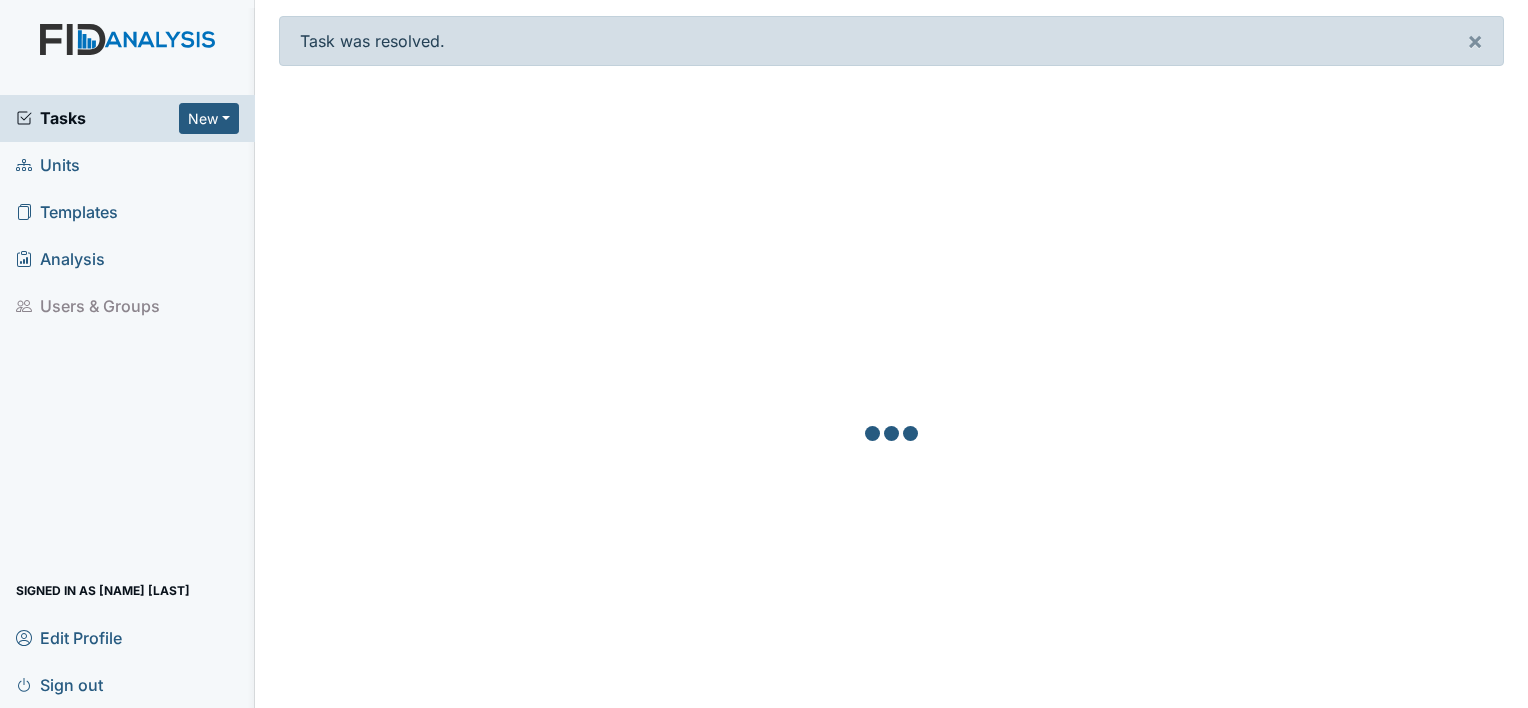 scroll, scrollTop: 0, scrollLeft: 0, axis: both 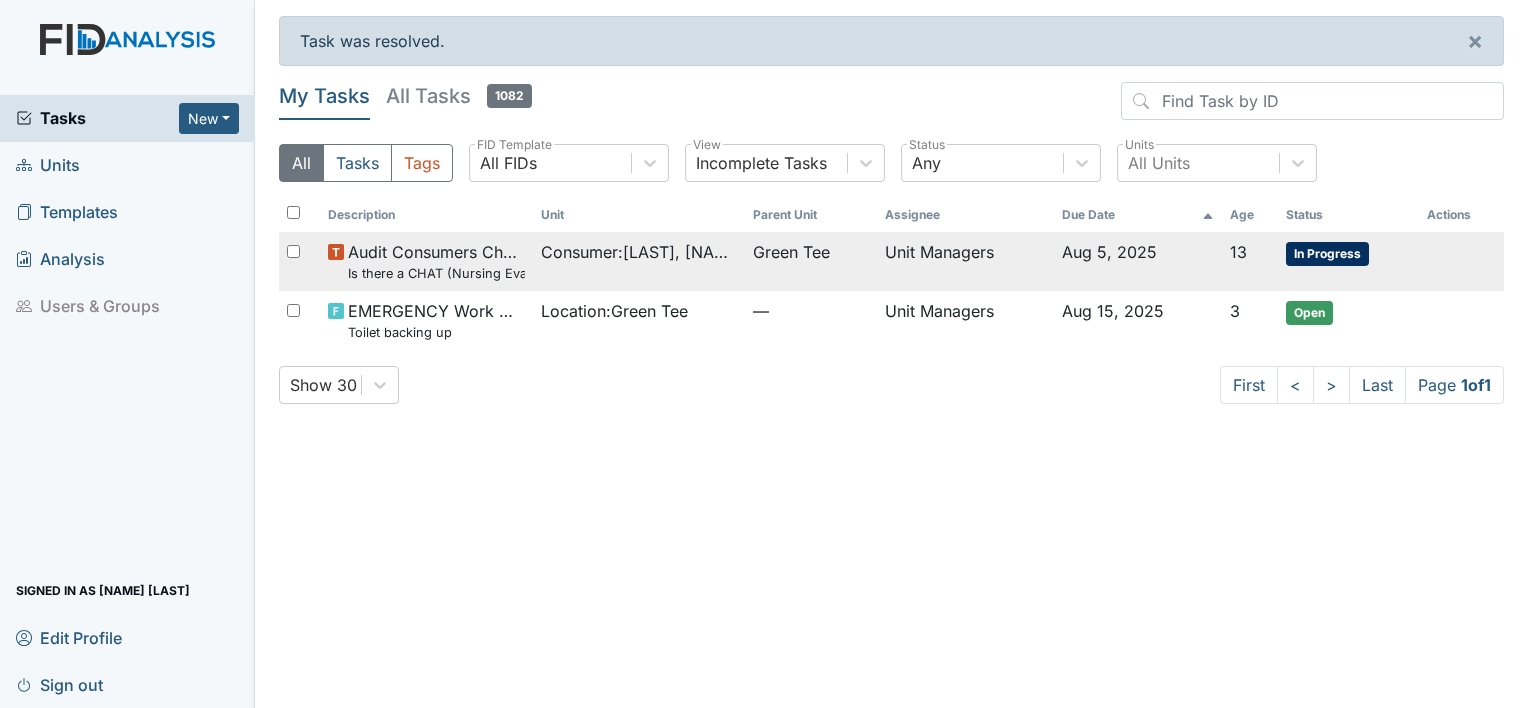click on "Unit Managers" at bounding box center [965, 261] 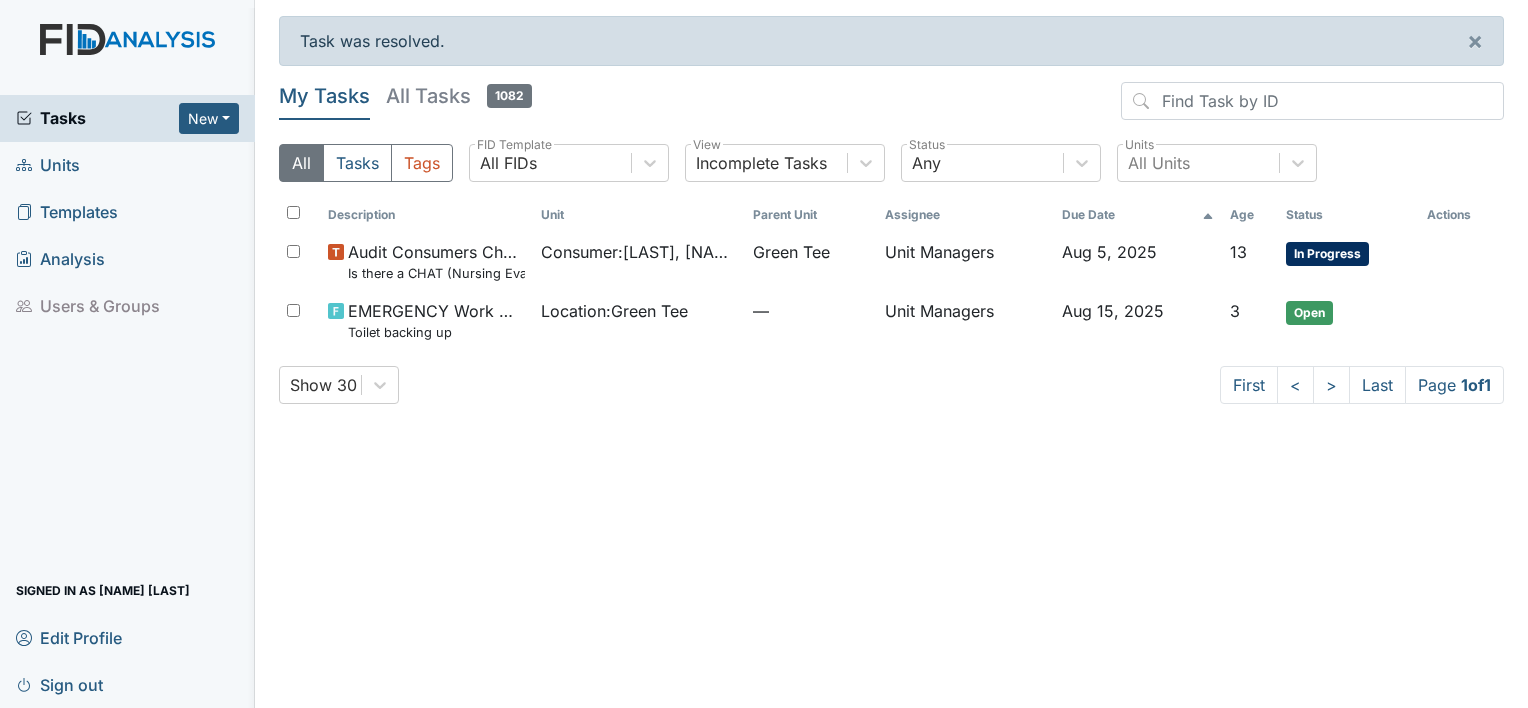 drag, startPoint x: 43, startPoint y: 0, endPoint x: 176, endPoint y: 495, distance: 512.55634 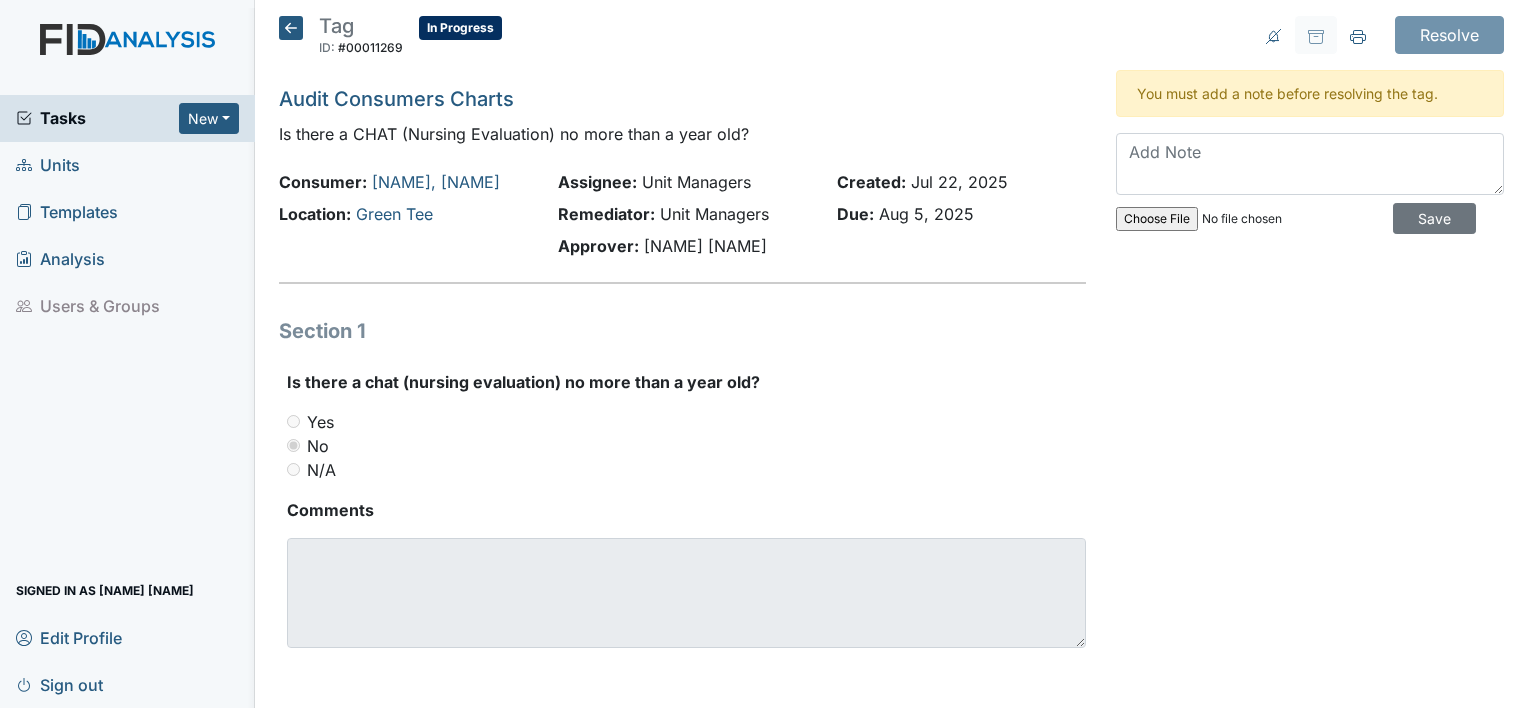scroll, scrollTop: 0, scrollLeft: 0, axis: both 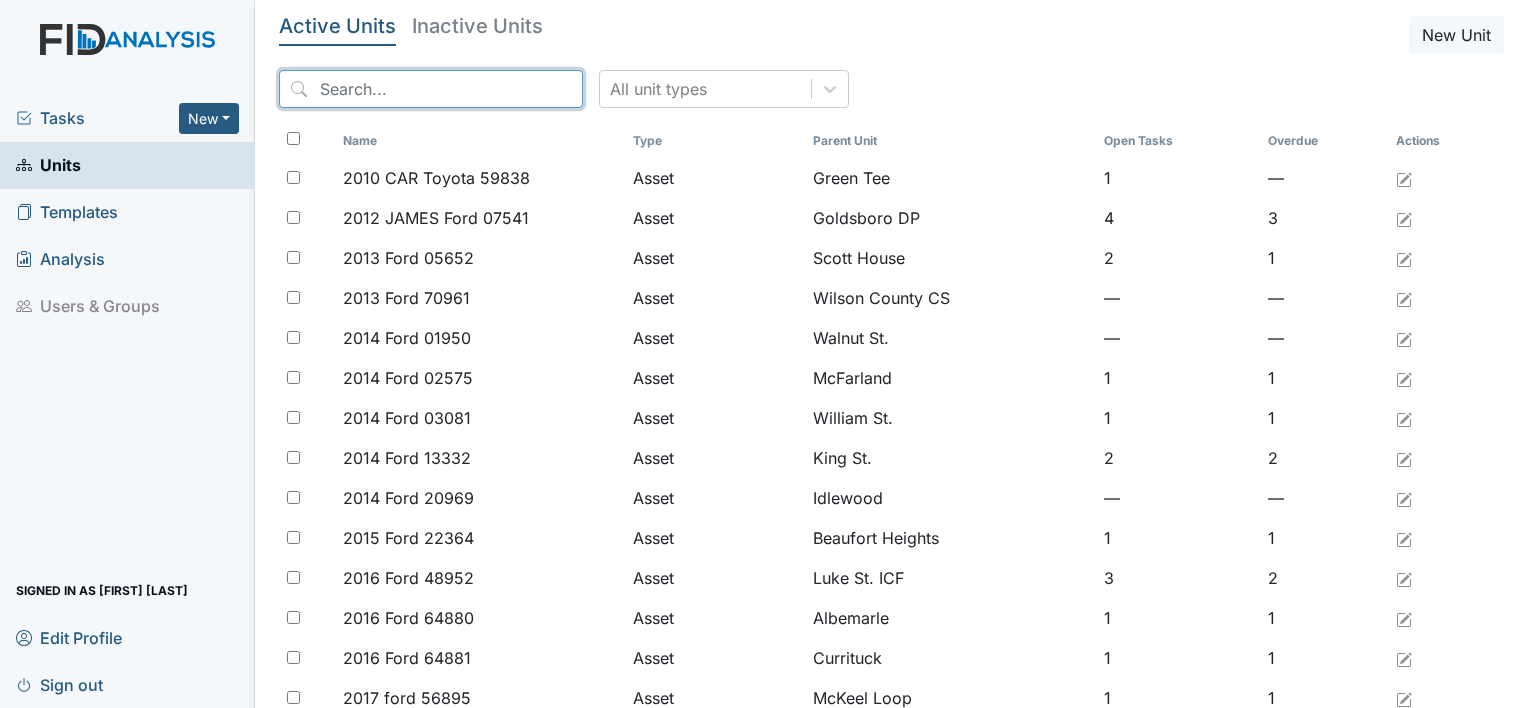 type on "https://app.fidanalysis.com/units" 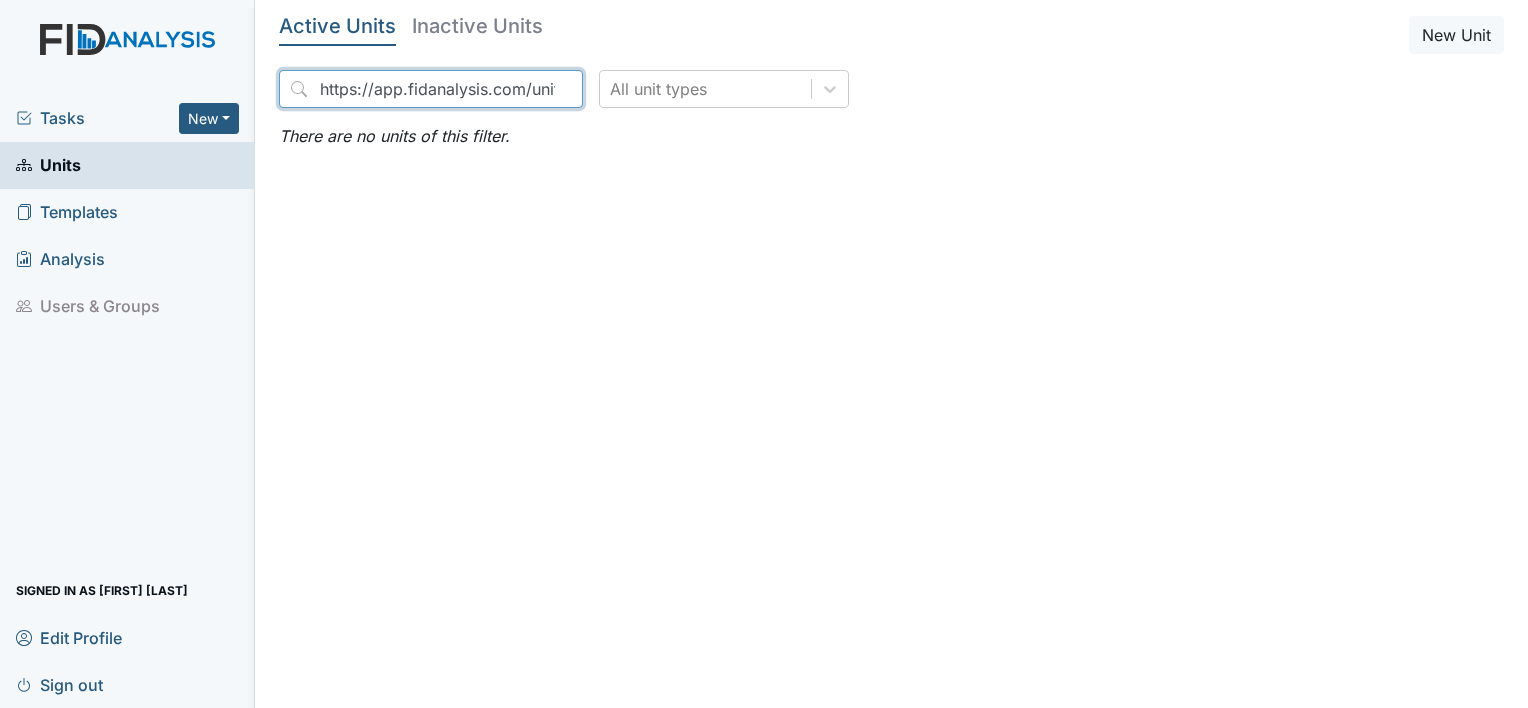click on "https://app.fidanalysis.com/units" at bounding box center [431, 89] 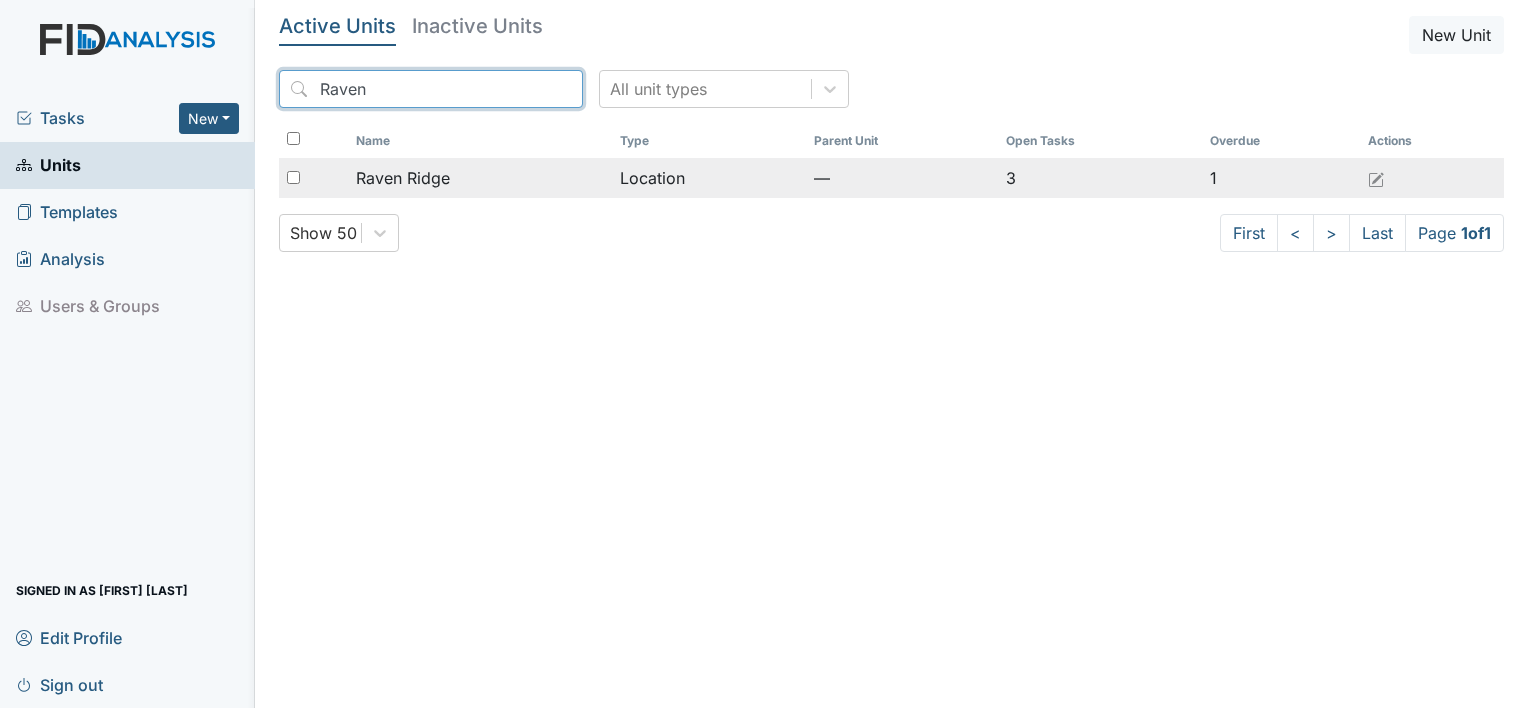 type on "Raven" 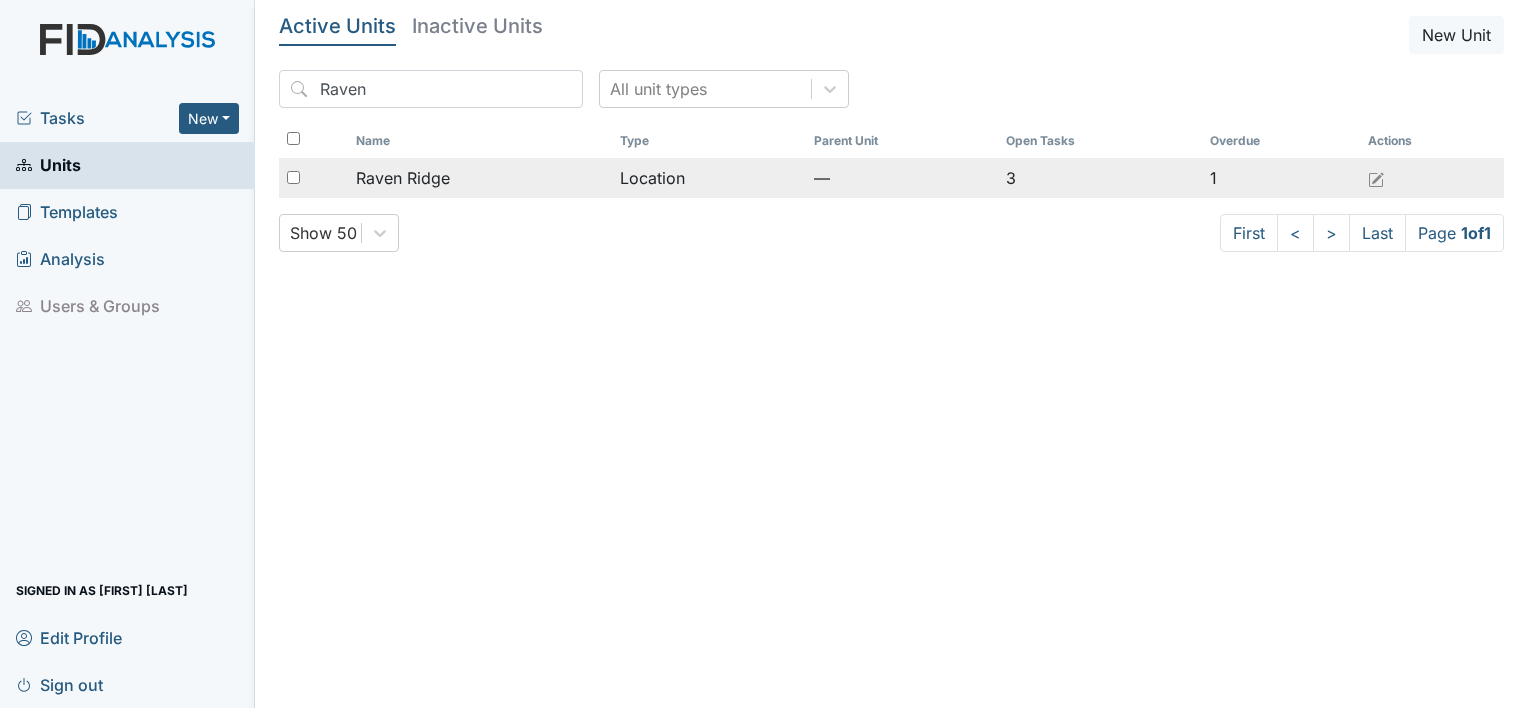click on "Raven Ridge" at bounding box center [480, 178] 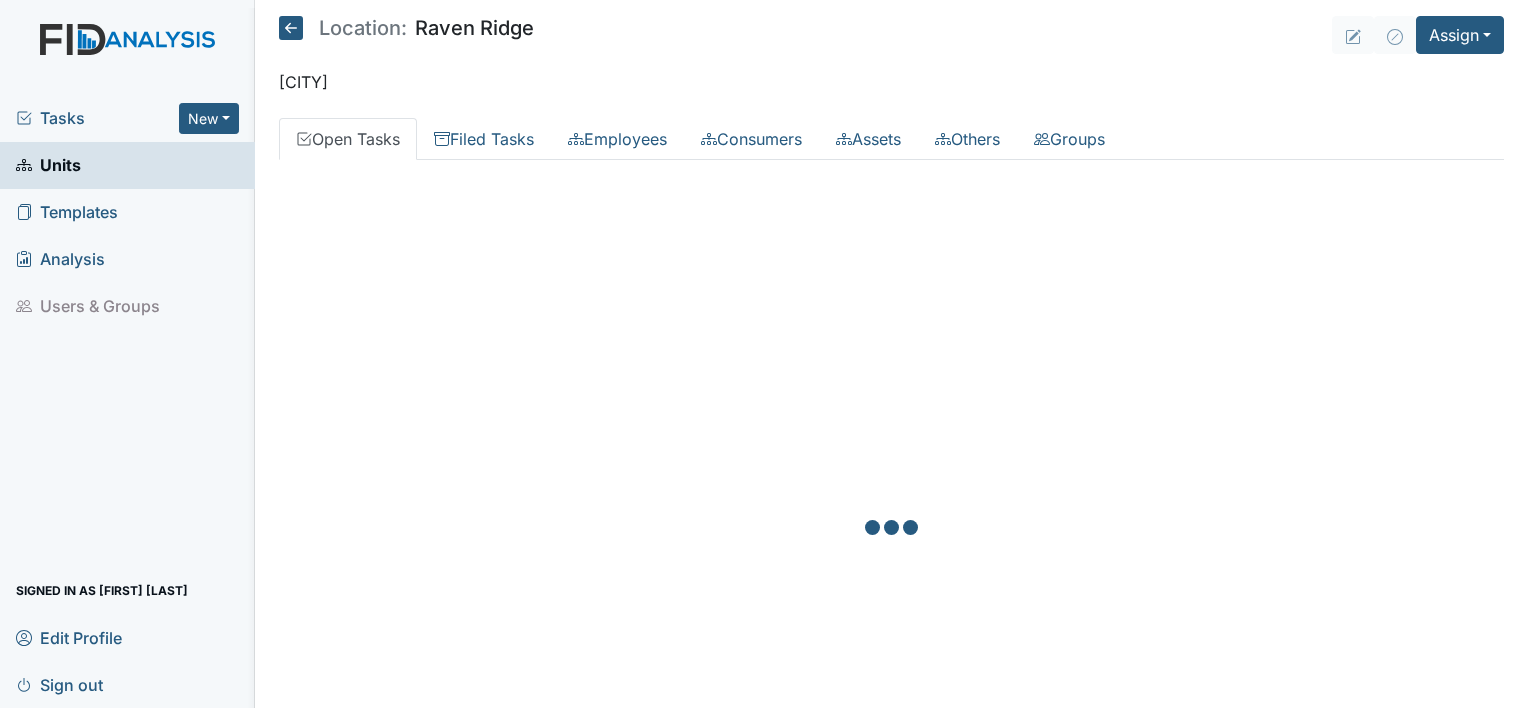 scroll, scrollTop: 0, scrollLeft: 0, axis: both 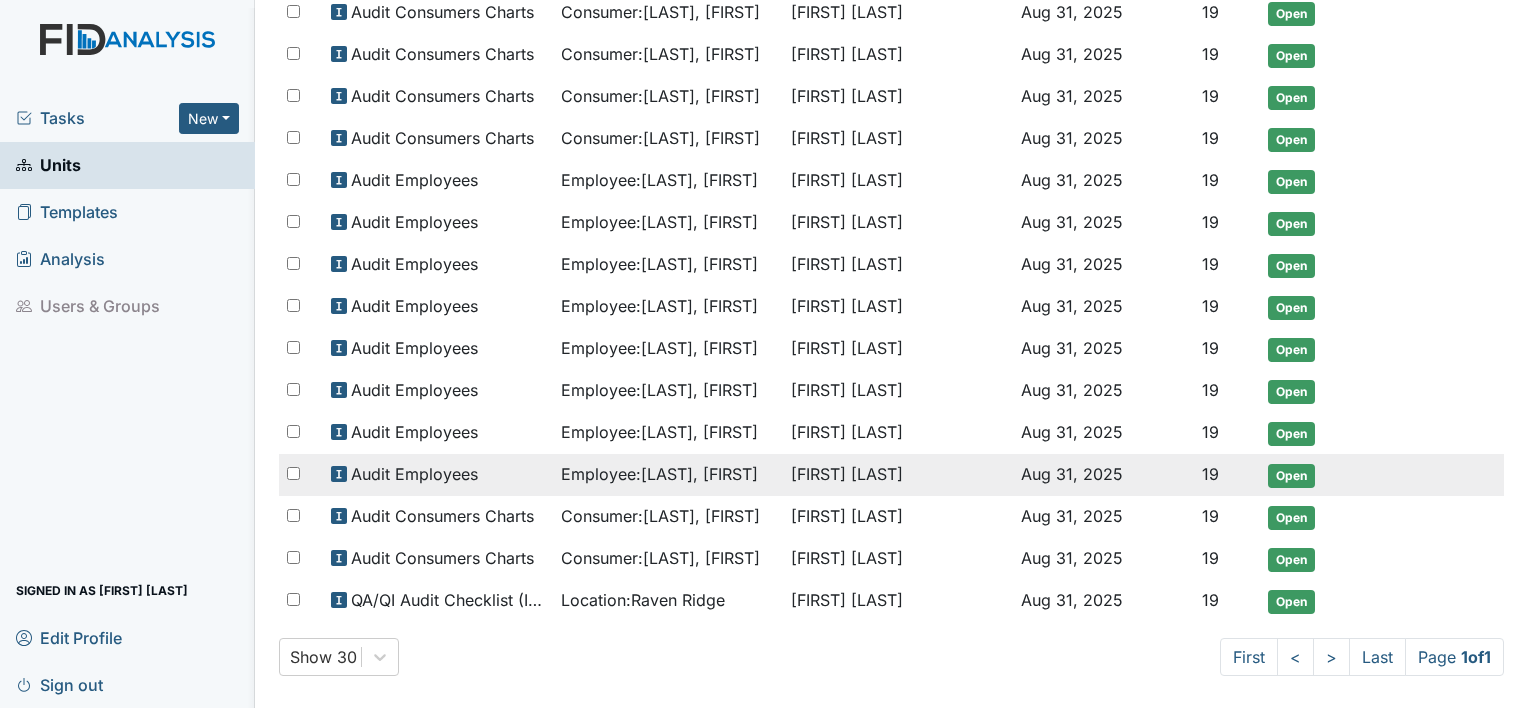 click on "Employee :  White, Shonda" at bounding box center [659, 474] 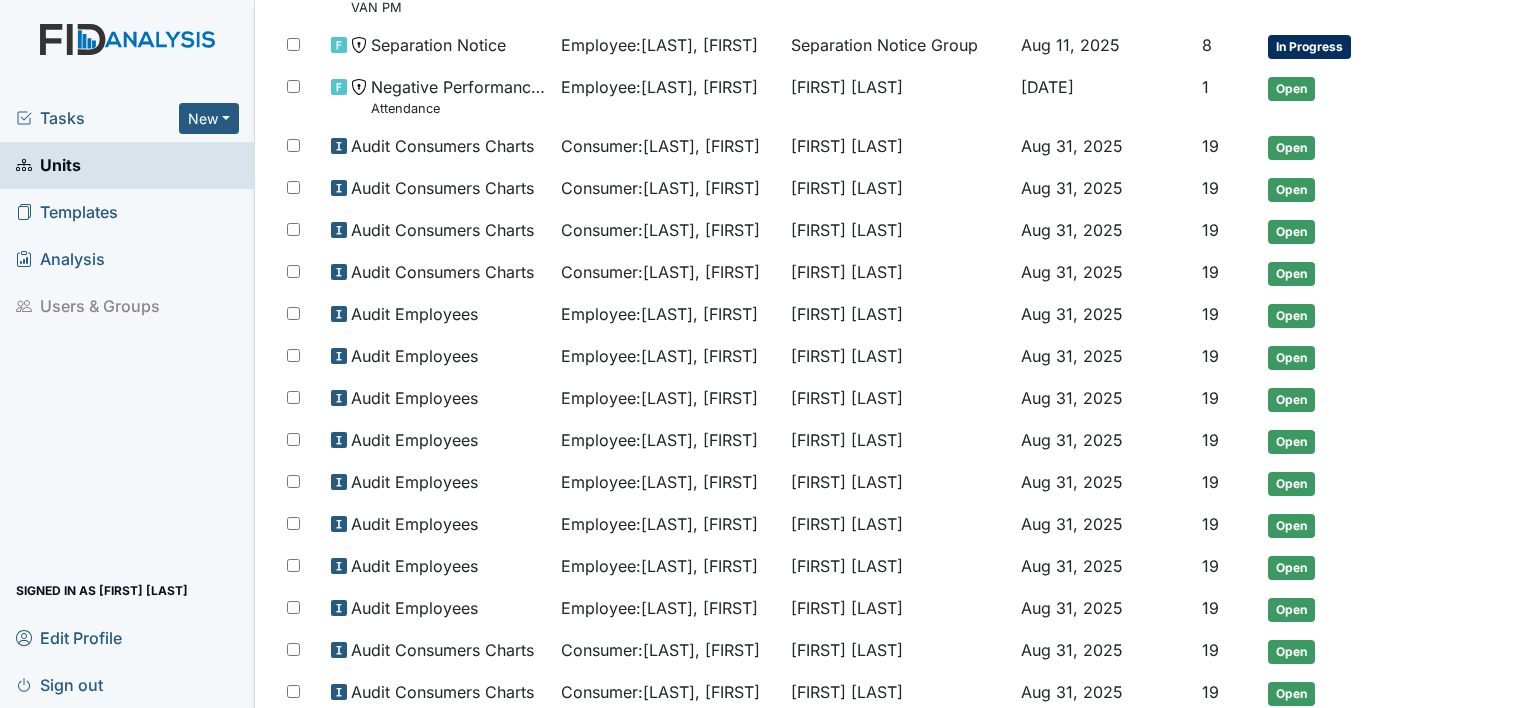 scroll, scrollTop: 252, scrollLeft: 0, axis: vertical 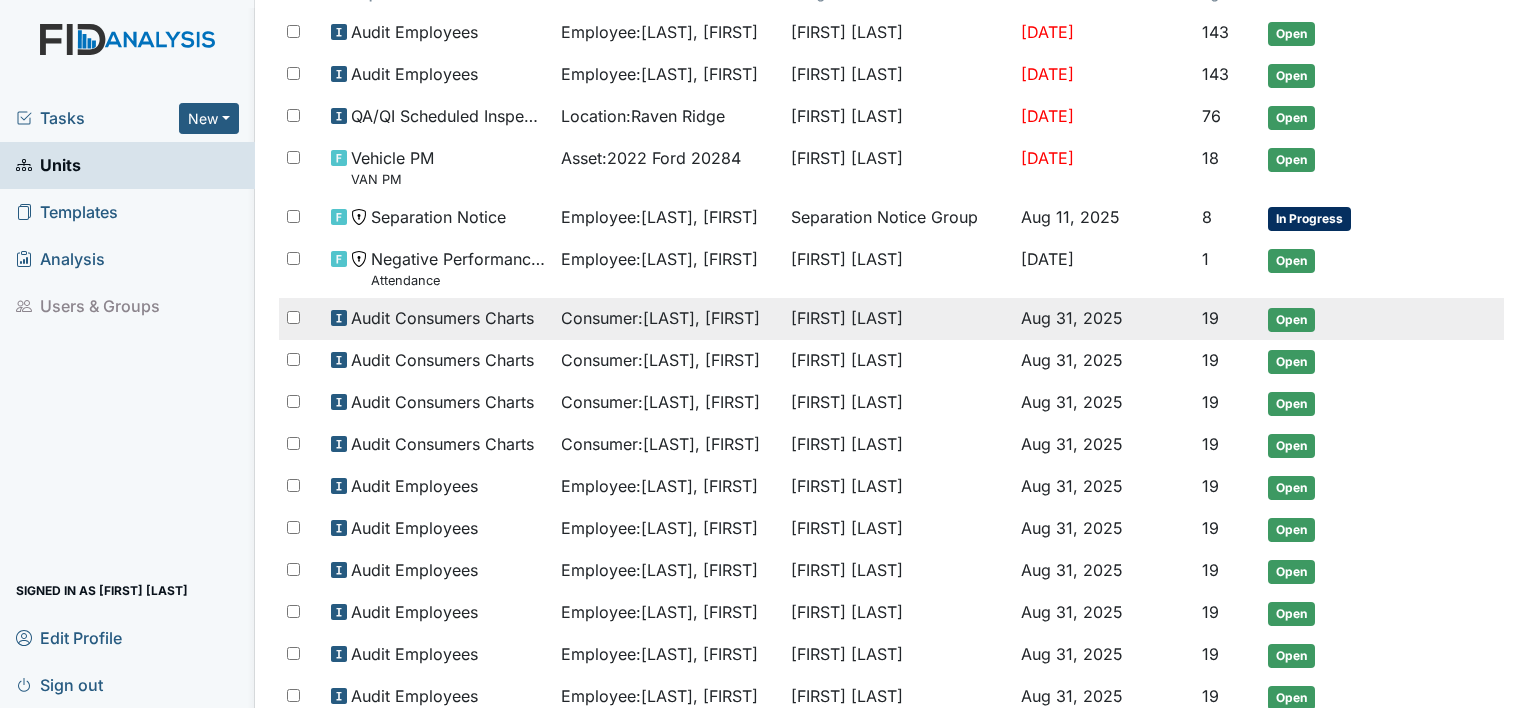 click on "Open" at bounding box center (1291, 320) 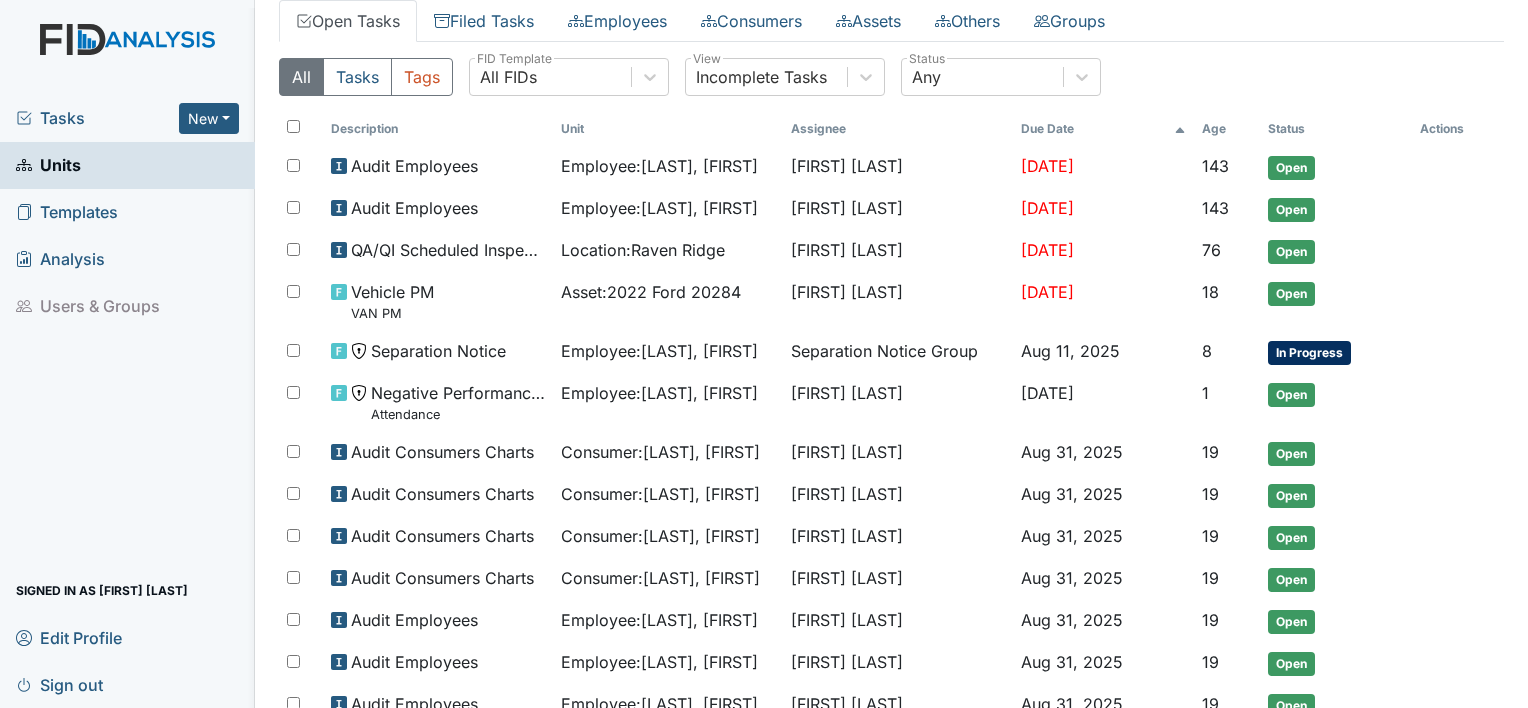 scroll, scrollTop: 52, scrollLeft: 0, axis: vertical 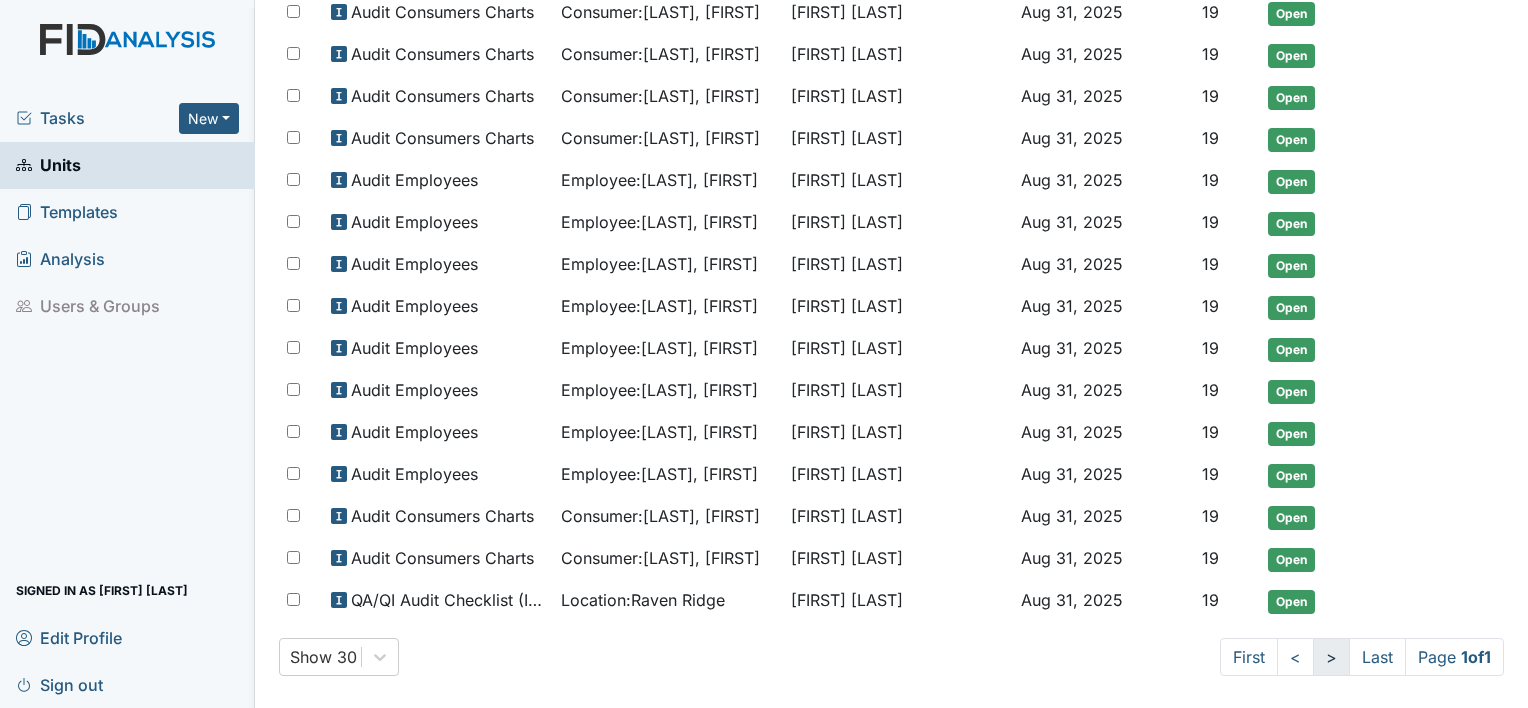 click on ">" at bounding box center [1331, 657] 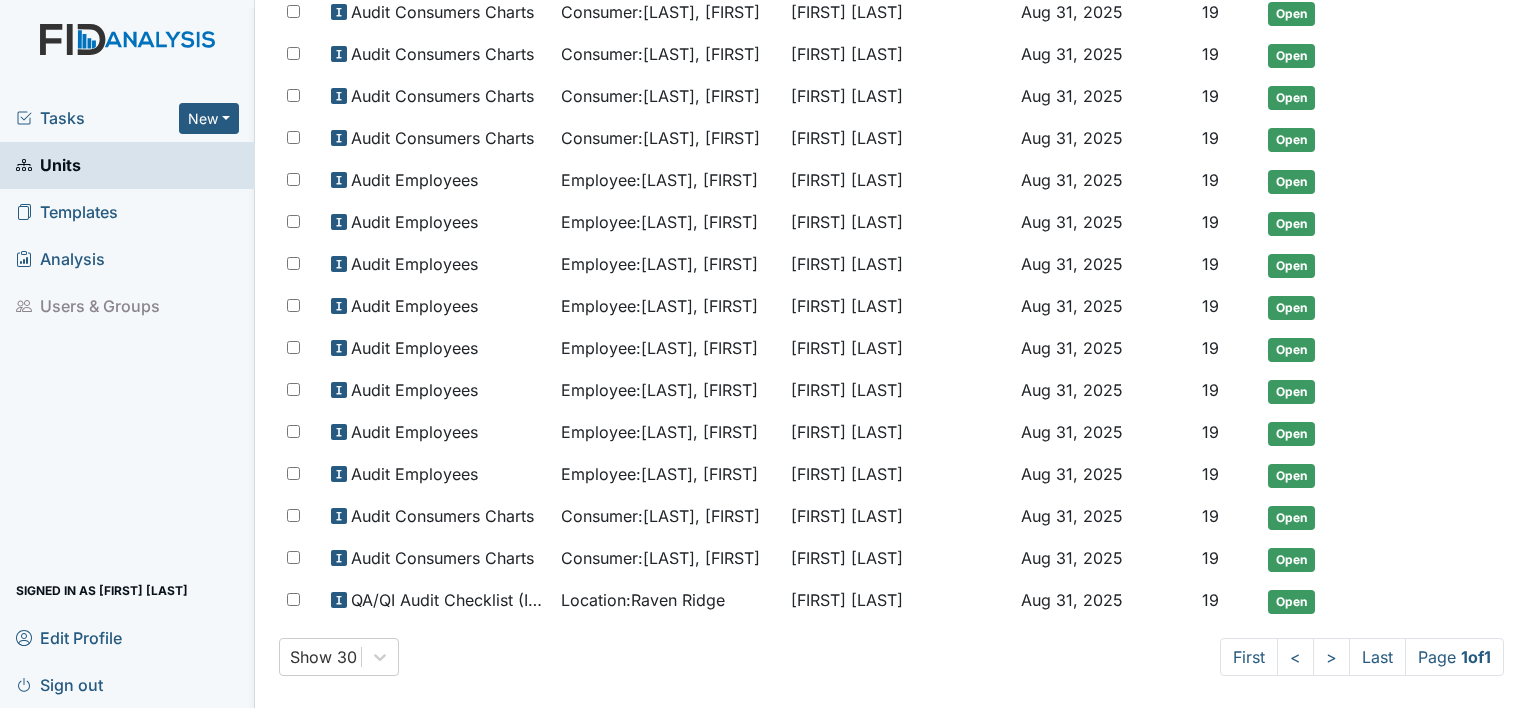 click on "Location:
Raven Ridge
Assign
Assign Form
Assign Inspection
Assign Document
Assign Bundle
Goldsboro
Open Tasks
Filed Tasks
Employees
Consumers
Assets
Others
Groups
All   Tasks   Tags   All FIDs FID Template Incomplete Tasks View Any Status Description Unit Assignee Due Date Age Status Actions Audit Employees Employee :  Nichols, Latrell Sandra Duke Apr 29, 2025 143 Open Audit Employees Employee :  White, Shonda Sandra Duke Apr 29, 2025 143 Open QA/QI Scheduled Inspection Location :  Raven Ridge Sandra Duke Jun 30, 2025 76 Open Vehicle PM VAN PM Asset :  2022	Ford	20284 James Bryant Jul 27, 2025 18 Open Separation Notice Employee :  Taylor, Shaquale Separation Notice Group Aug 11, 2025 8 In Progress Negative Performance Review Attendance Employee :  Carmichael, Atalia 1 Open :" at bounding box center (891, 354) 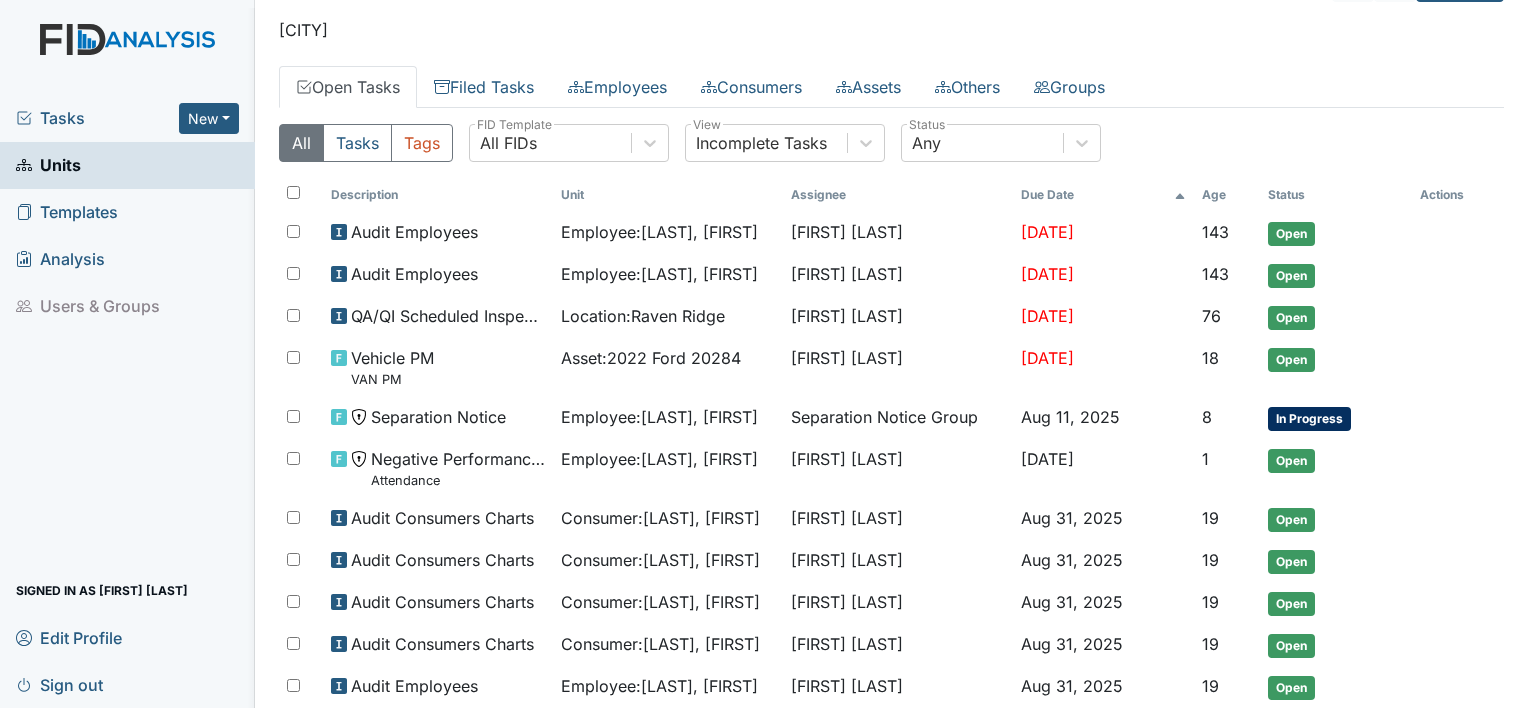 scroll, scrollTop: 0, scrollLeft: 0, axis: both 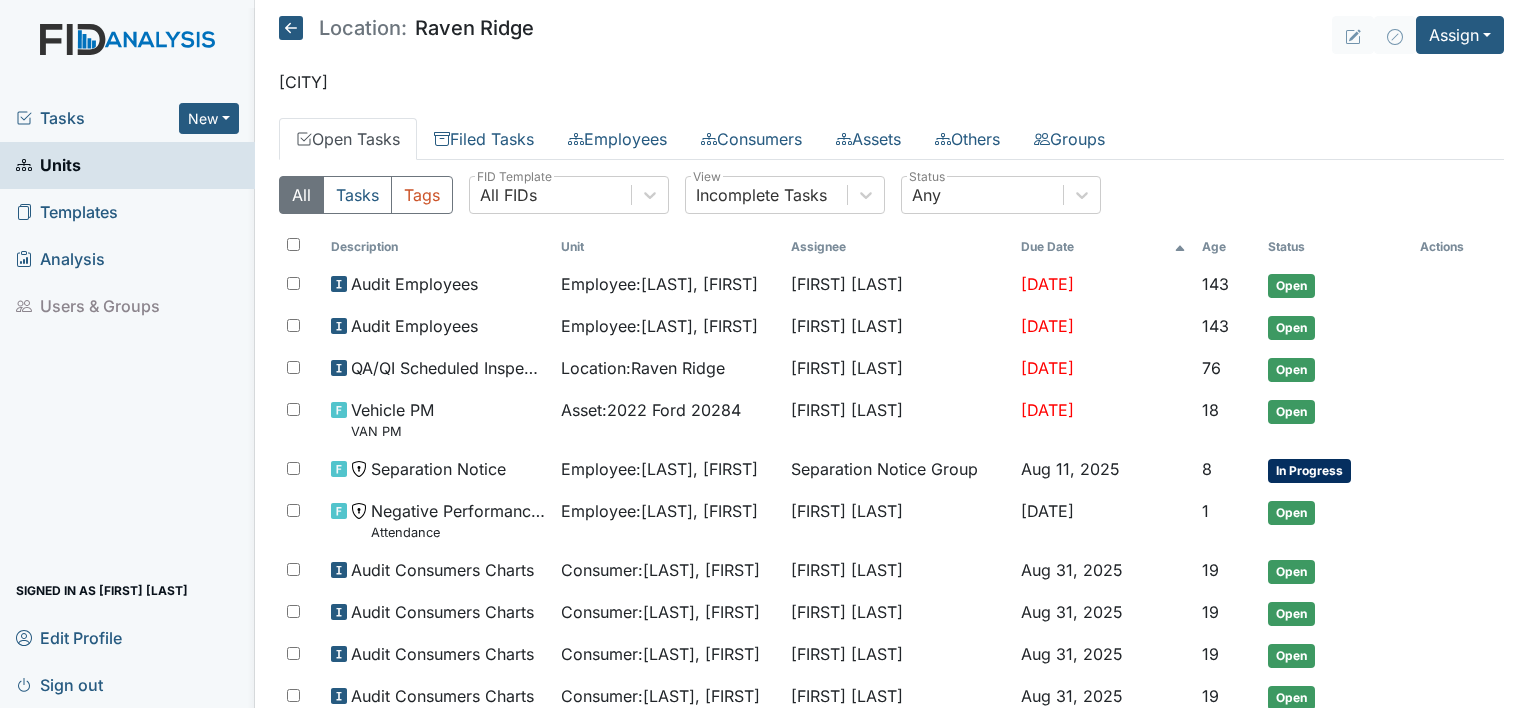 click on "Templates" at bounding box center (67, 212) 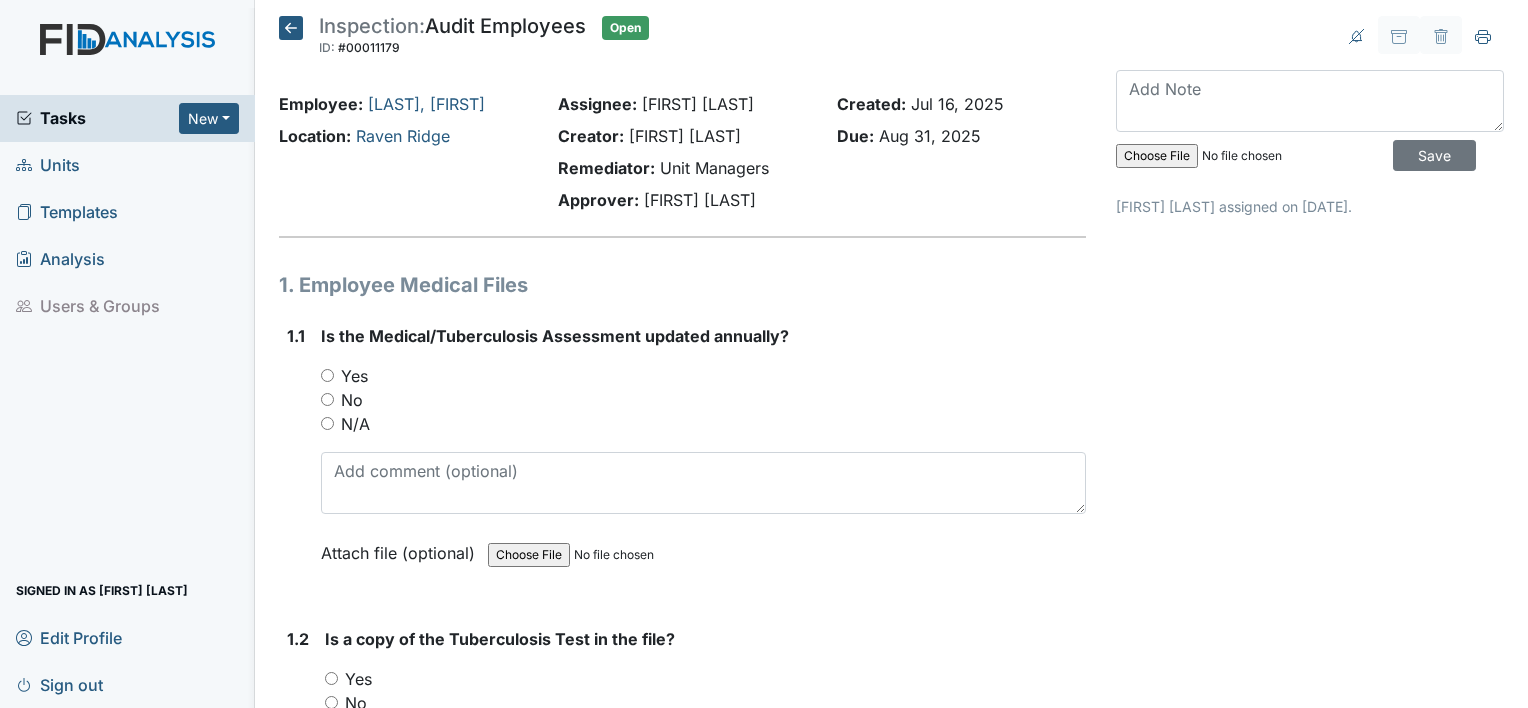 scroll, scrollTop: 0, scrollLeft: 0, axis: both 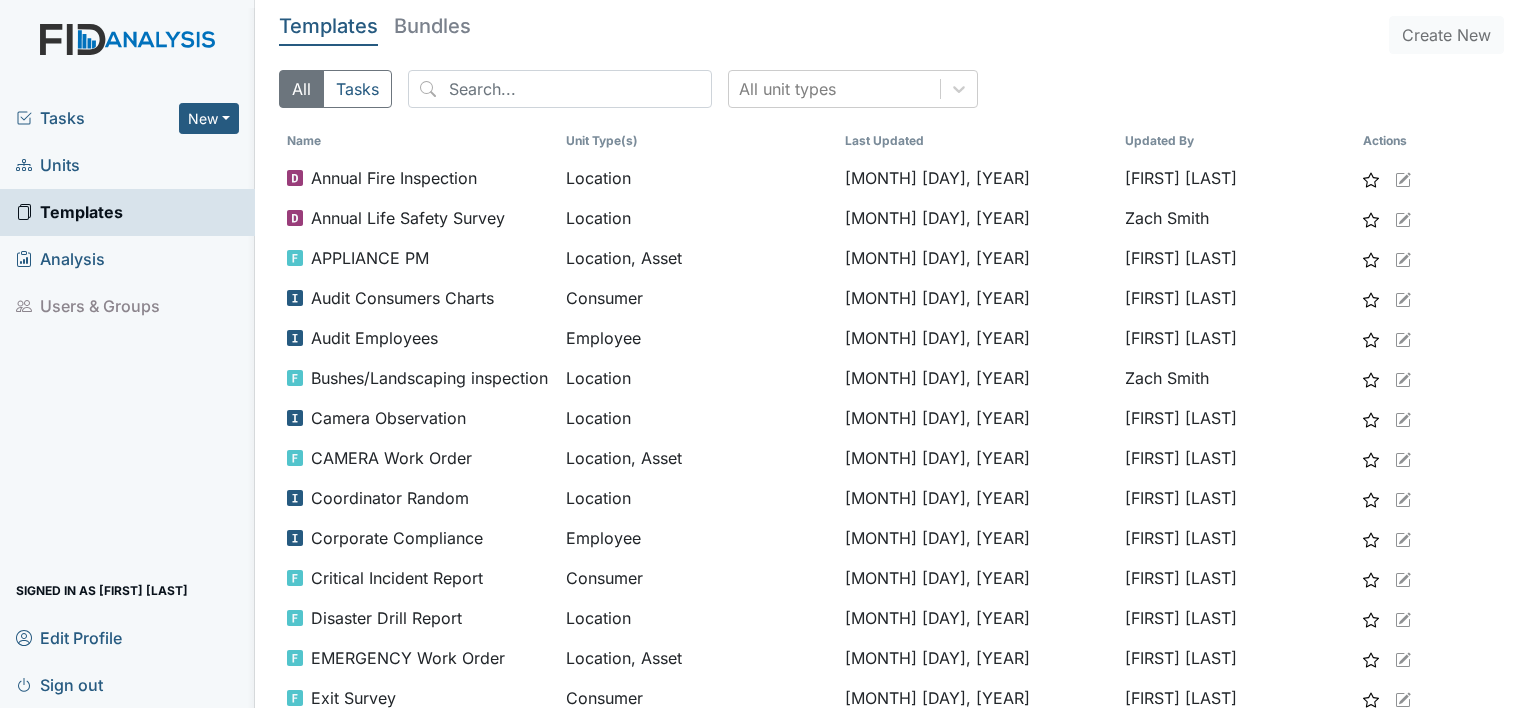 click on "Tasks" at bounding box center (97, 118) 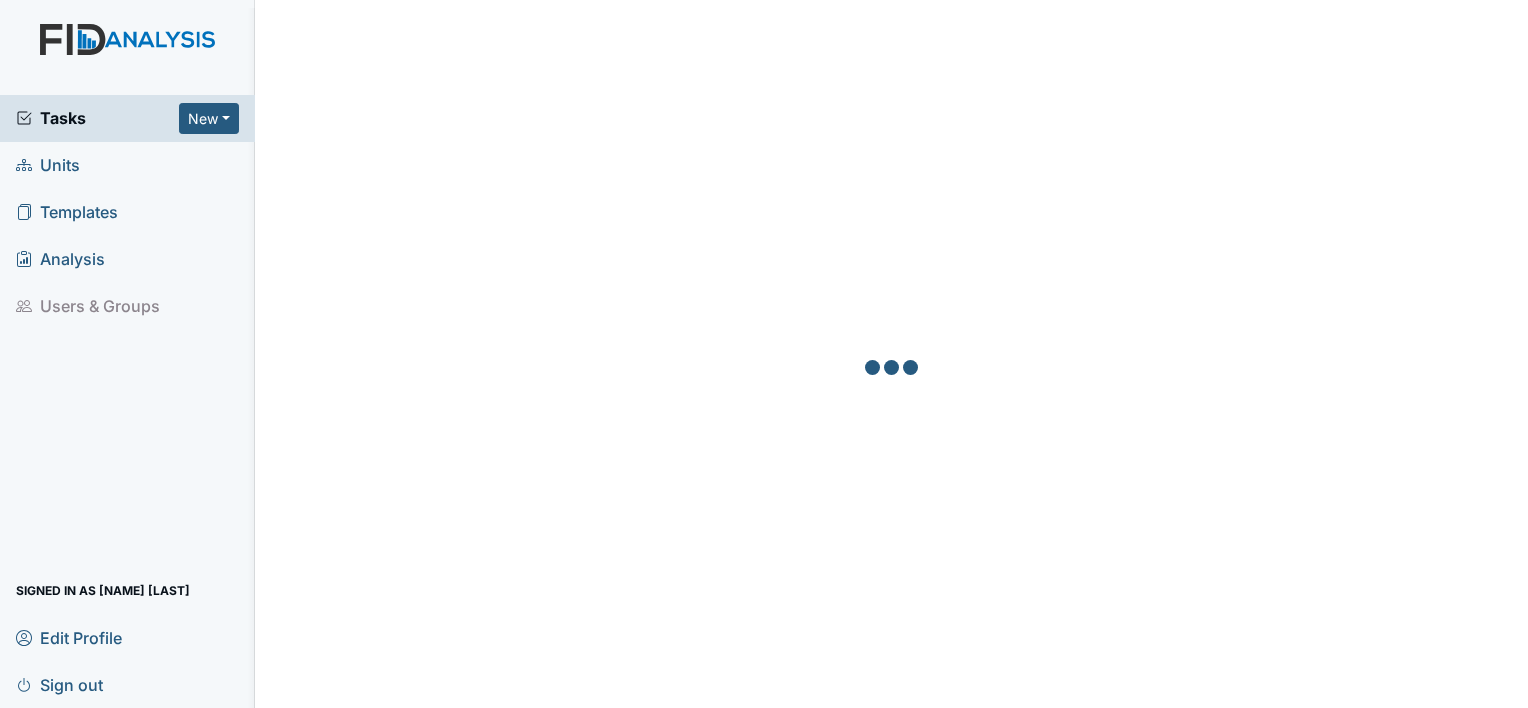 scroll, scrollTop: 0, scrollLeft: 0, axis: both 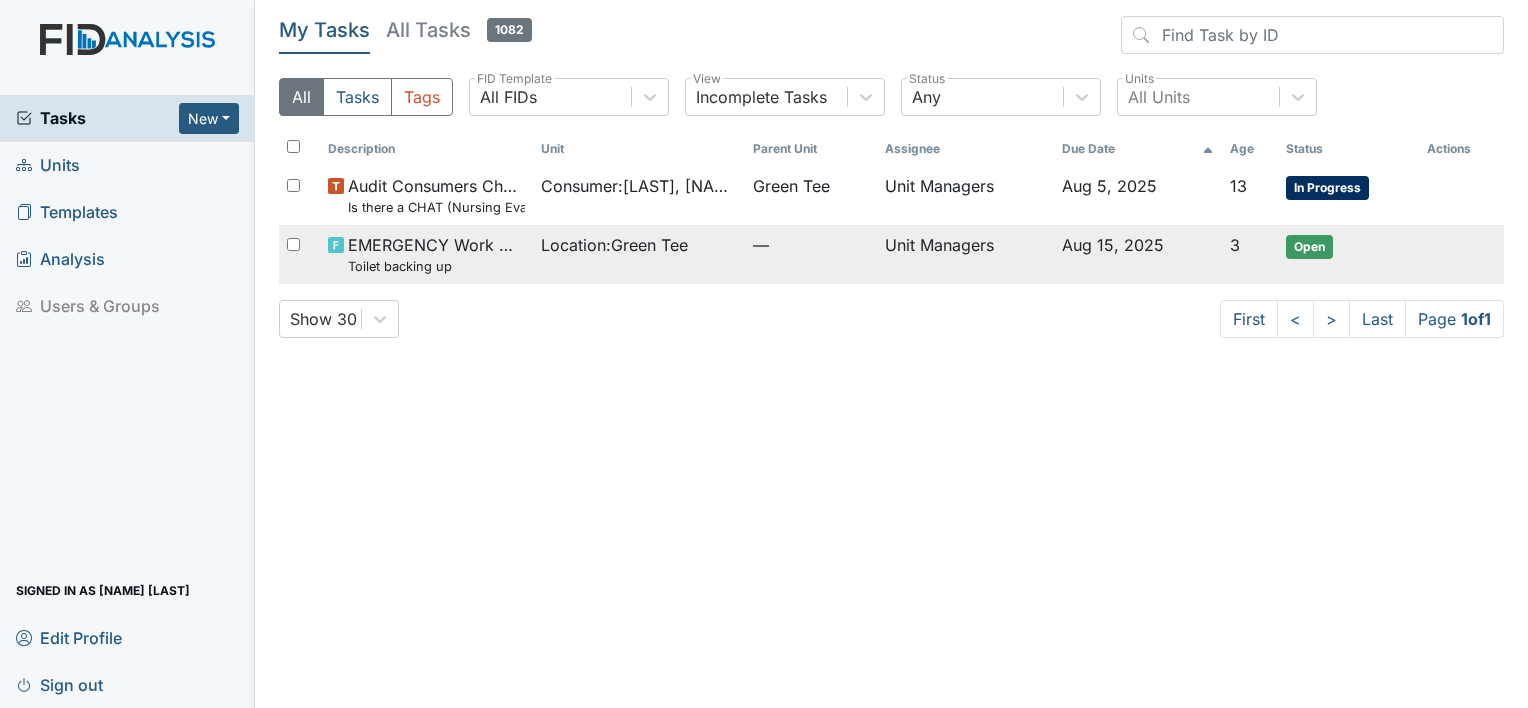 click on "Location :  [CITY]" at bounding box center [639, 254] 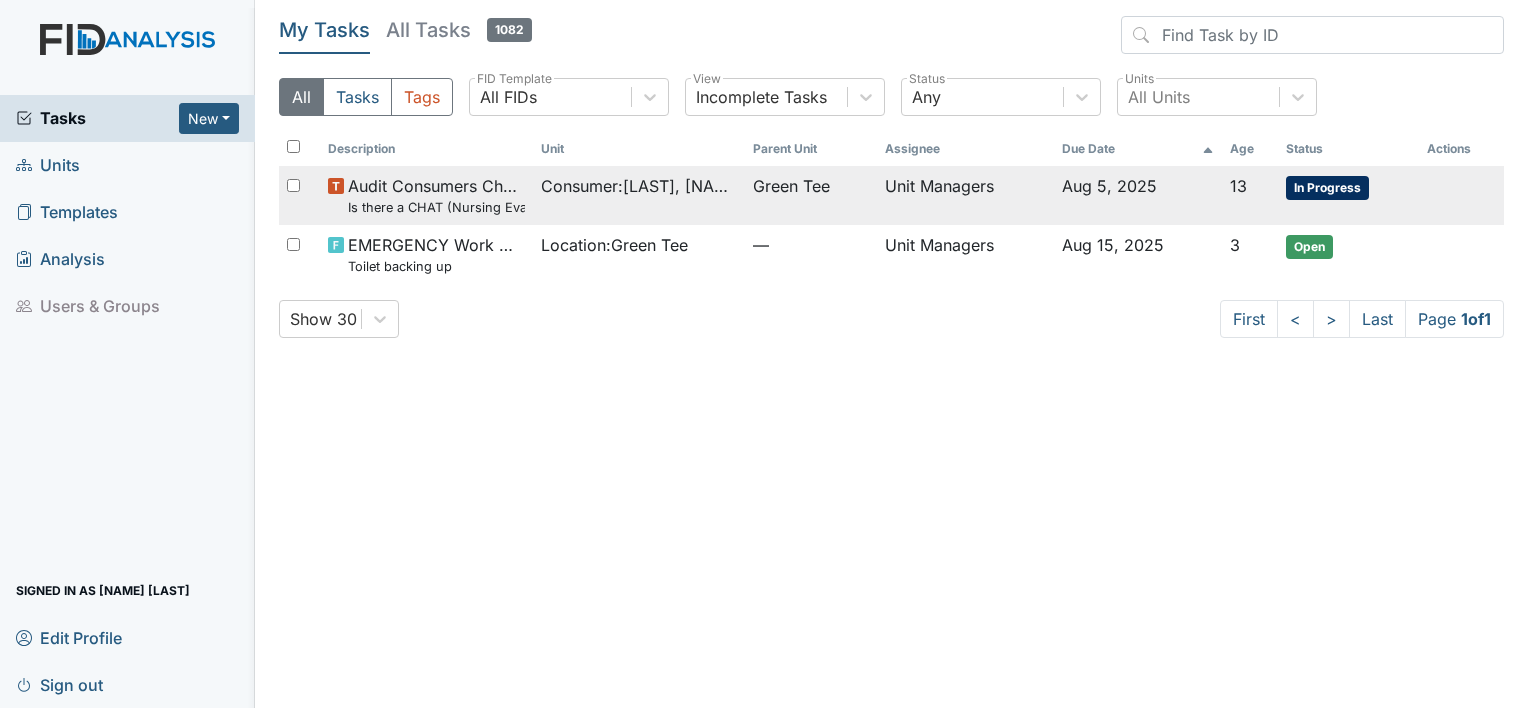 click on "Audit Consumers Charts Is there a CHAT (Nursing Evaluation) no more than a year old?" at bounding box center [436, 195] 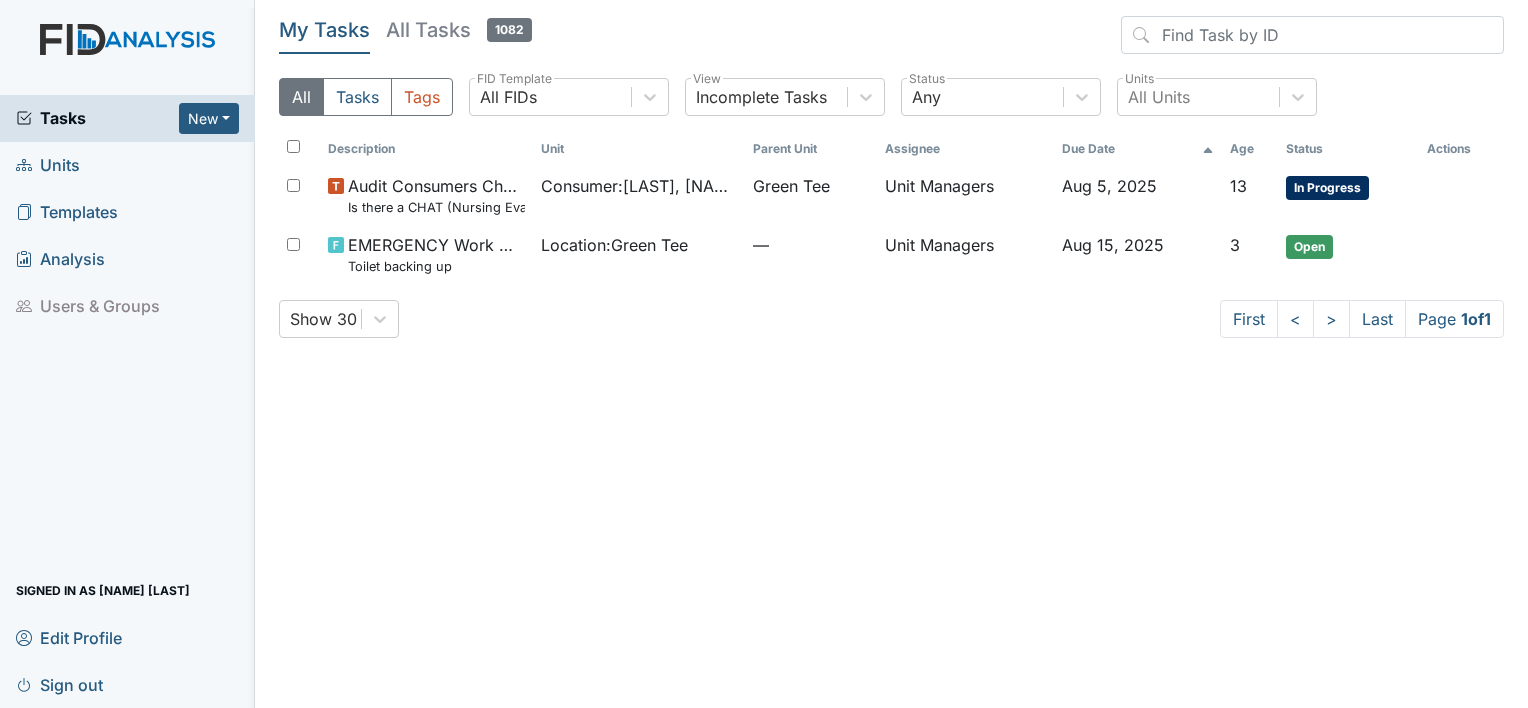 click on "Tasks
New
Form
Inspection
Document
Bundle
Units
Templates
Analysis
Users & Groups
Signed in as [NAME] [LAST]
Edit Profile
Sign out" at bounding box center [127, 401] 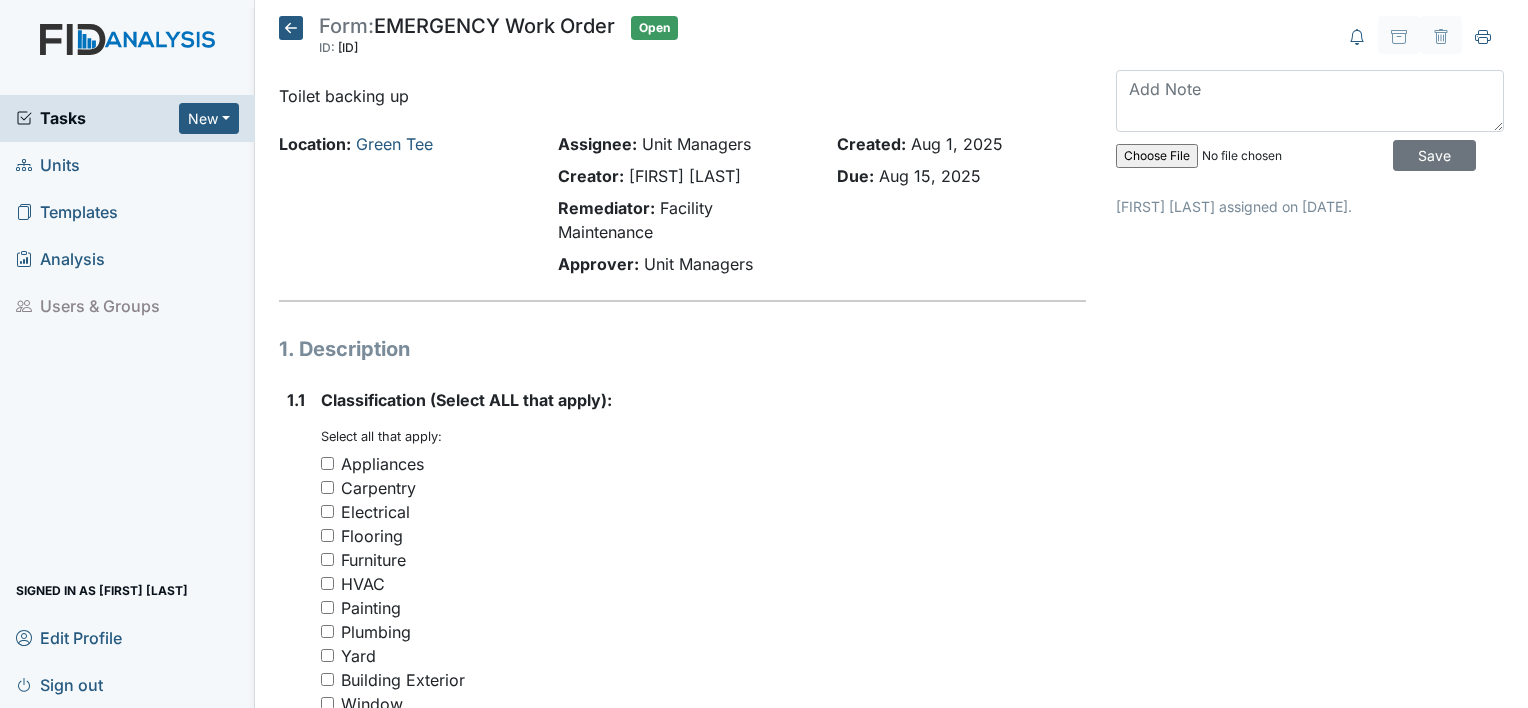 scroll, scrollTop: 0, scrollLeft: 0, axis: both 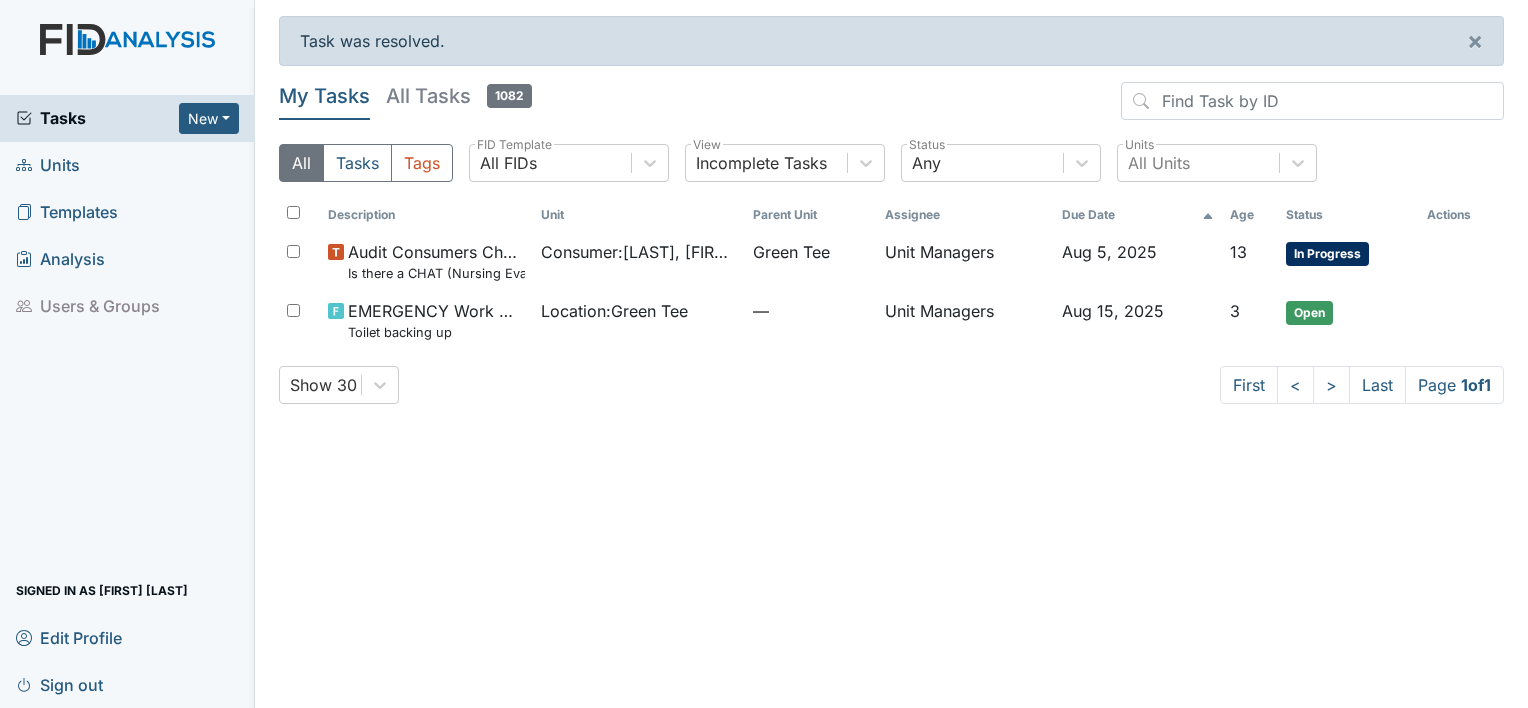 click on "Signed in as [FIRST] [LAST]" at bounding box center [102, 590] 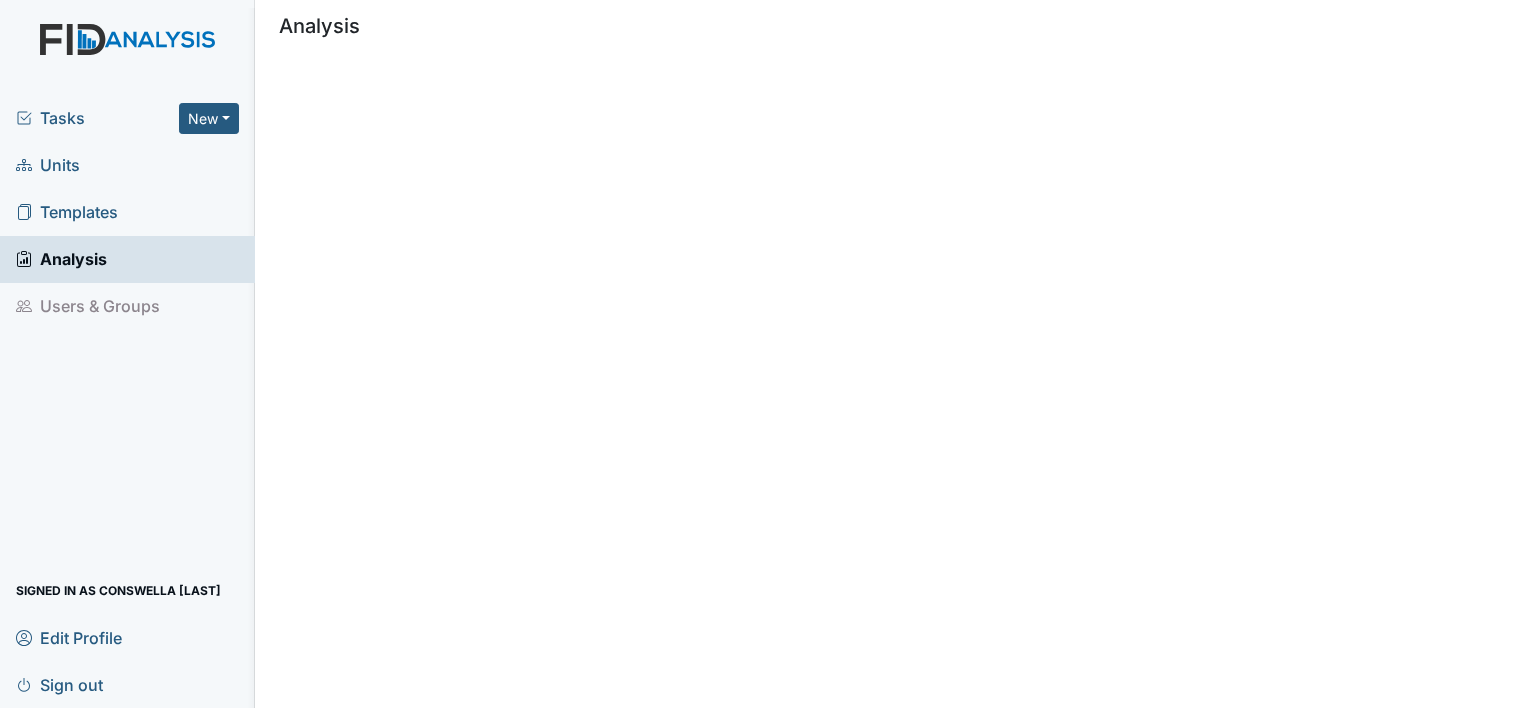 scroll, scrollTop: 0, scrollLeft: 0, axis: both 